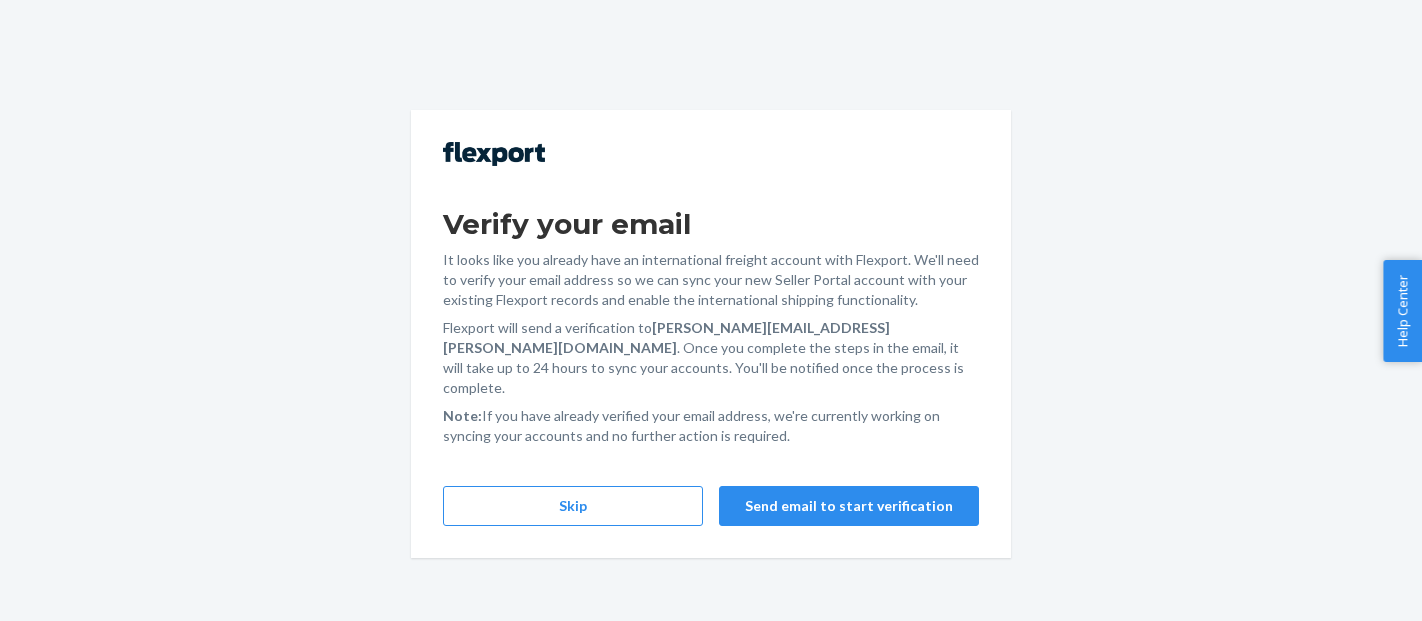 scroll, scrollTop: 0, scrollLeft: 0, axis: both 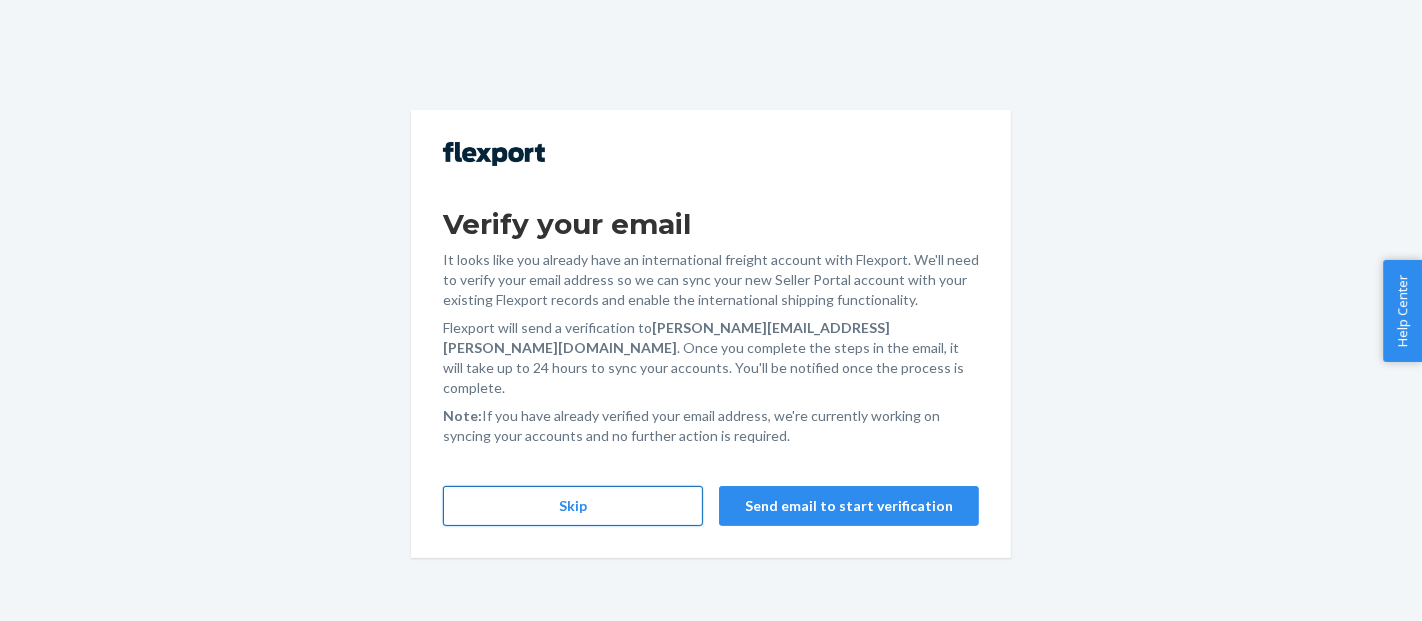 click on "Skip" at bounding box center [573, 506] 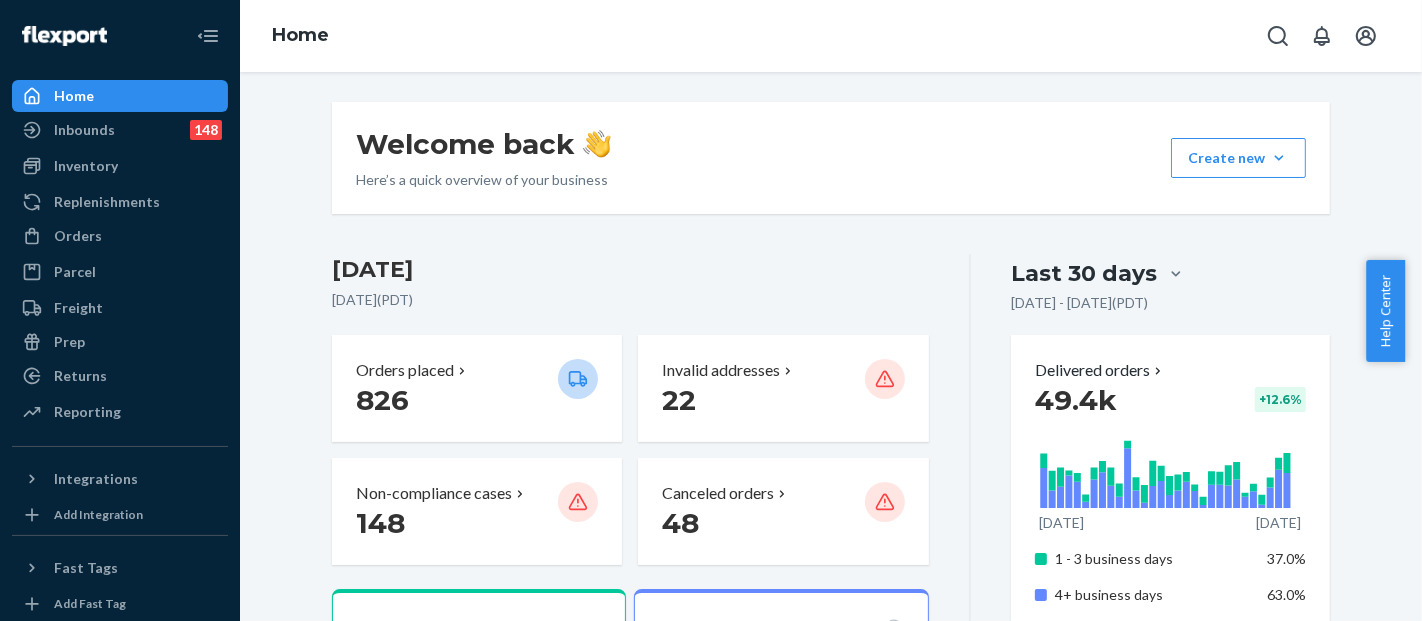 scroll, scrollTop: 0, scrollLeft: 0, axis: both 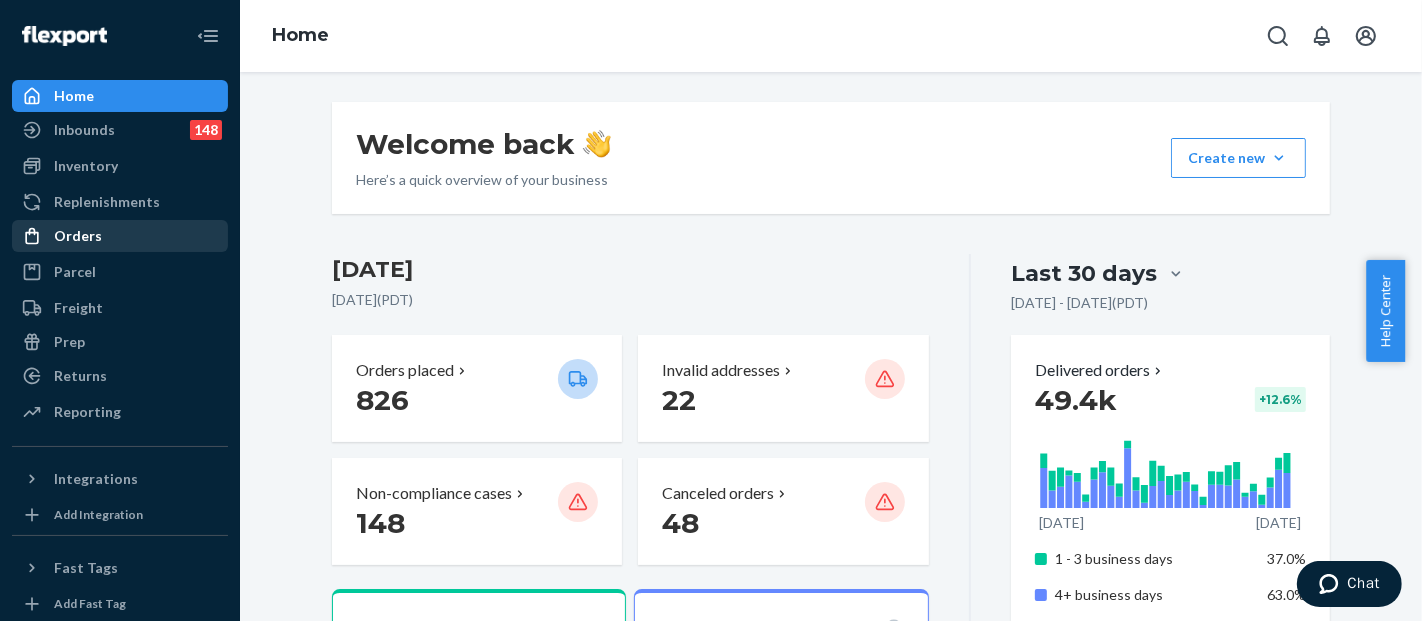 click on "Orders" at bounding box center (120, 236) 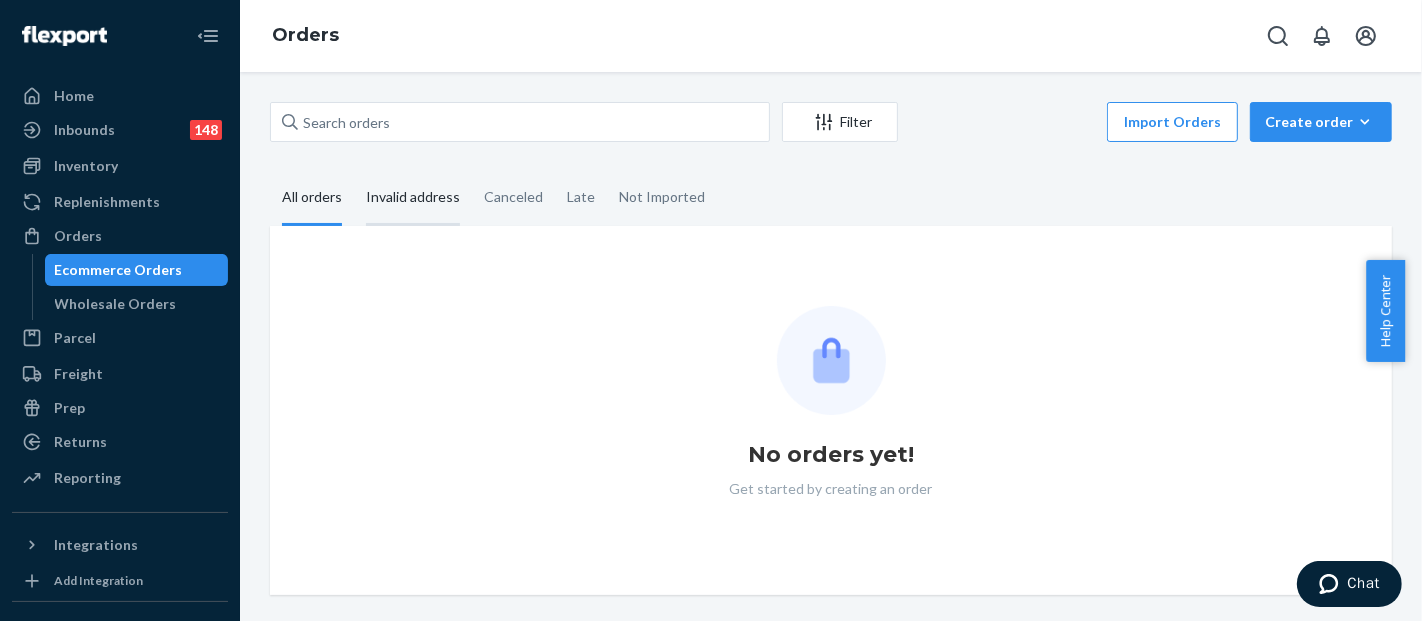 click on "Invalid address" at bounding box center (413, 198) 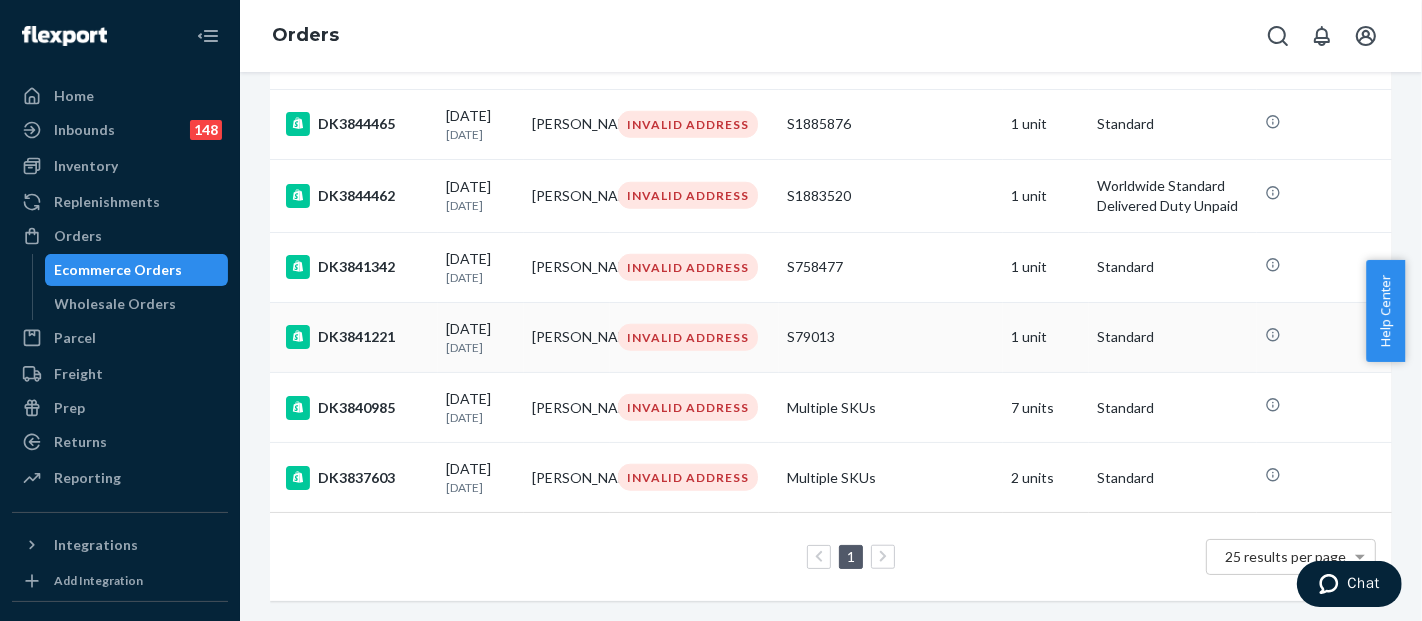 scroll, scrollTop: 1537, scrollLeft: 0, axis: vertical 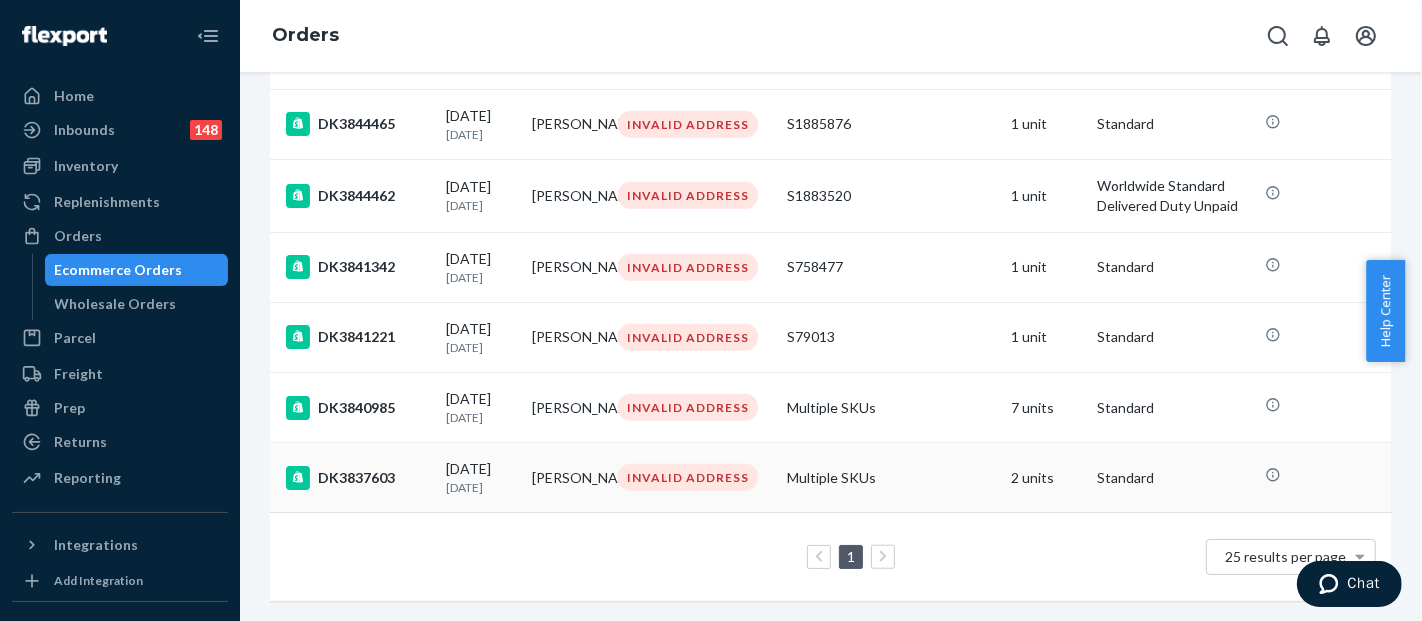 click on "Multiple SKUs" at bounding box center [891, 478] 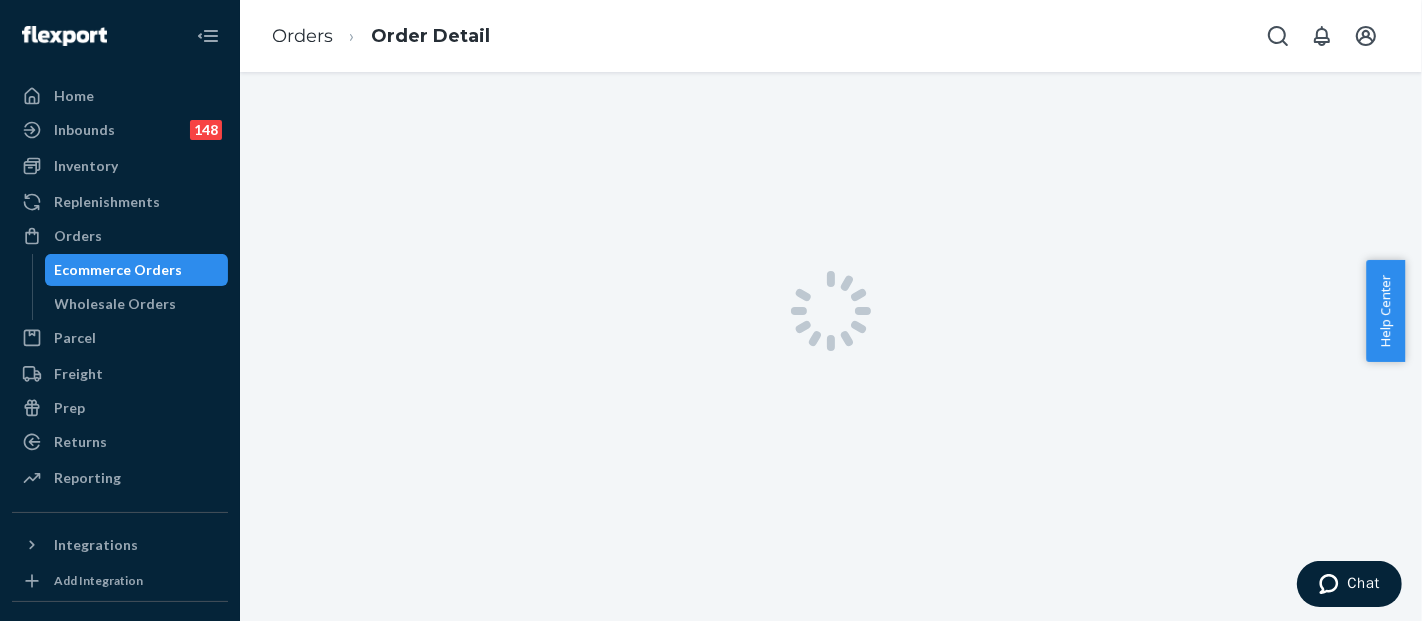 scroll, scrollTop: 0, scrollLeft: 0, axis: both 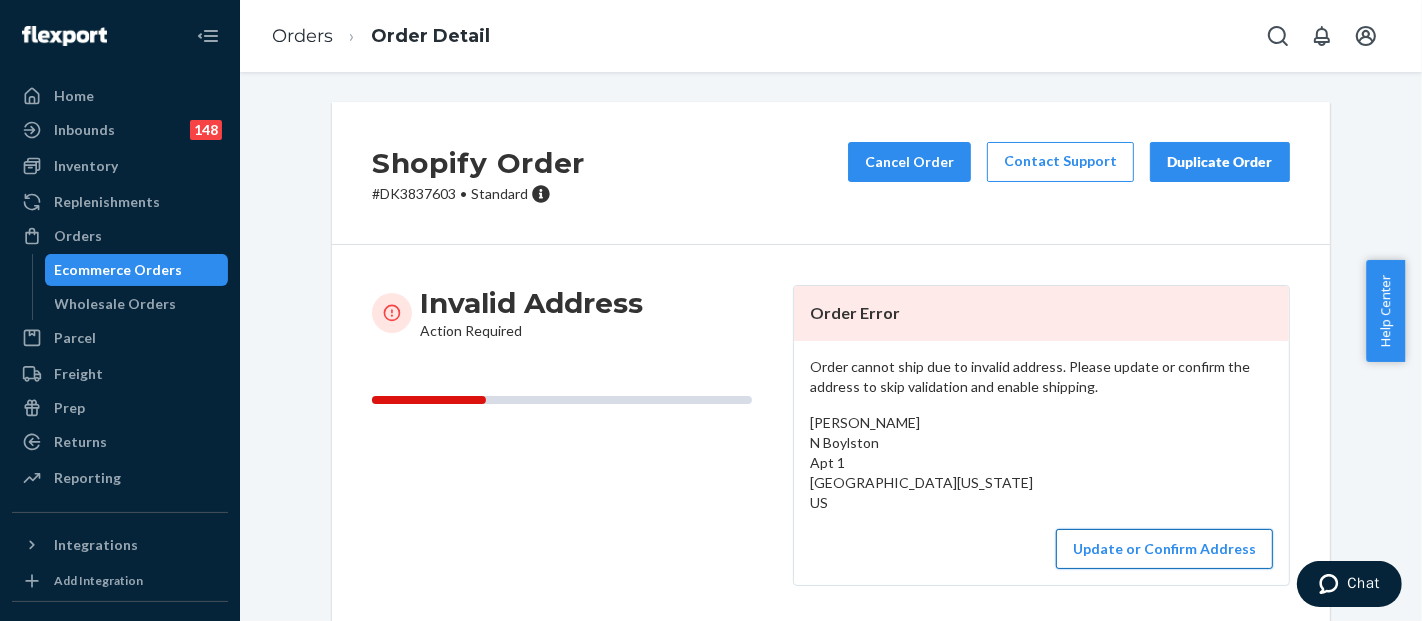 click on "Update or Confirm Address" at bounding box center (1164, 549) 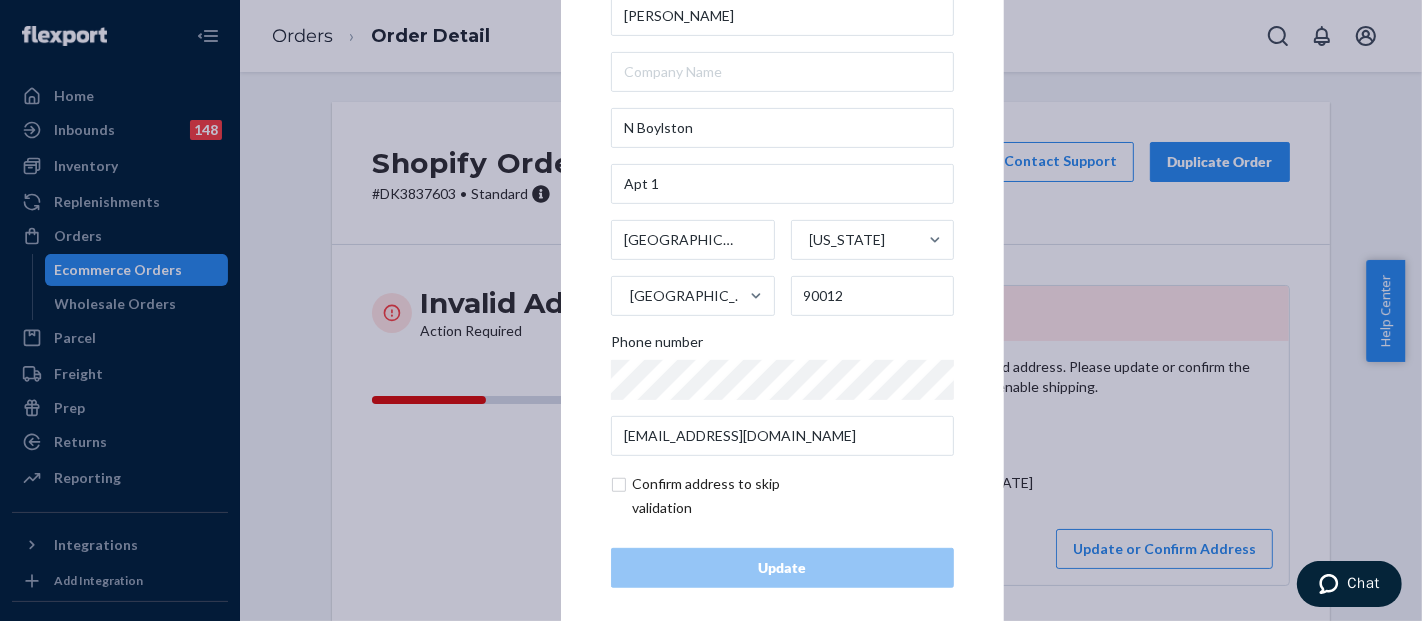 scroll, scrollTop: 67, scrollLeft: 0, axis: vertical 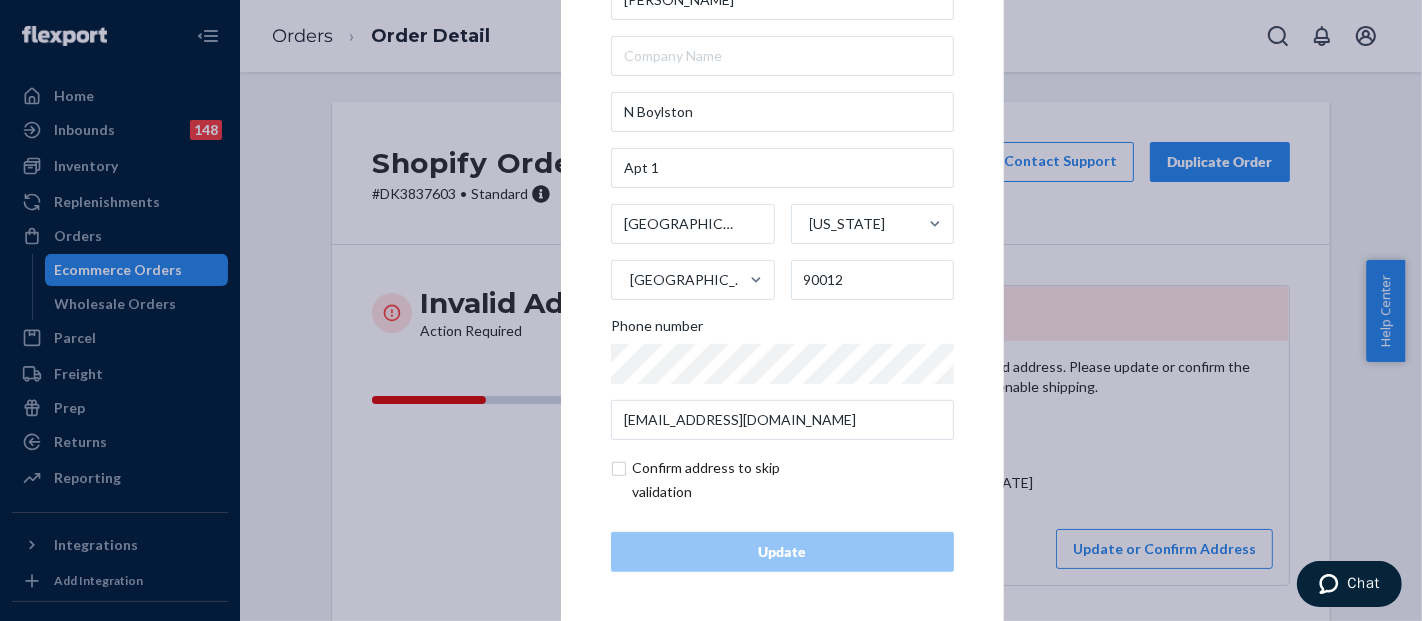 click at bounding box center [727, 480] 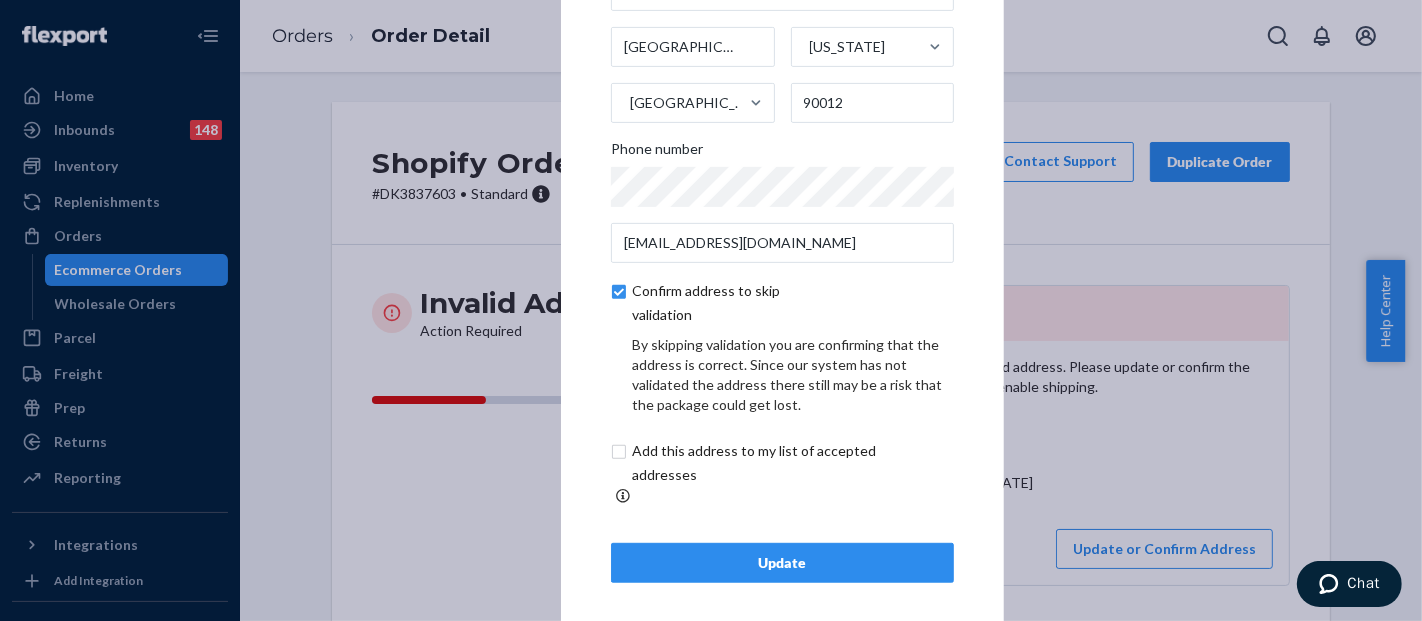 scroll, scrollTop: 151, scrollLeft: 0, axis: vertical 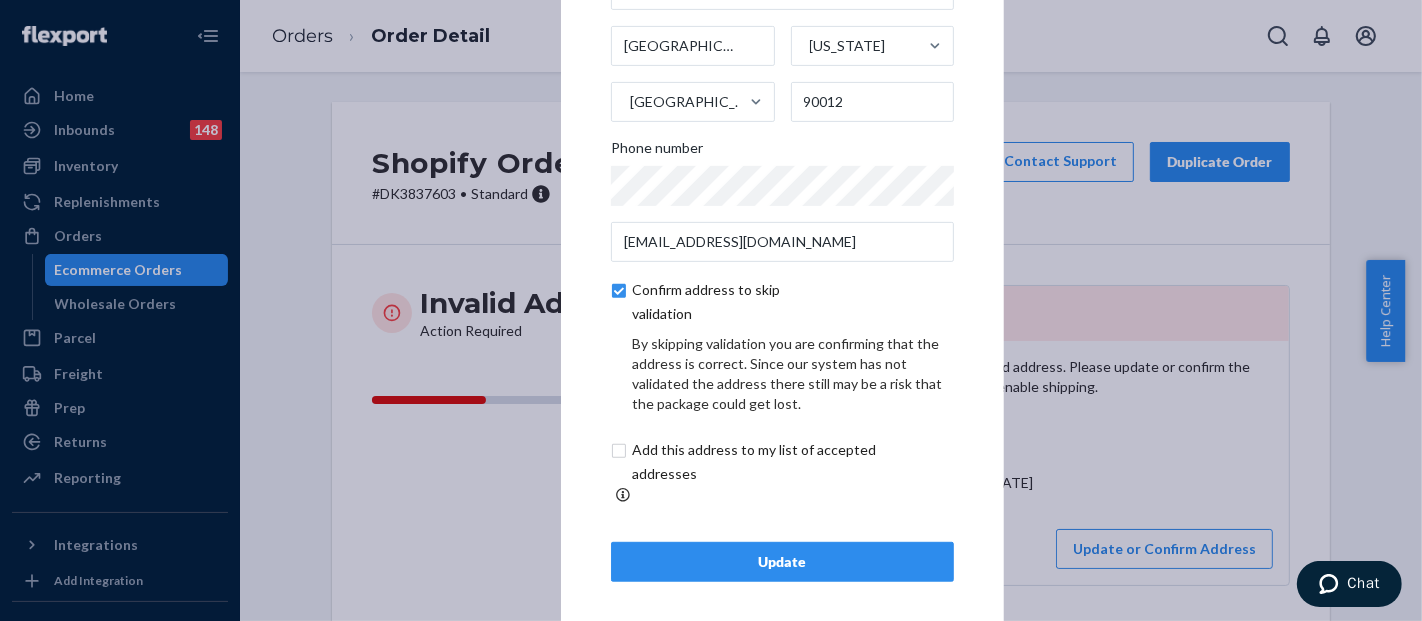 click on "Update" at bounding box center [782, 562] 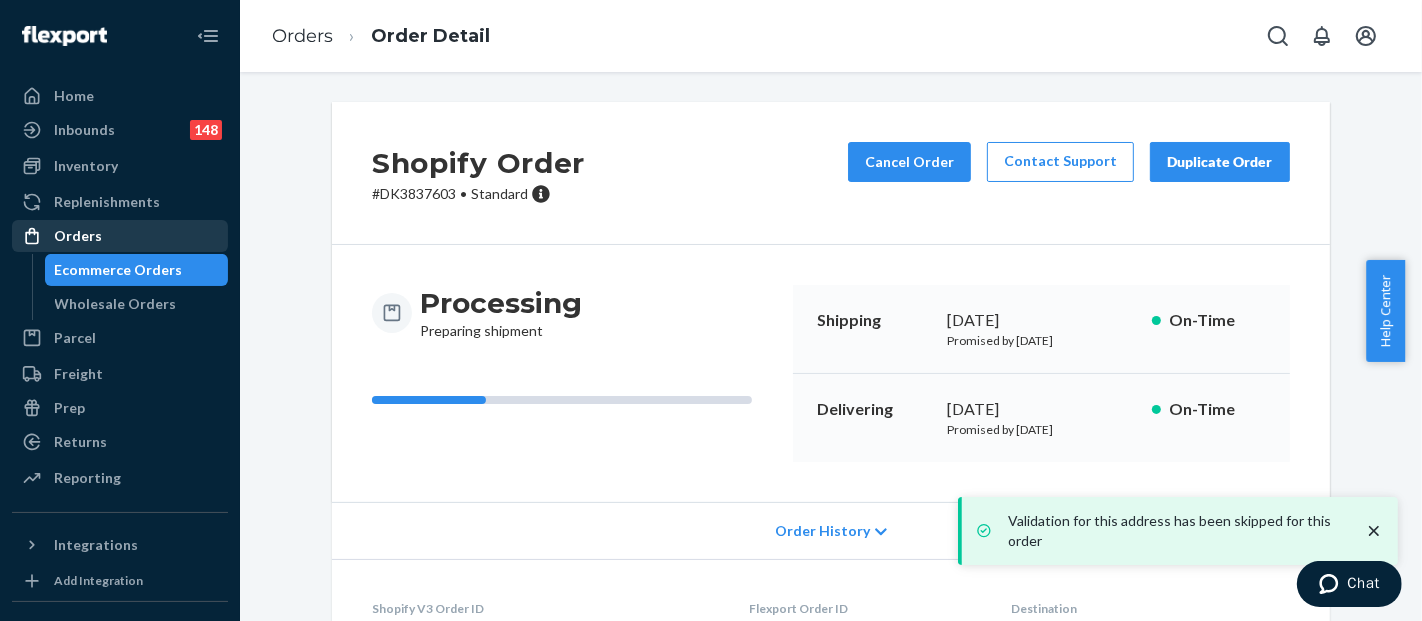 click on "Orders" at bounding box center [120, 236] 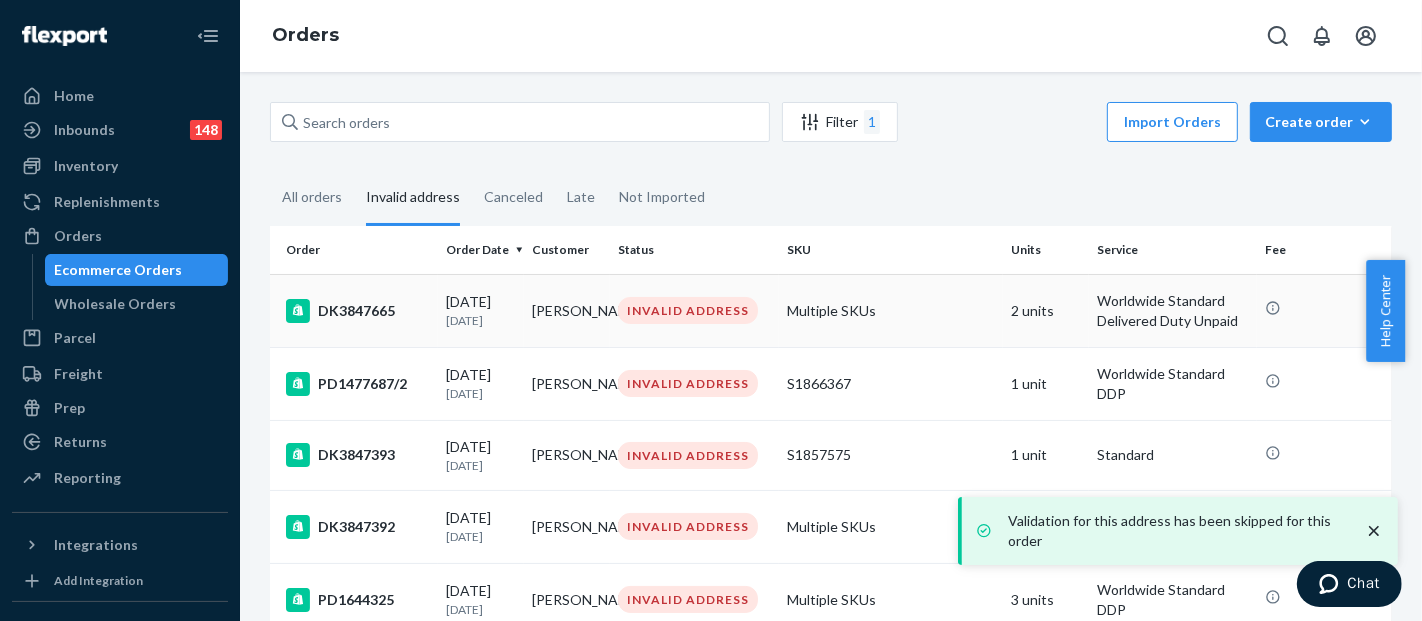 click on "Multiple SKUs" at bounding box center (891, 310) 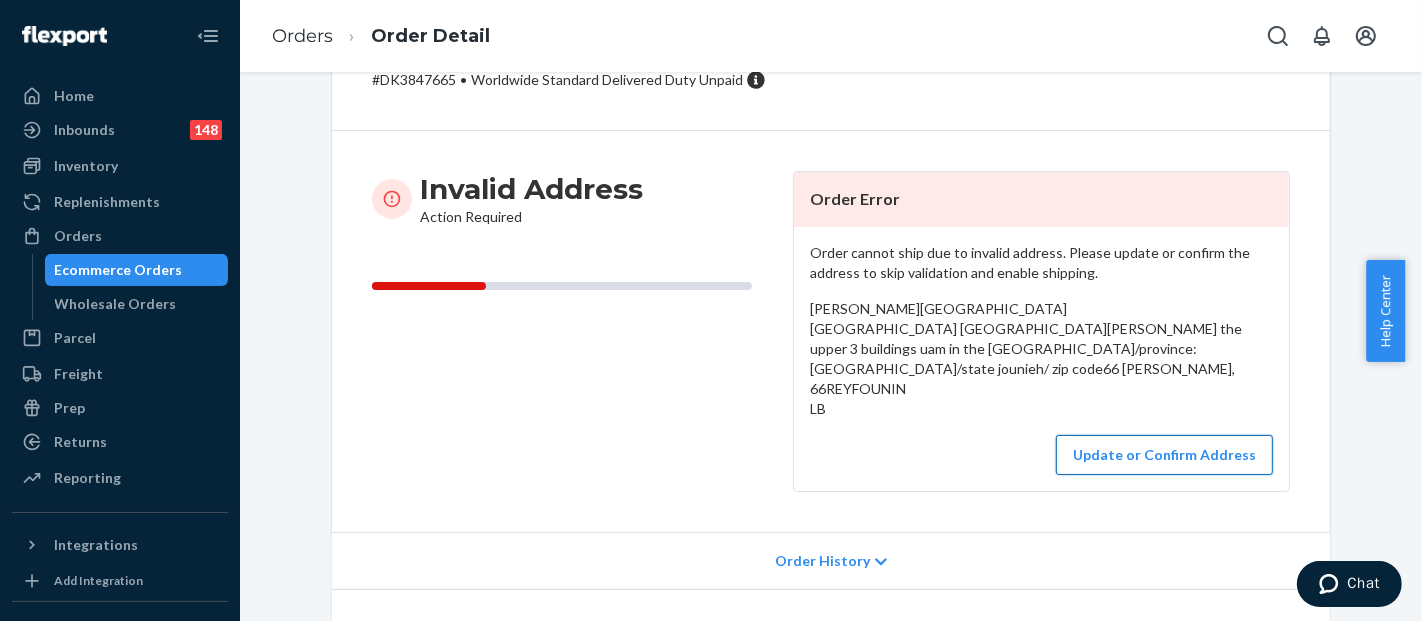 scroll, scrollTop: 222, scrollLeft: 0, axis: vertical 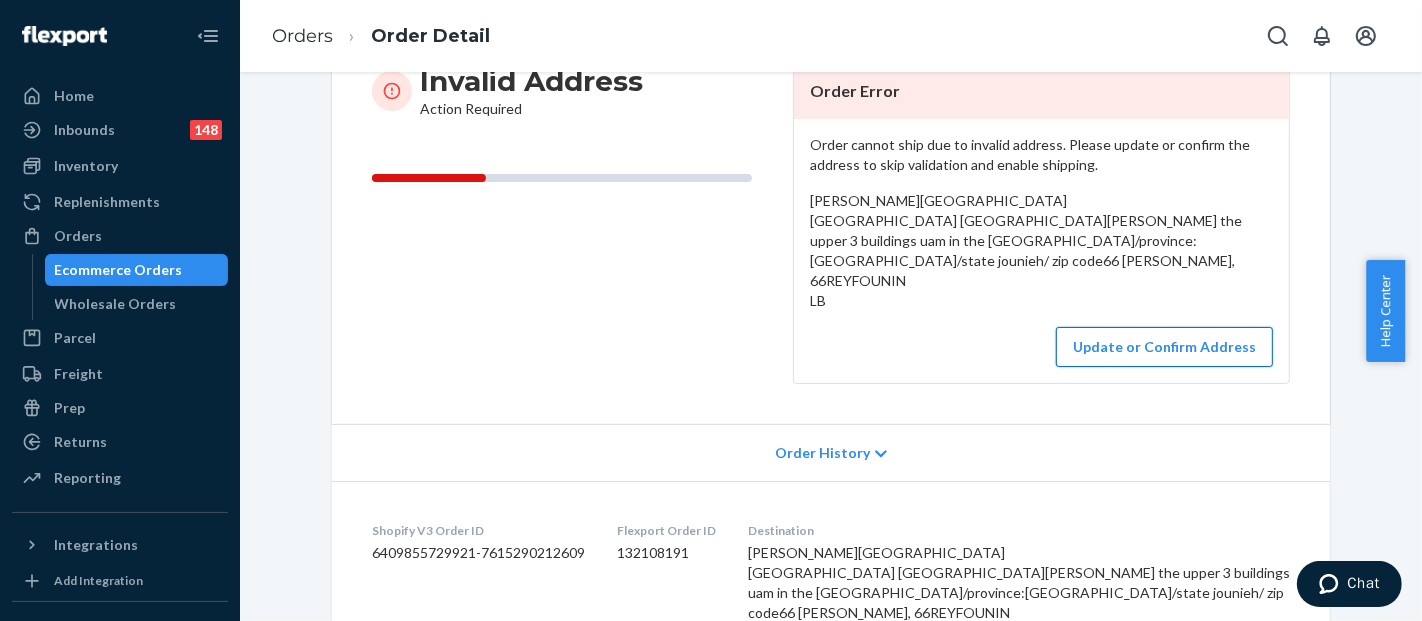 click on "Update or Confirm Address" at bounding box center (1164, 347) 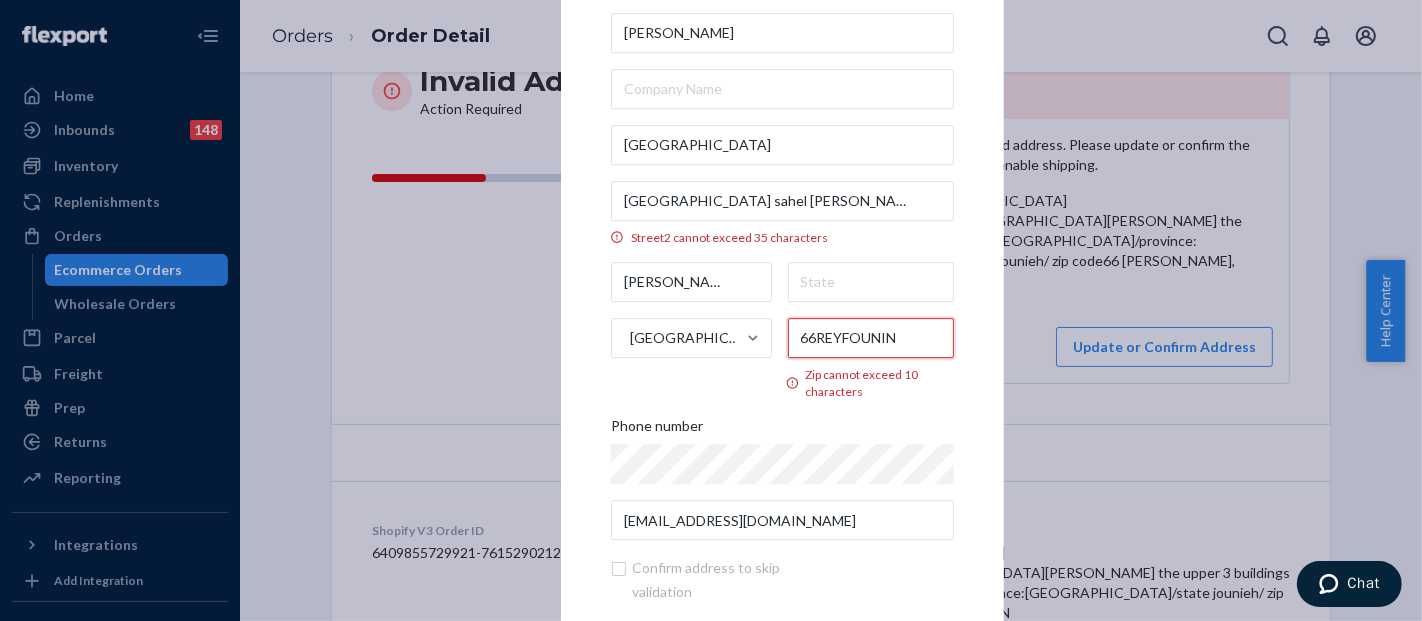 click on "66REYFOUNIN" at bounding box center (871, 338) 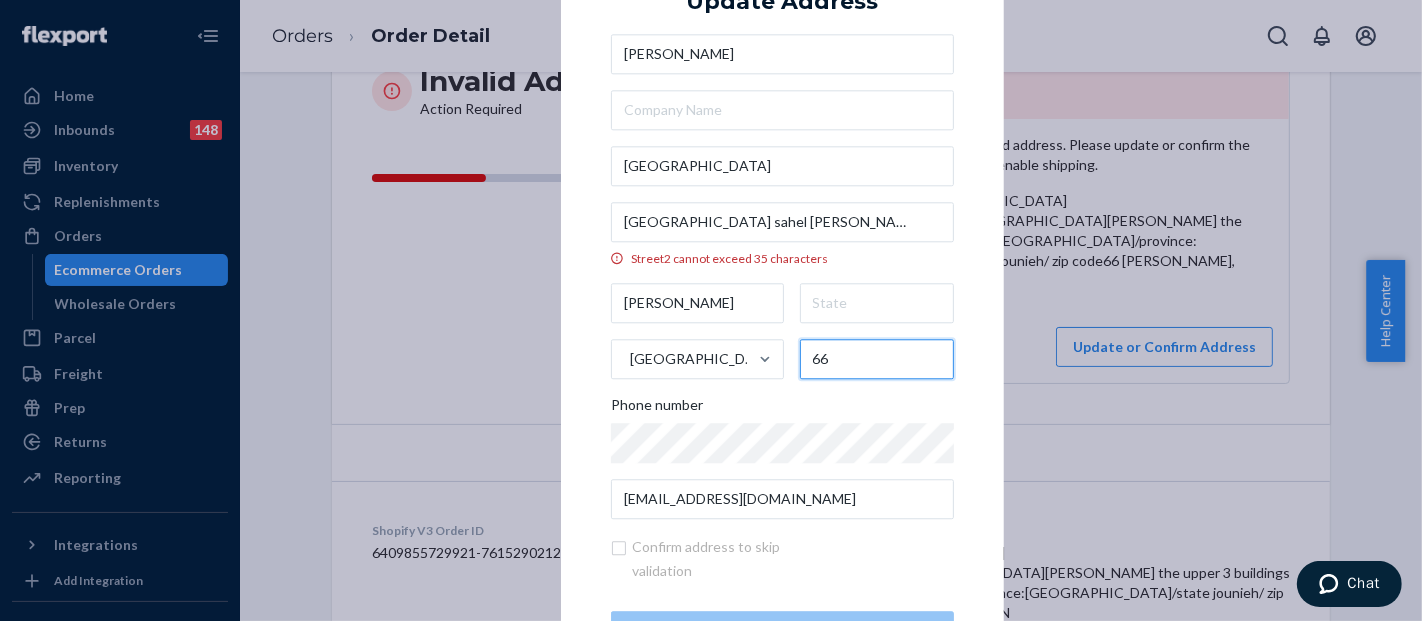 type on "66" 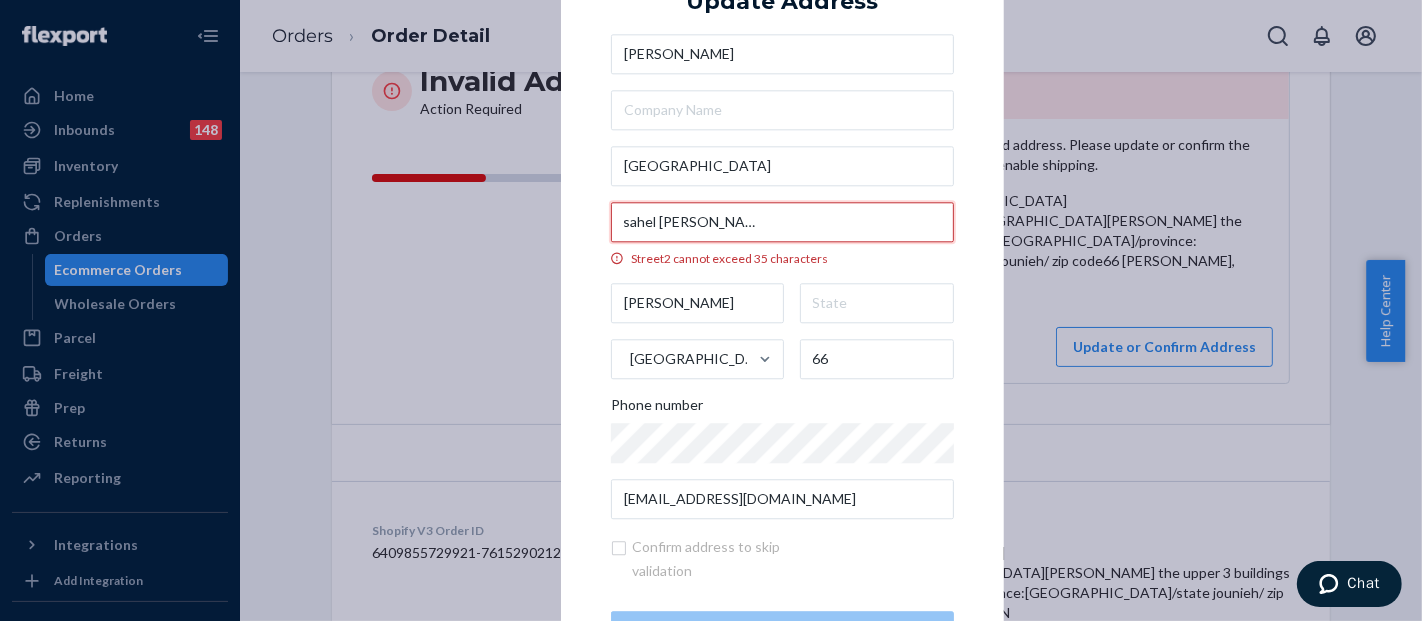 scroll, scrollTop: 0, scrollLeft: 517, axis: horizontal 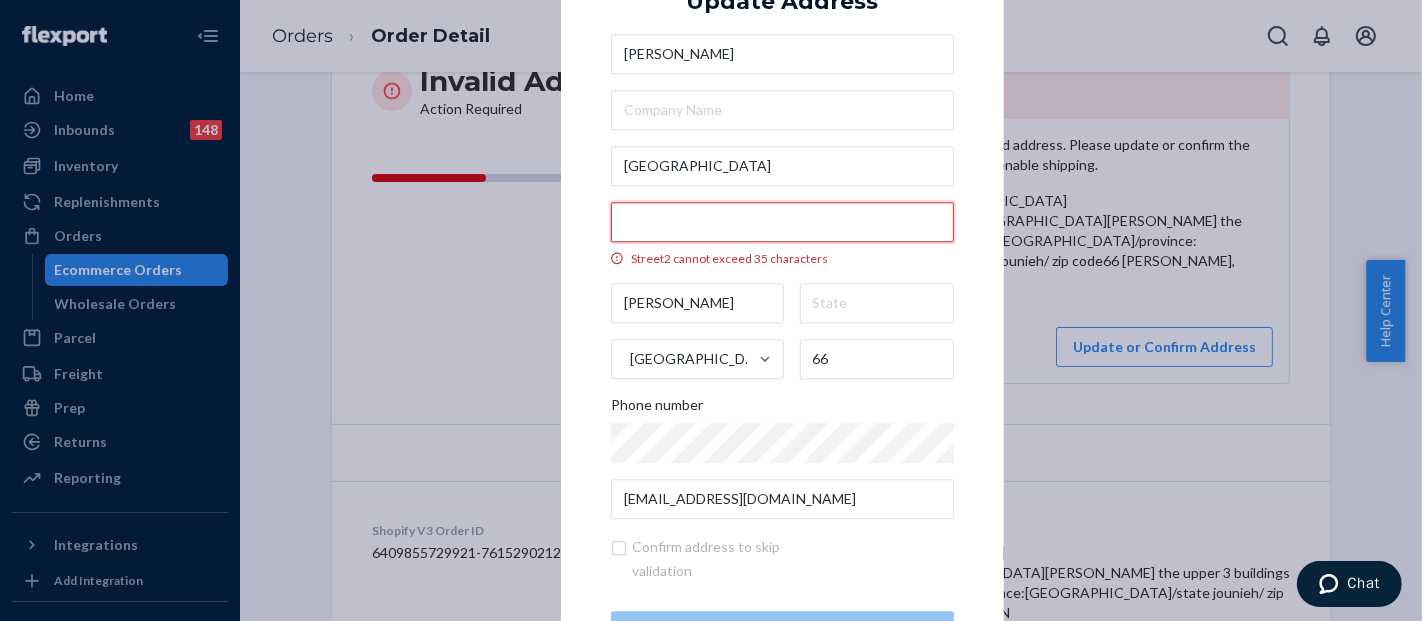 drag, startPoint x: 812, startPoint y: 227, endPoint x: 934, endPoint y: 226, distance: 122.0041 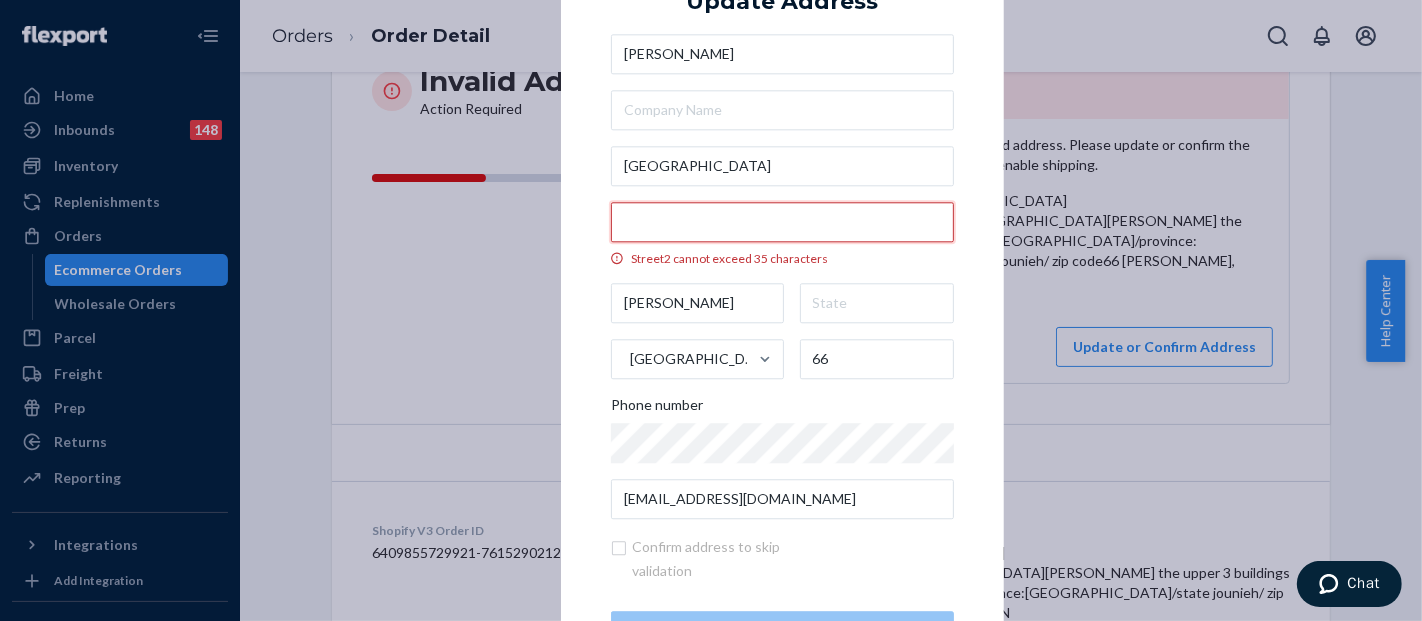 click on "[GEOGRAPHIC_DATA] sahel [PERSON_NAME] the upper 3 buildings uam in the third building 5th floor/province:[GEOGRAPHIC_DATA]/state jounieh/ zip code66 reyfoun" at bounding box center (782, 222) 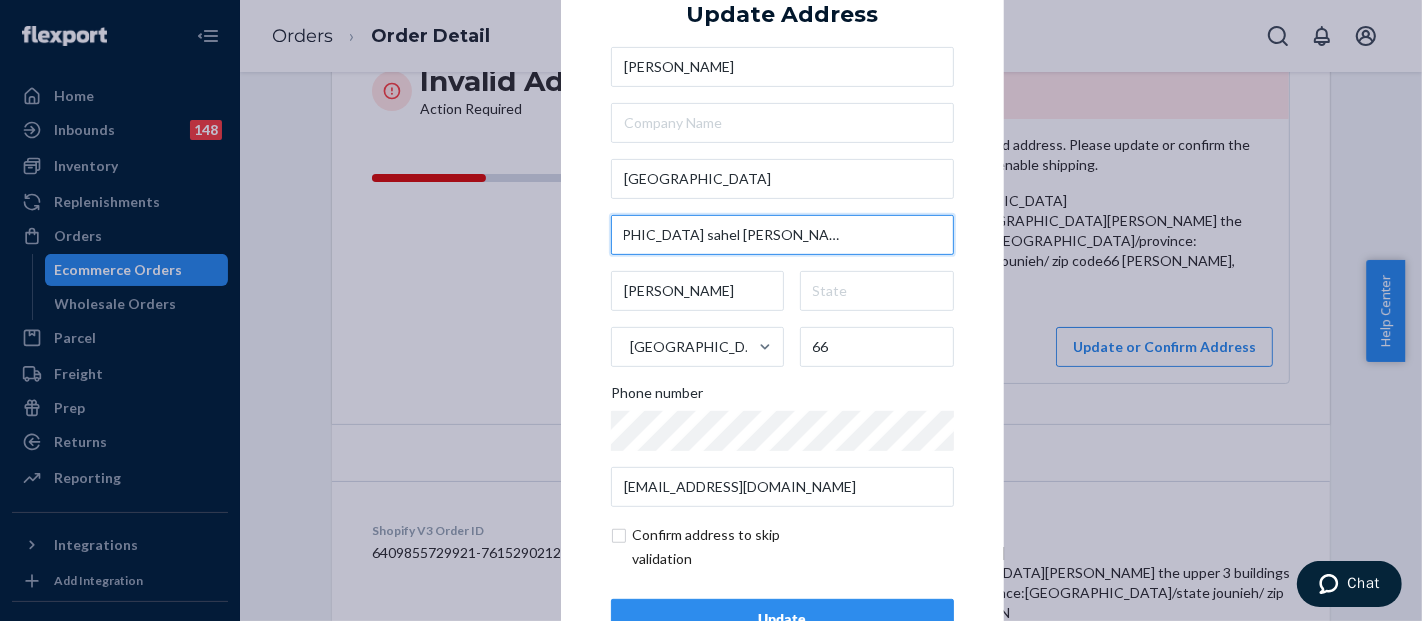scroll, scrollTop: 0, scrollLeft: 0, axis: both 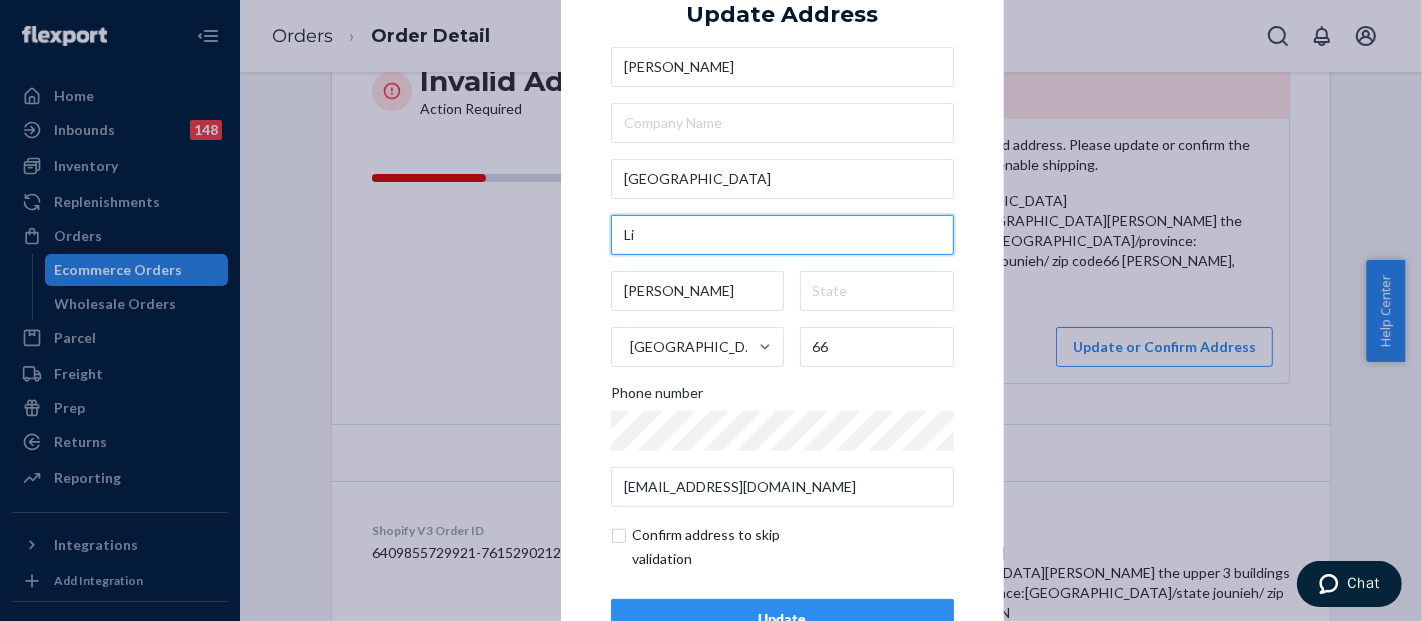 type on "L" 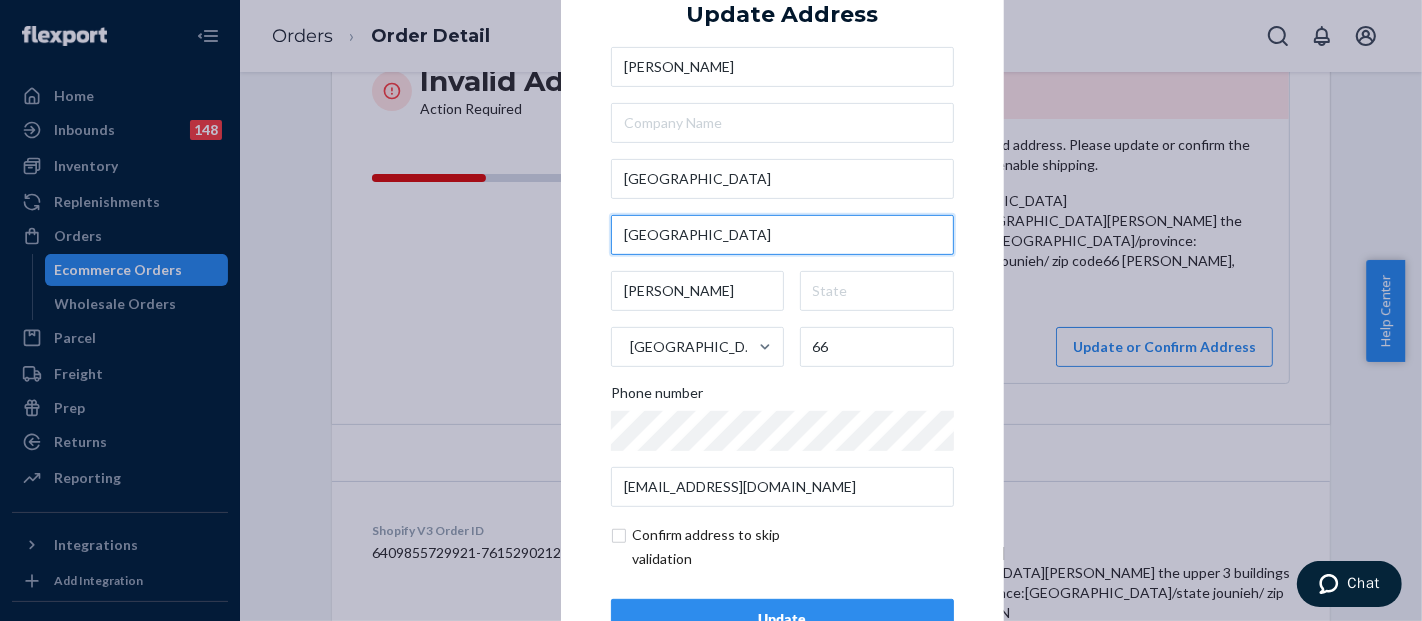 type on "[GEOGRAPHIC_DATA]" 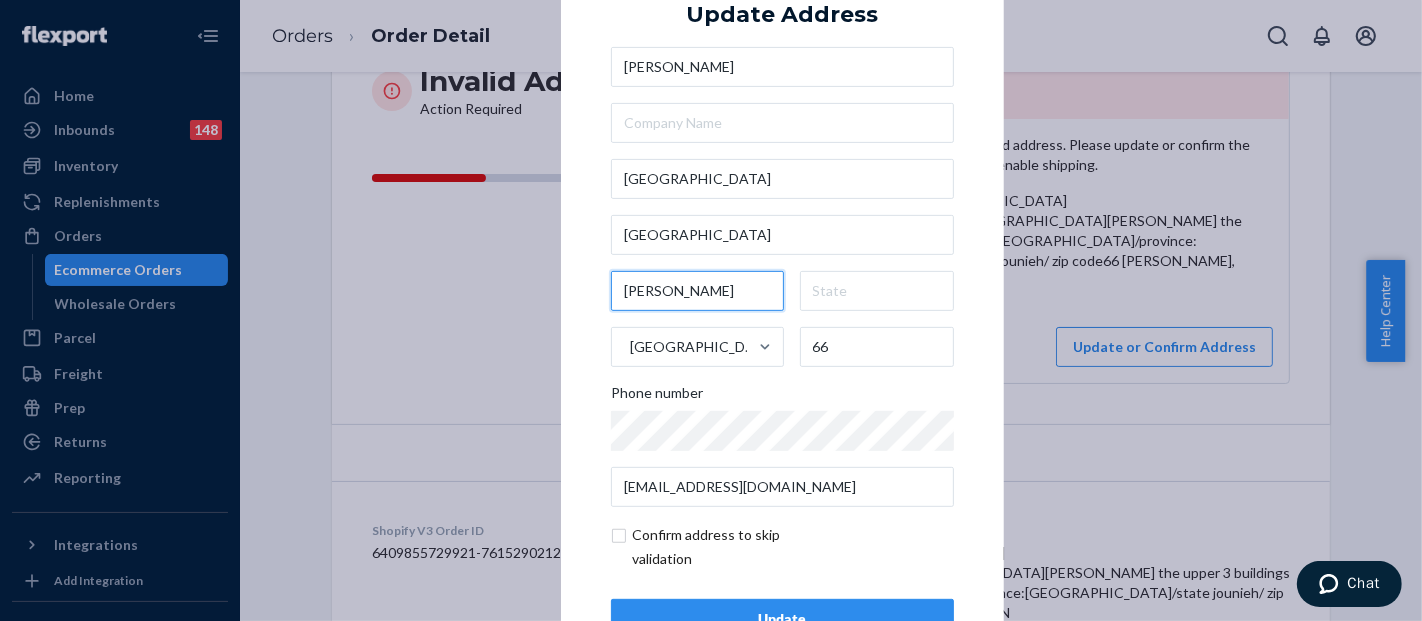 click on "[PERSON_NAME]" at bounding box center (697, 291) 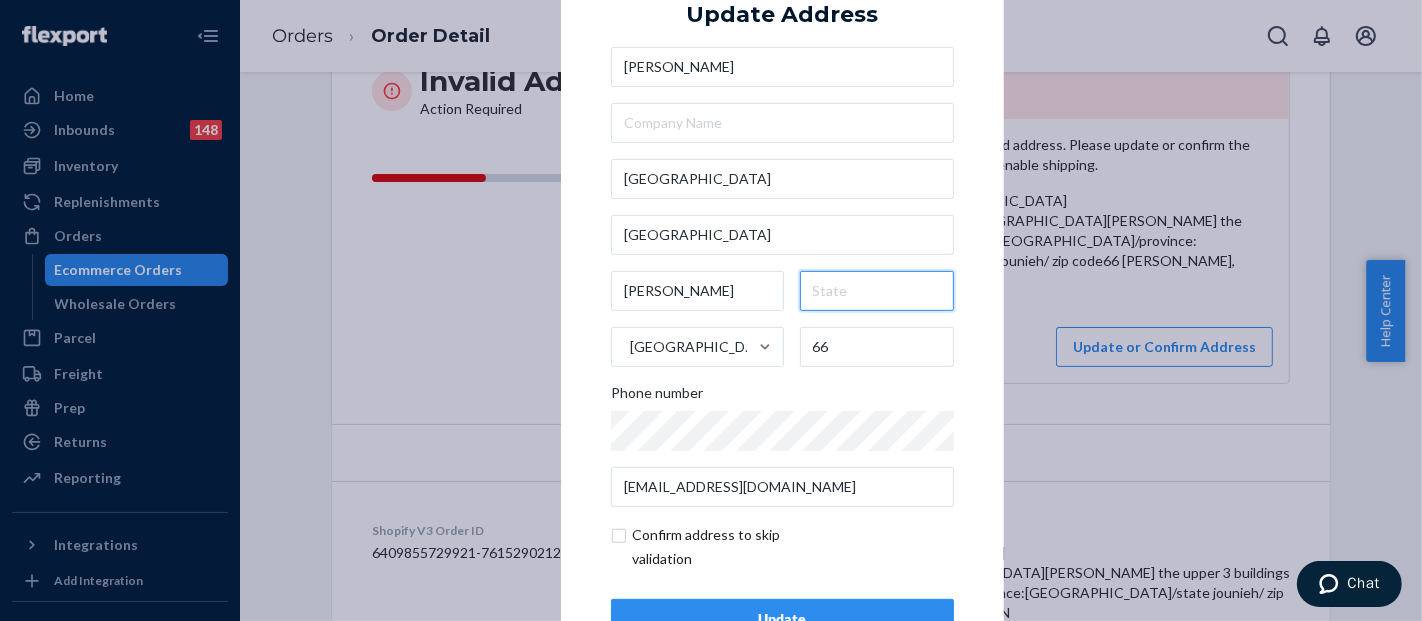 click at bounding box center (877, 291) 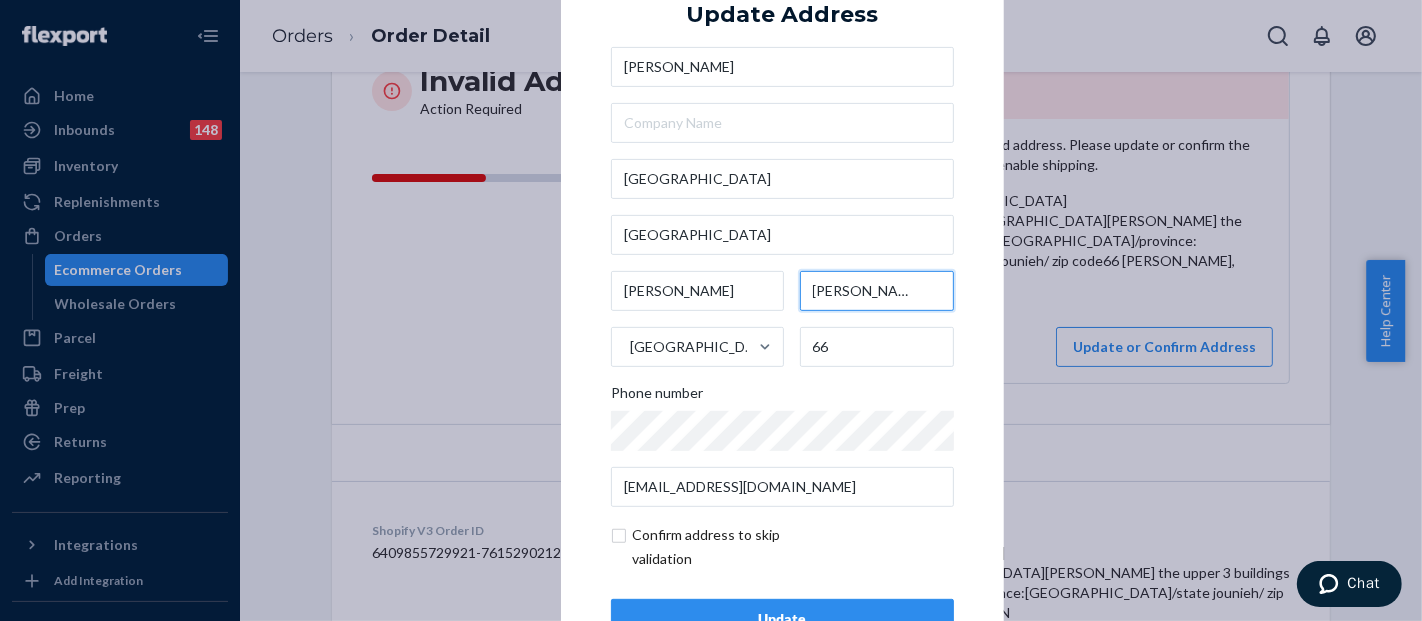 type on "[PERSON_NAME]" 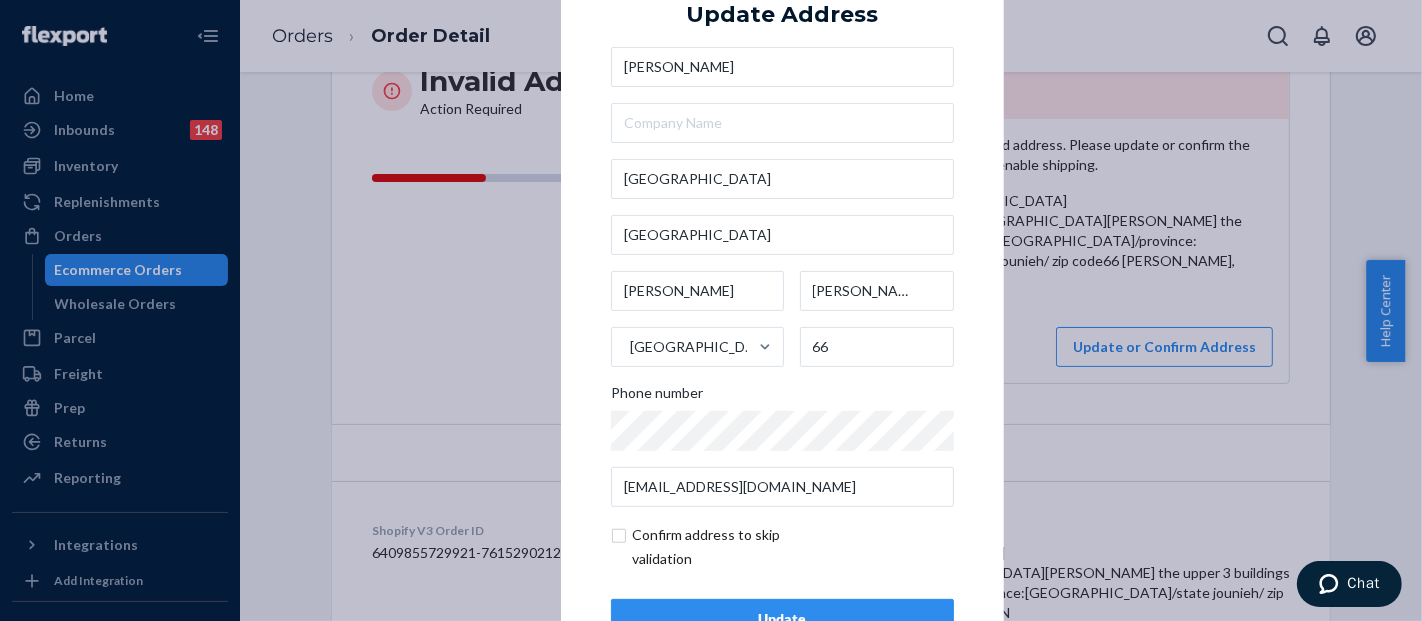 click on "× Update Address [PERSON_NAME][GEOGRAPHIC_DATA] [GEOGRAPHIC_DATA] [GEOGRAPHIC_DATA][PERSON_NAME] [GEOGRAPHIC_DATA] 66 Phone number [EMAIL_ADDRESS][DOMAIN_NAME] Confirm address to skip validation Update" at bounding box center [782, 310] 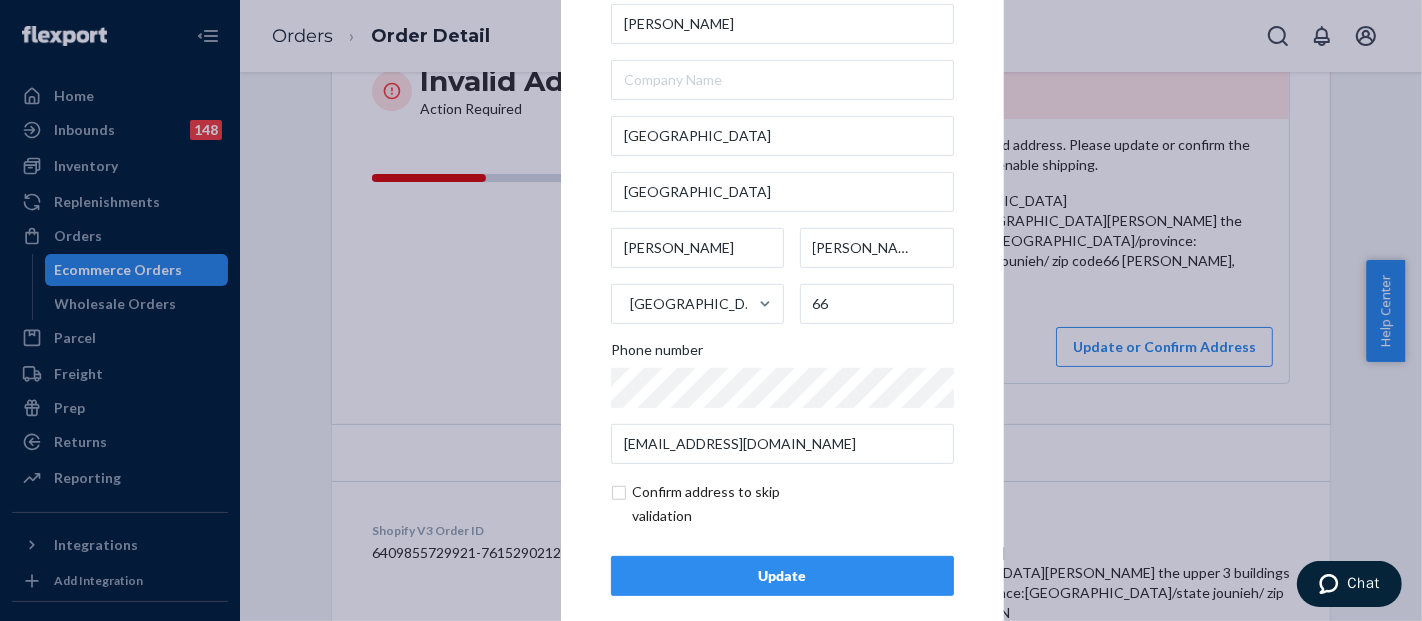 scroll, scrollTop: 67, scrollLeft: 0, axis: vertical 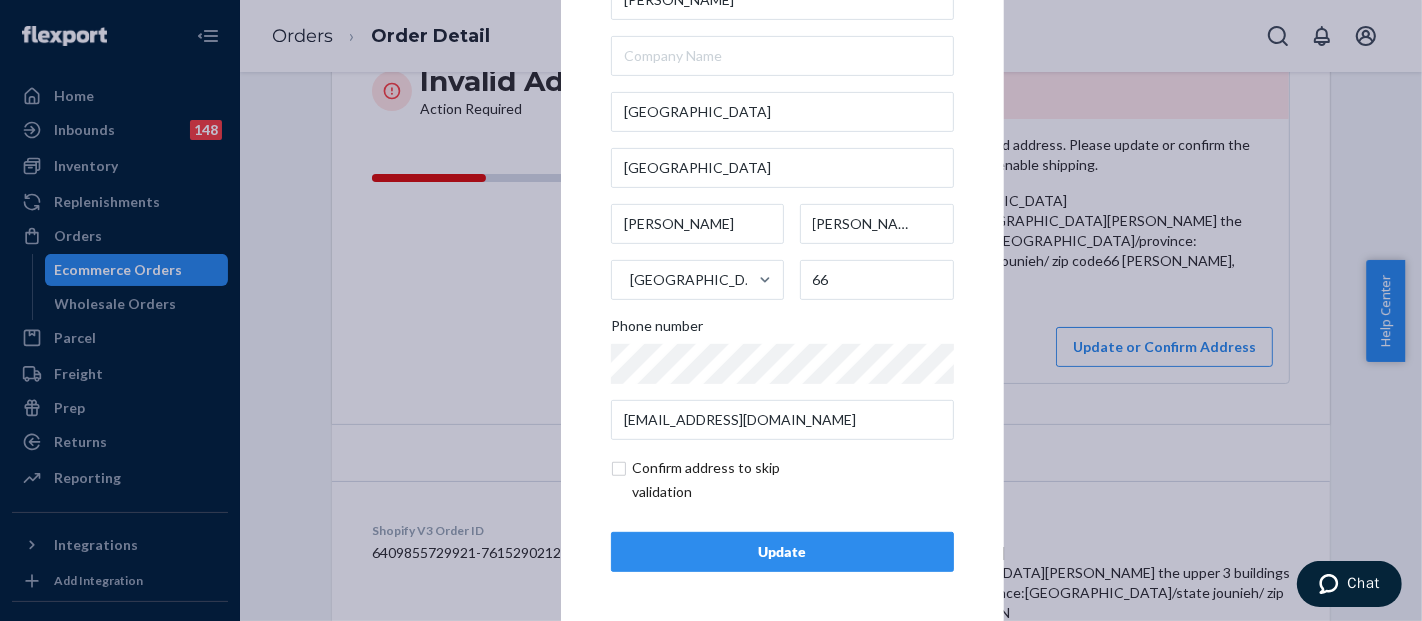click at bounding box center [727, 480] 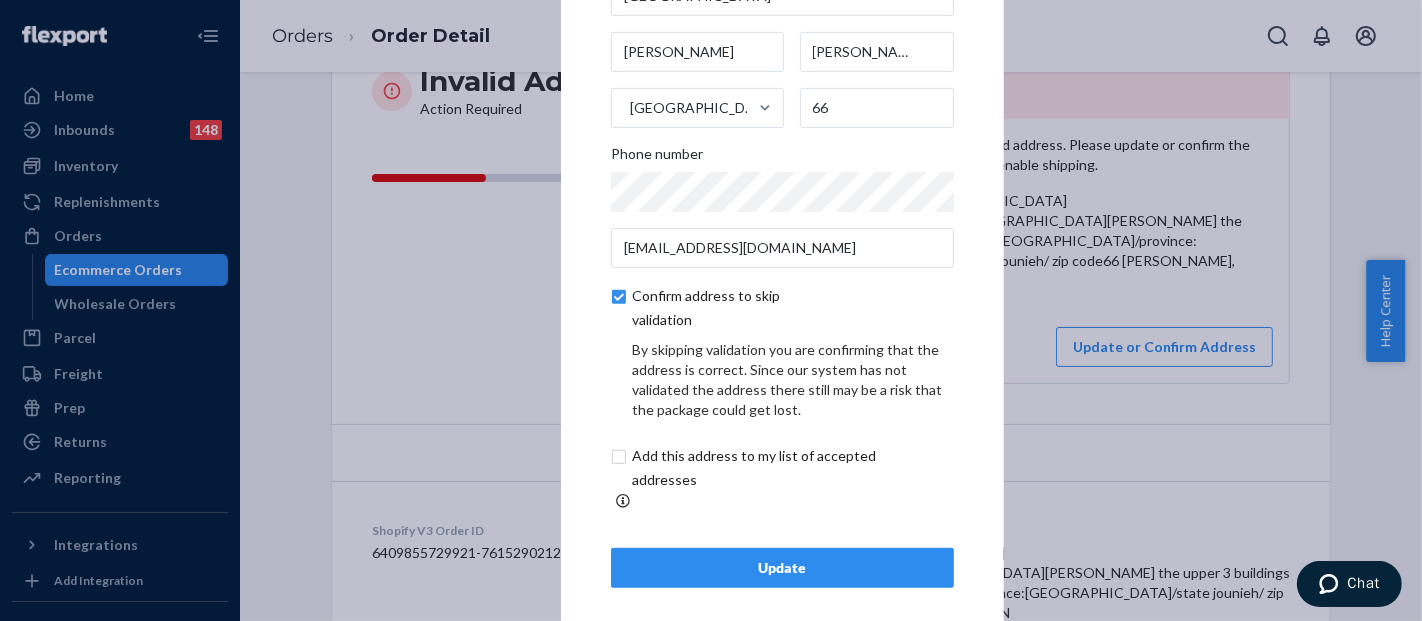 scroll, scrollTop: 151, scrollLeft: 0, axis: vertical 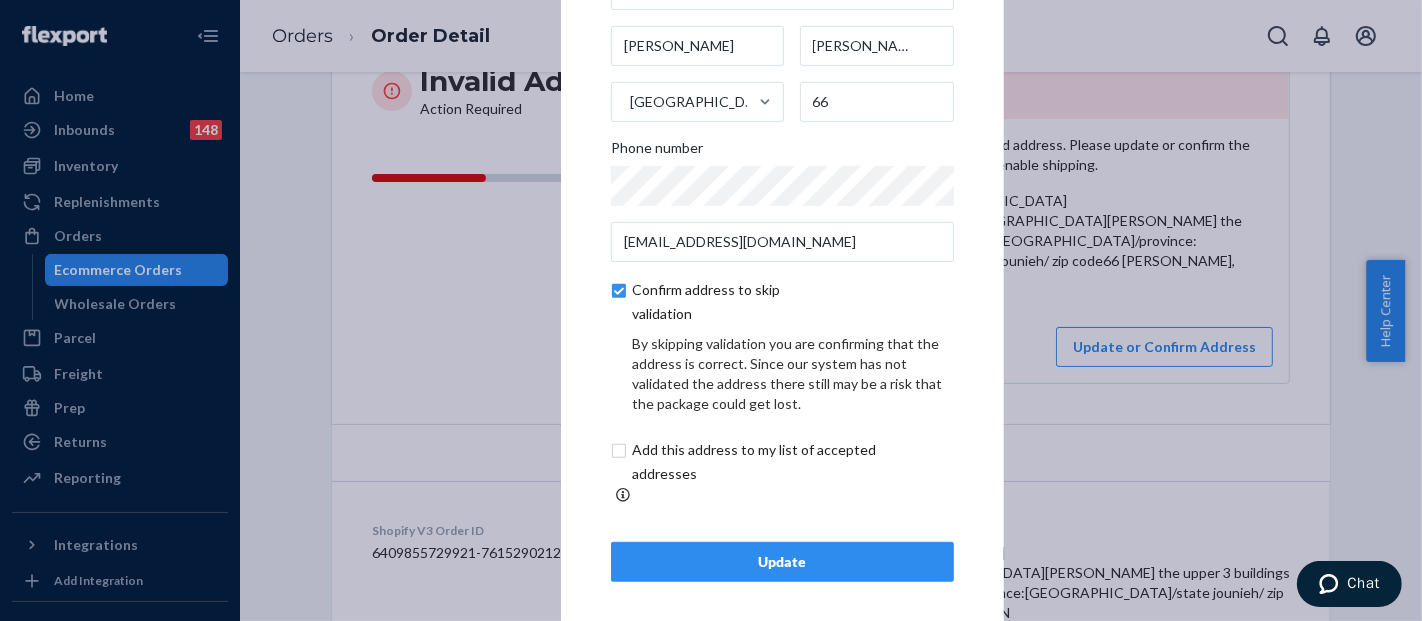 click on "Update" at bounding box center [782, 562] 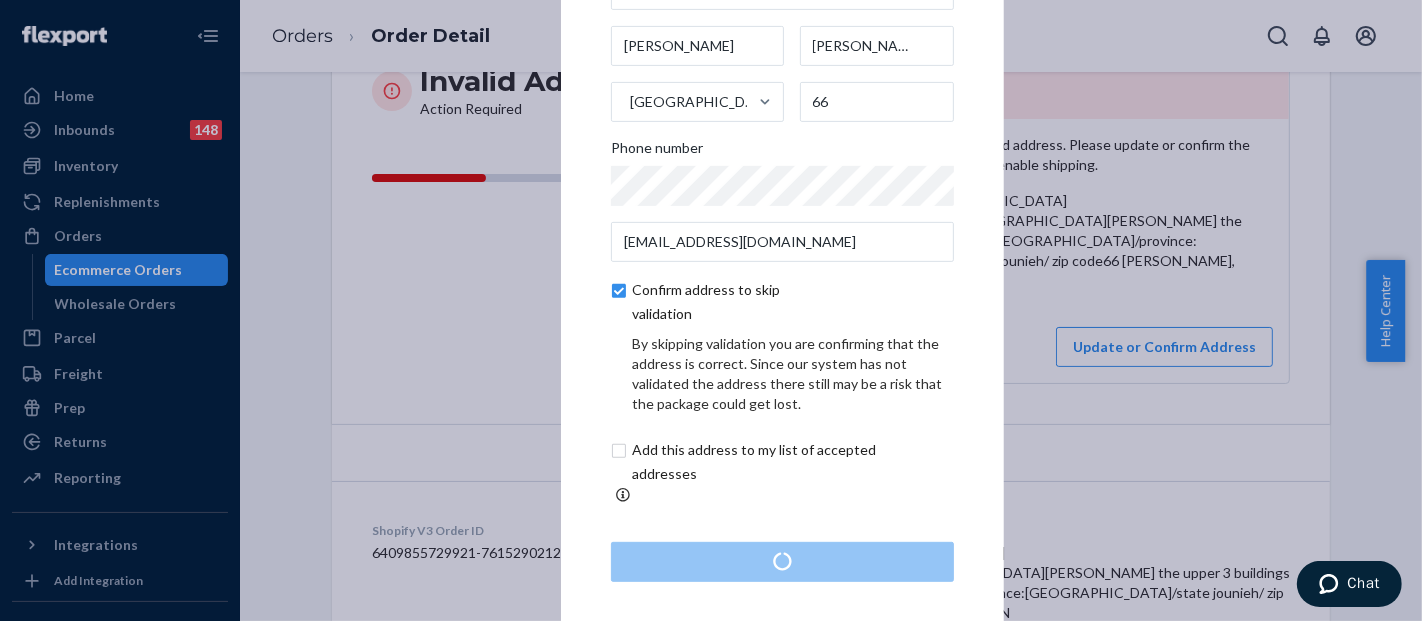 scroll, scrollTop: 0, scrollLeft: 0, axis: both 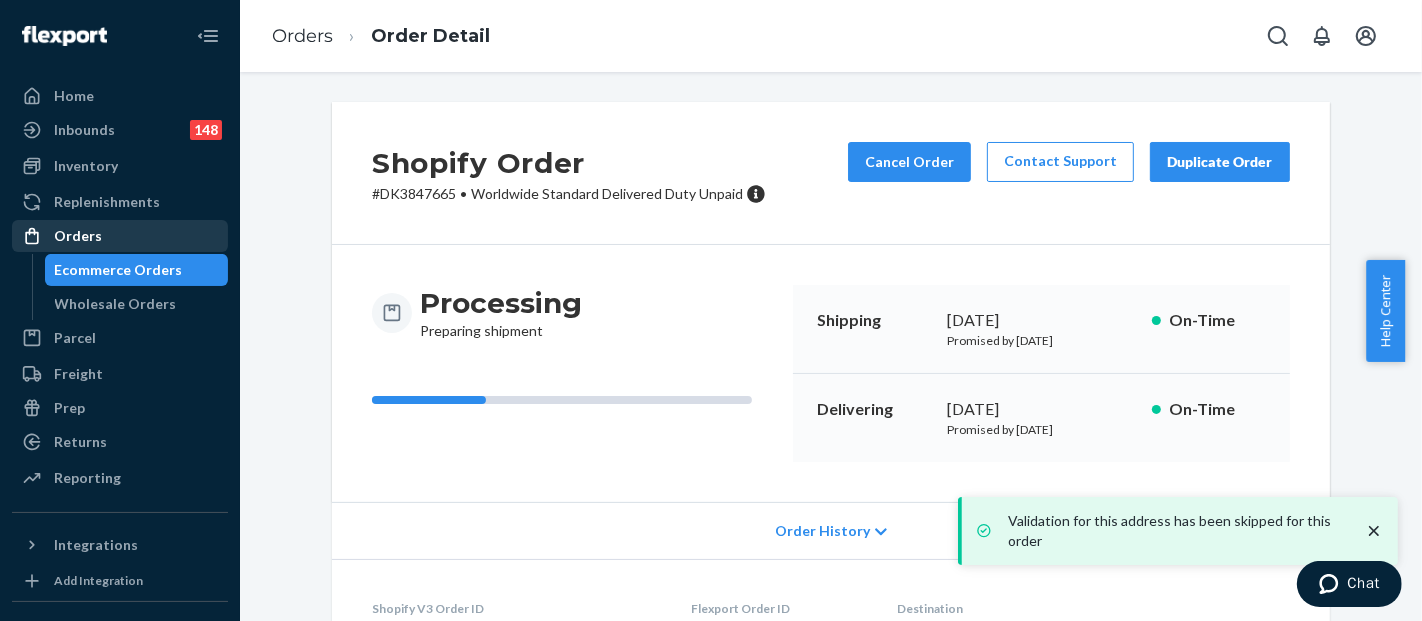 click on "Orders" at bounding box center (78, 236) 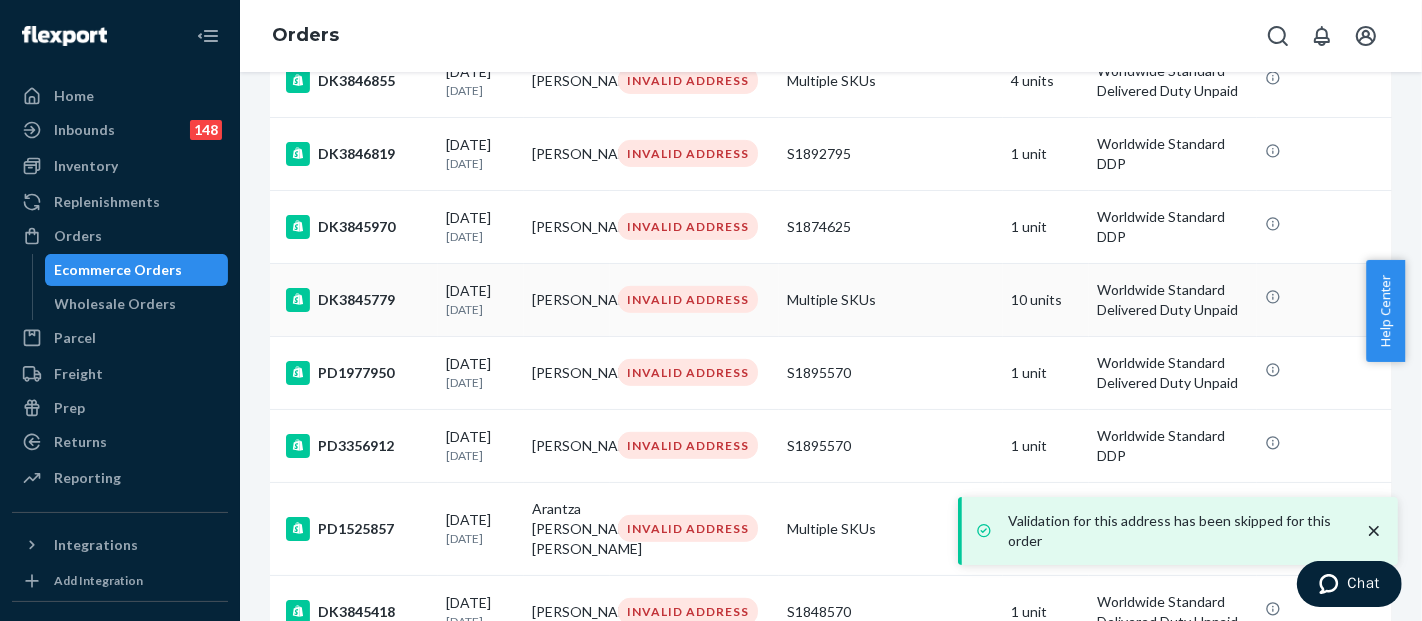 scroll, scrollTop: 666, scrollLeft: 0, axis: vertical 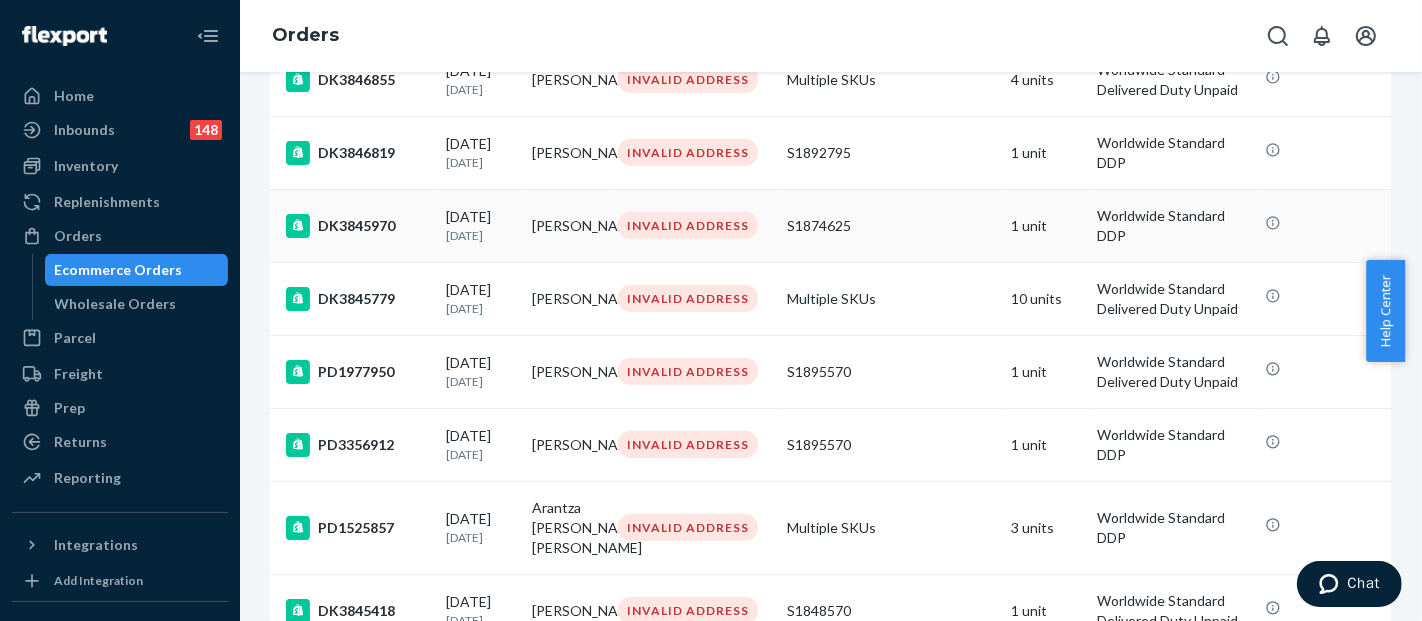 click on "S1874625" at bounding box center [891, 226] 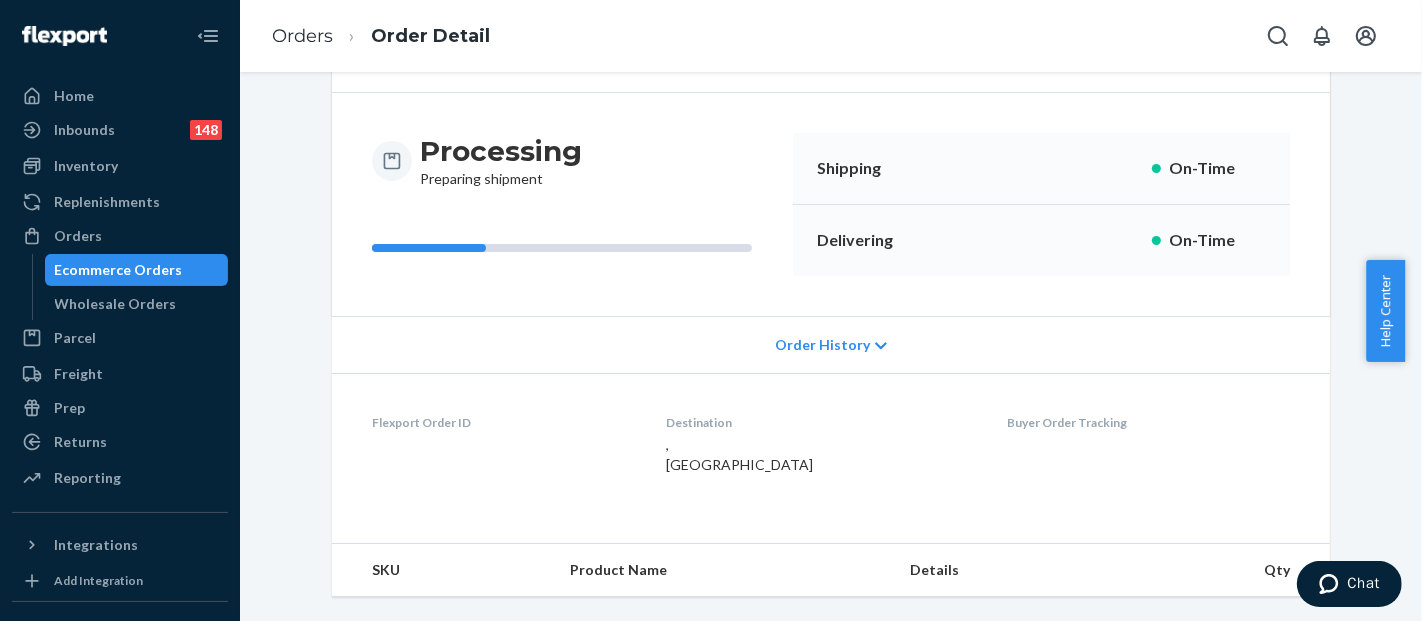 scroll, scrollTop: 0, scrollLeft: 0, axis: both 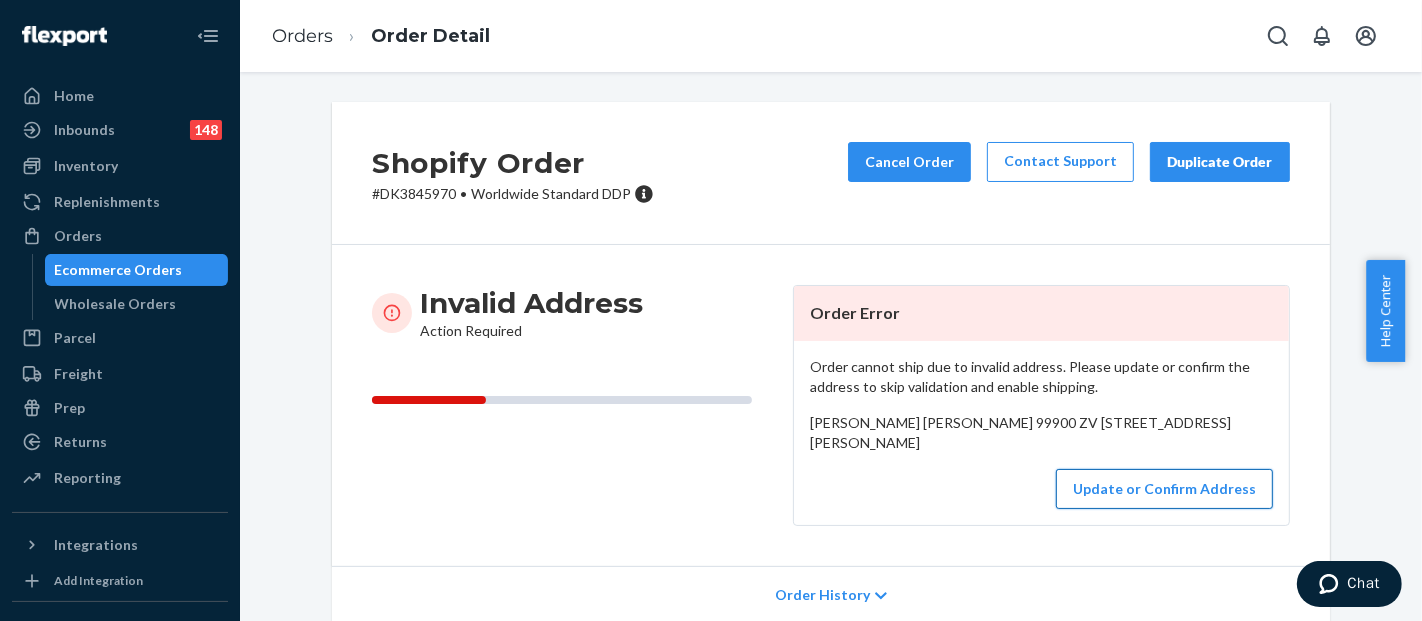 click on "Update or Confirm Address" at bounding box center (1164, 489) 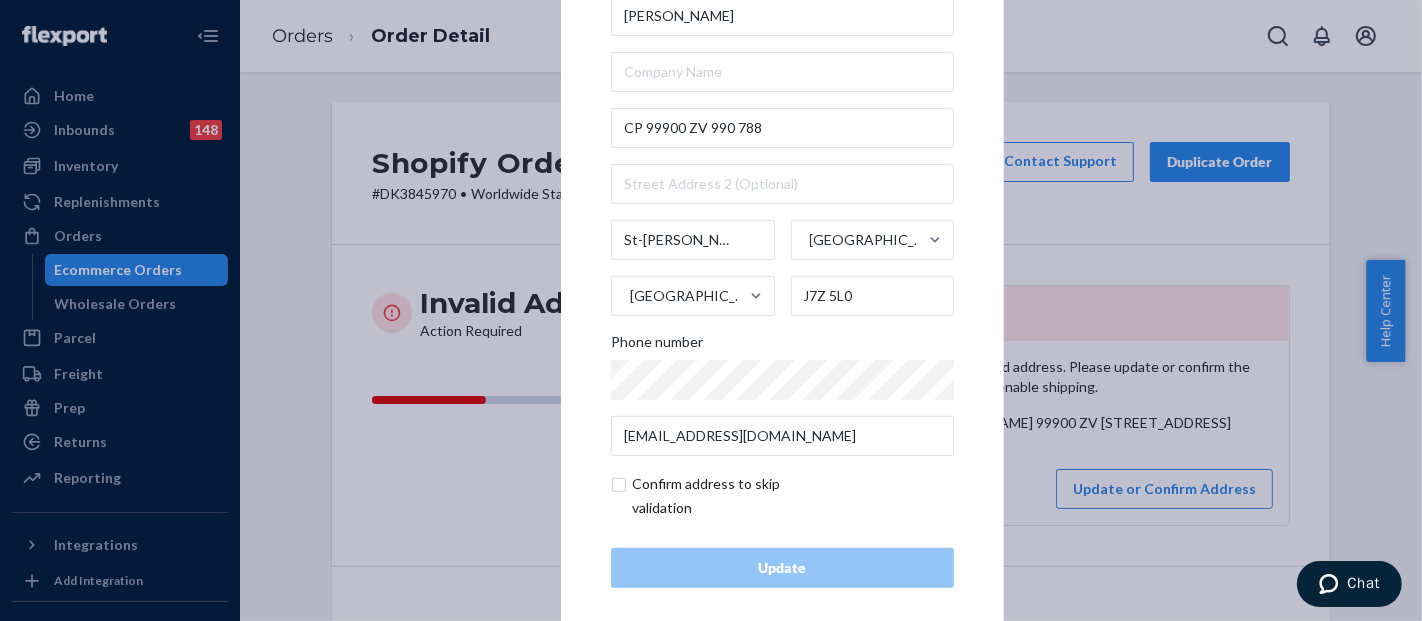 scroll, scrollTop: 67, scrollLeft: 0, axis: vertical 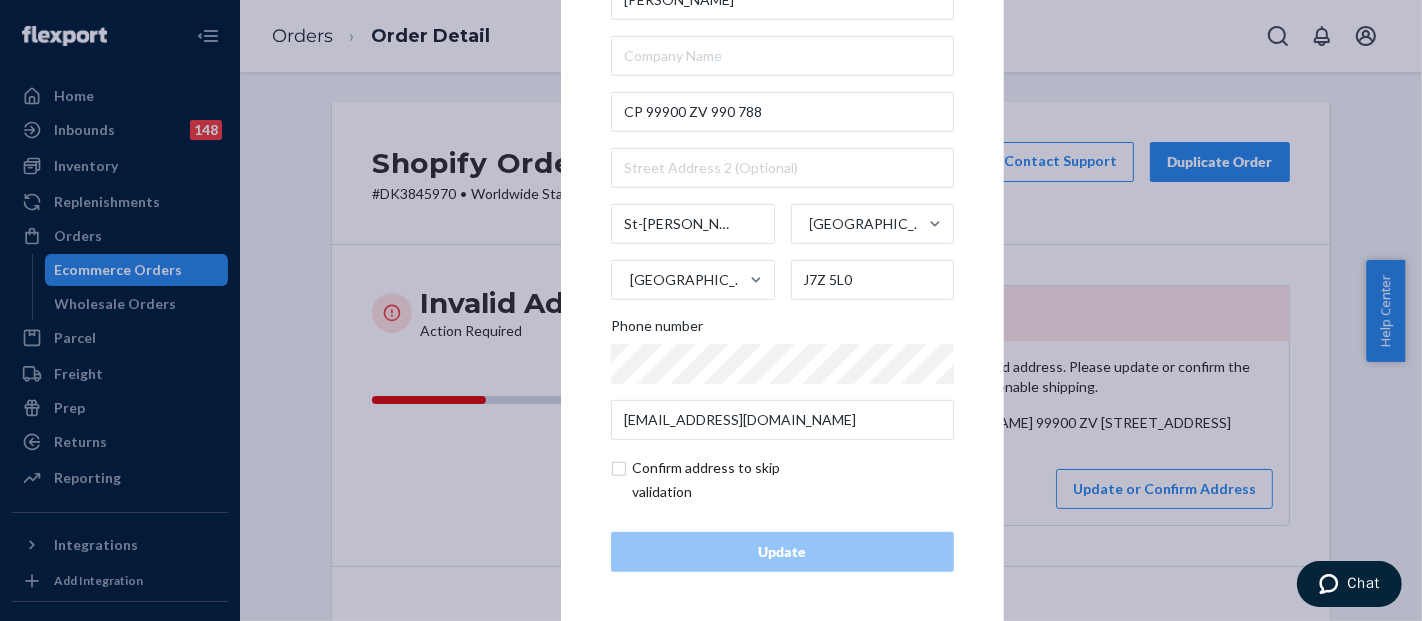 click at bounding box center [727, 480] 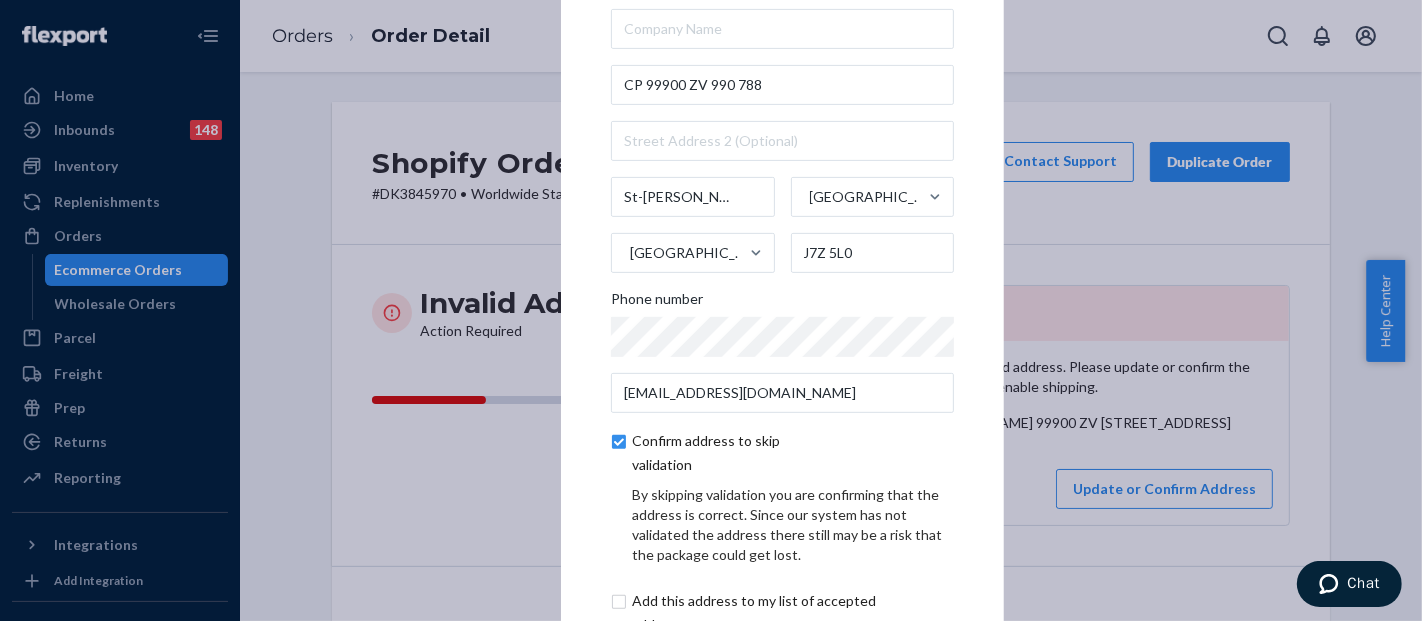scroll, scrollTop: 151, scrollLeft: 0, axis: vertical 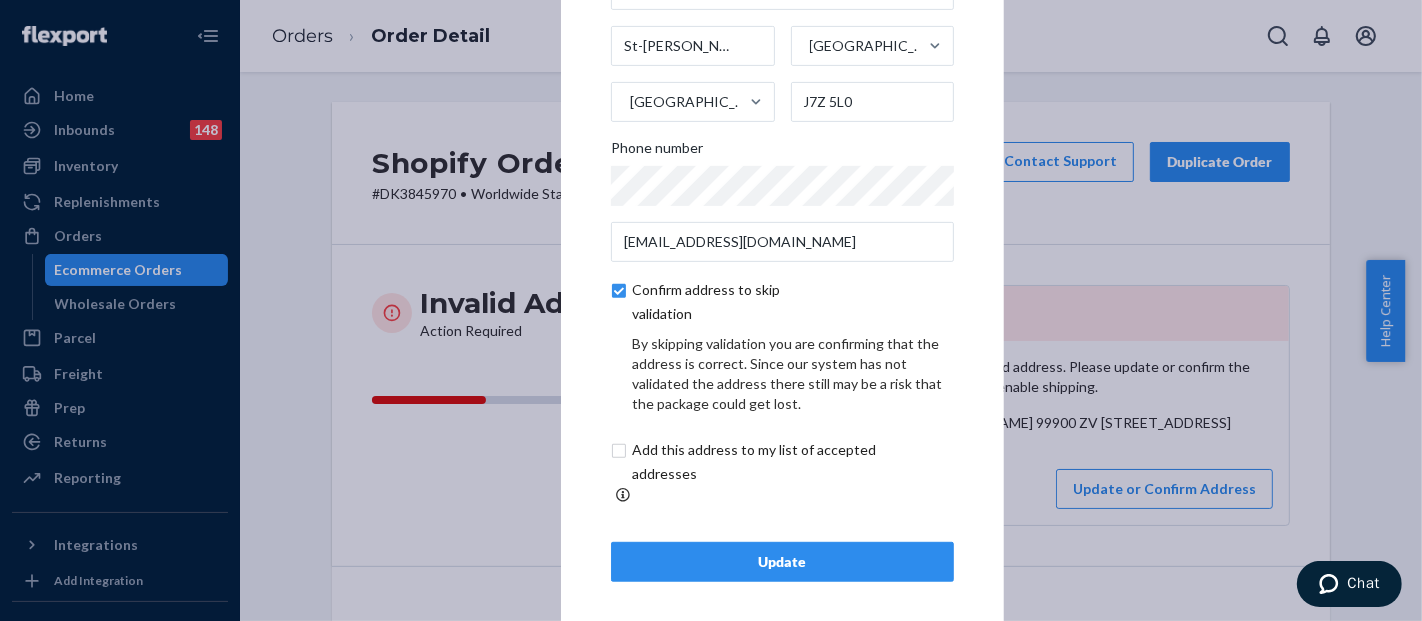 click on "Update" at bounding box center (782, 562) 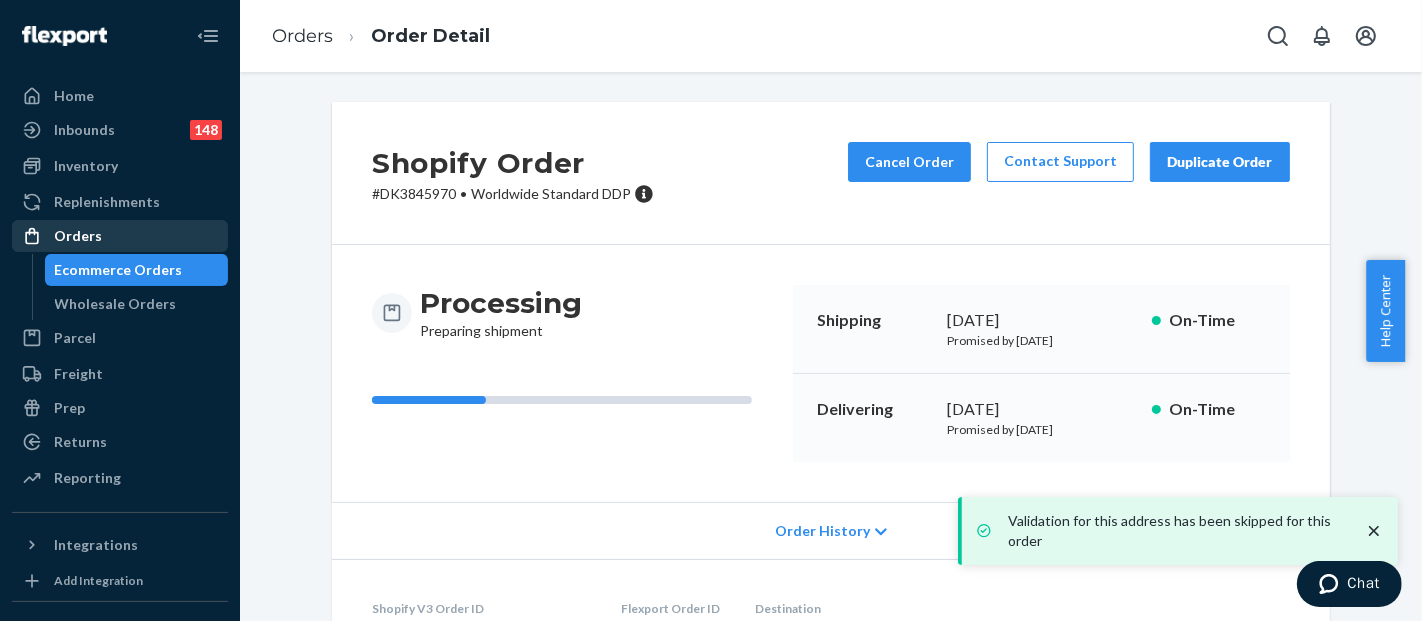 click on "Orders" at bounding box center (120, 236) 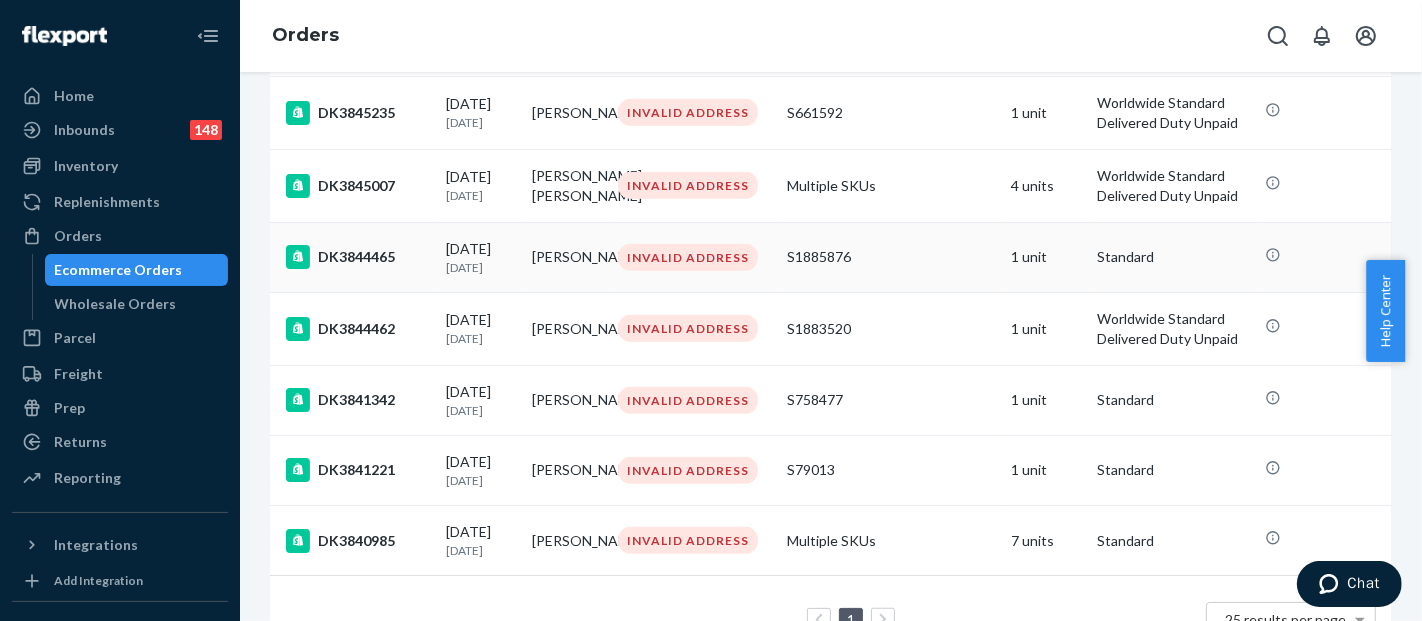scroll, scrollTop: 1111, scrollLeft: 0, axis: vertical 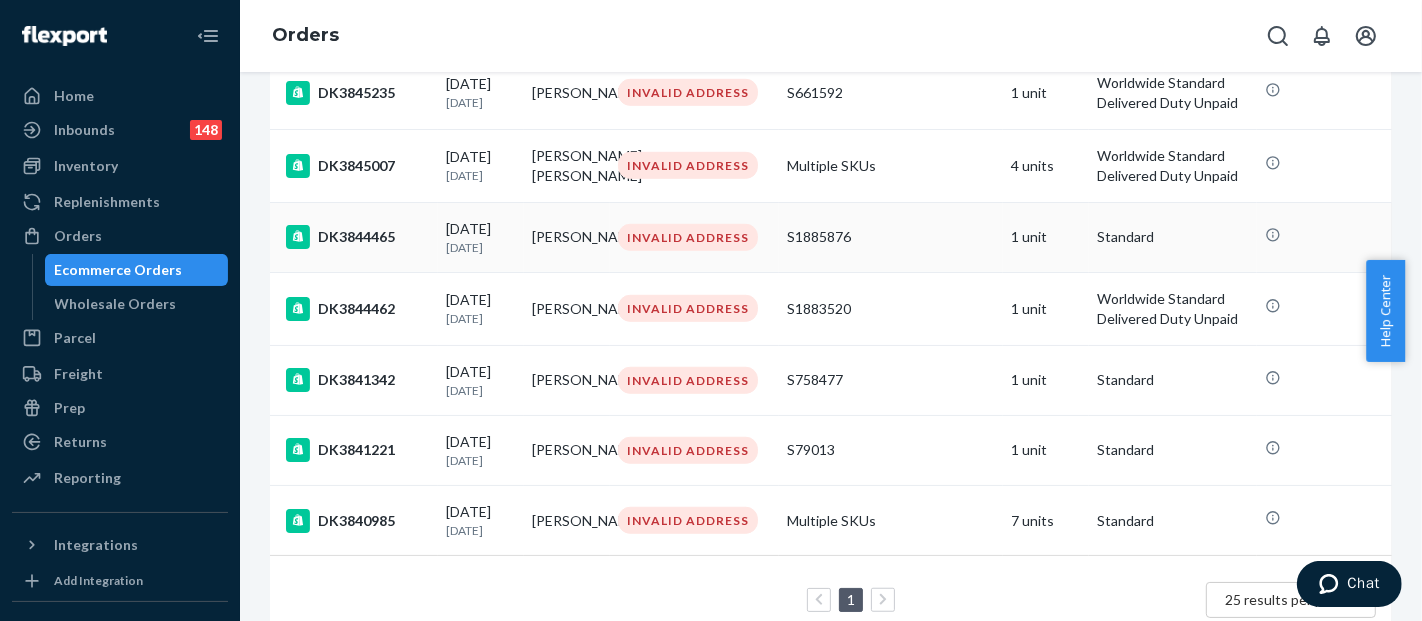 click on "S1885876" at bounding box center (891, 237) 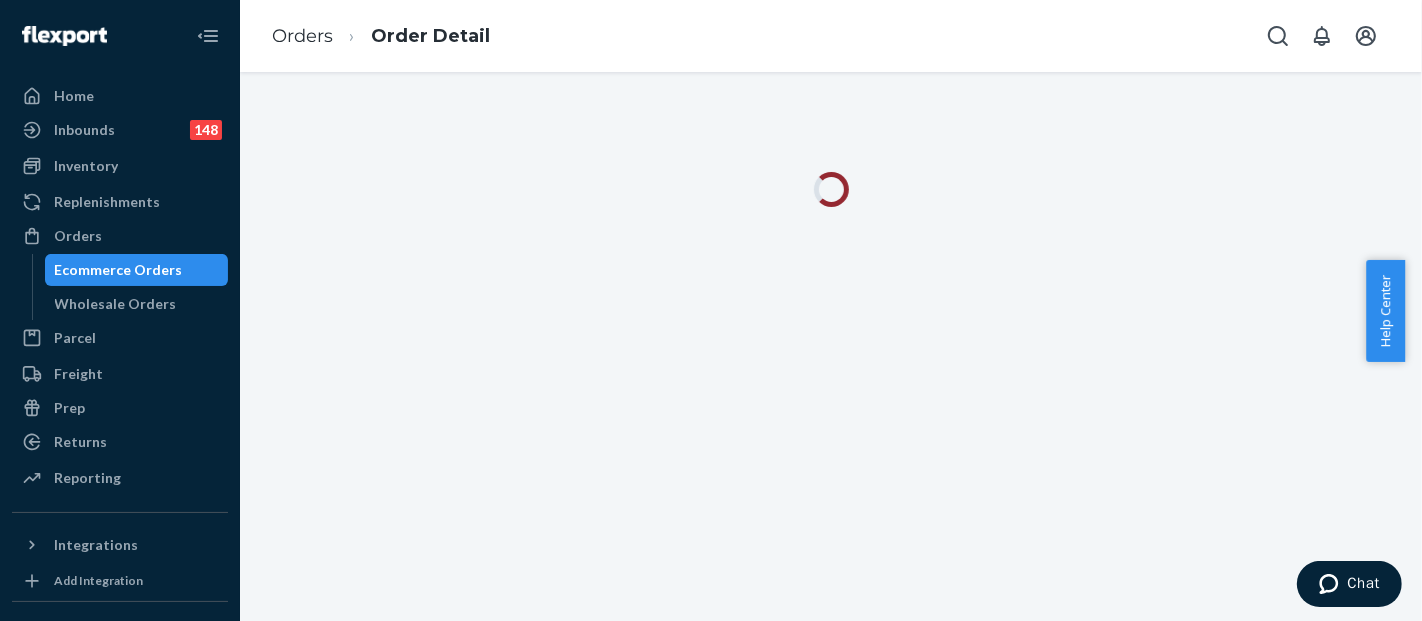 scroll, scrollTop: 0, scrollLeft: 0, axis: both 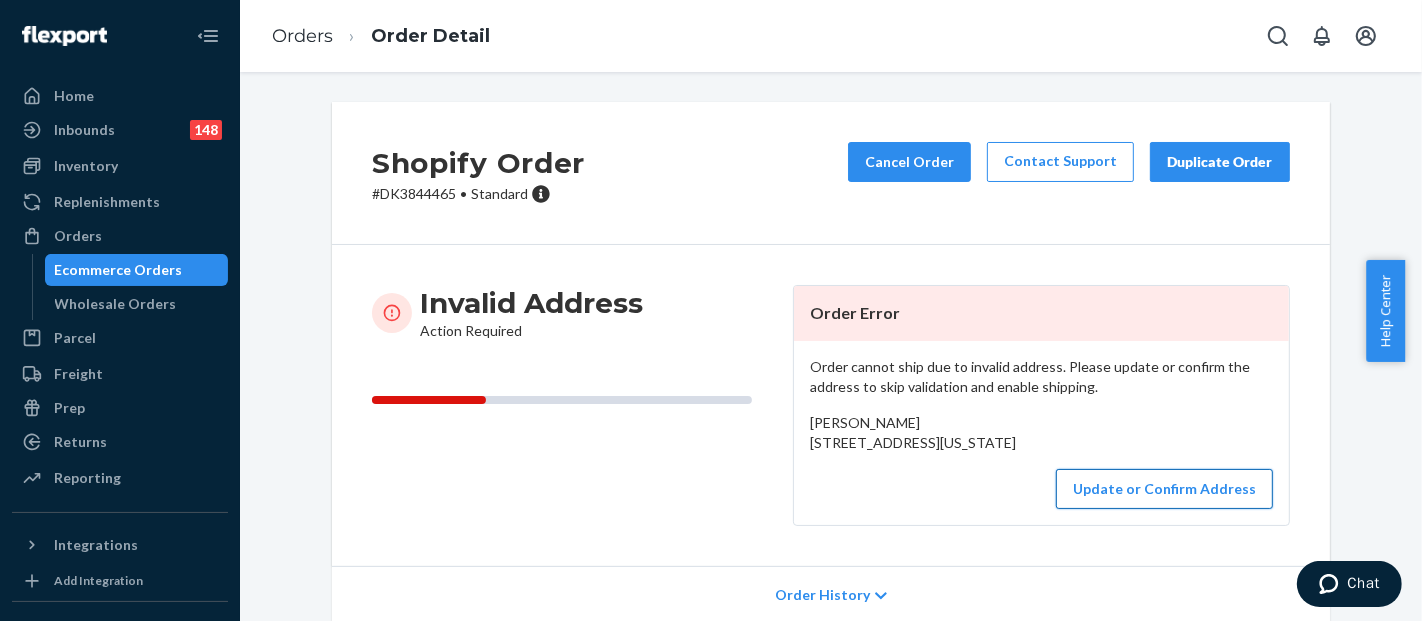 click on "Update or Confirm Address" at bounding box center (1164, 489) 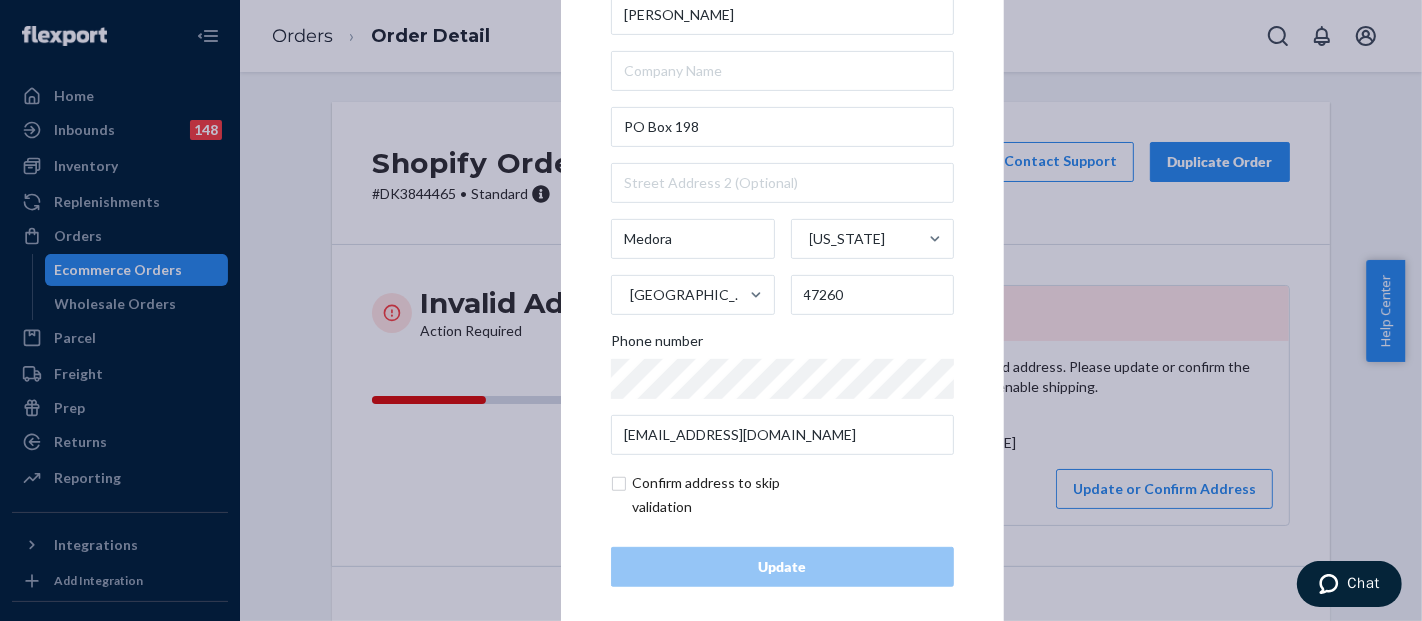 scroll, scrollTop: 67, scrollLeft: 0, axis: vertical 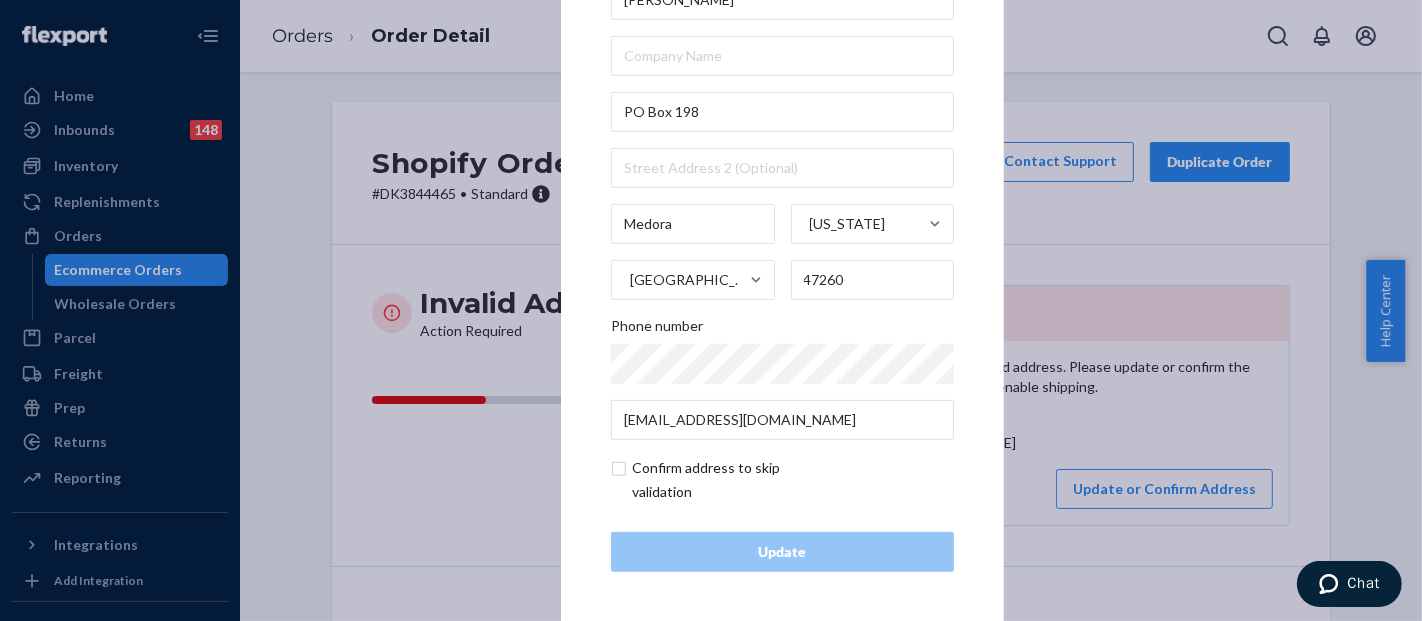 click at bounding box center [727, 480] 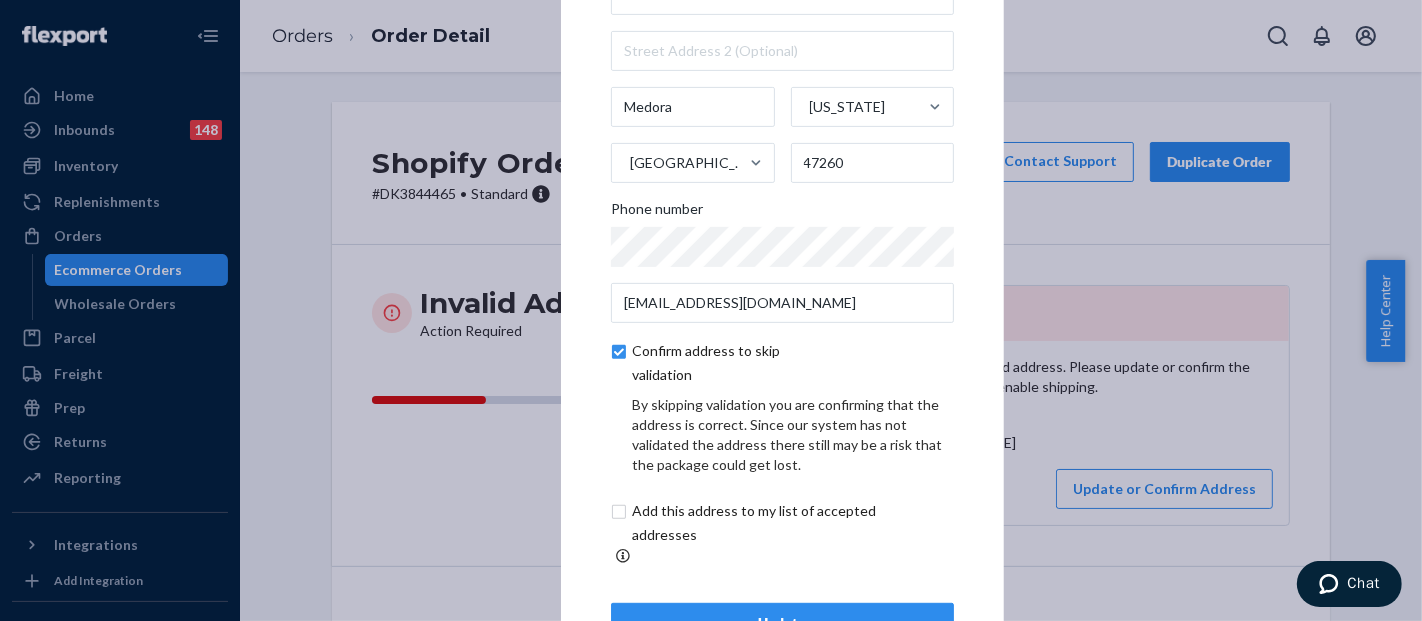 scroll, scrollTop: 151, scrollLeft: 0, axis: vertical 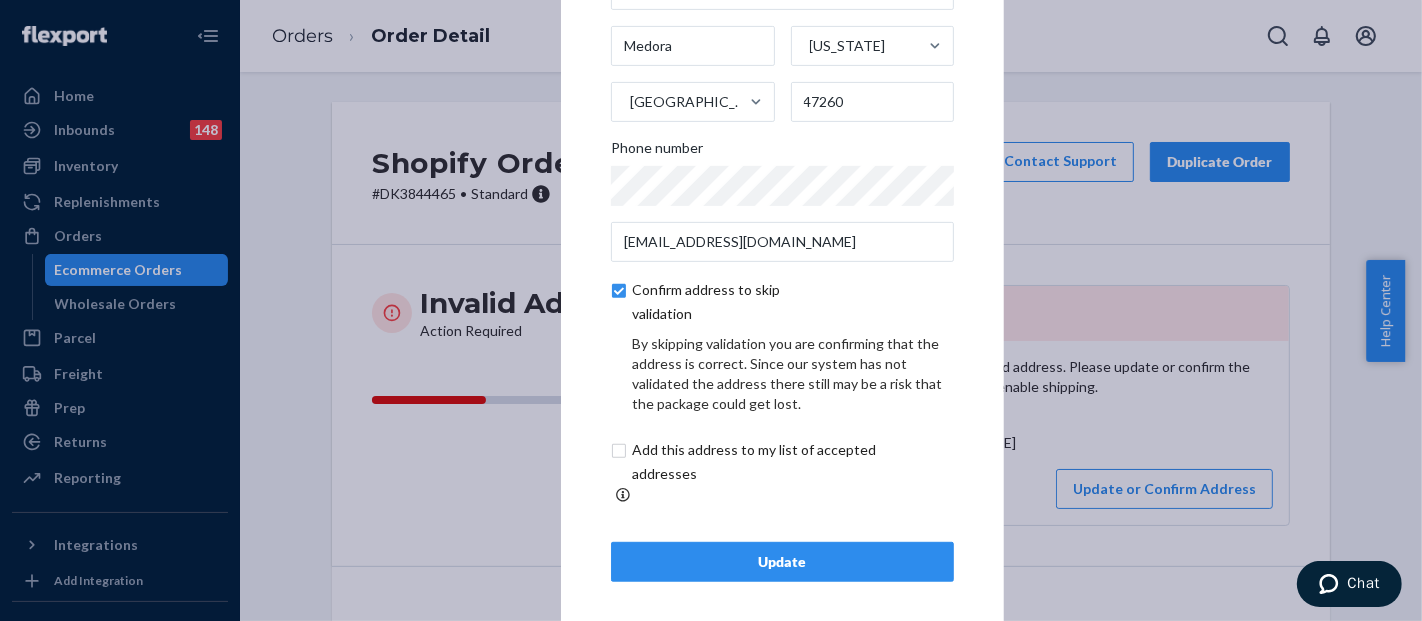 click on "Update" at bounding box center (782, 562) 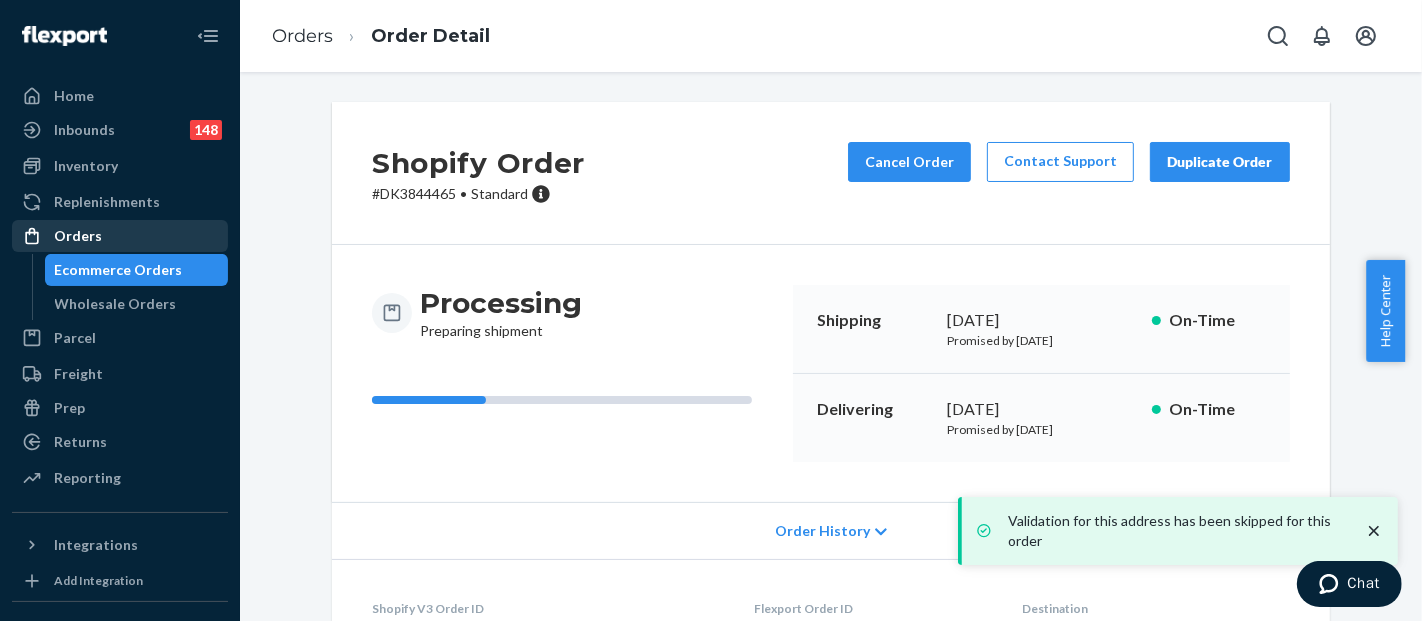 click on "Orders" at bounding box center (120, 236) 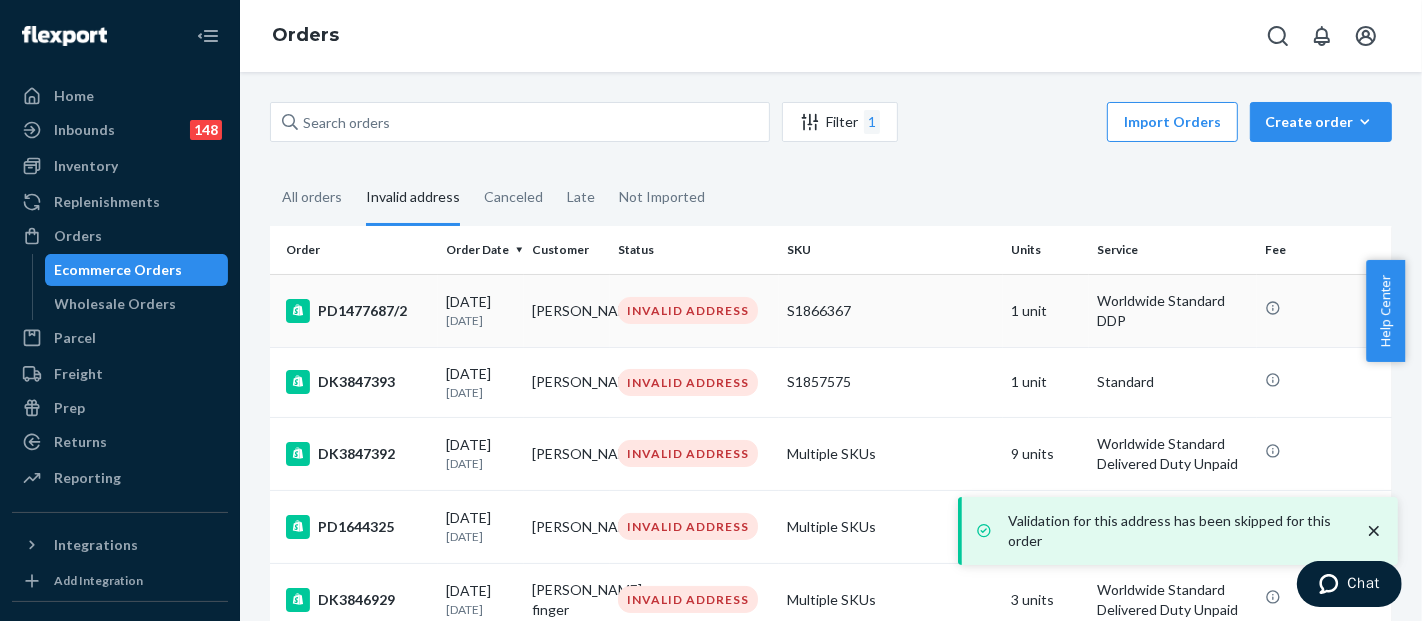 click on "S1866367" at bounding box center (891, 311) 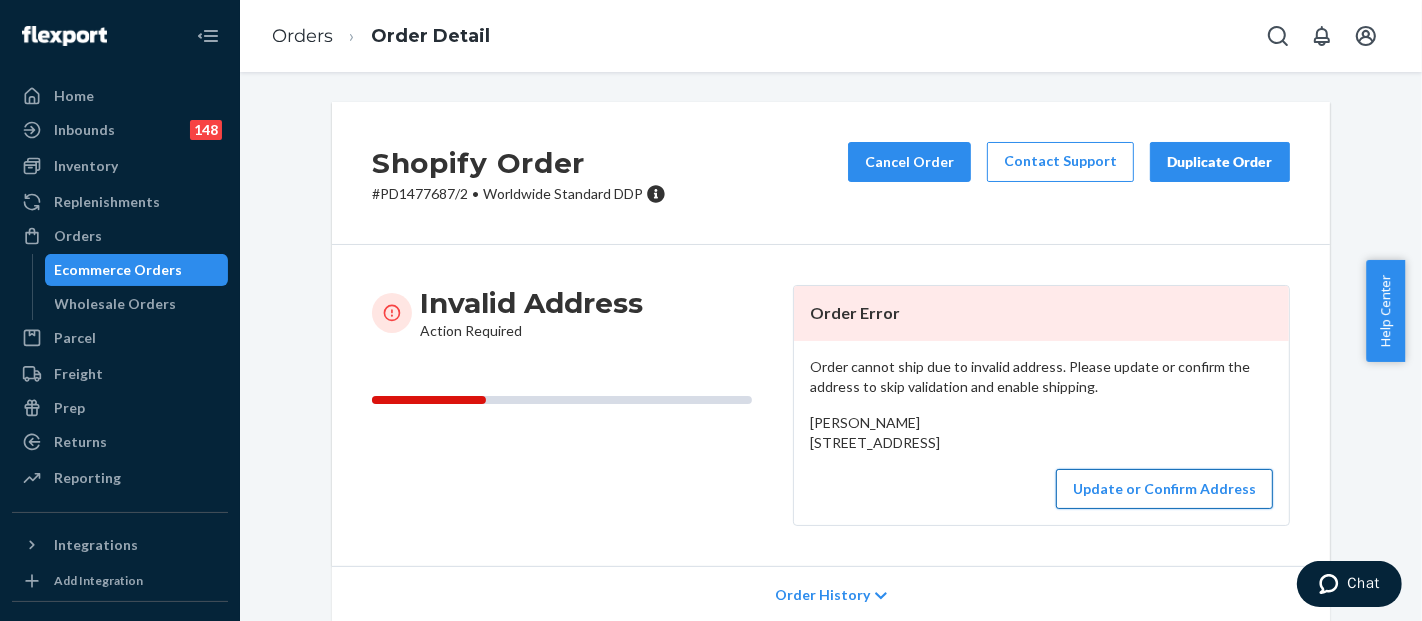 click on "Update or Confirm Address" at bounding box center (1164, 489) 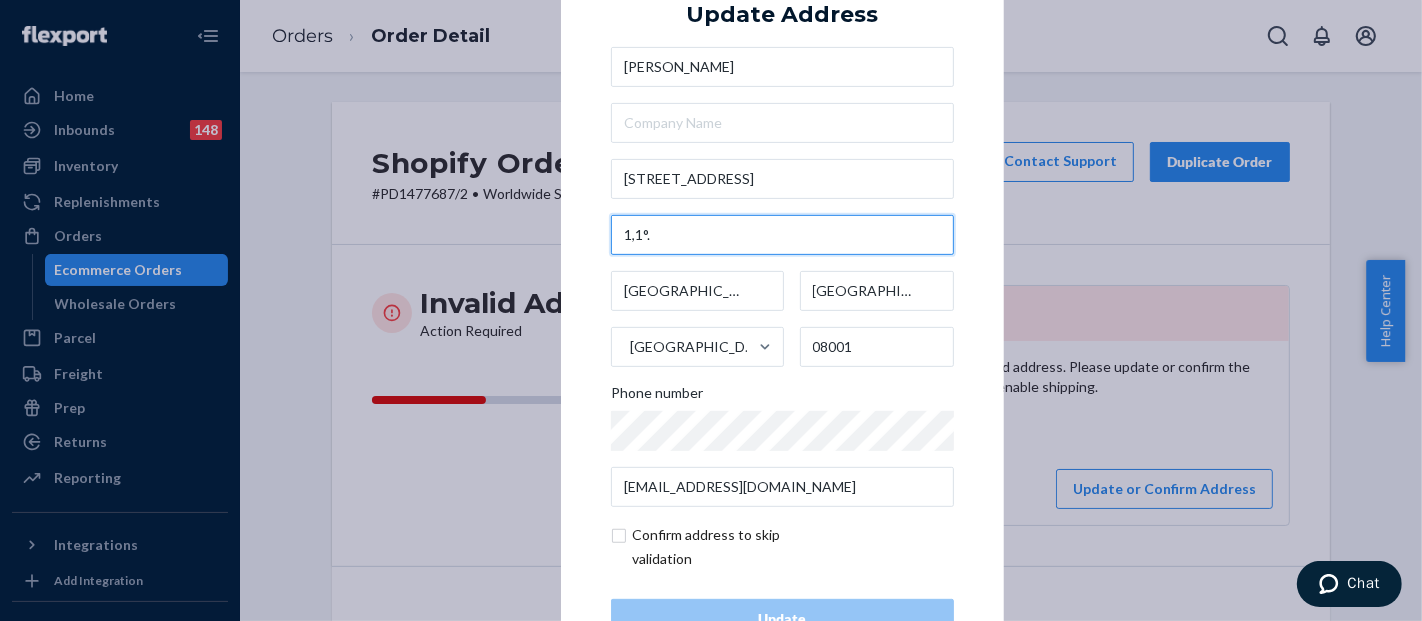 click on "1,1°." at bounding box center (782, 235) 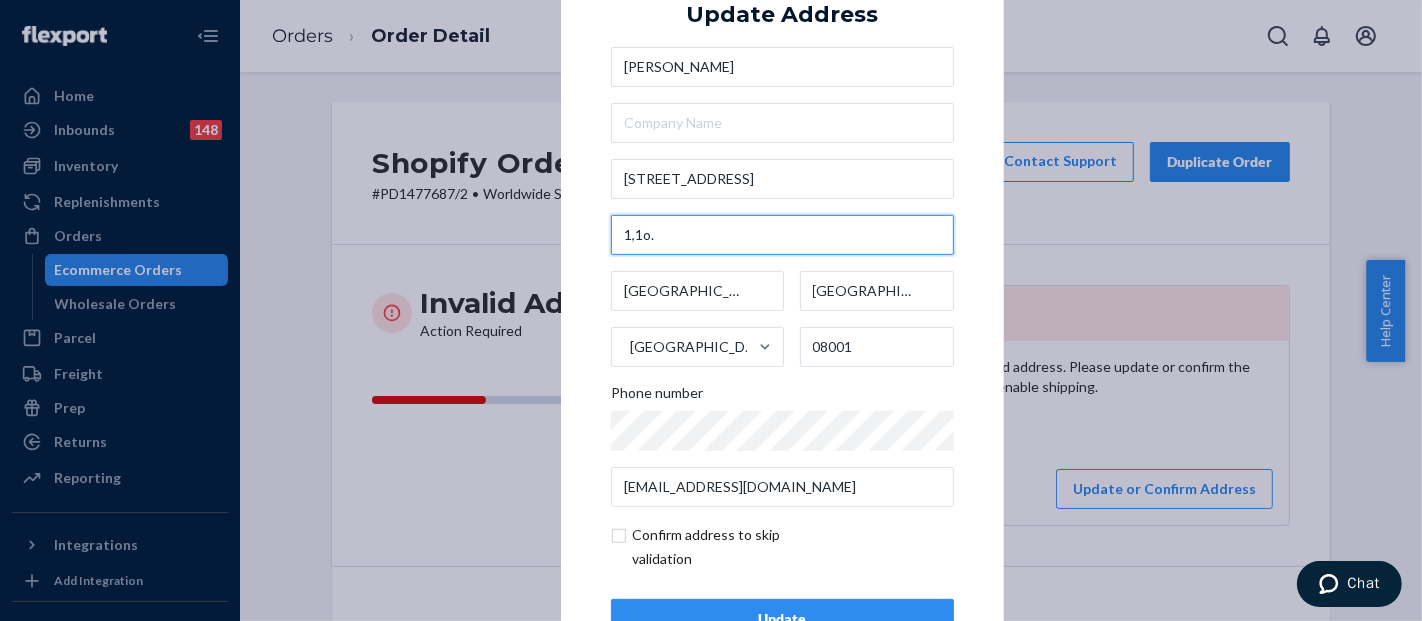 type on "1,1o." 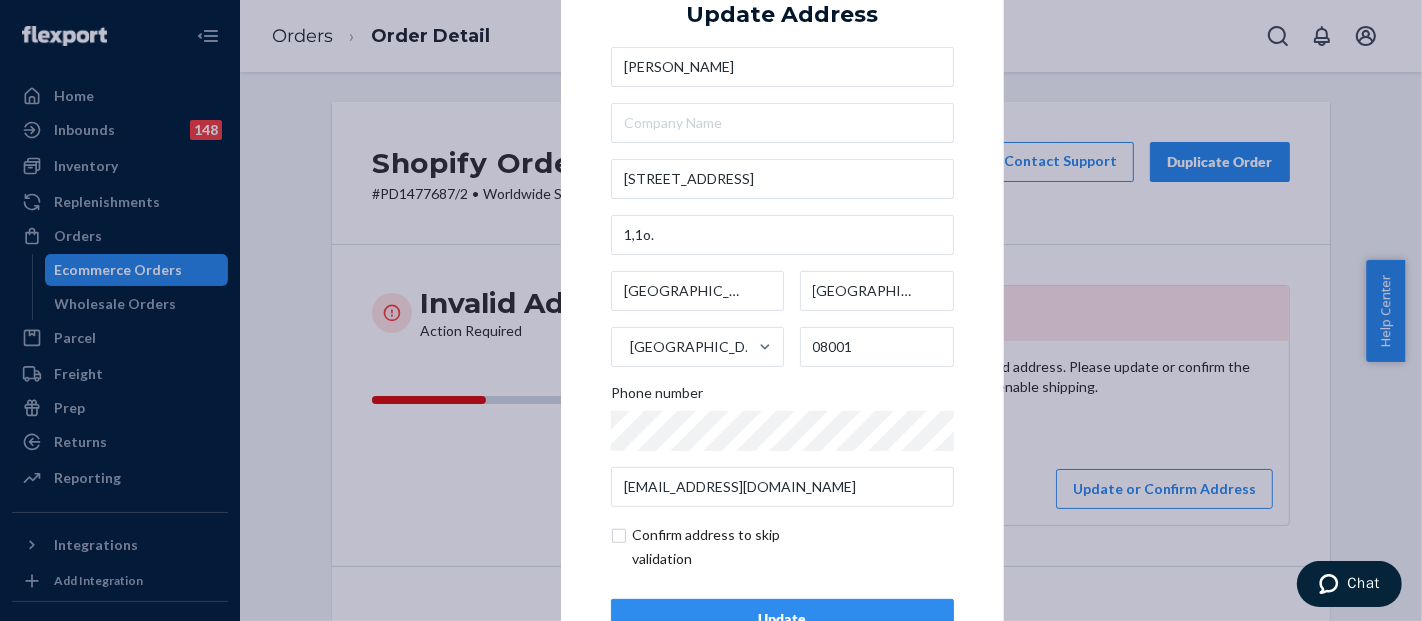 click on "× Update Address [PERSON_NAME][GEOGRAPHIC_DATA][STREET_ADDRESS]. [GEOGRAPHIC_DATA] Phone number [EMAIL_ADDRESS][DOMAIN_NAME] Confirm address to skip validation Update" at bounding box center [782, 310] 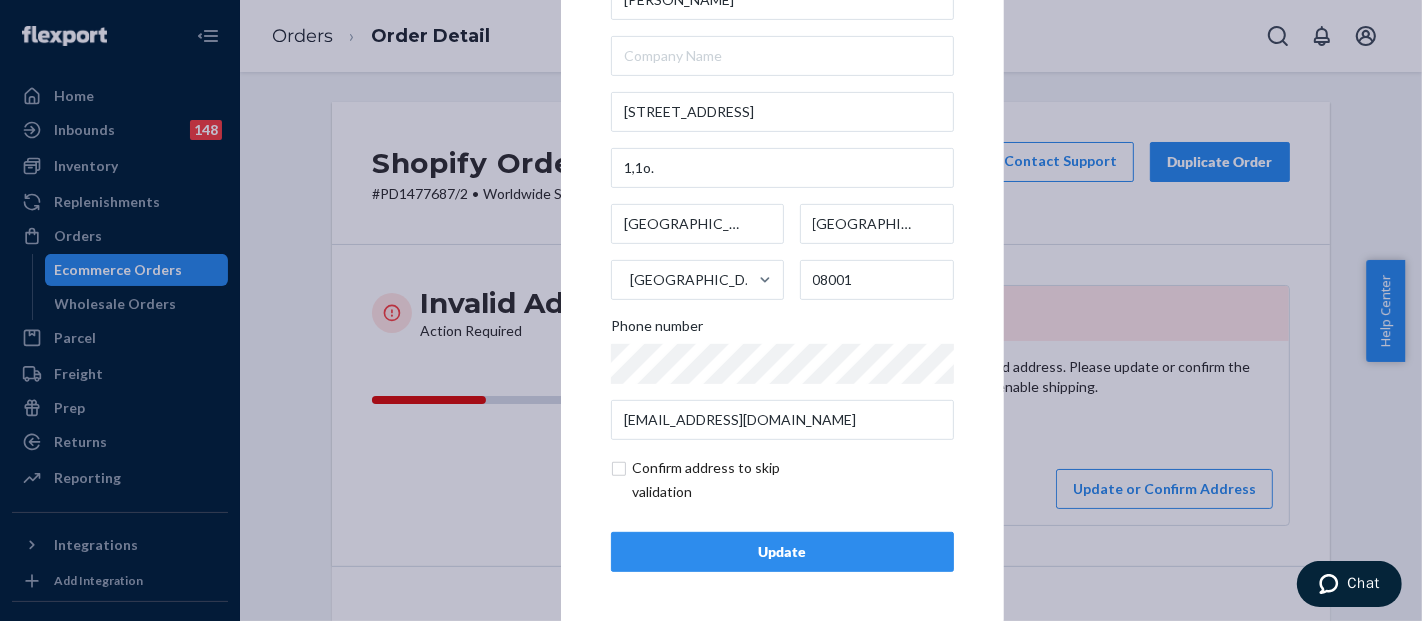 click at bounding box center [727, 480] 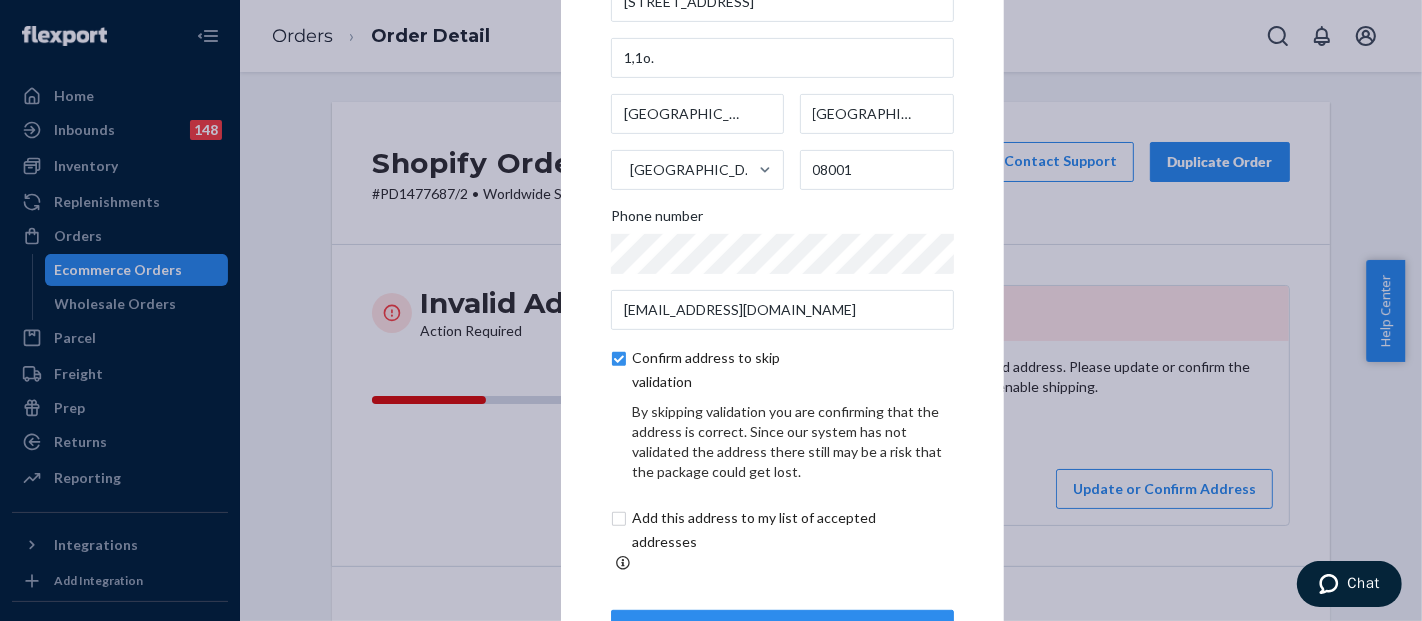 scroll, scrollTop: 151, scrollLeft: 0, axis: vertical 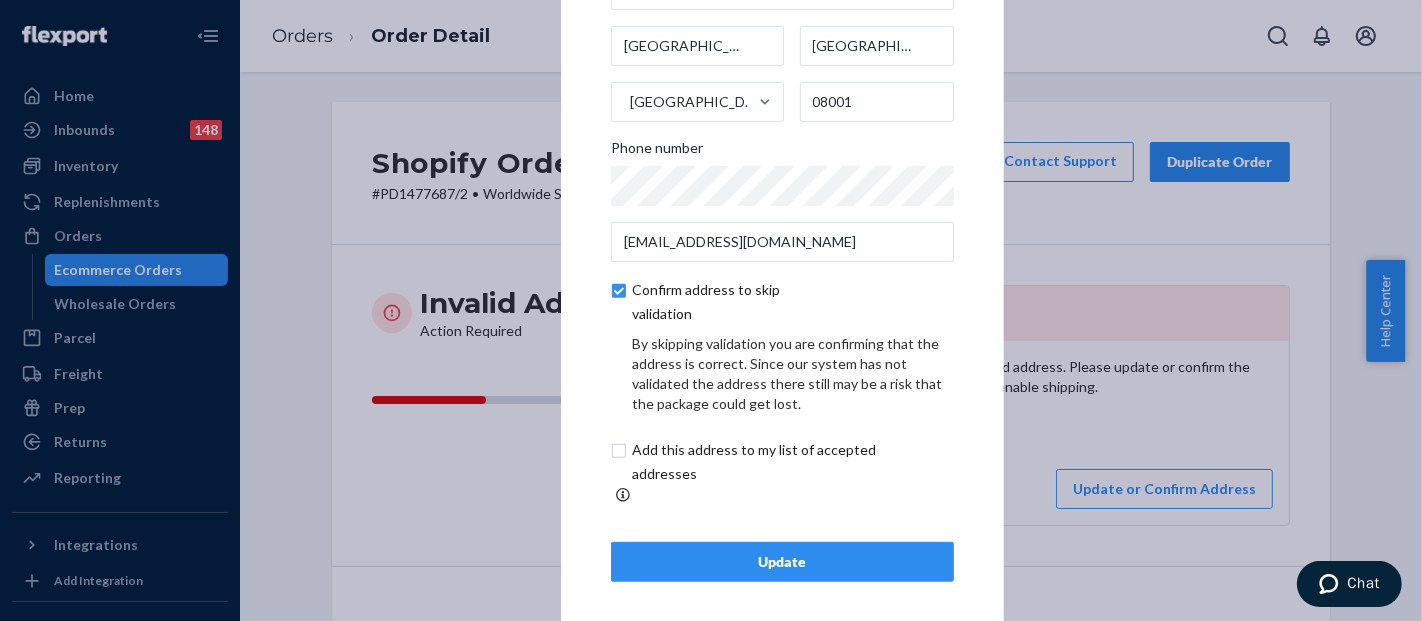 click on "Update" at bounding box center (782, 562) 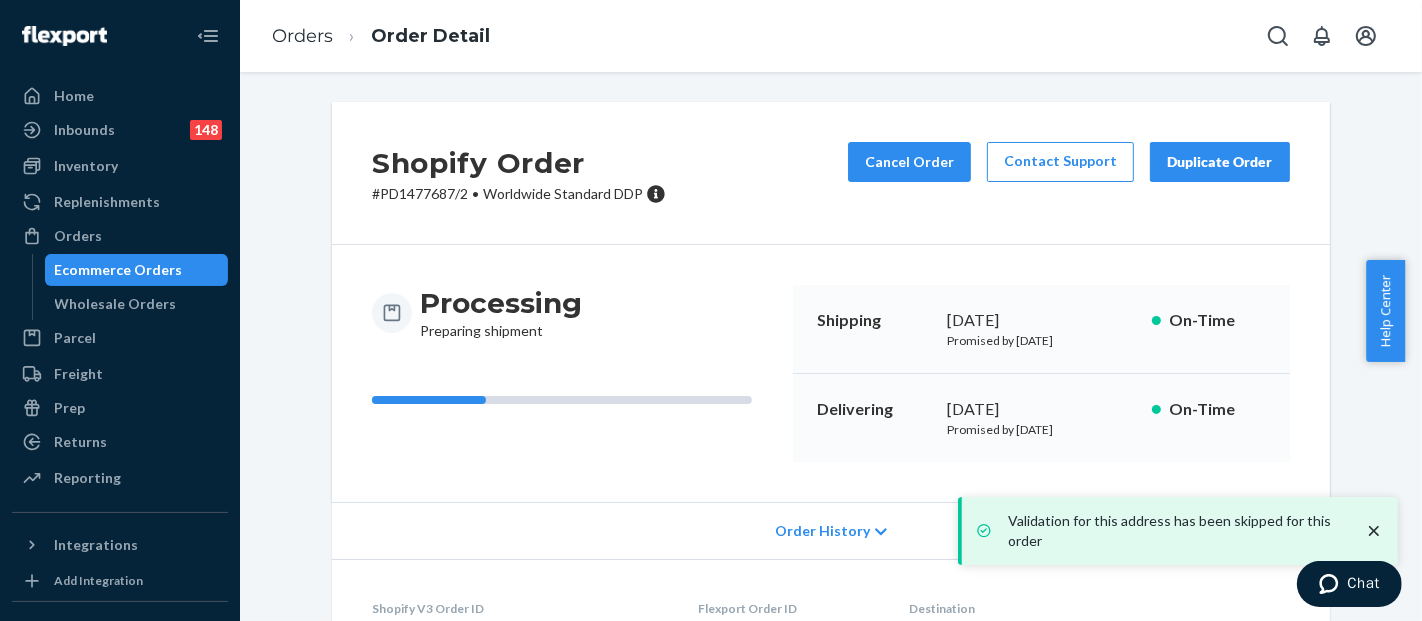 click on "Orders Ecommerce Orders Wholesale Orders" at bounding box center (120, 270) 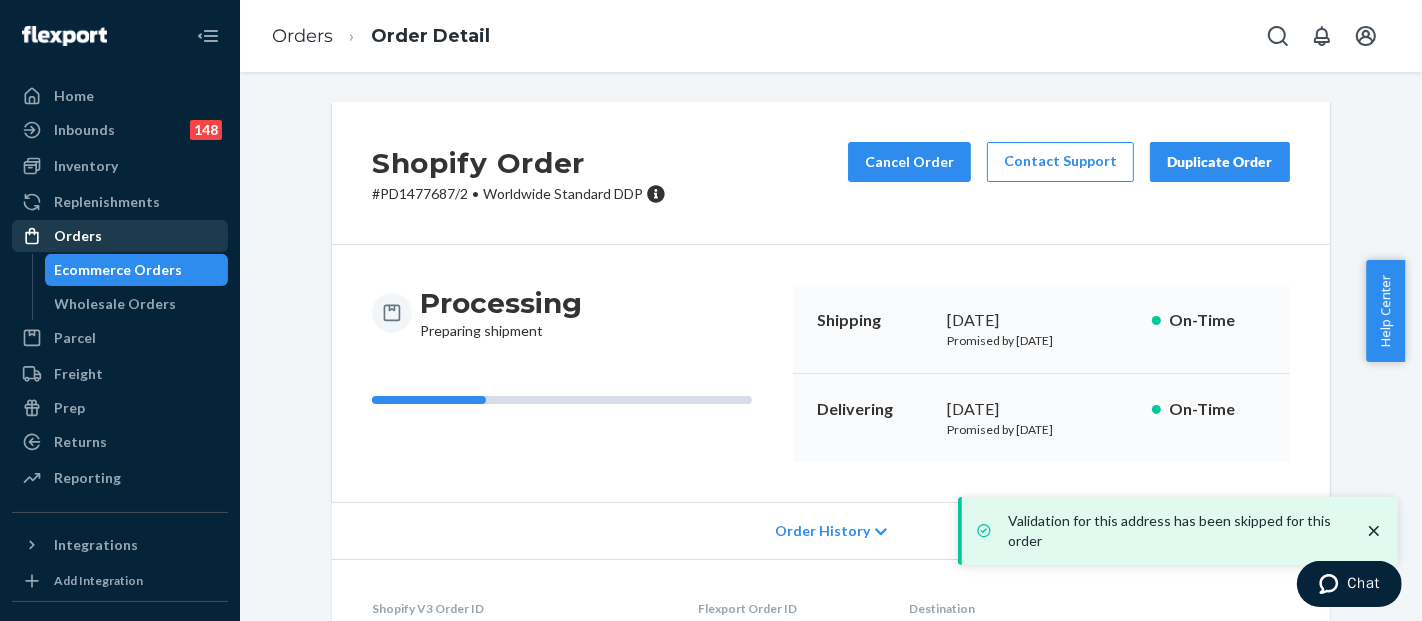 click on "Orders" at bounding box center (120, 236) 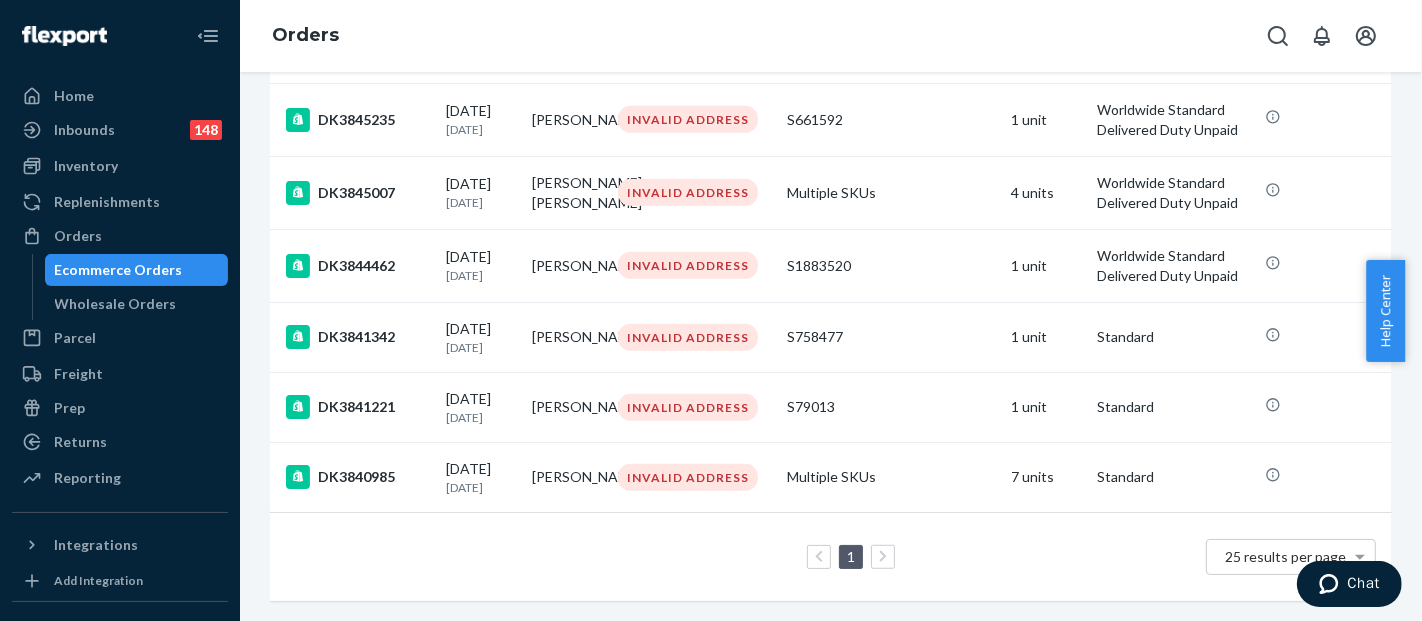 scroll, scrollTop: 1222, scrollLeft: 0, axis: vertical 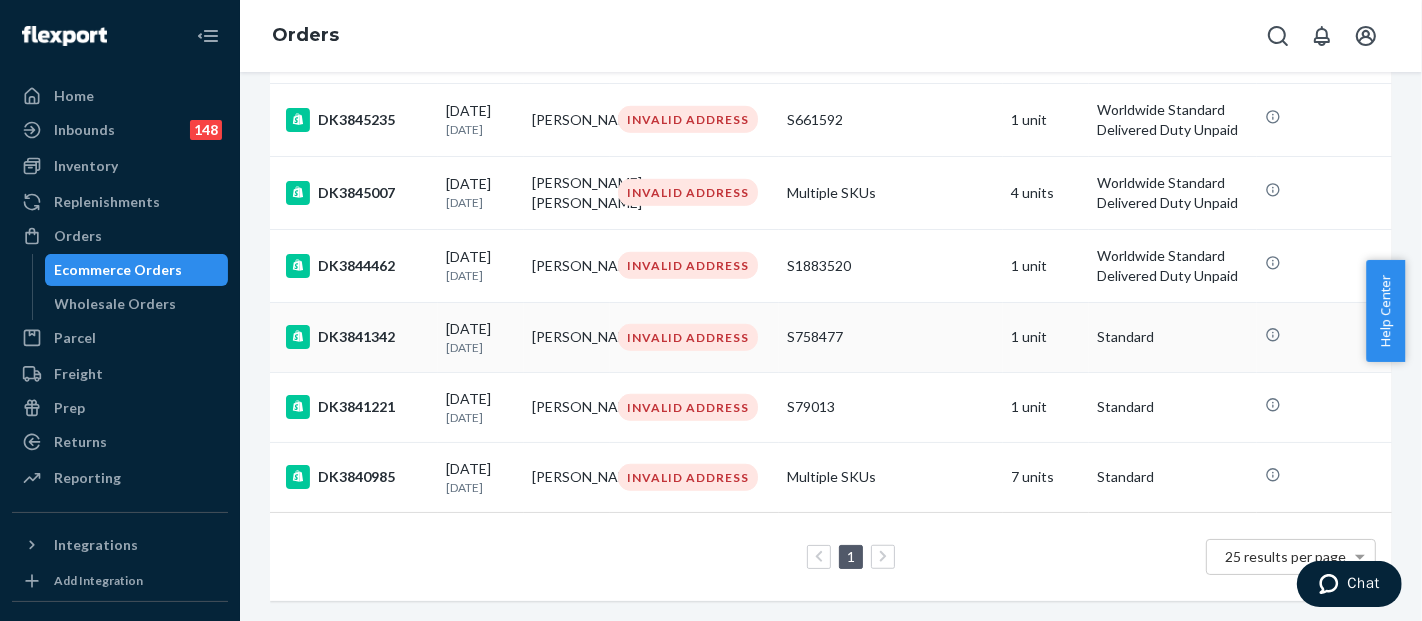 click on "S758477" at bounding box center (891, 337) 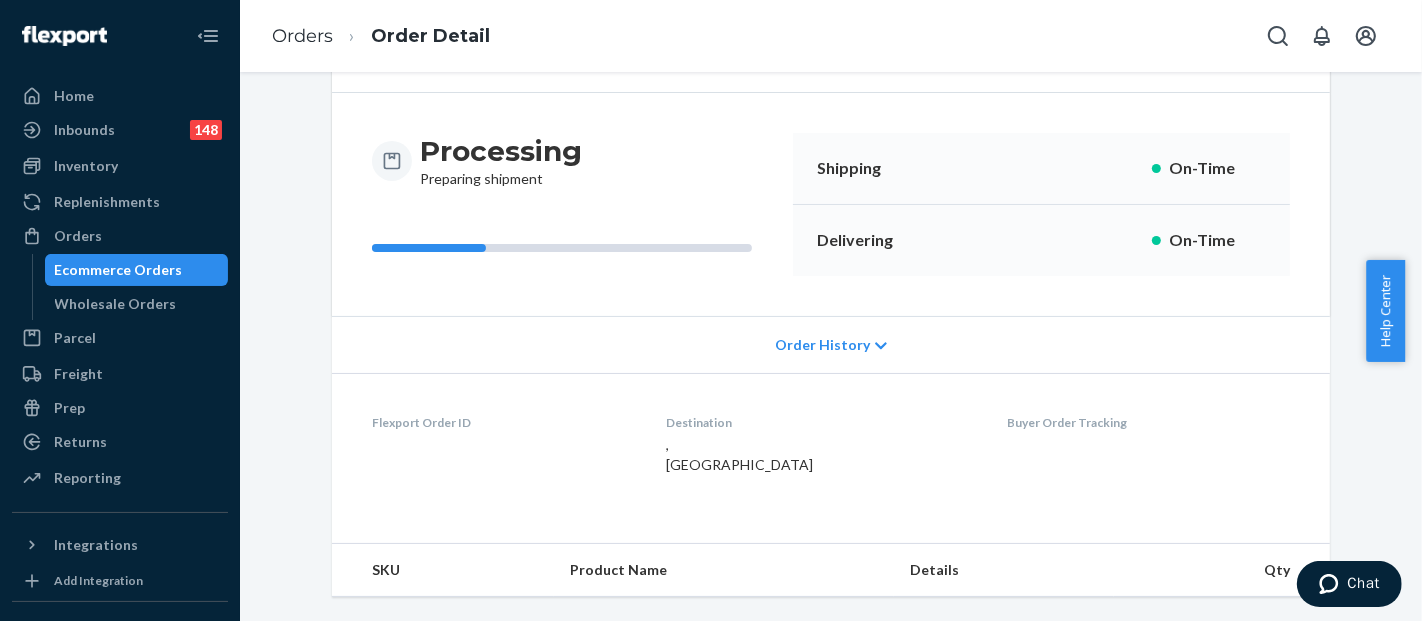 scroll, scrollTop: 0, scrollLeft: 0, axis: both 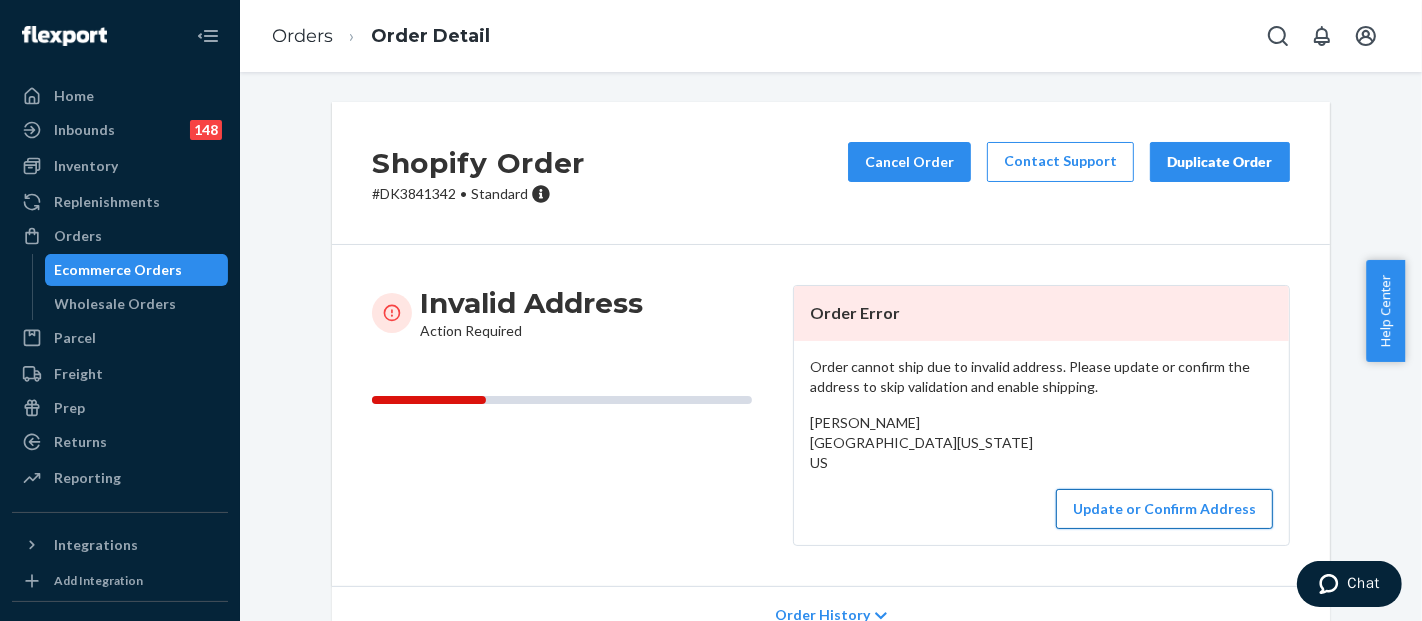 click on "Update or Confirm Address" at bounding box center (1164, 509) 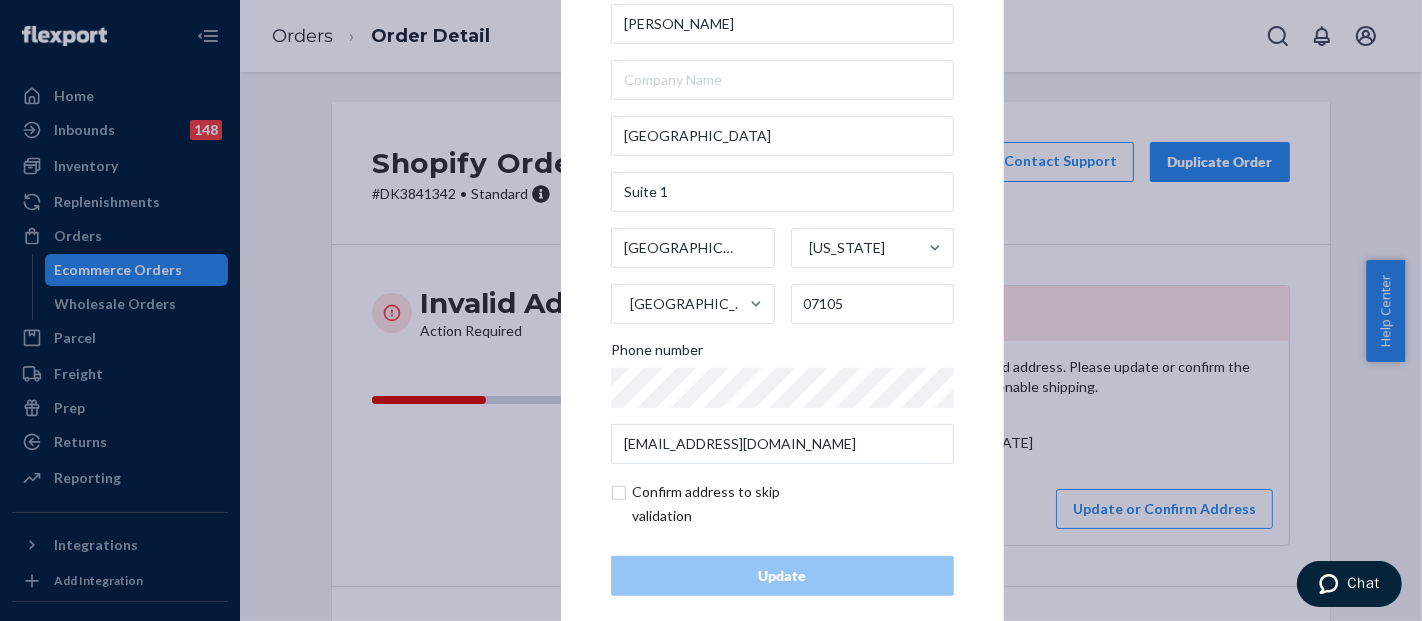 scroll, scrollTop: 67, scrollLeft: 0, axis: vertical 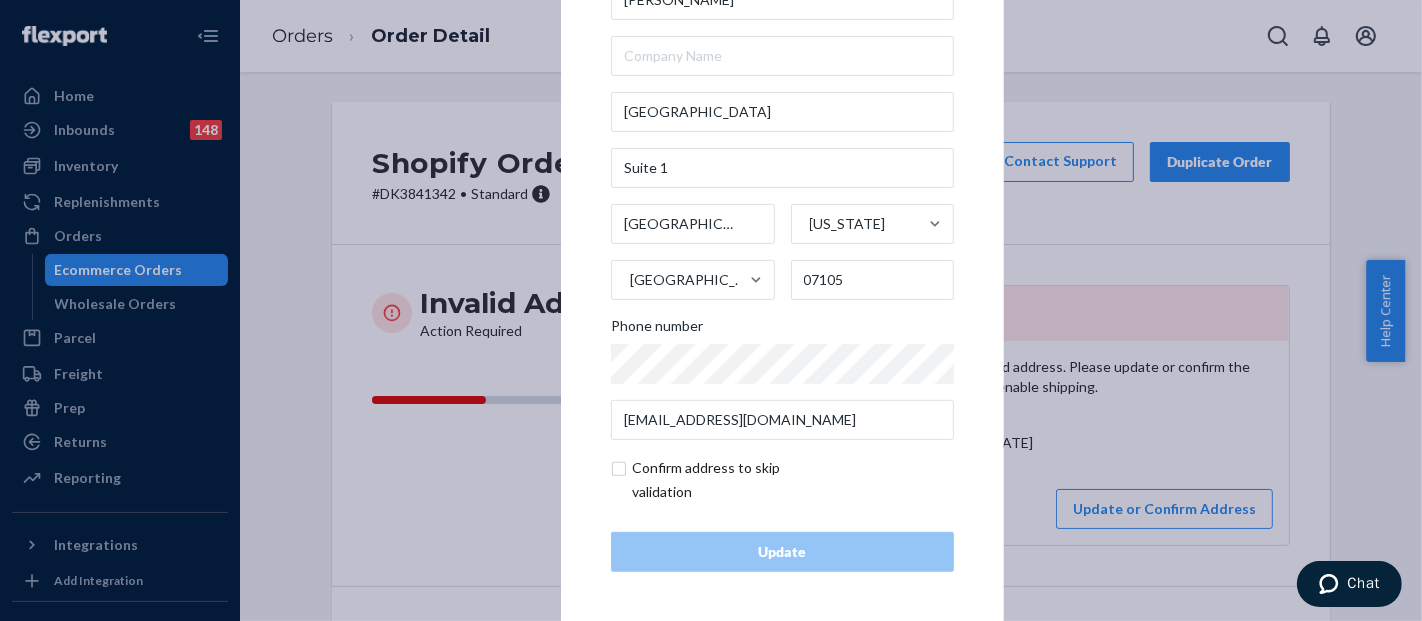 click at bounding box center (727, 480) 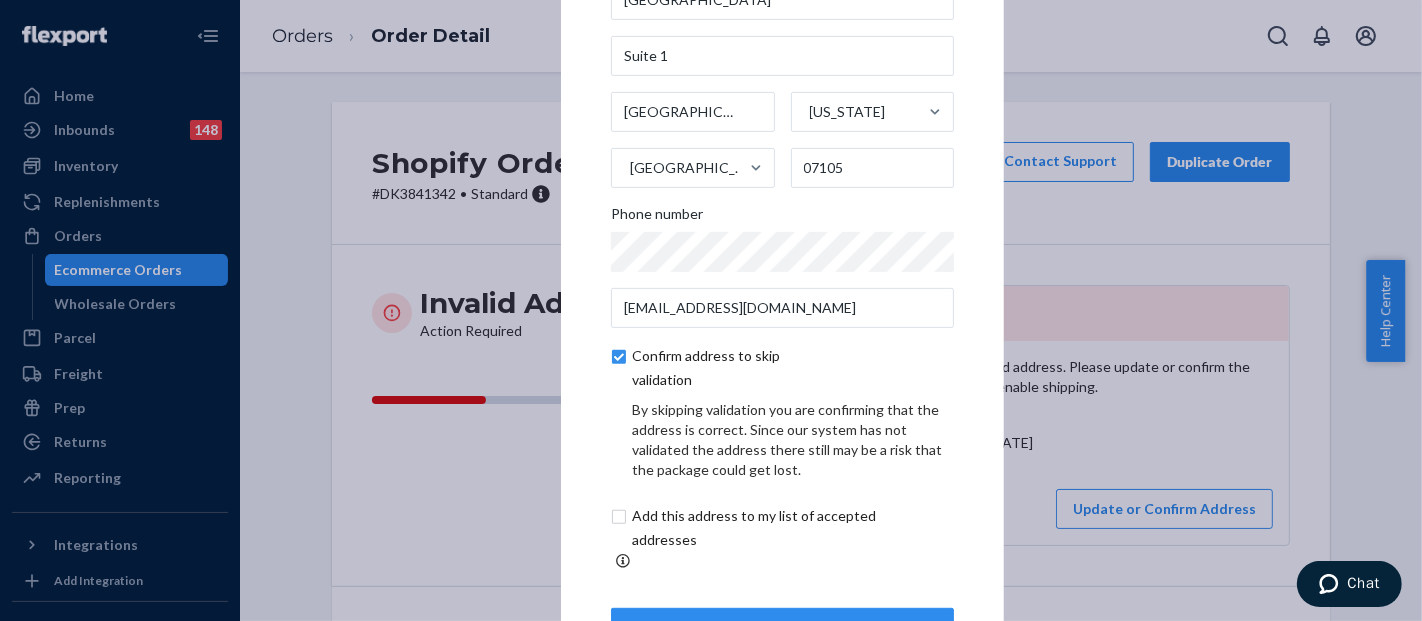 scroll, scrollTop: 151, scrollLeft: 0, axis: vertical 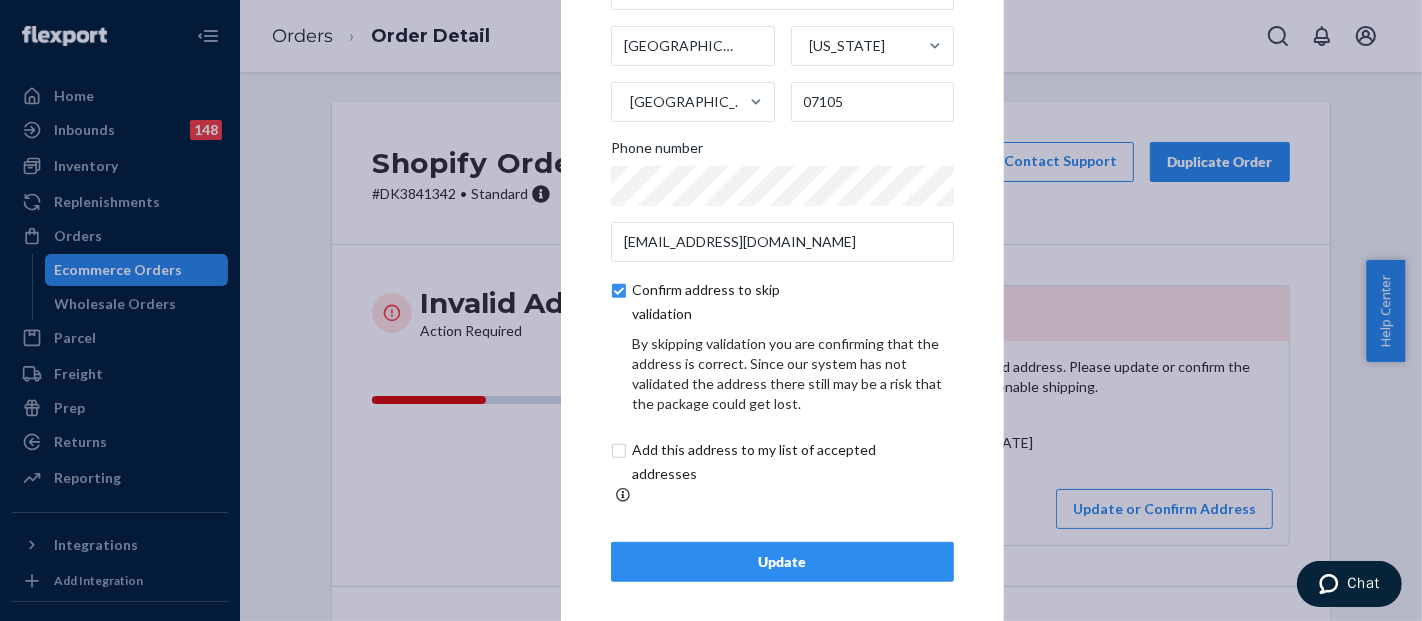 click on "Update" at bounding box center (782, 562) 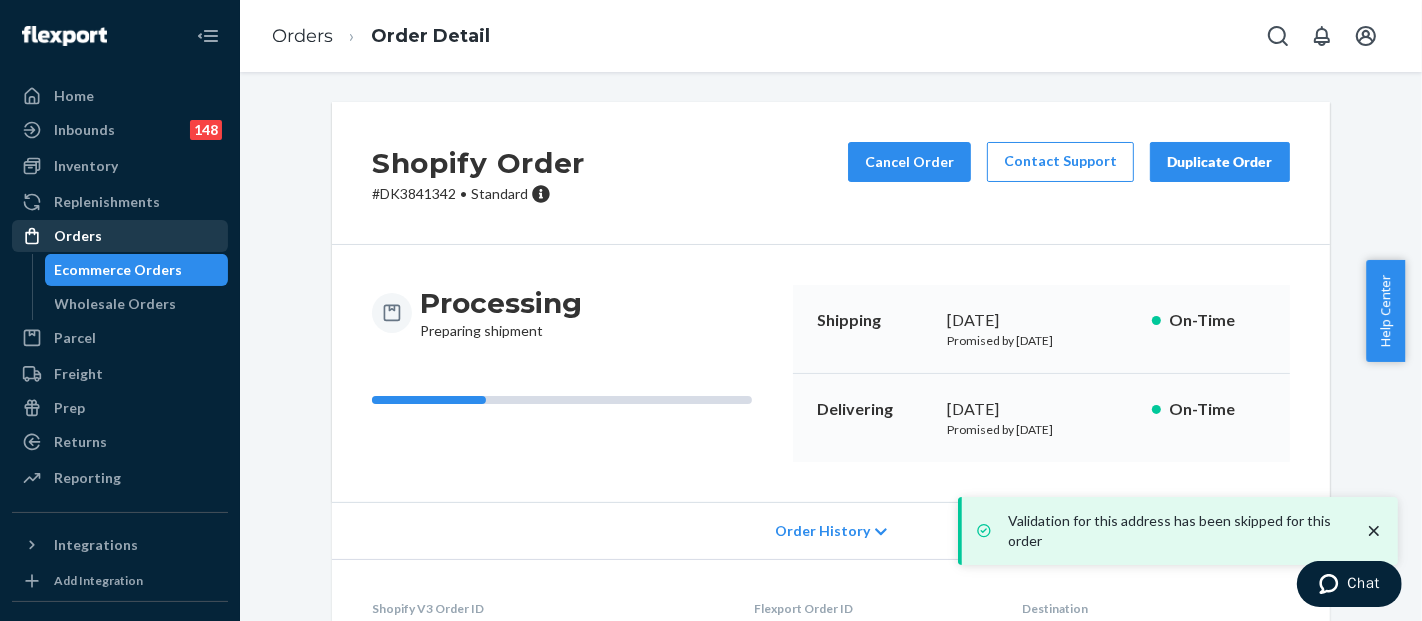 click on "Orders" at bounding box center (120, 236) 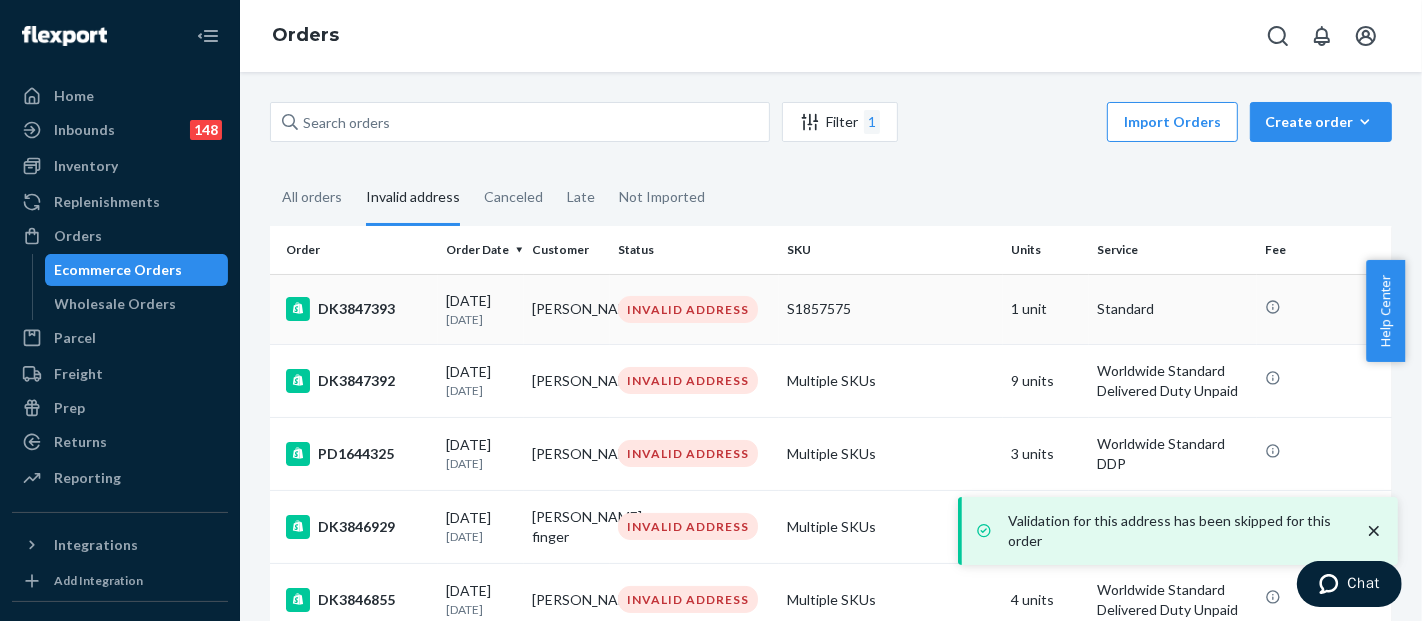 click on "S1857575" at bounding box center (891, 309) 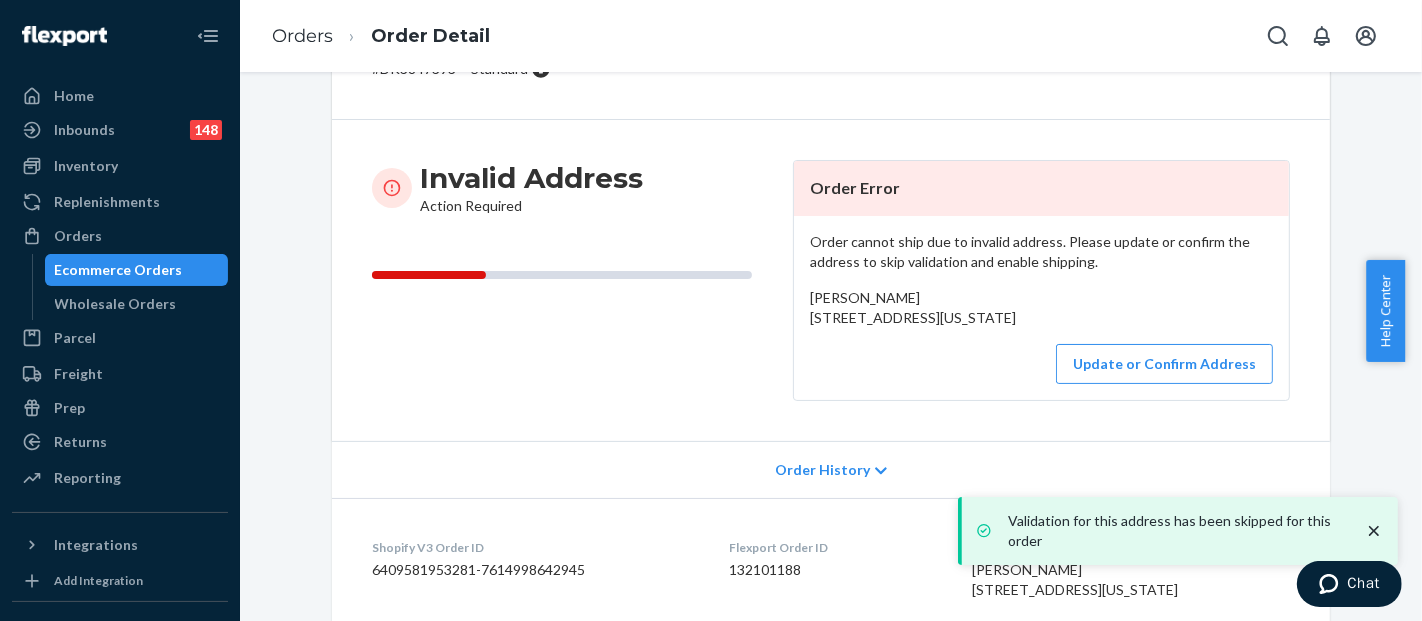 scroll, scrollTop: 222, scrollLeft: 0, axis: vertical 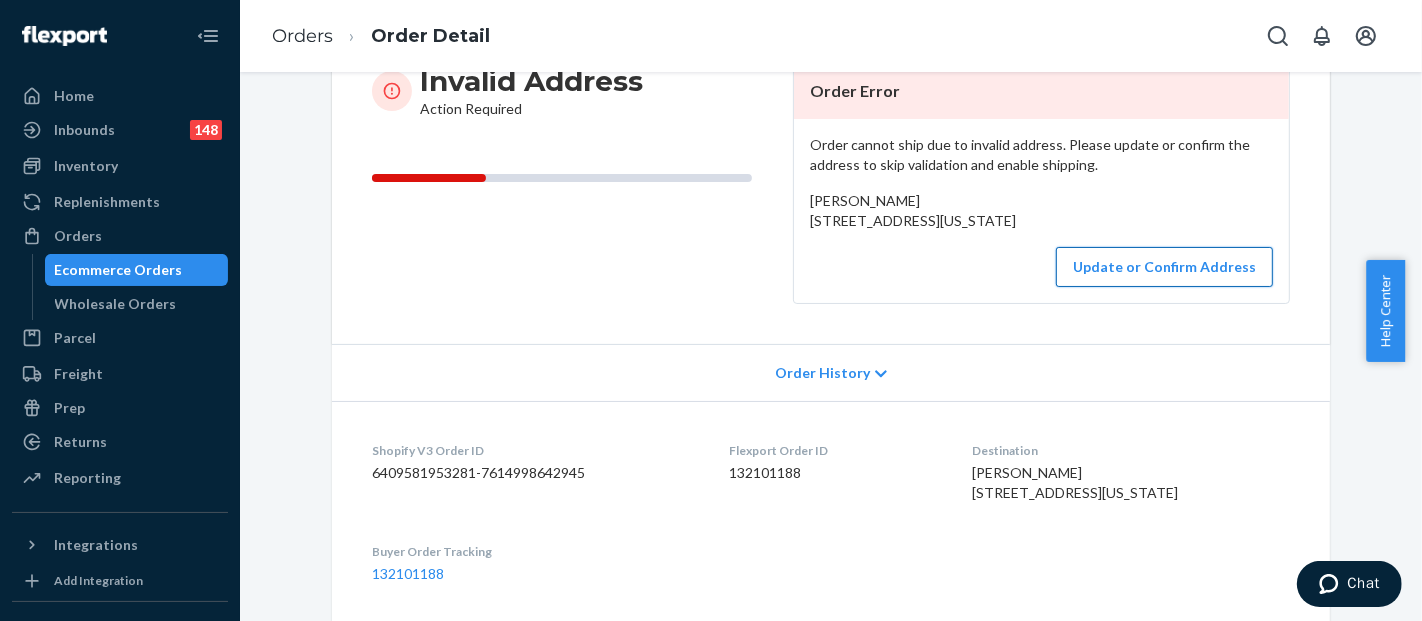 click on "Update or Confirm Address" at bounding box center [1164, 267] 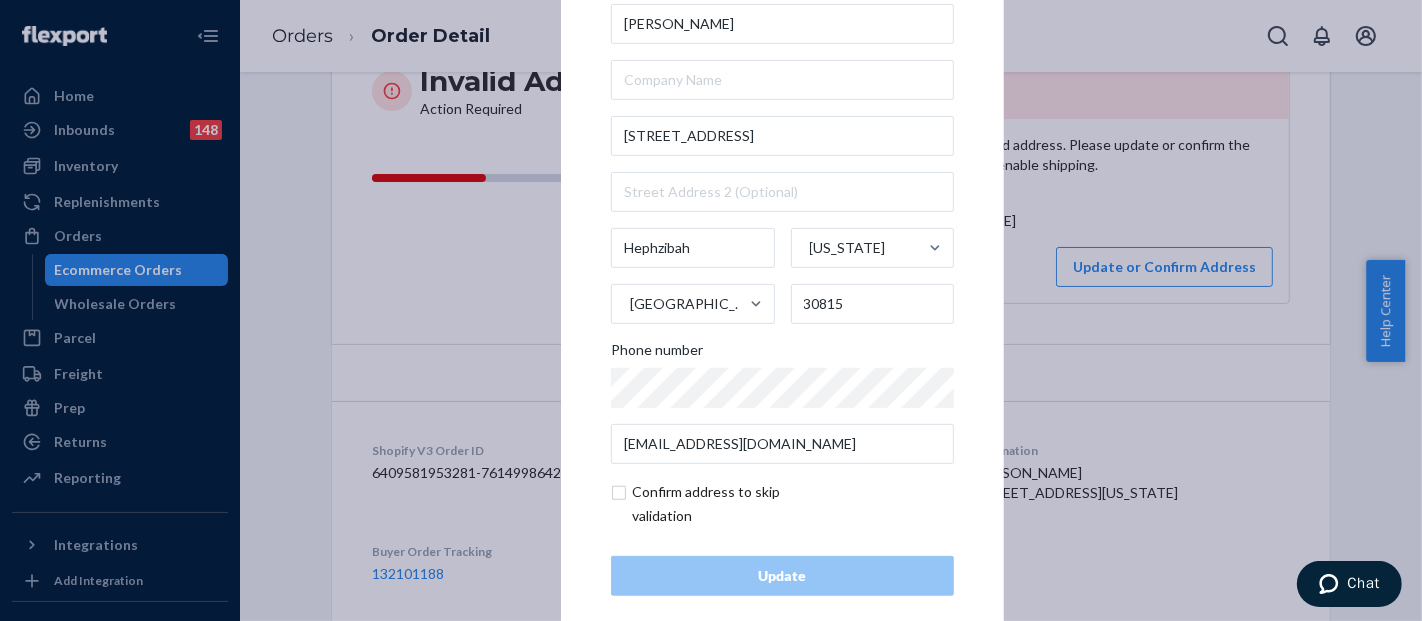 scroll, scrollTop: 67, scrollLeft: 0, axis: vertical 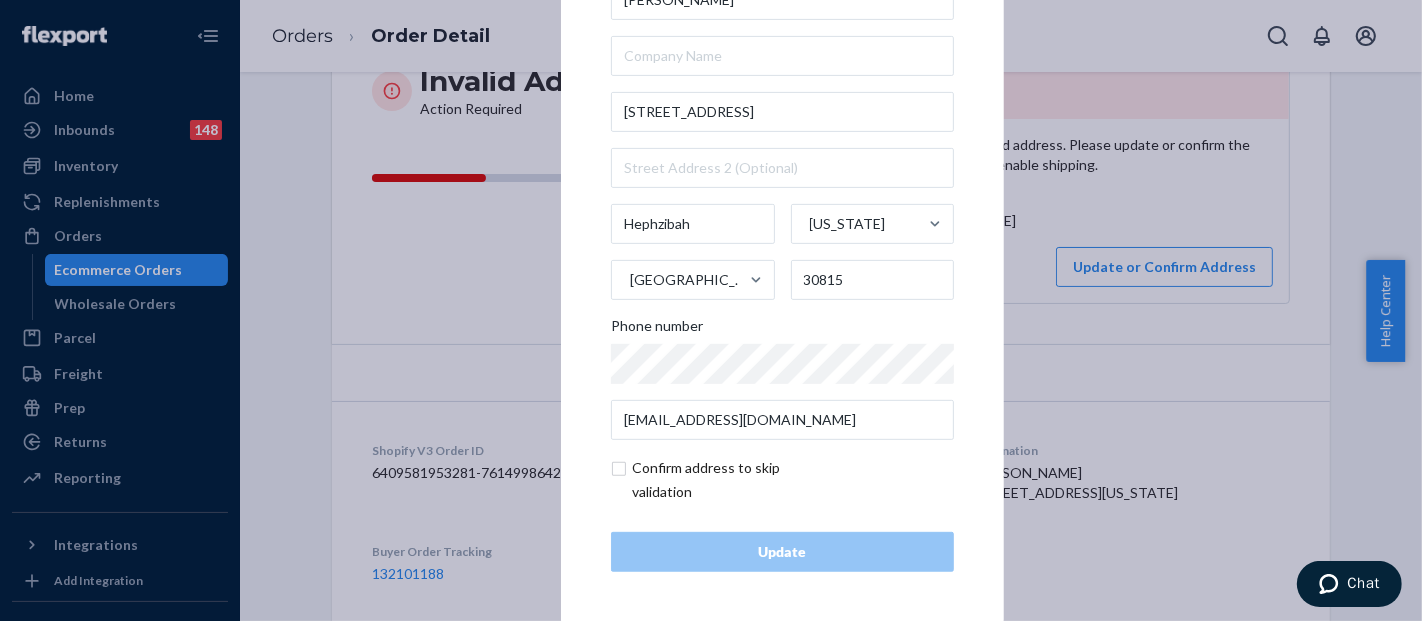 click at bounding box center (727, 480) 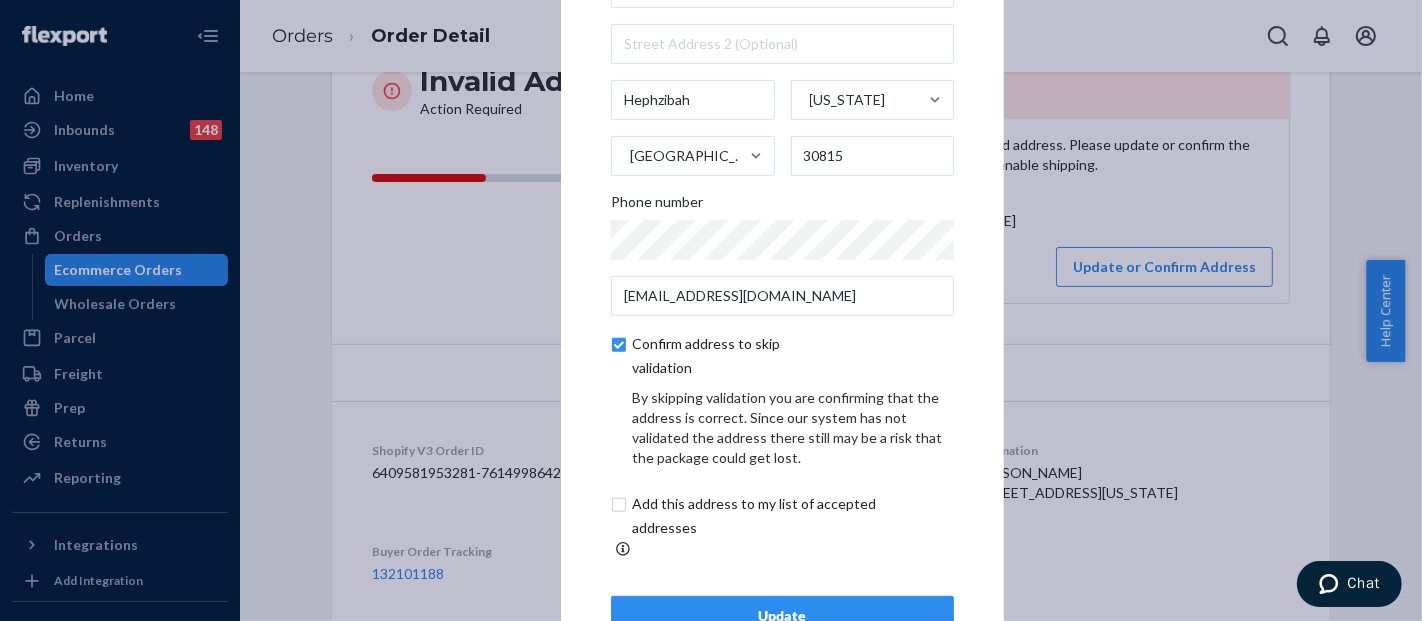 scroll, scrollTop: 151, scrollLeft: 0, axis: vertical 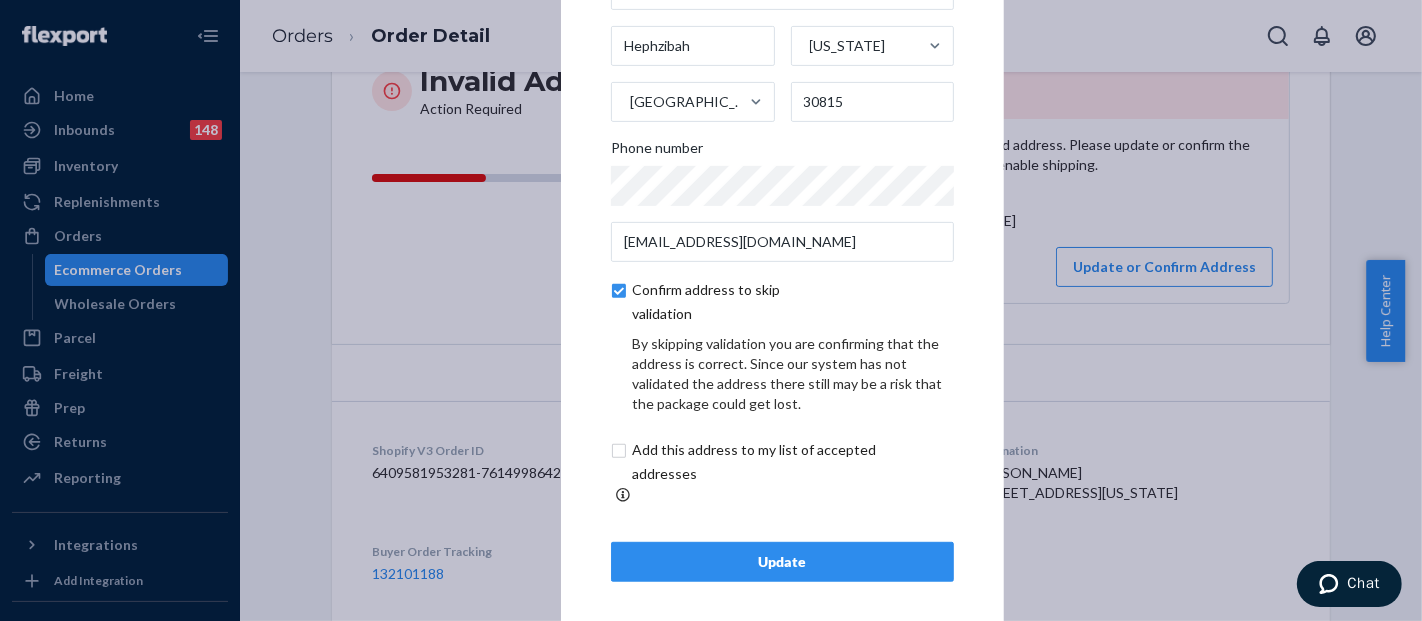 click on "Update" at bounding box center [782, 562] 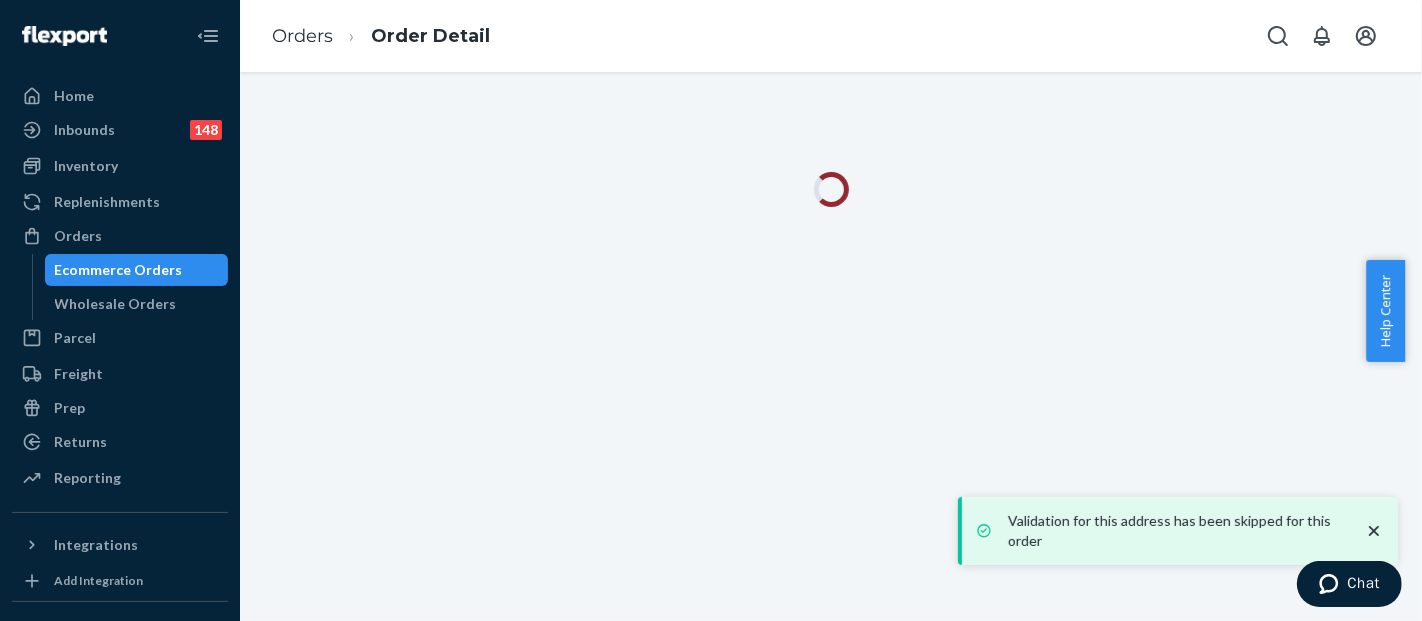 scroll, scrollTop: 0, scrollLeft: 0, axis: both 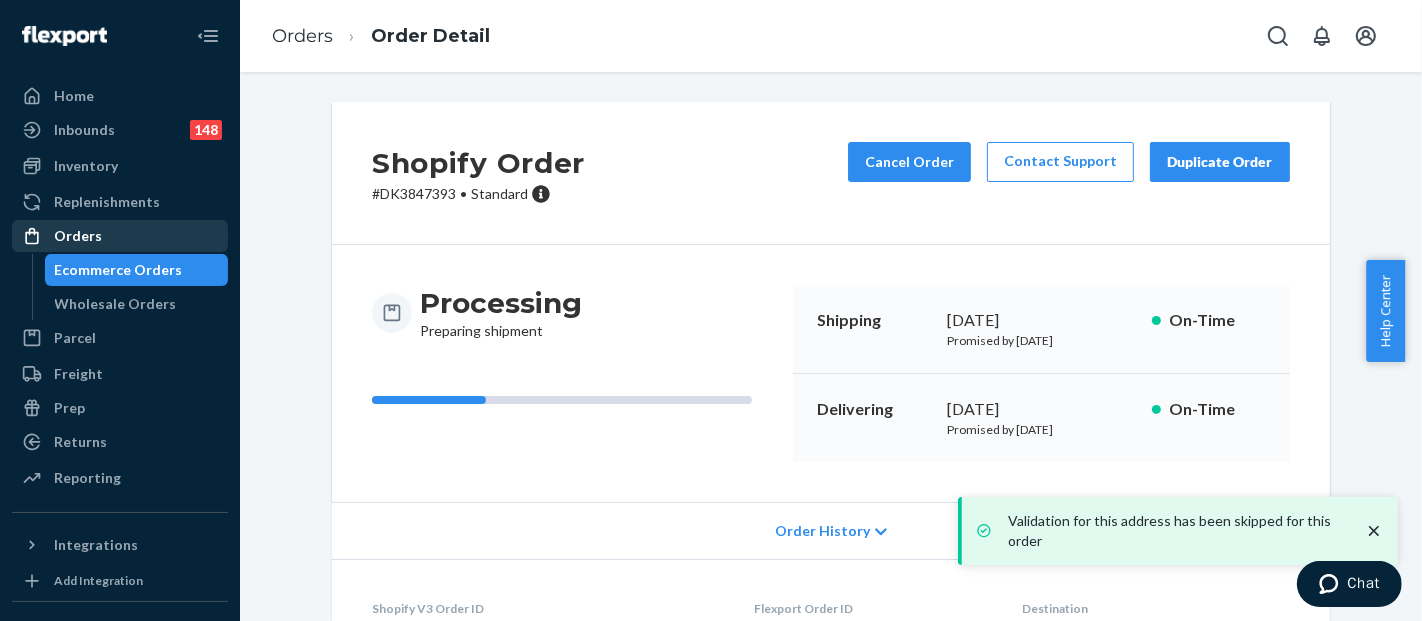 click on "Orders" at bounding box center [120, 236] 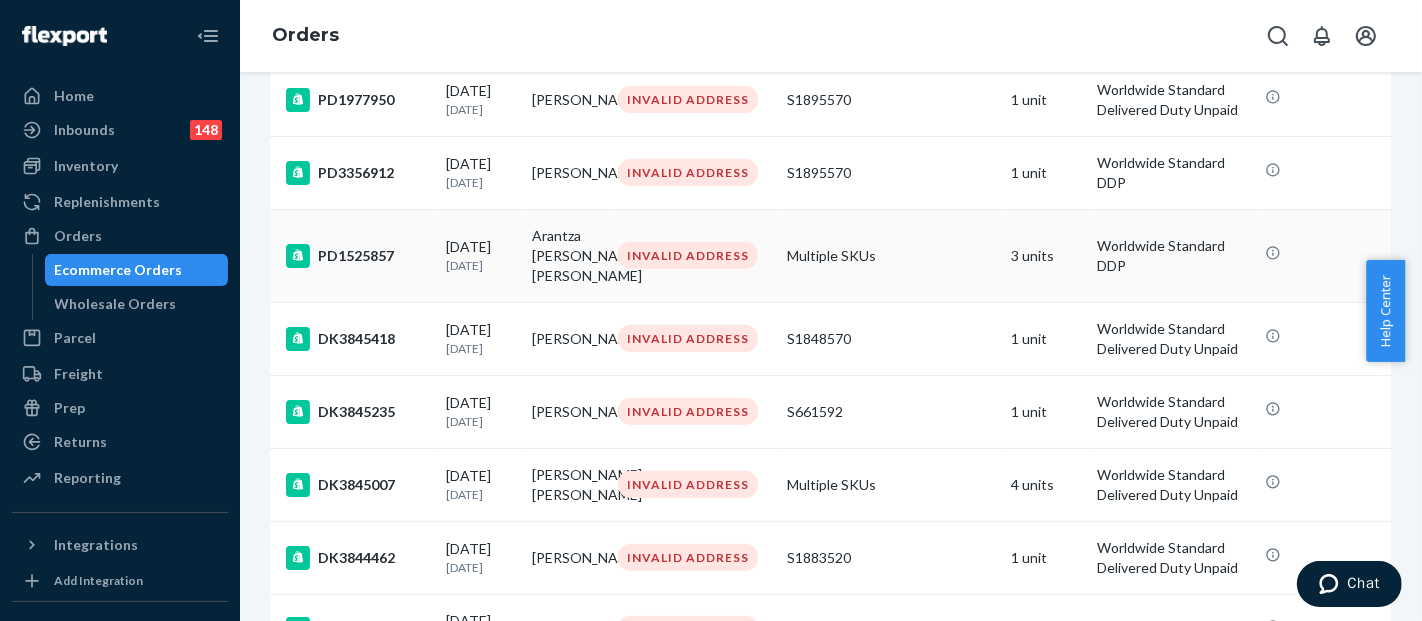 scroll, scrollTop: 666, scrollLeft: 0, axis: vertical 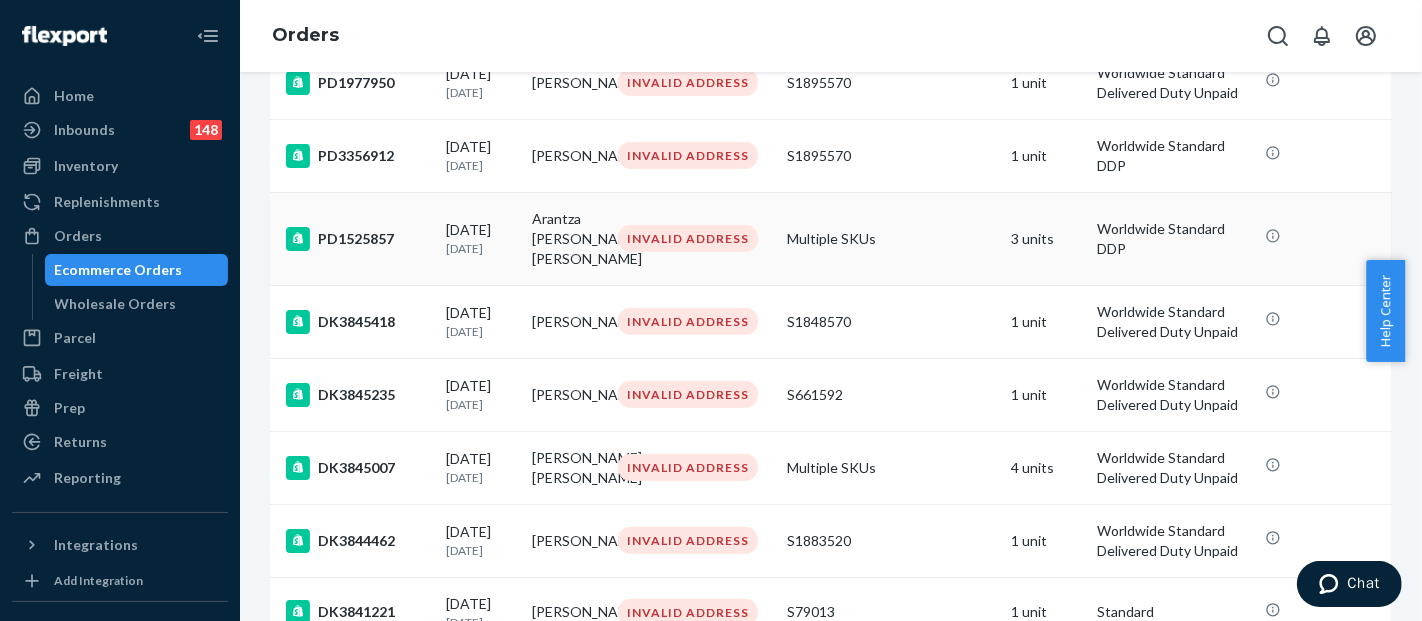 click on "Multiple SKUs" at bounding box center [891, 238] 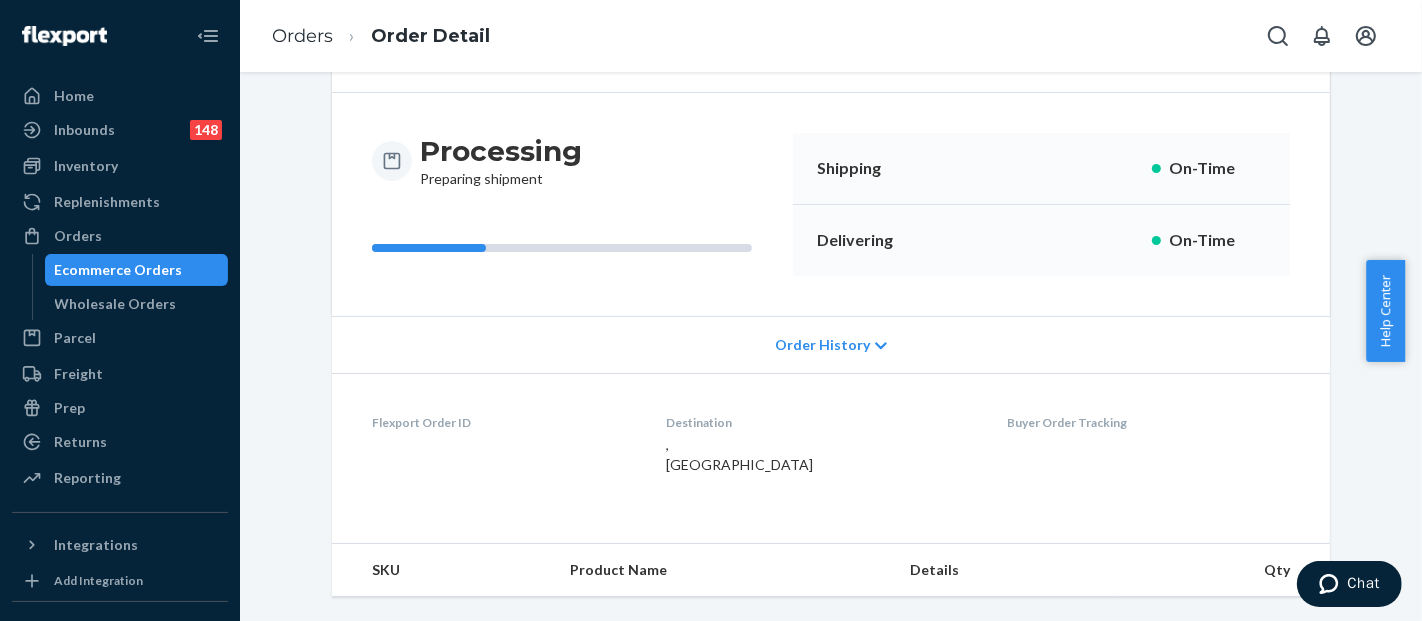 scroll, scrollTop: 0, scrollLeft: 0, axis: both 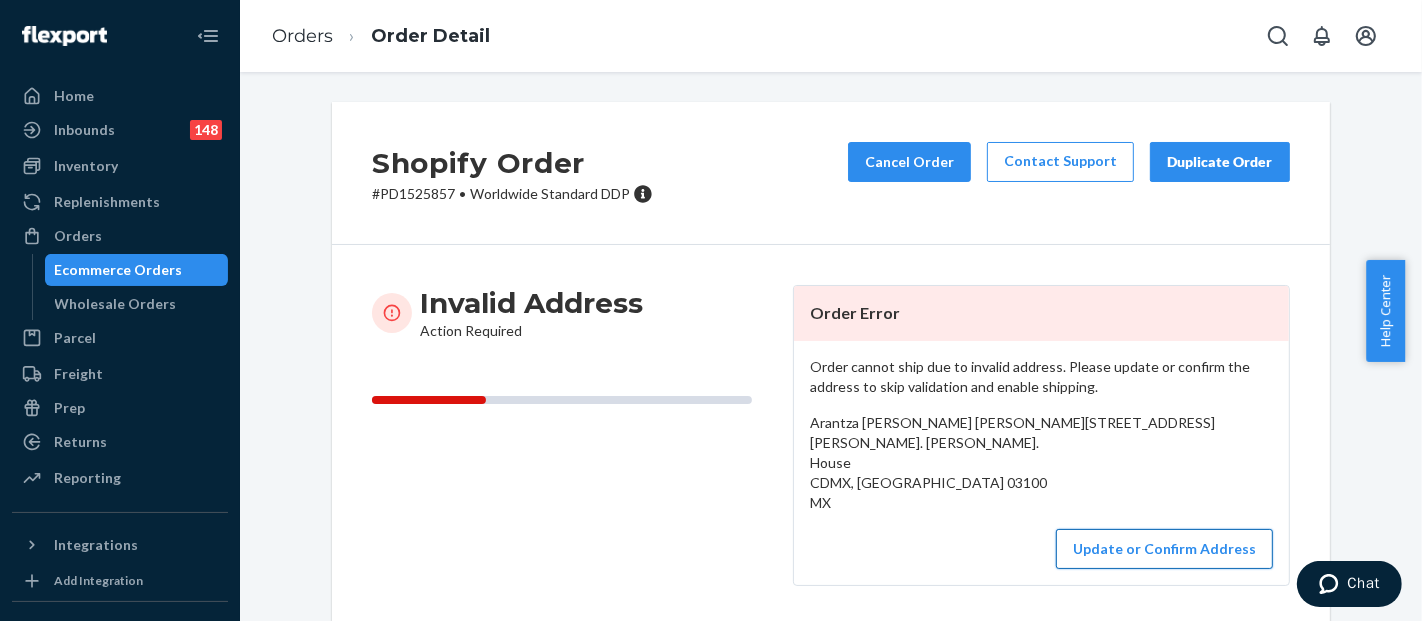 click on "Update or Confirm Address" at bounding box center [1164, 549] 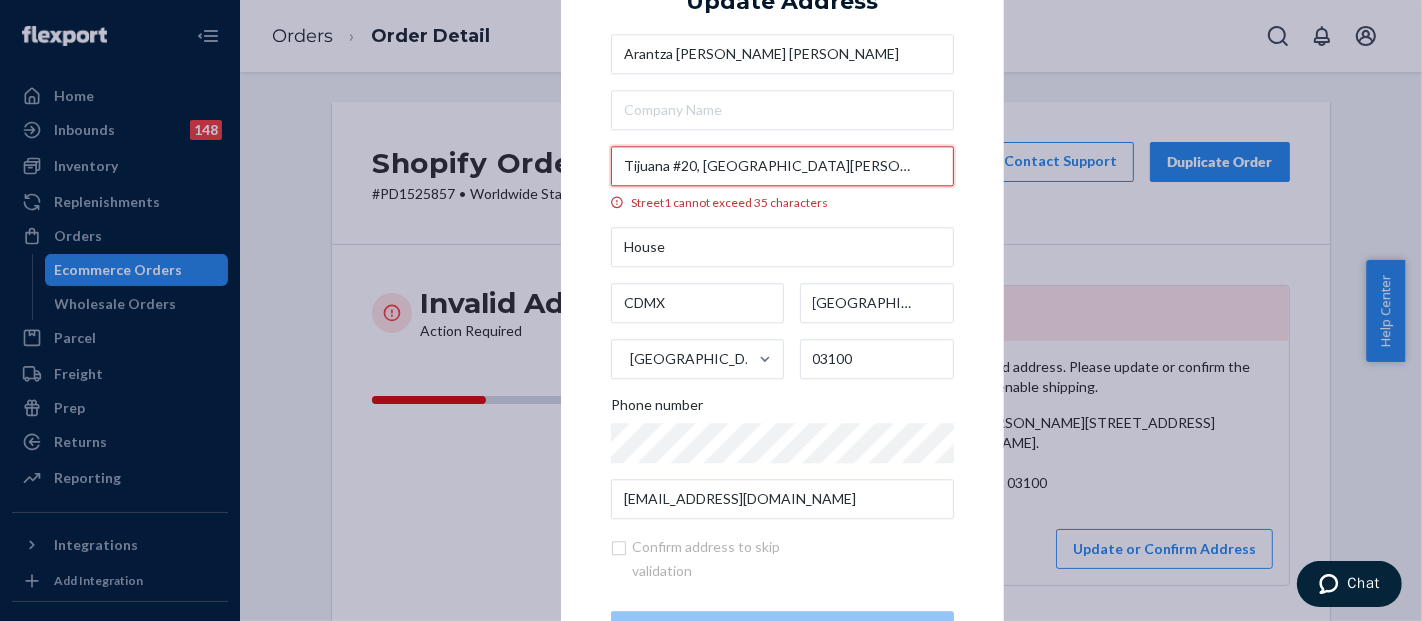 drag, startPoint x: 693, startPoint y: 170, endPoint x: 611, endPoint y: 166, distance: 82.0975 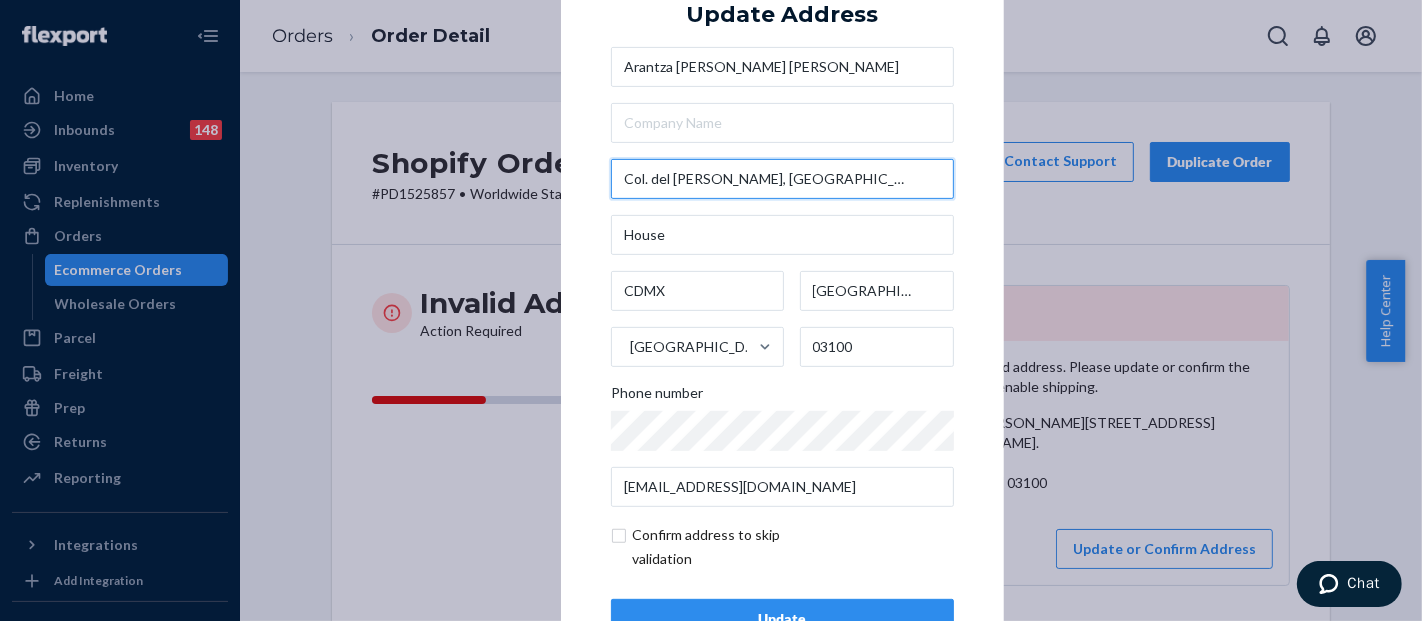 type on "Col. del [PERSON_NAME], [GEOGRAPHIC_DATA]. [PERSON_NAME]." 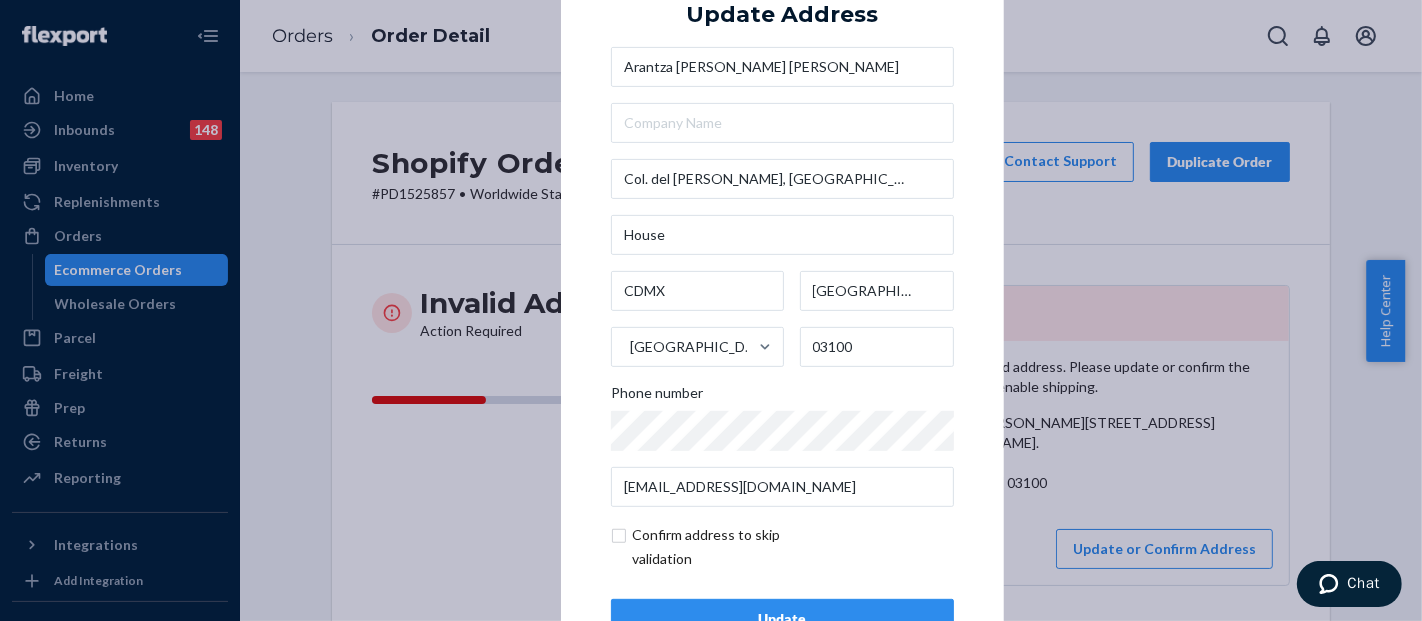 click on "× Update Address Arantza [PERSON_NAME] [PERSON_NAME] [GEOGRAPHIC_DATA][PERSON_NAME], [GEOGRAPHIC_DATA]. [PERSON_NAME]. House CDMX [GEOGRAPHIC_DATA] Phone number [EMAIL_ADDRESS][DOMAIN_NAME] Confirm address to skip validation Update" at bounding box center (782, 310) 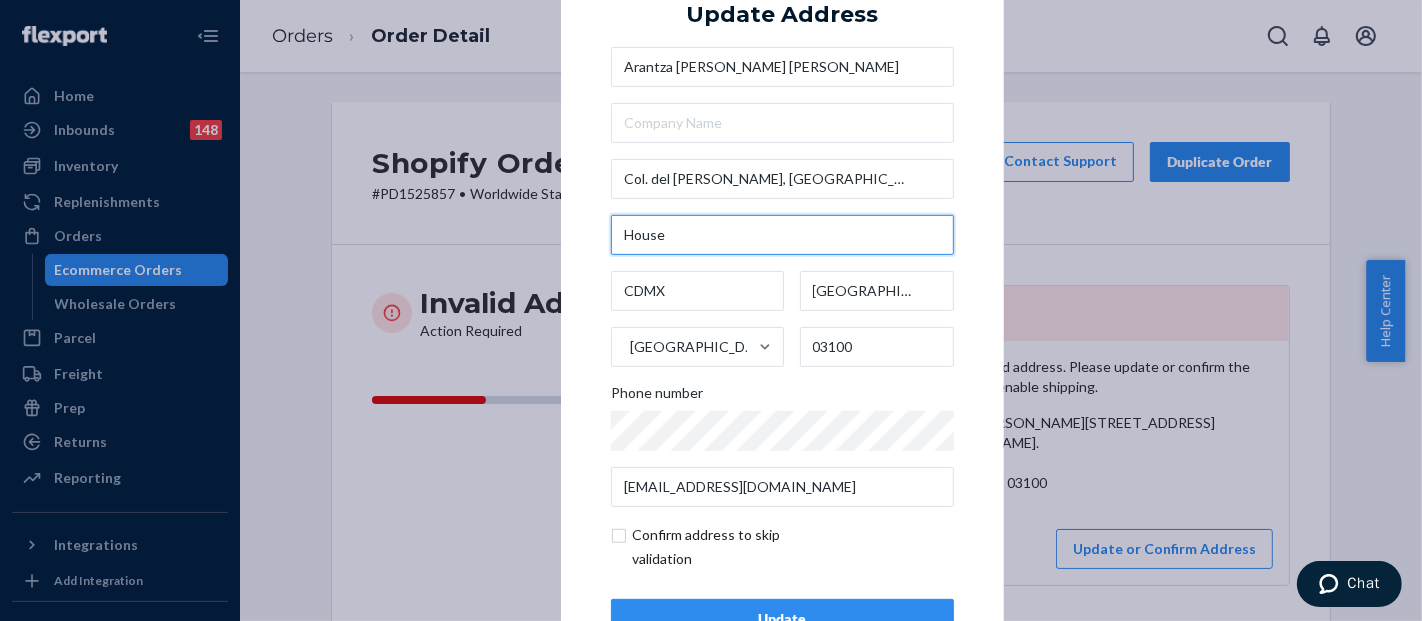 click on "House" at bounding box center [782, 235] 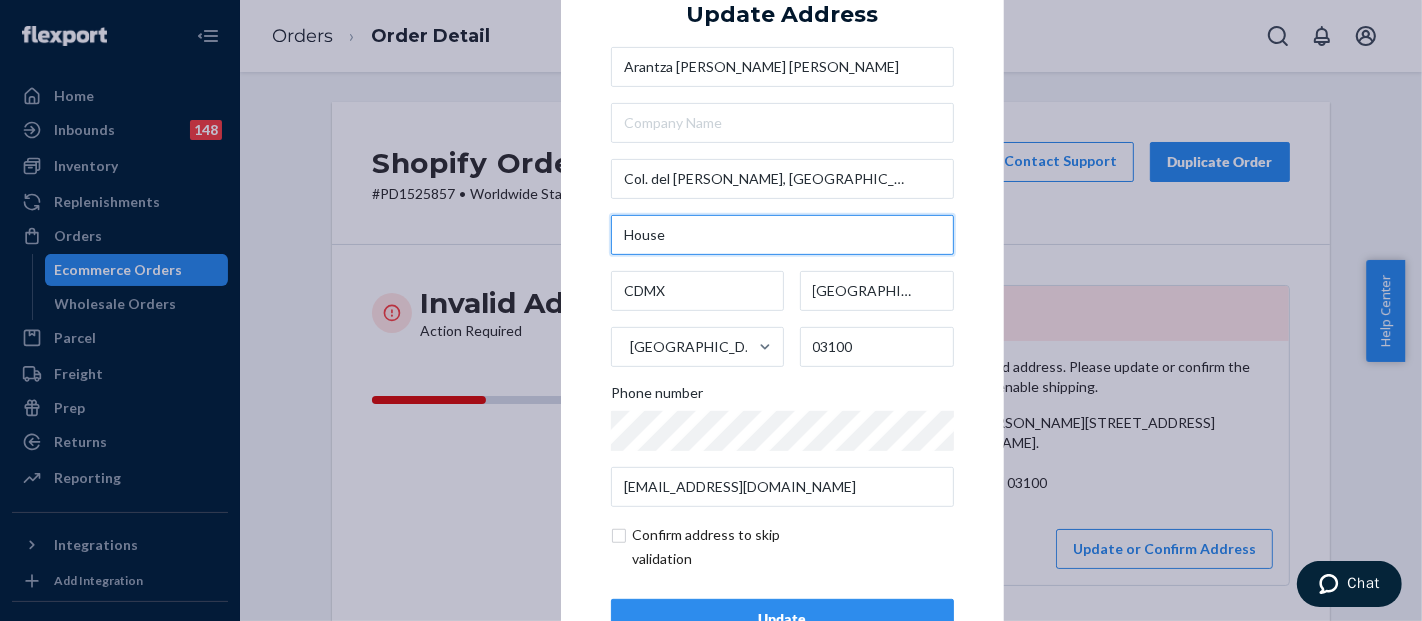 click on "House" at bounding box center (782, 235) 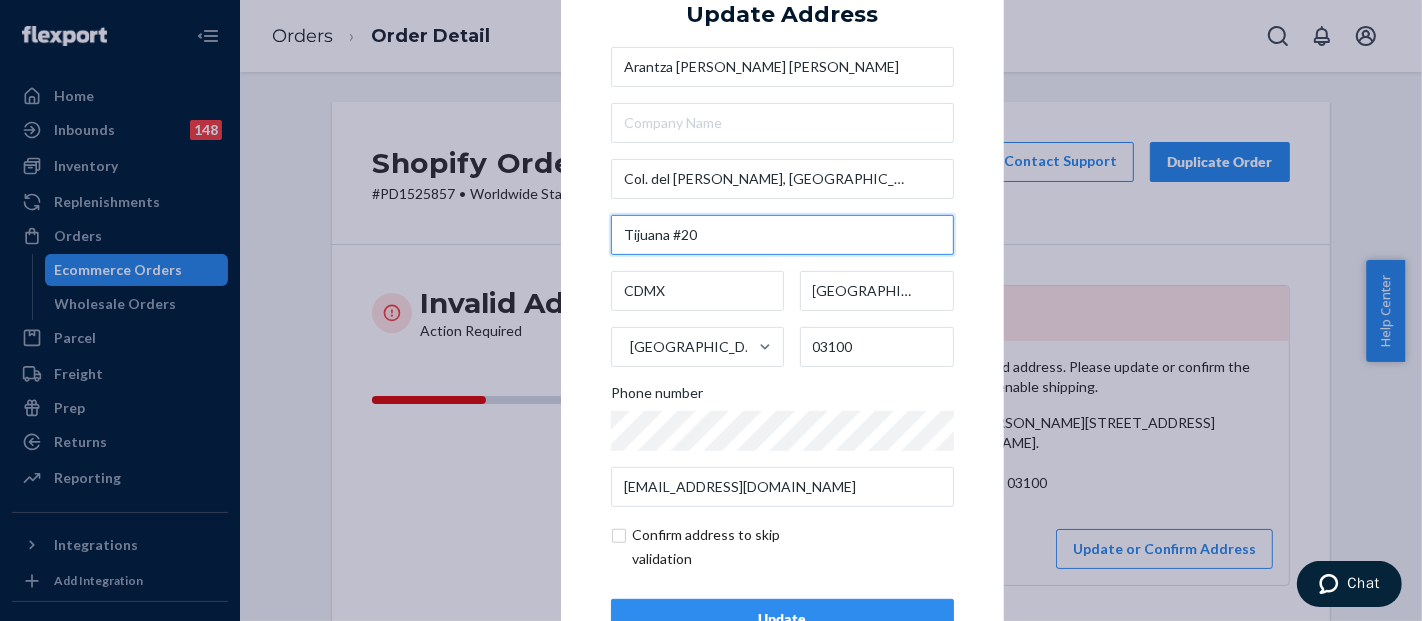 type on "Tijuana #20" 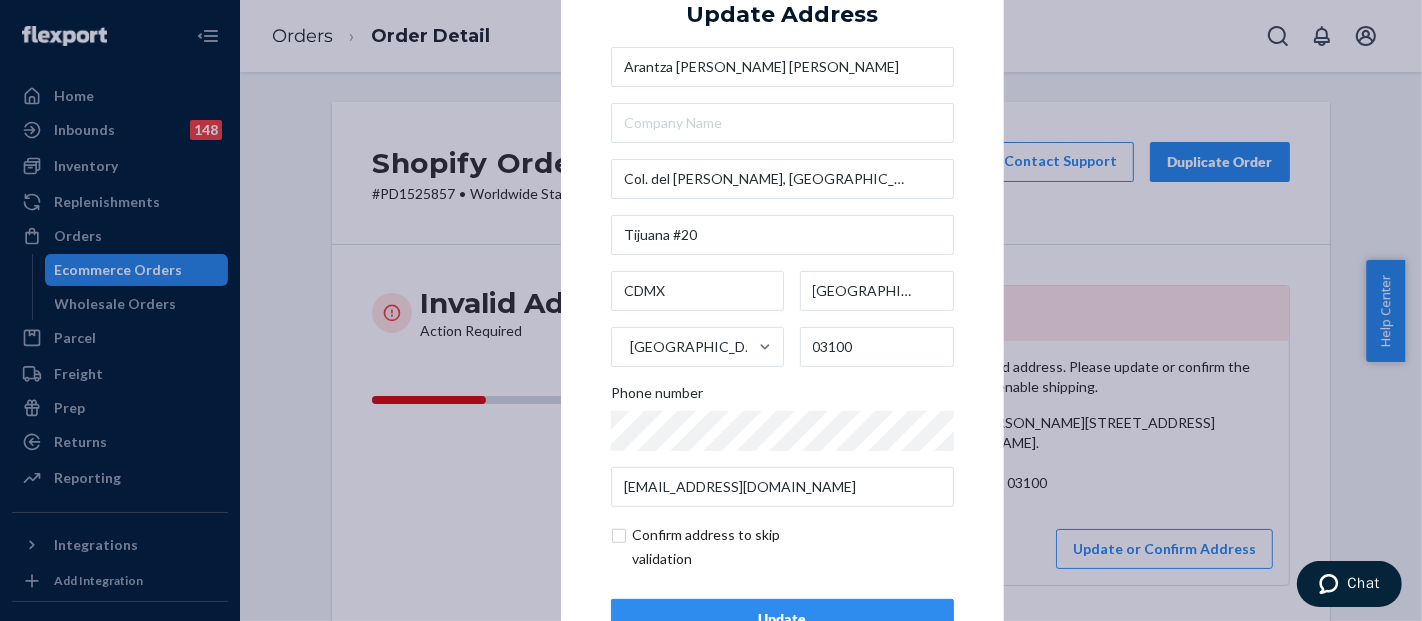 click on "× Update Address Arantza [PERSON_NAME] [PERSON_NAME] [GEOGRAPHIC_DATA][PERSON_NAME], [GEOGRAPHIC_DATA]. [PERSON_NAME]. Tijuana #20 CDMX [GEOGRAPHIC_DATA] Phone number [EMAIL_ADDRESS][DOMAIN_NAME] Confirm address to skip validation Update" at bounding box center (782, 310) 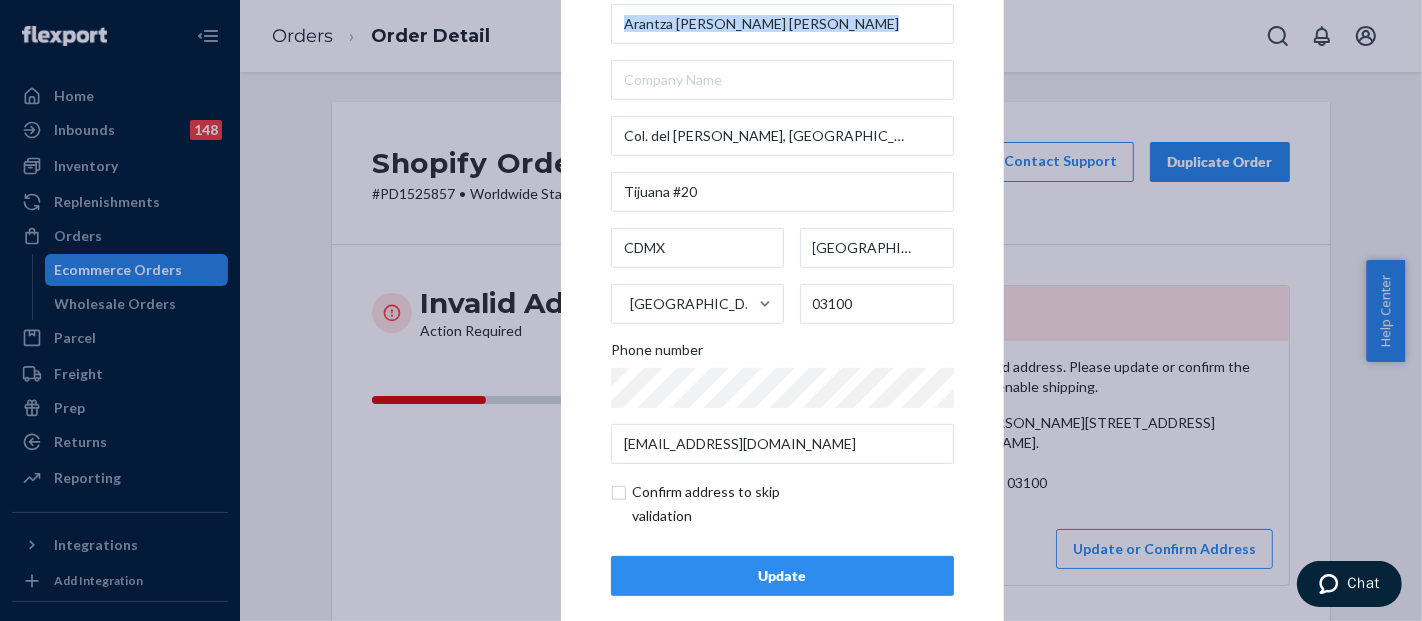 scroll, scrollTop: 67, scrollLeft: 0, axis: vertical 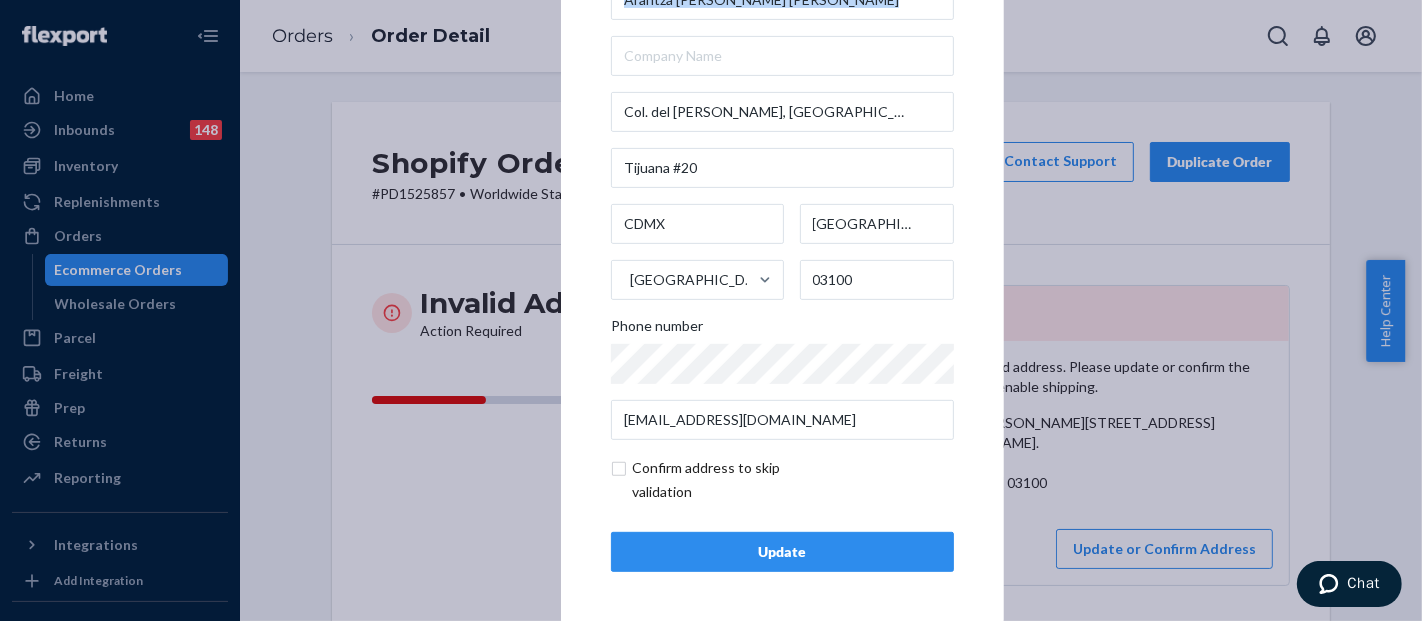 click at bounding box center (727, 480) 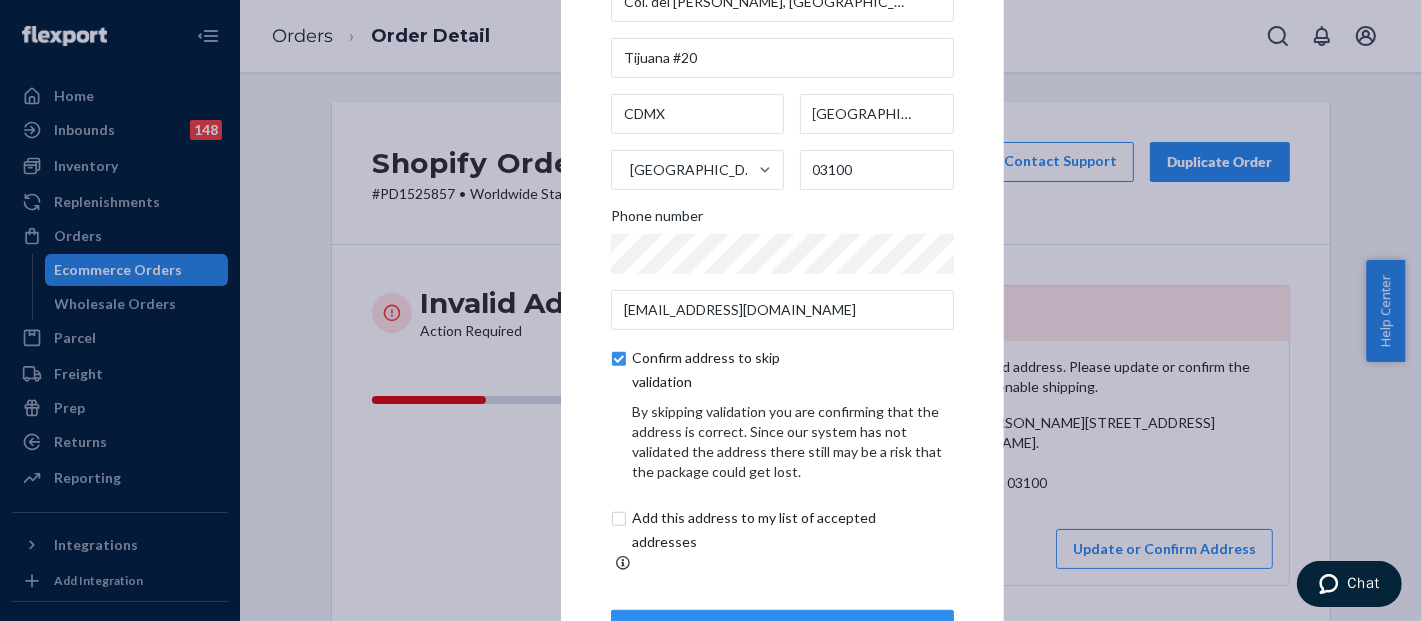 scroll, scrollTop: 151, scrollLeft: 0, axis: vertical 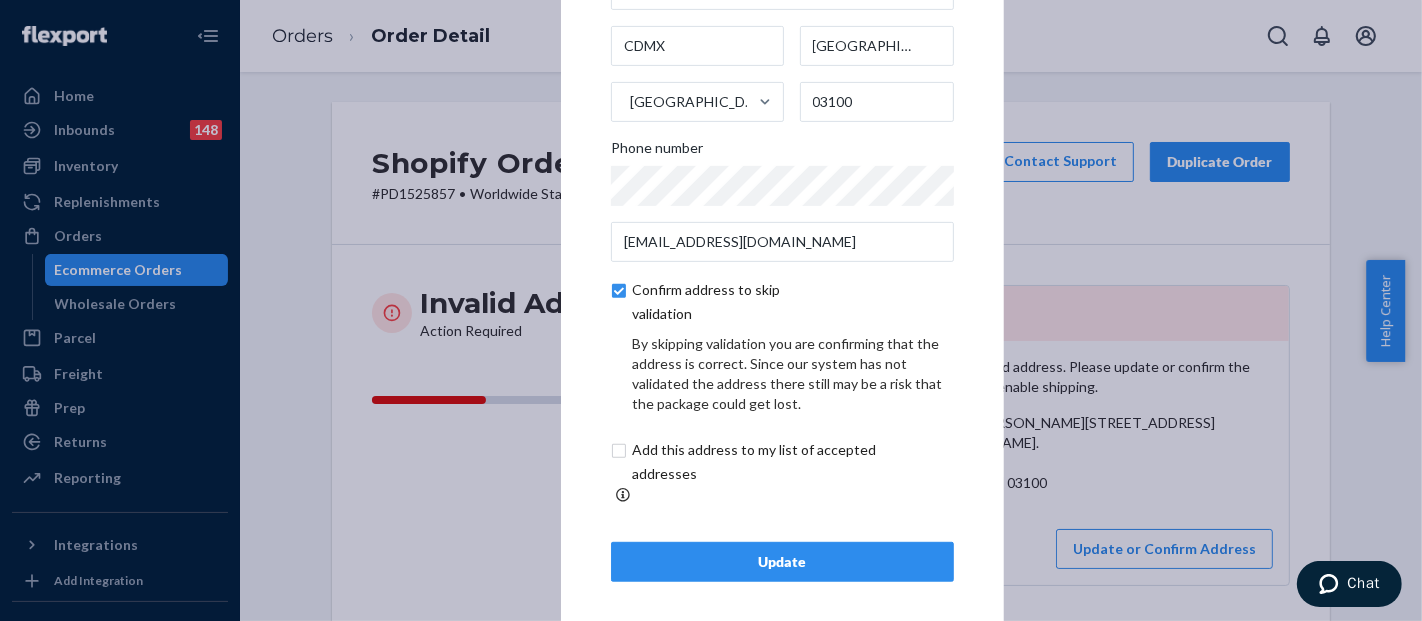 click on "Update" at bounding box center (782, 562) 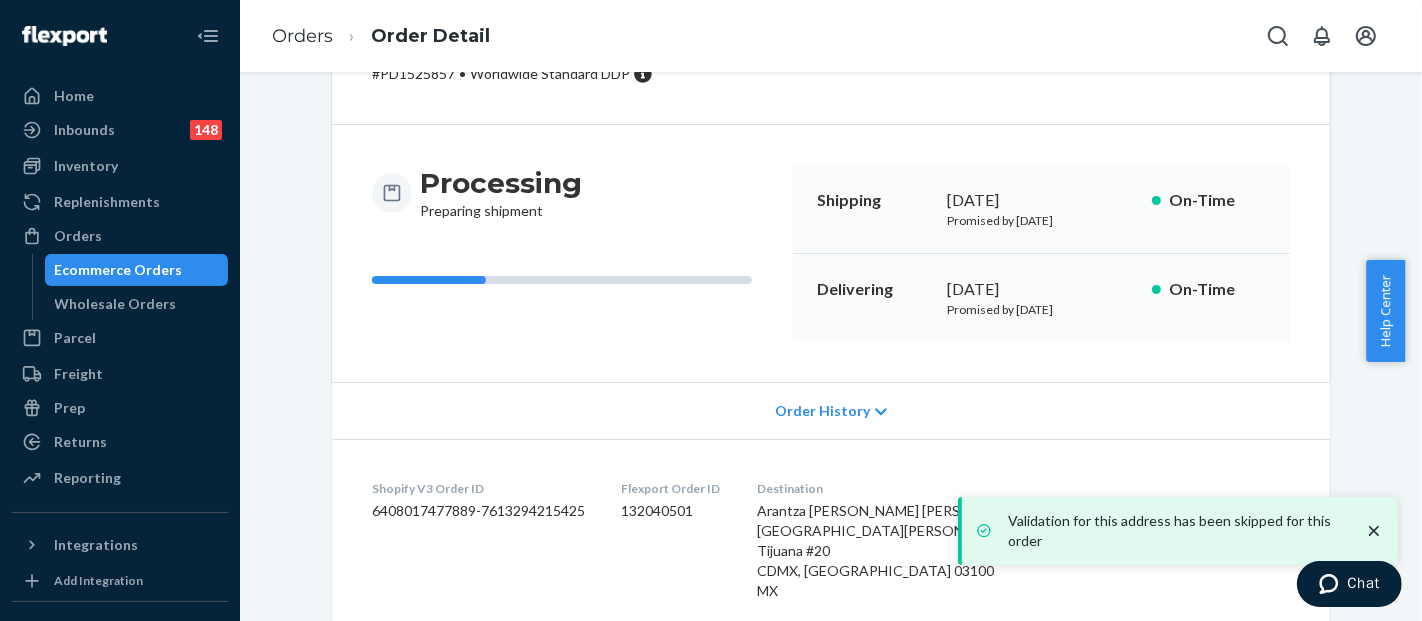 scroll, scrollTop: 444, scrollLeft: 0, axis: vertical 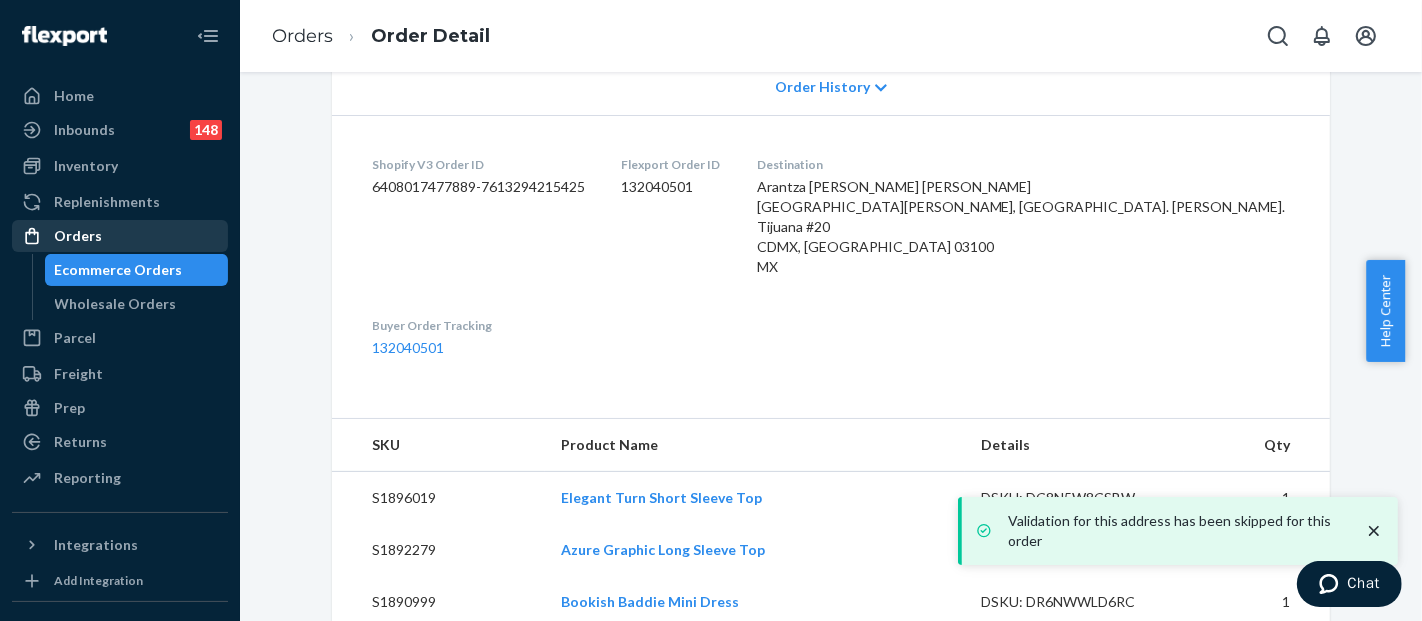 click on "Orders" at bounding box center (120, 236) 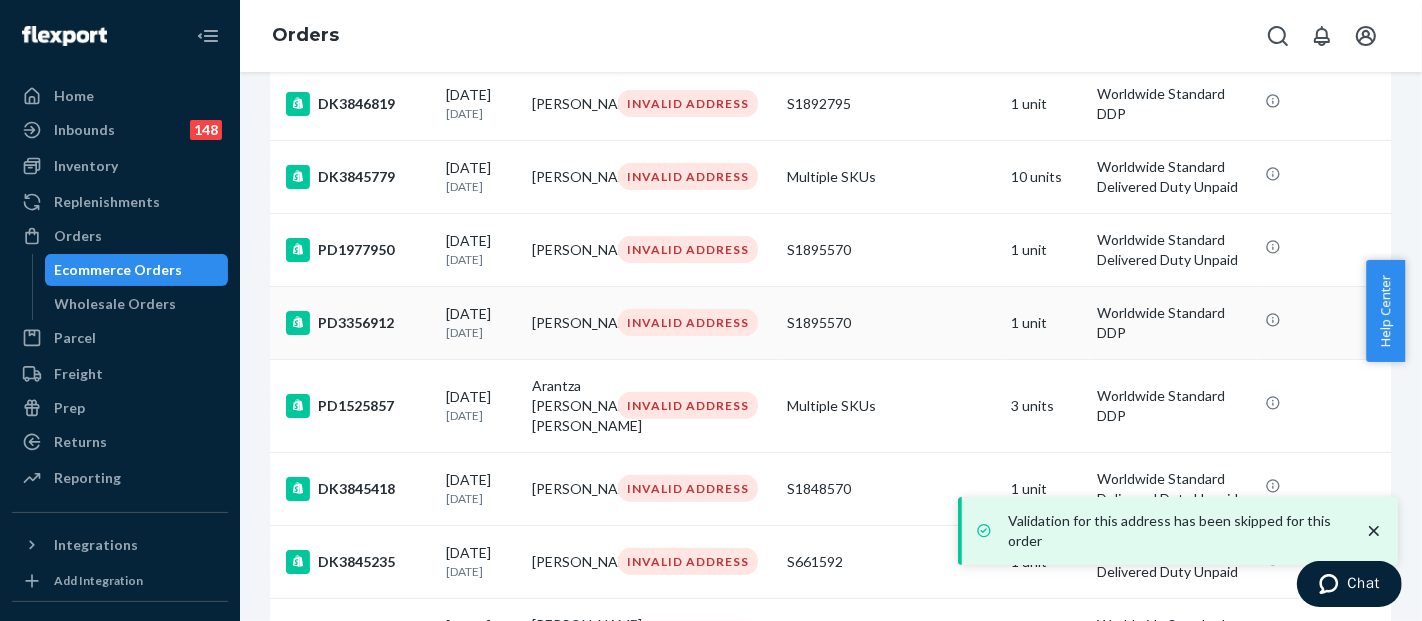 scroll, scrollTop: 555, scrollLeft: 0, axis: vertical 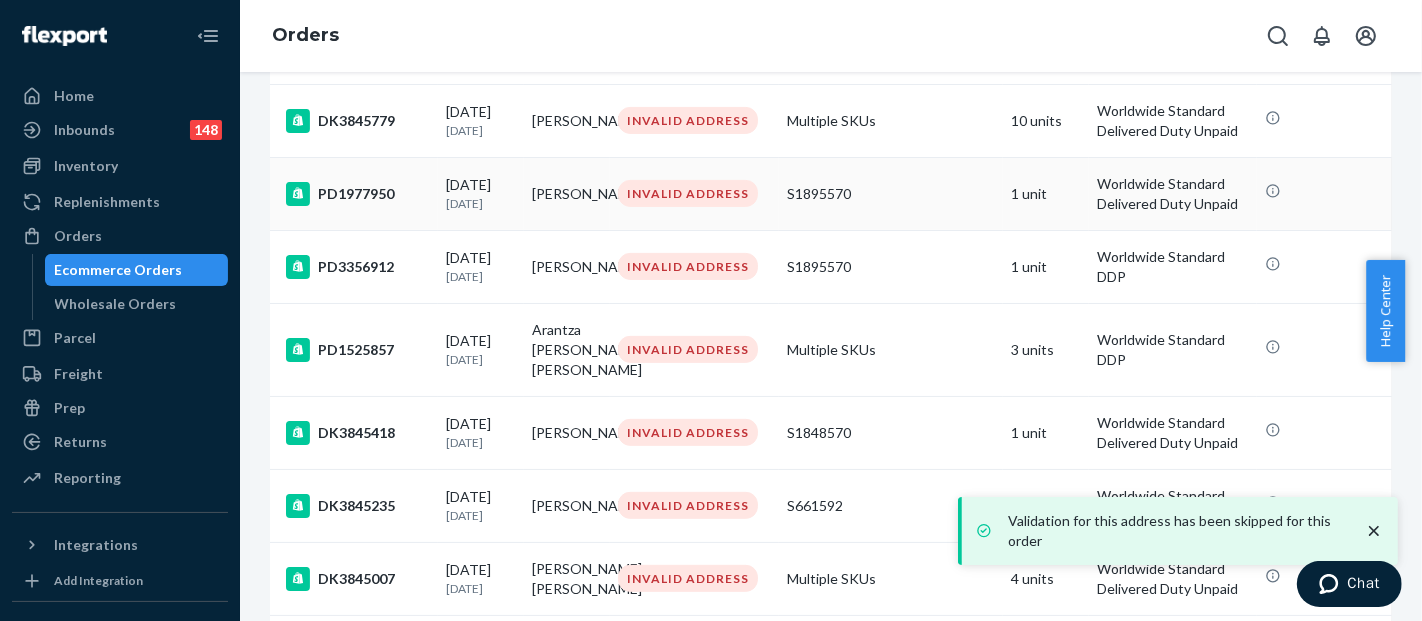 click on "S1895570" at bounding box center [891, 194] 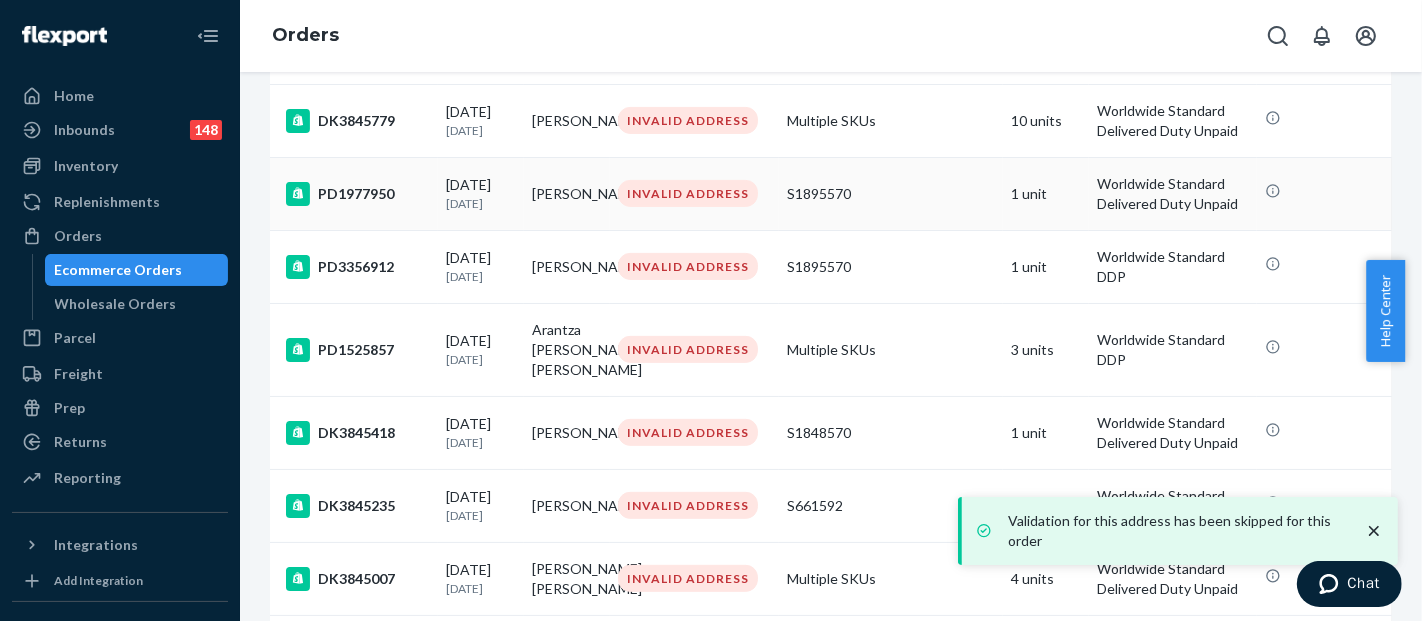 scroll, scrollTop: 0, scrollLeft: 0, axis: both 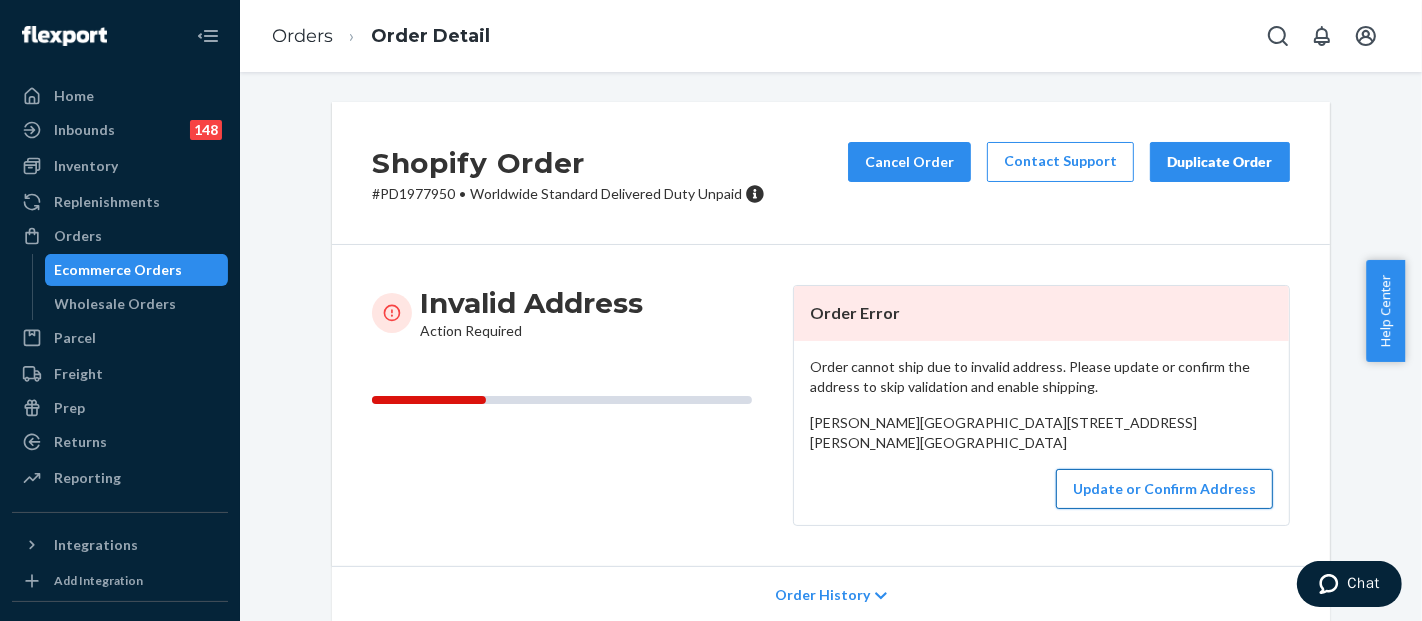 click on "Update or Confirm Address" at bounding box center [1164, 489] 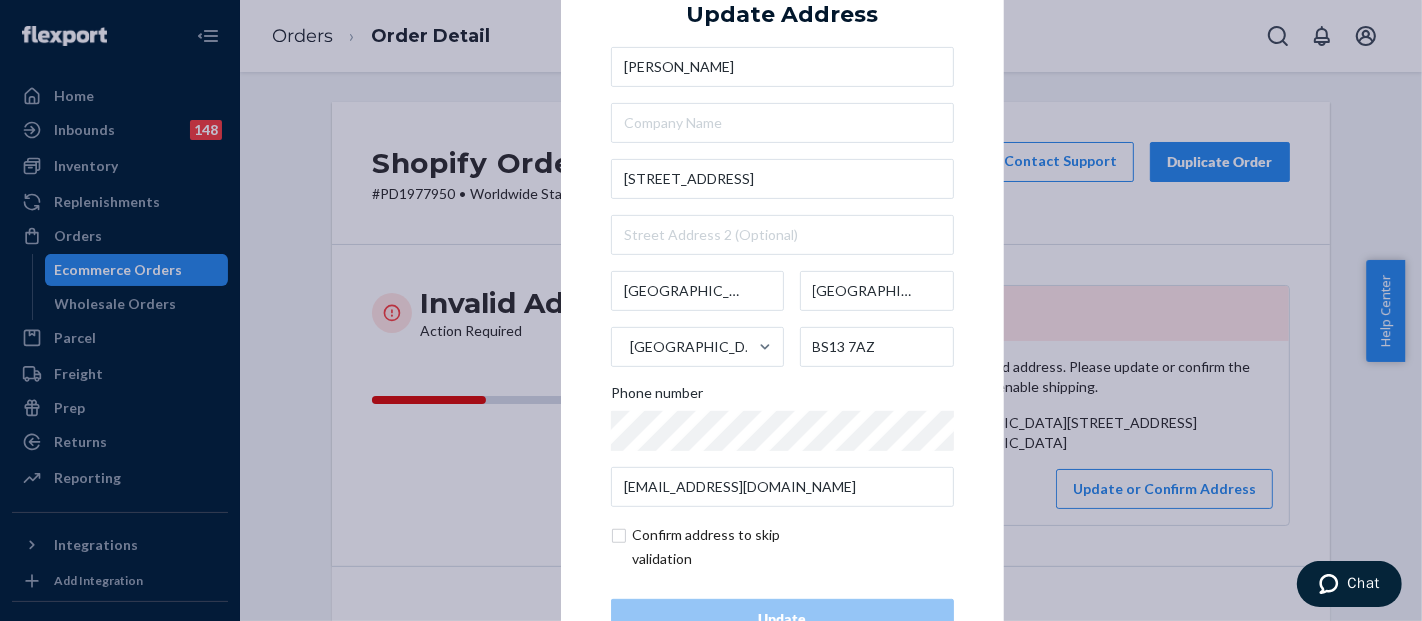 scroll, scrollTop: 67, scrollLeft: 0, axis: vertical 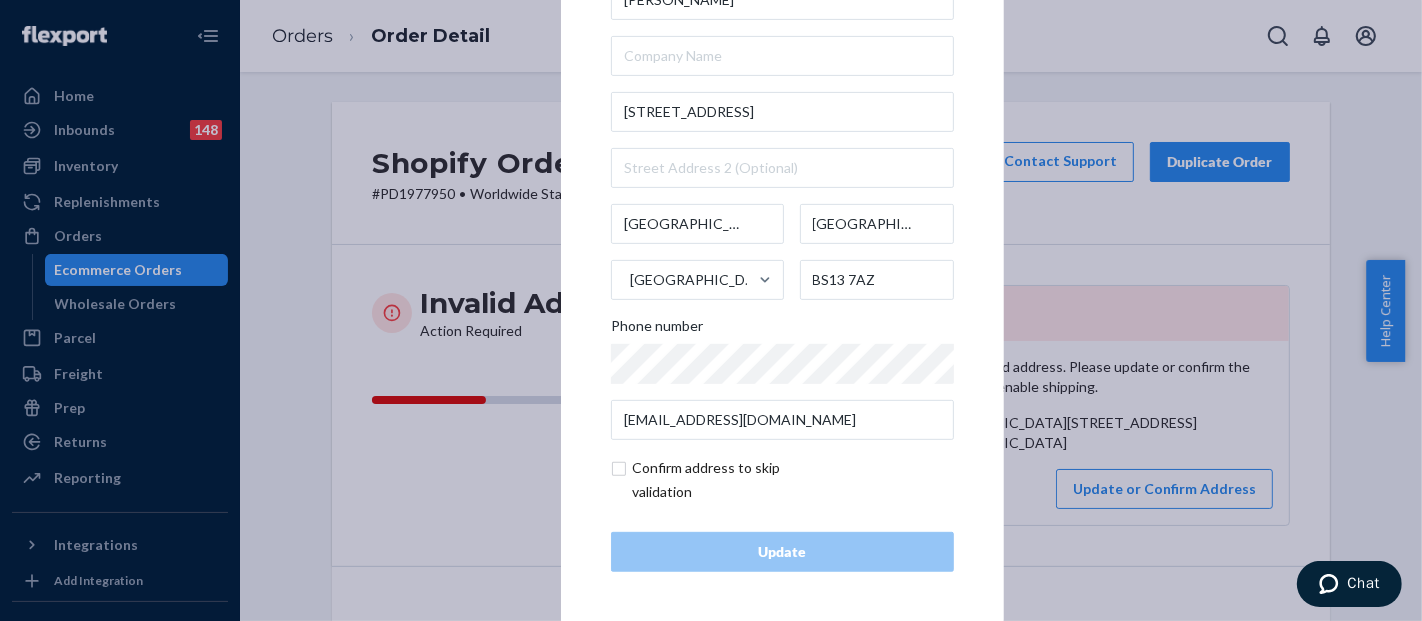click at bounding box center (727, 480) 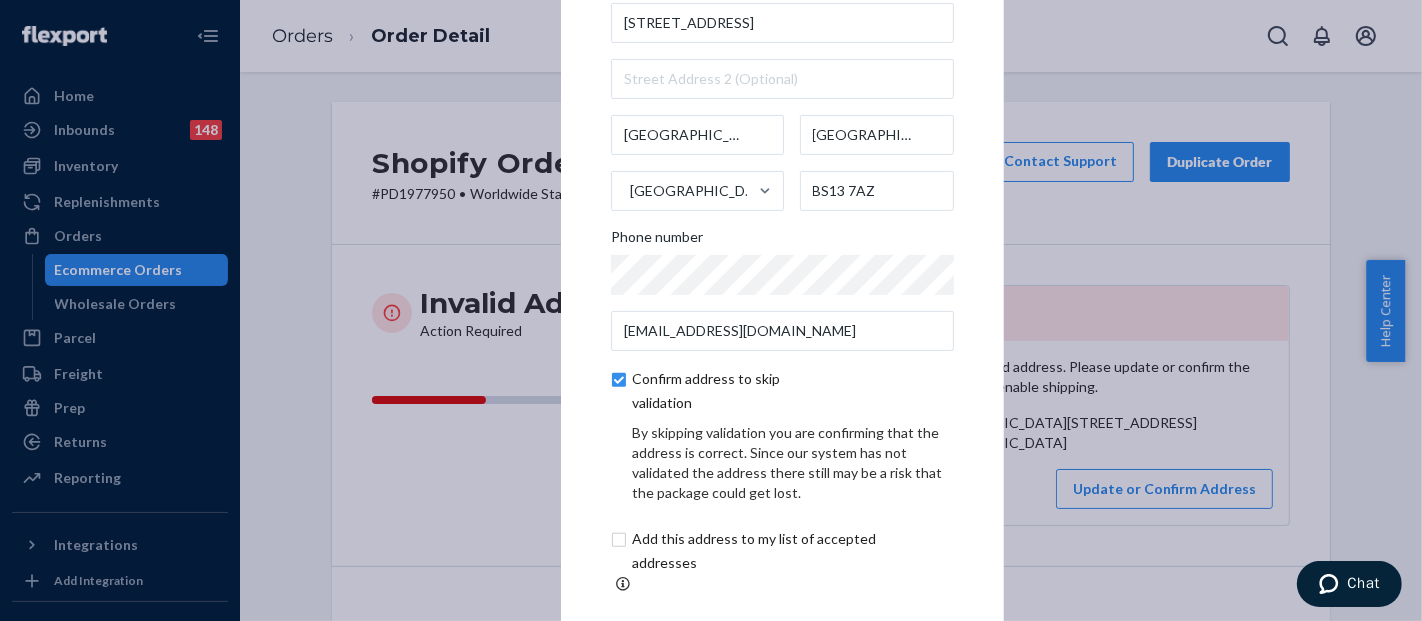 scroll, scrollTop: 151, scrollLeft: 0, axis: vertical 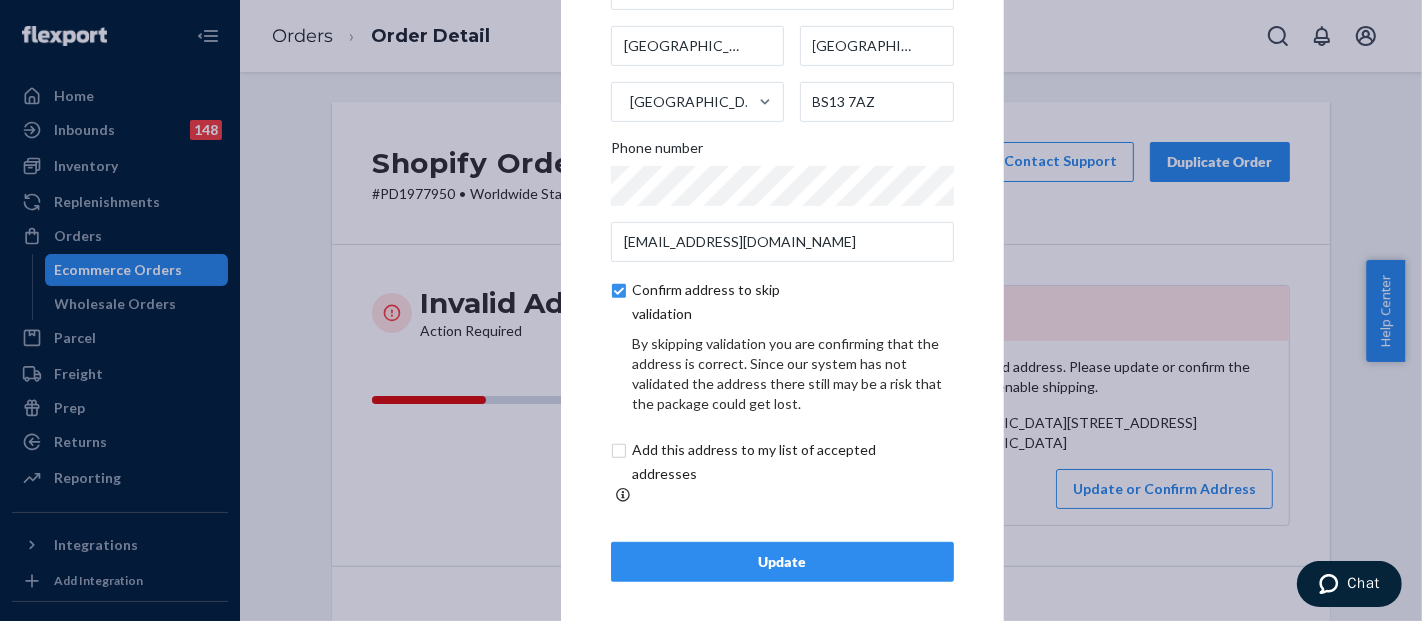 click on "Update" at bounding box center (782, 562) 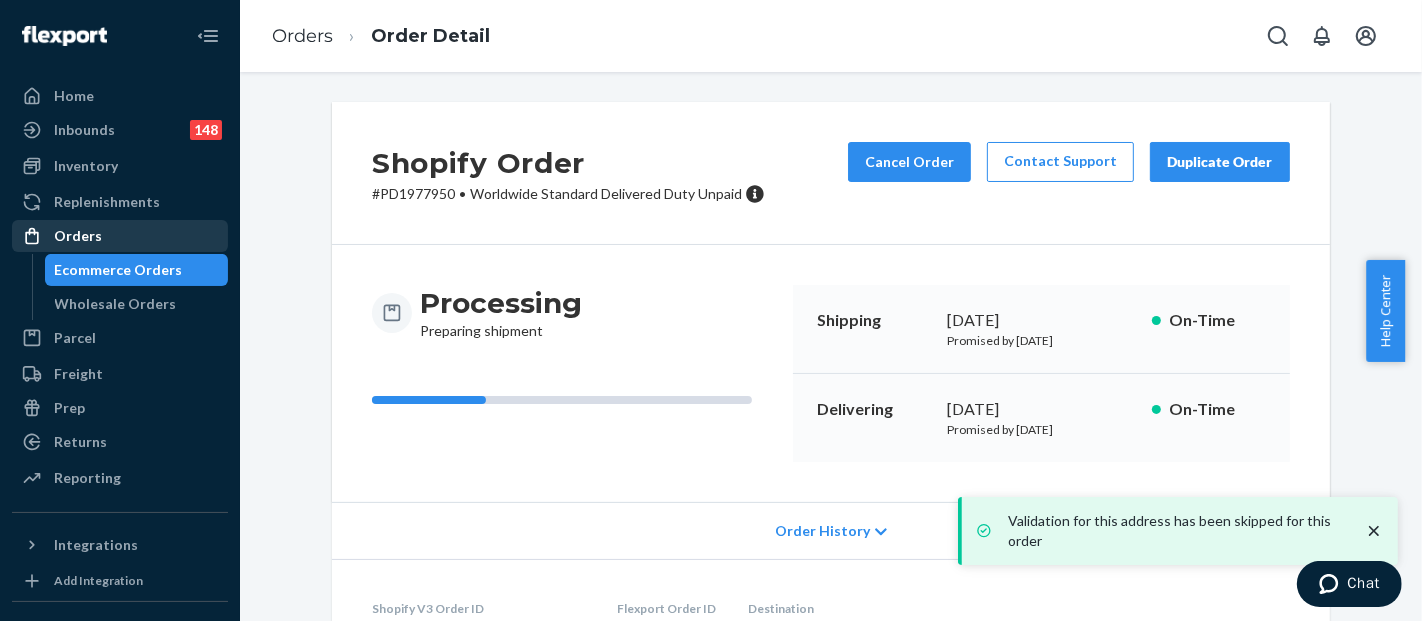 click on "Orders" at bounding box center [120, 236] 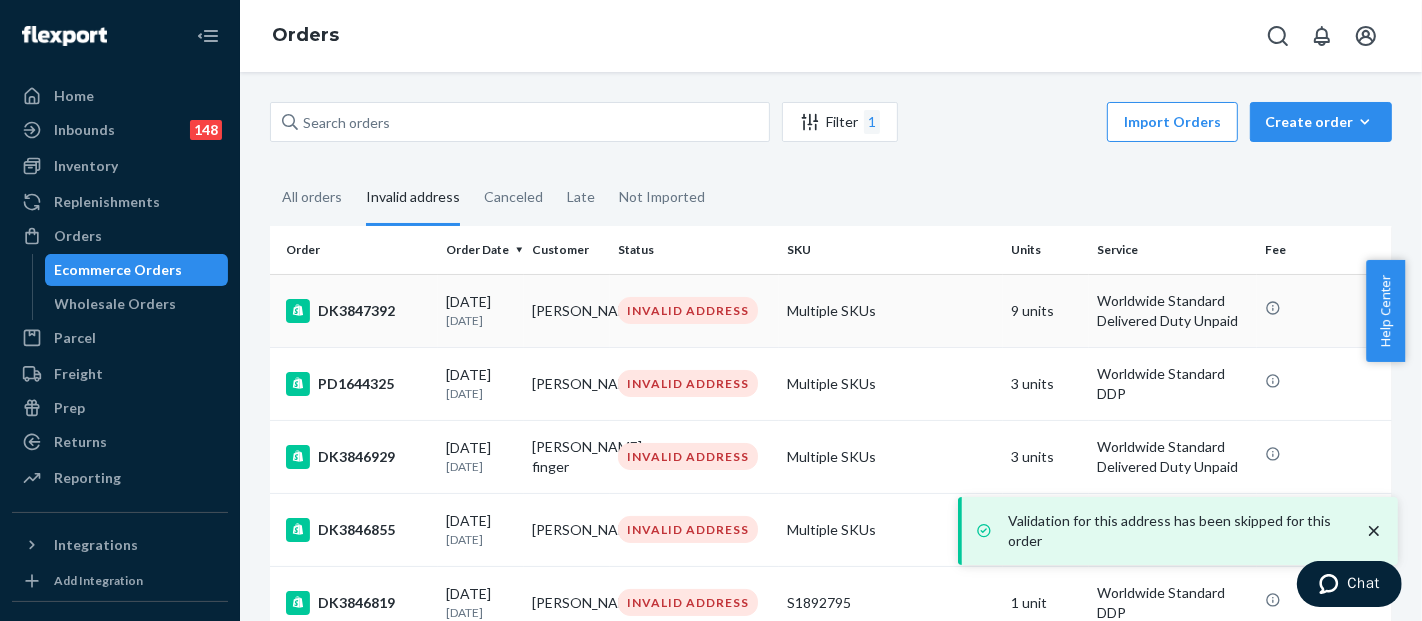 click on "Multiple SKUs" at bounding box center [891, 310] 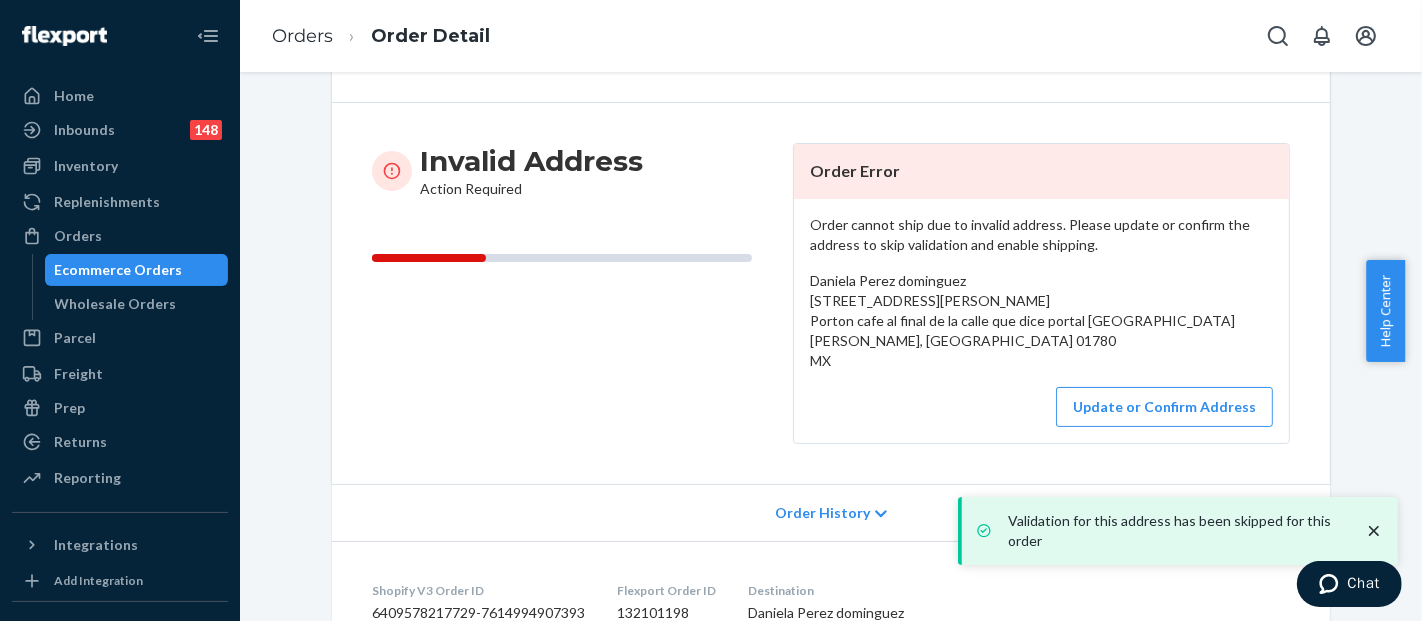scroll, scrollTop: 222, scrollLeft: 0, axis: vertical 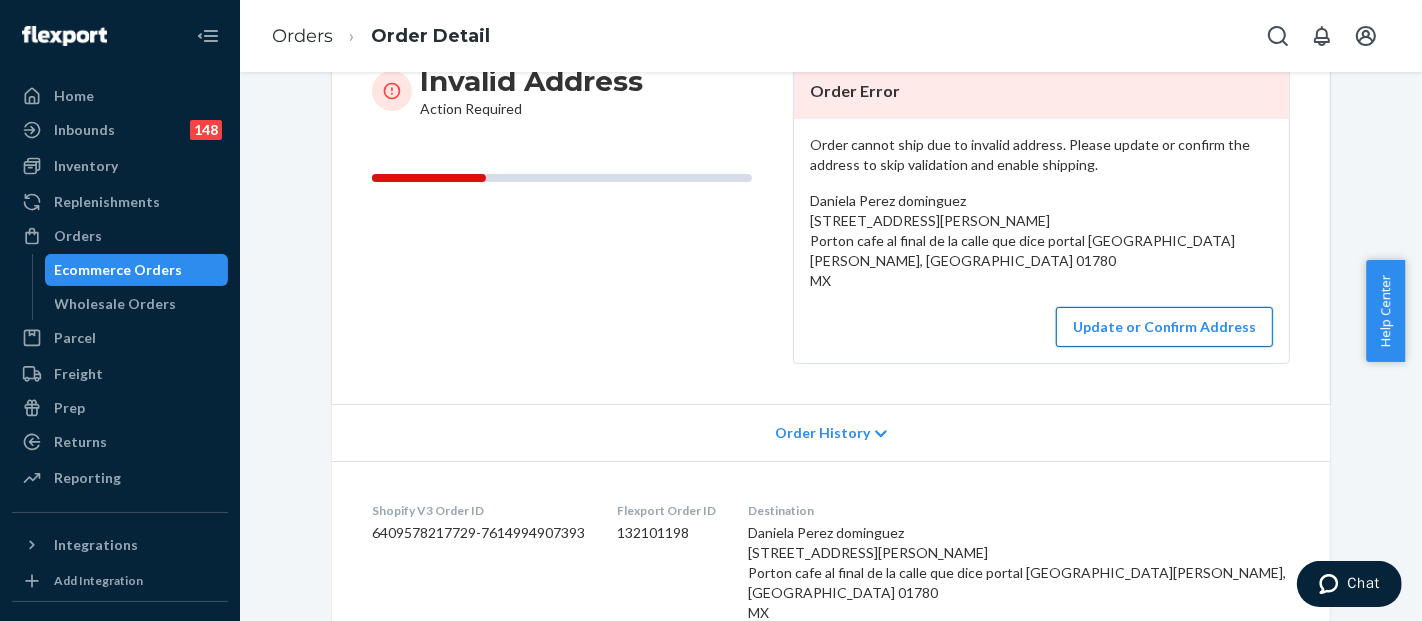 click on "Update or Confirm Address" at bounding box center (1164, 327) 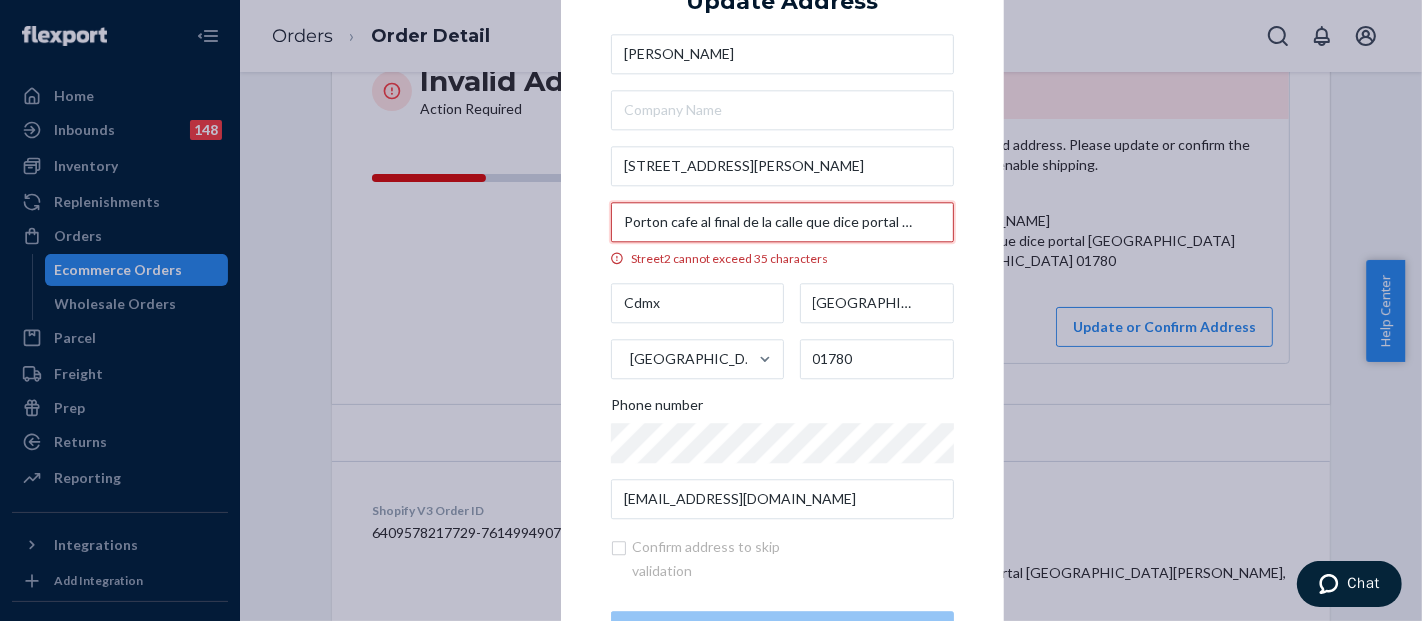 click on "Porton cafe al final de la calle que dice portal [GEOGRAPHIC_DATA][PERSON_NAME]" at bounding box center (782, 222) 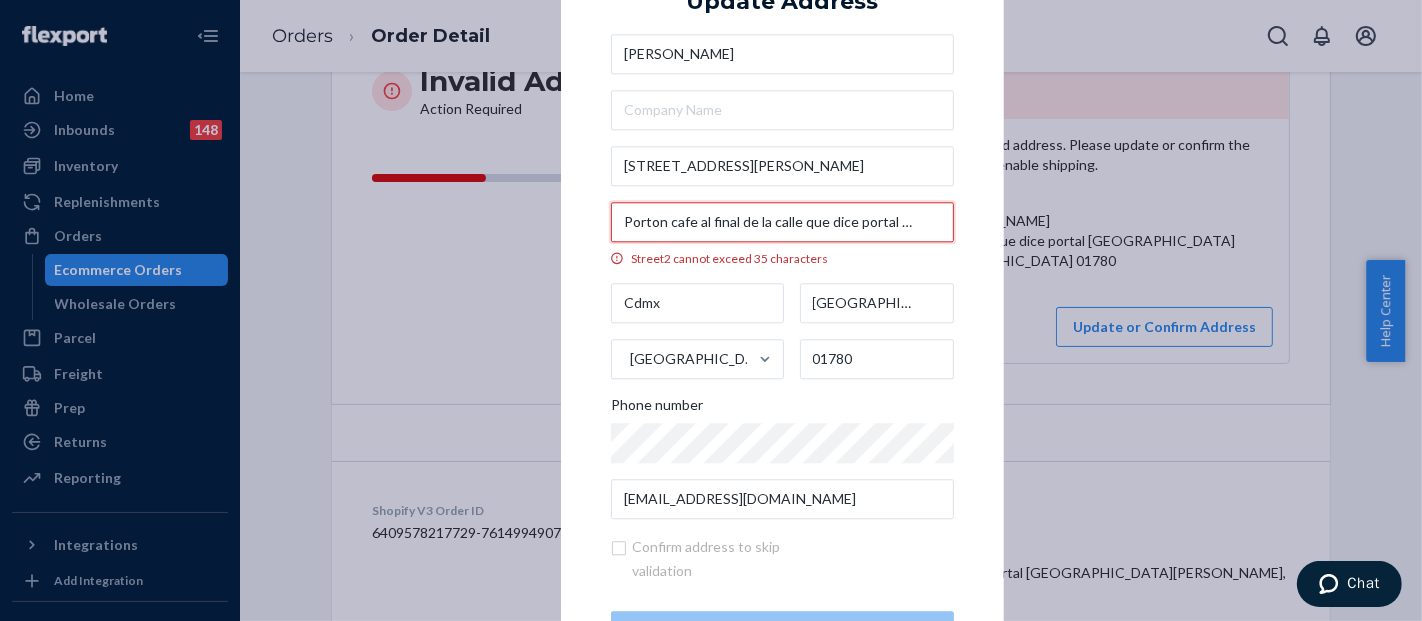 click on "Porton cafe al final de la calle que dice portal [GEOGRAPHIC_DATA][PERSON_NAME]" at bounding box center (782, 222) 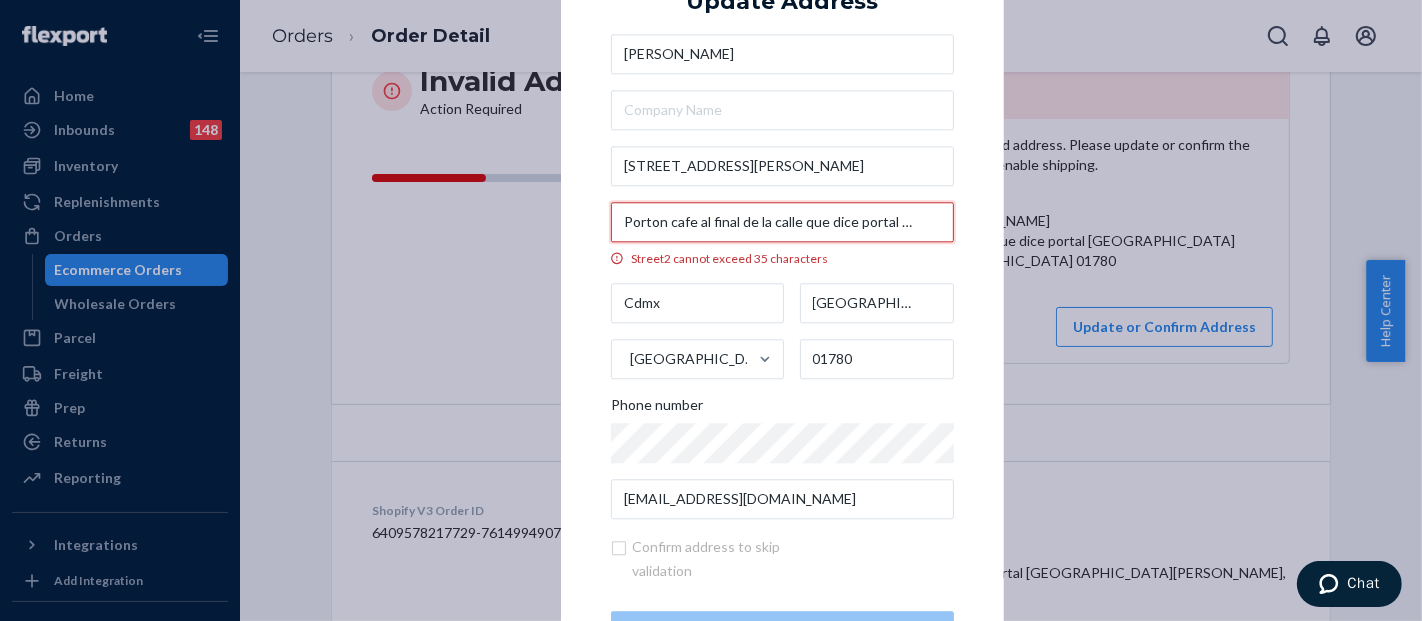 click on "Porton cafe al final de la calle que dice portal [GEOGRAPHIC_DATA][PERSON_NAME]" at bounding box center [782, 222] 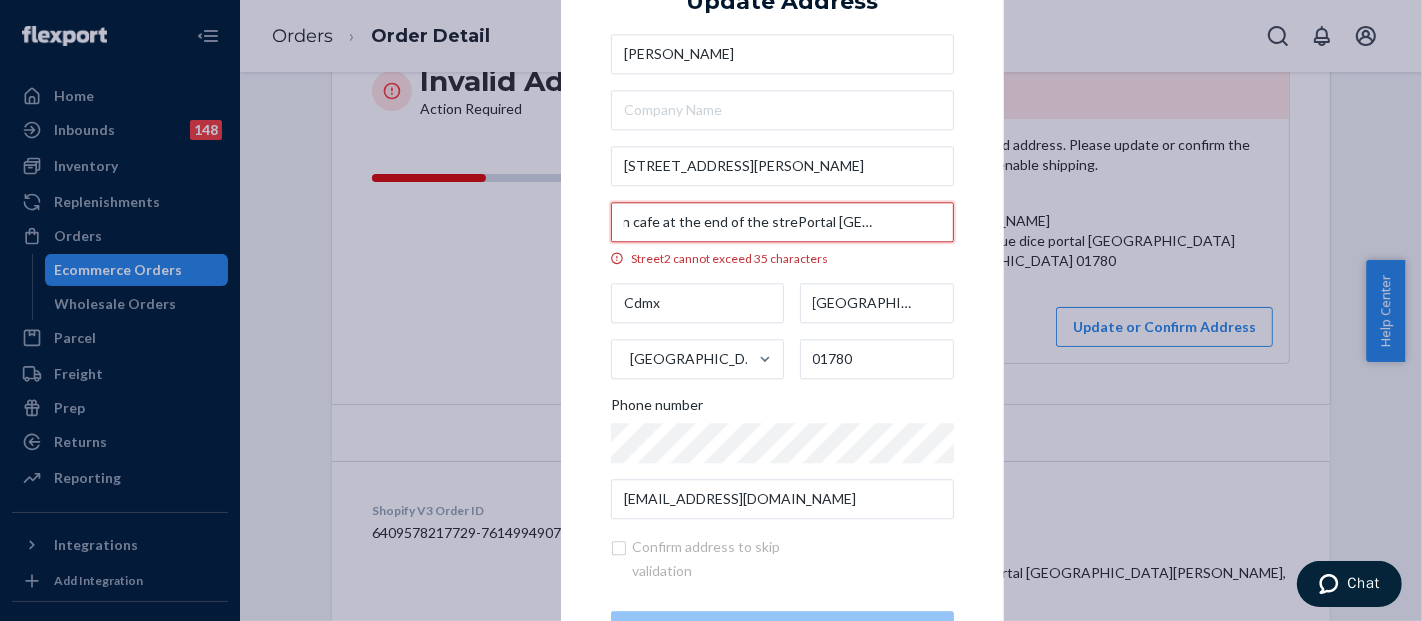 scroll, scrollTop: 0, scrollLeft: 0, axis: both 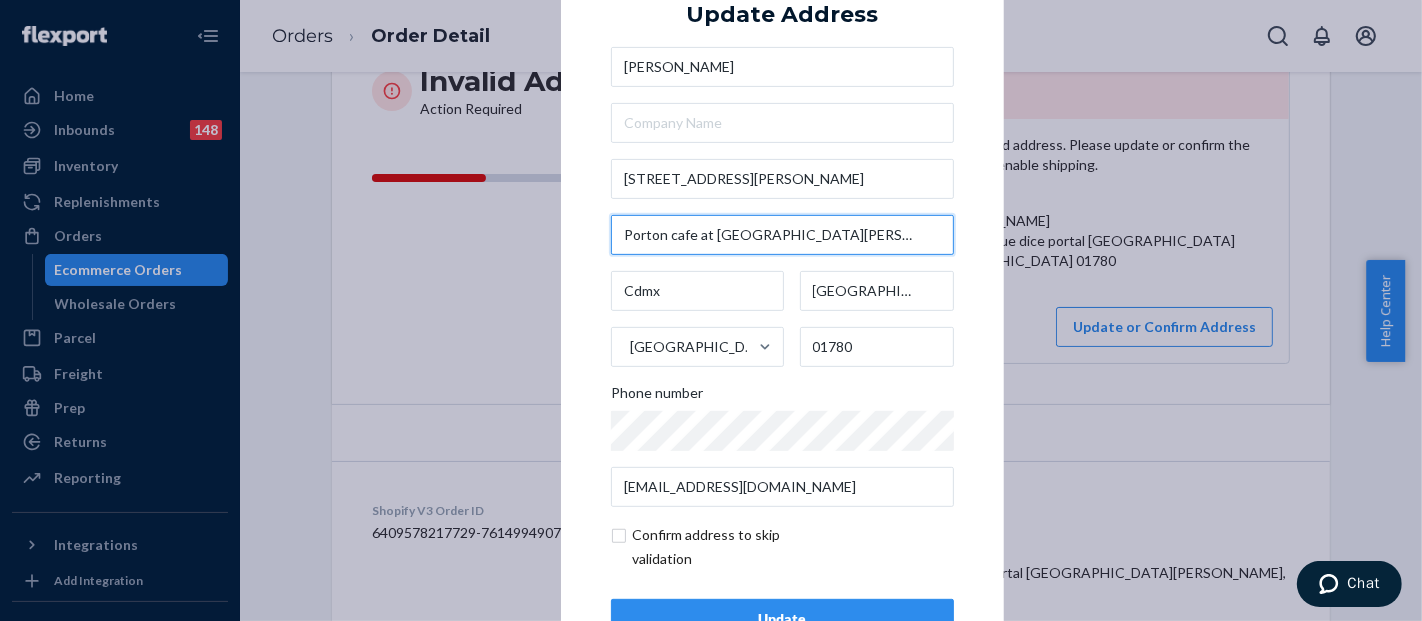 type on "Porton cafe at [GEOGRAPHIC_DATA][PERSON_NAME]" 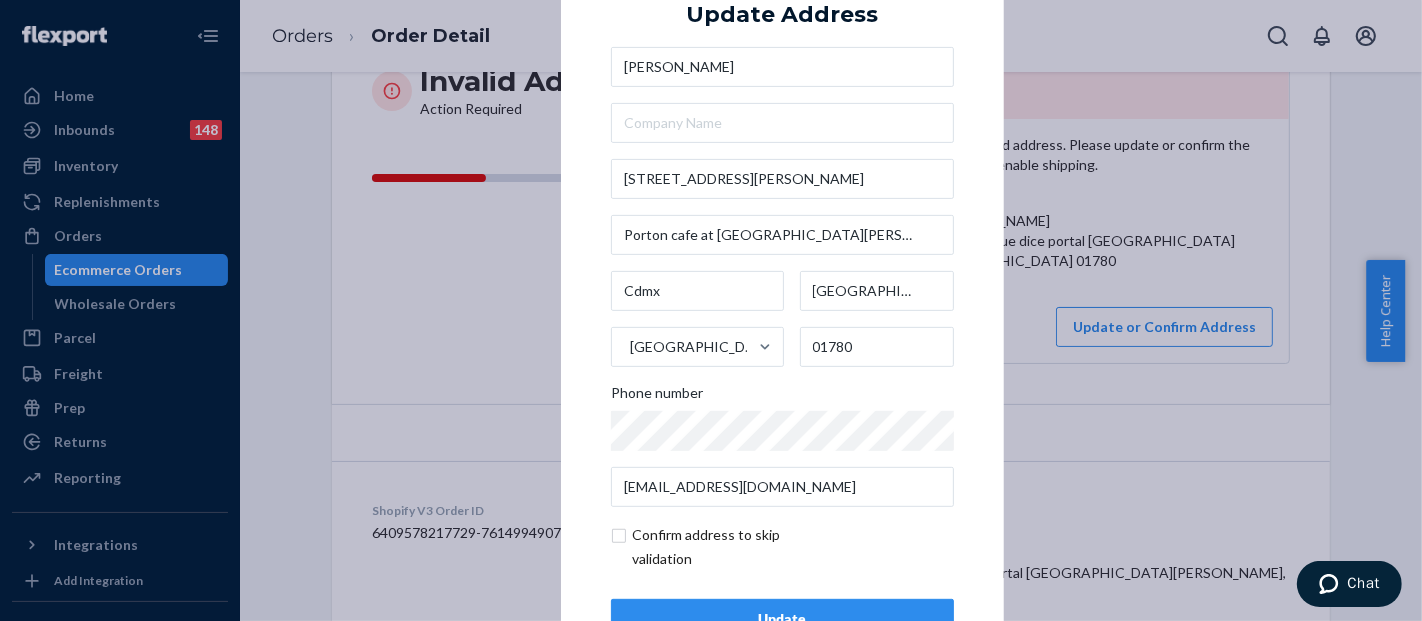click on "× Update Address Daniela Perez dominguez [STREET_ADDRESS][PERSON_NAME][PERSON_NAME] Phone number [EMAIL_ADDRESS][DOMAIN_NAME] Confirm address to skip validation Update" at bounding box center [782, 310] 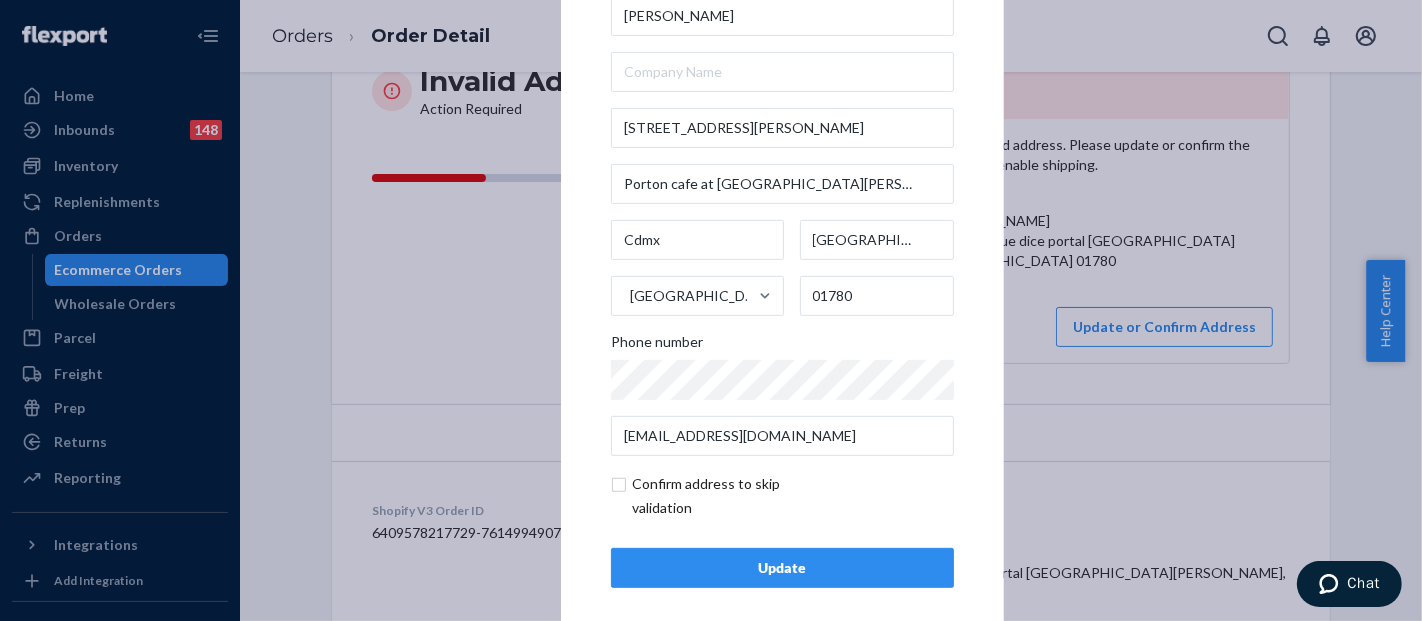 scroll, scrollTop: 67, scrollLeft: 0, axis: vertical 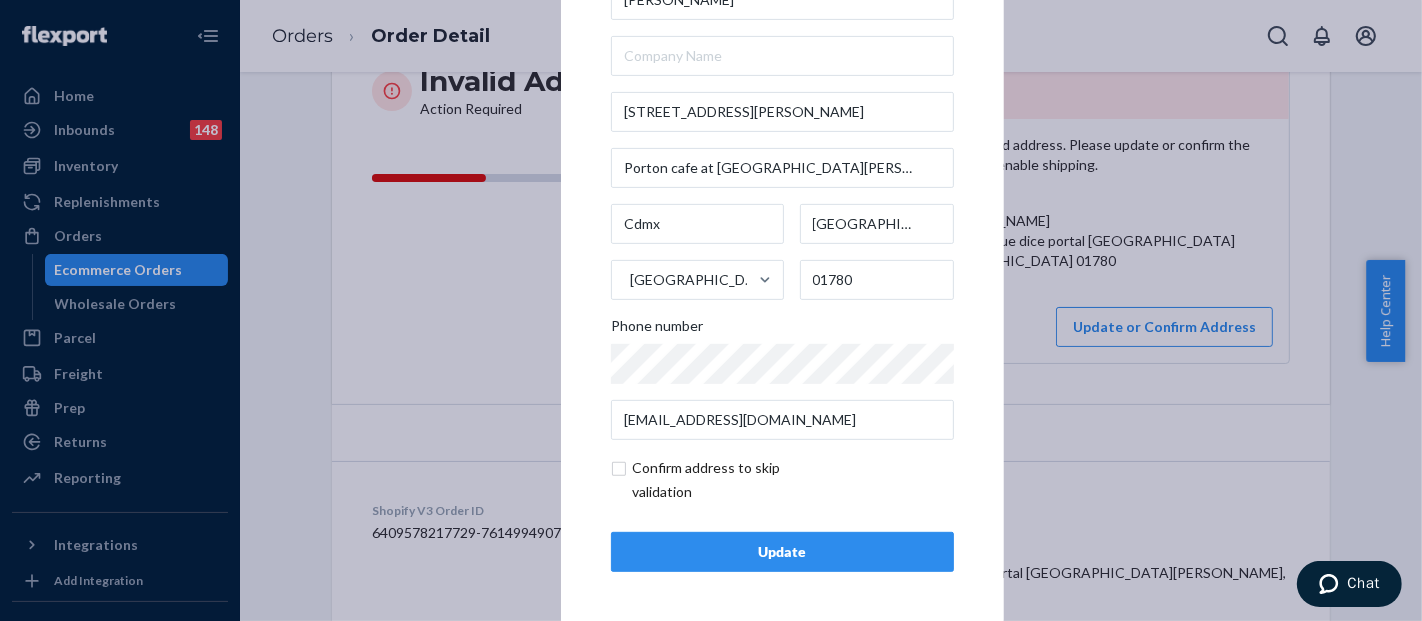 click at bounding box center [727, 480] 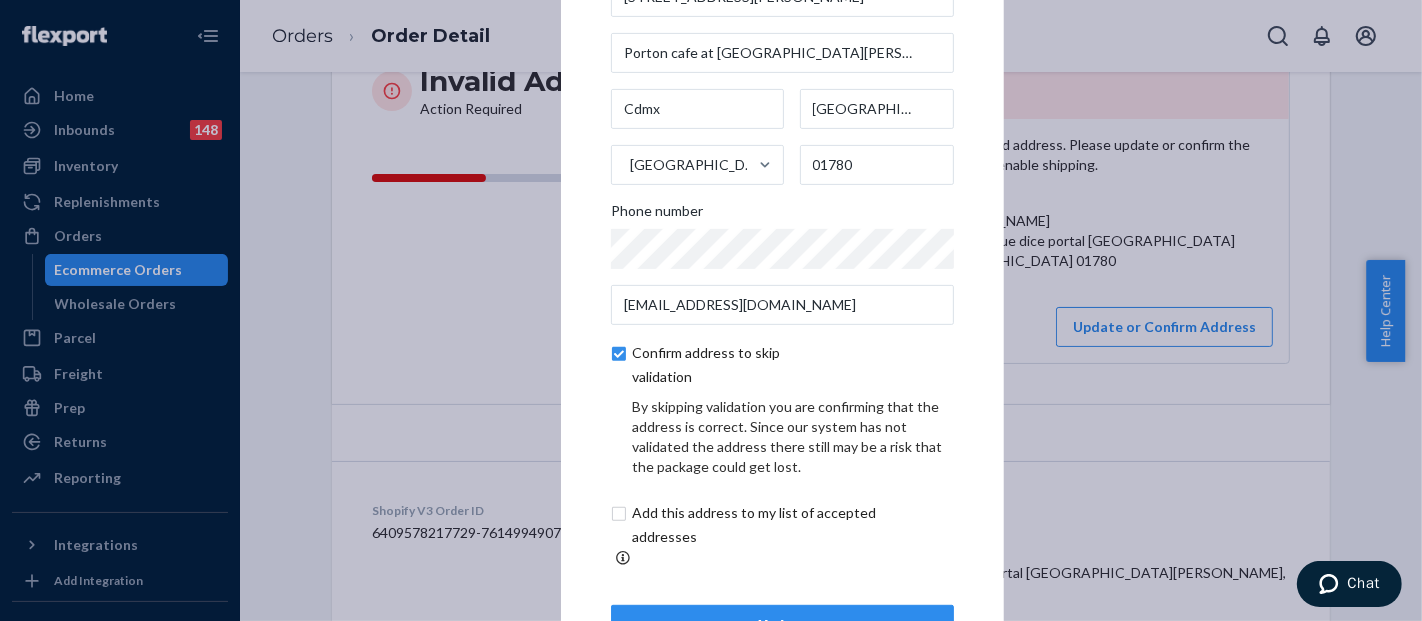 scroll, scrollTop: 151, scrollLeft: 0, axis: vertical 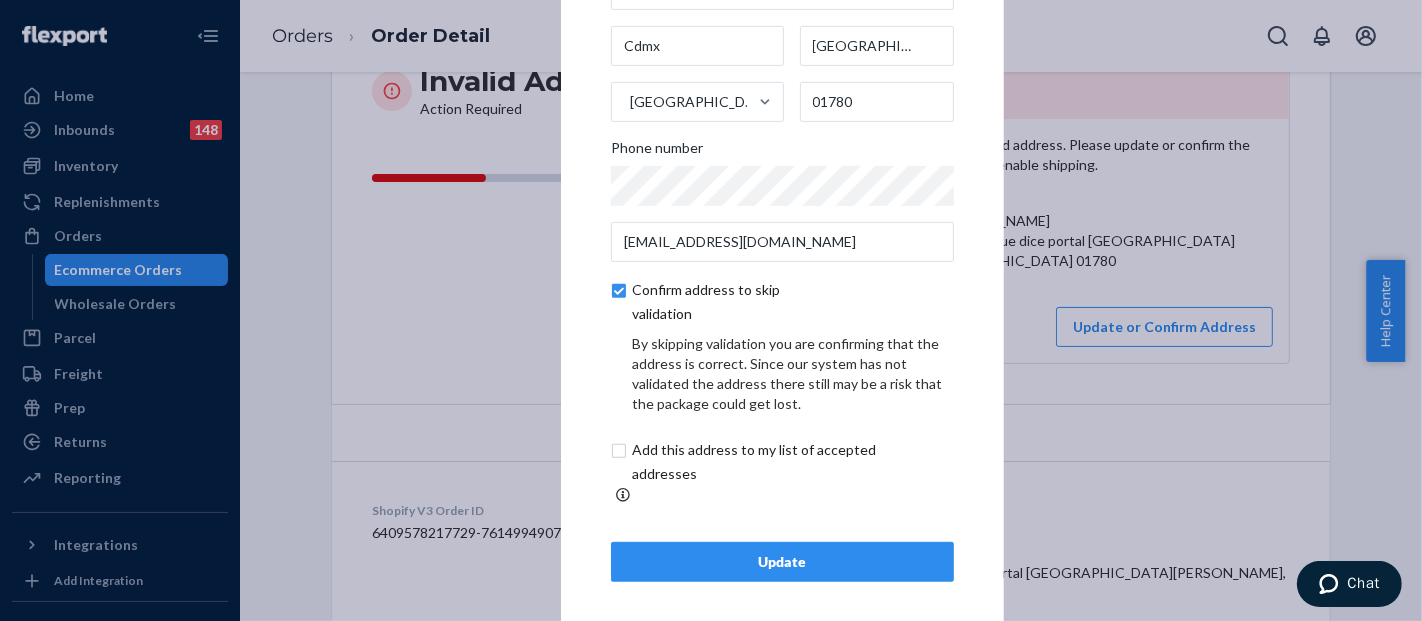 click on "Update" at bounding box center [782, 562] 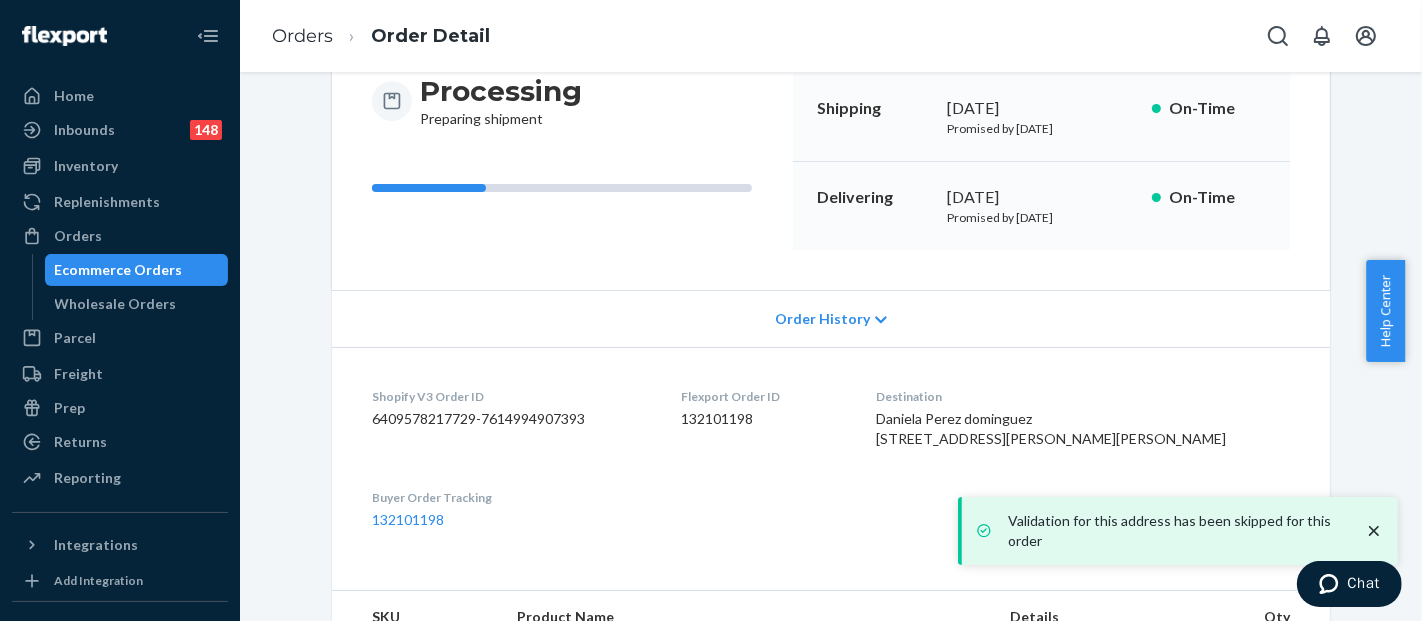 scroll, scrollTop: 444, scrollLeft: 0, axis: vertical 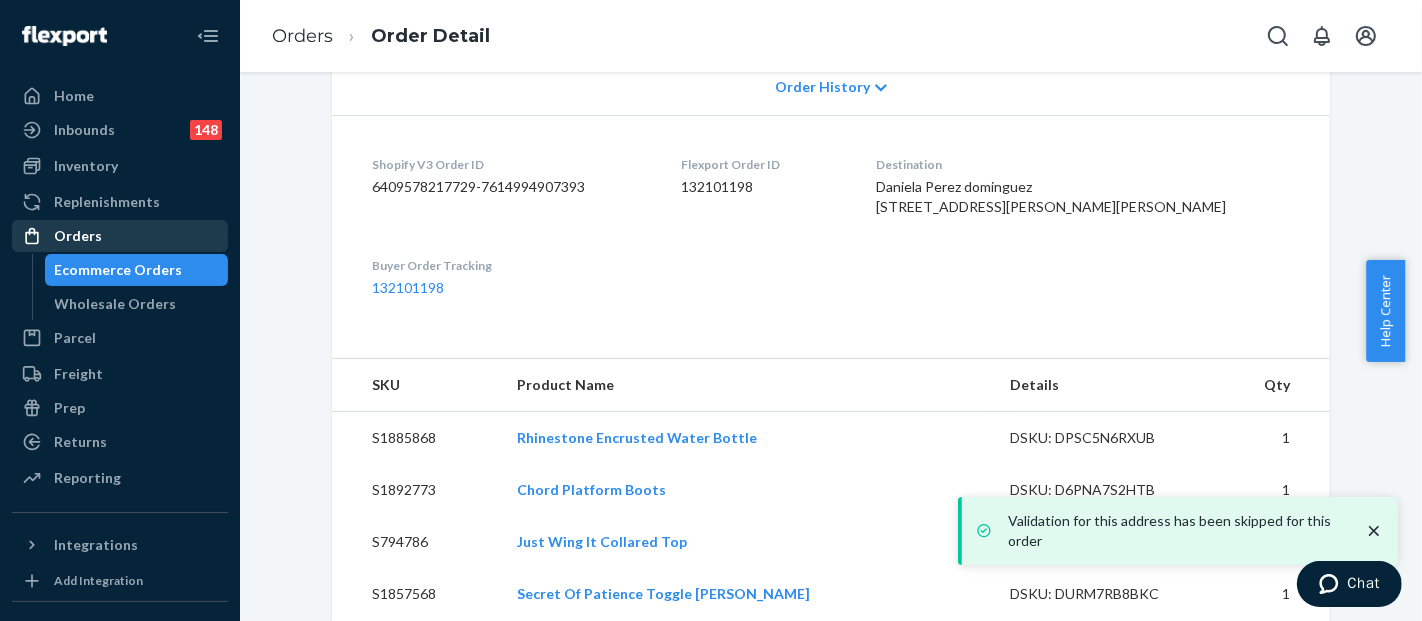 click on "Orders" at bounding box center (120, 236) 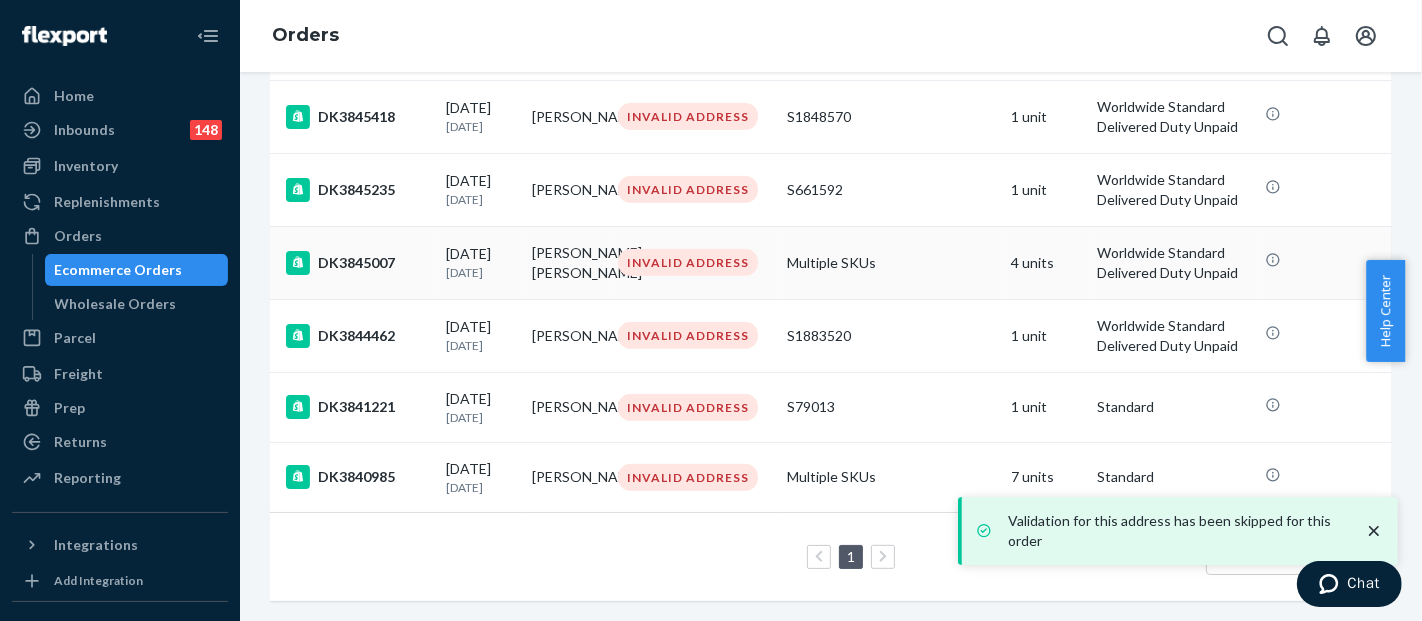 scroll, scrollTop: 710, scrollLeft: 0, axis: vertical 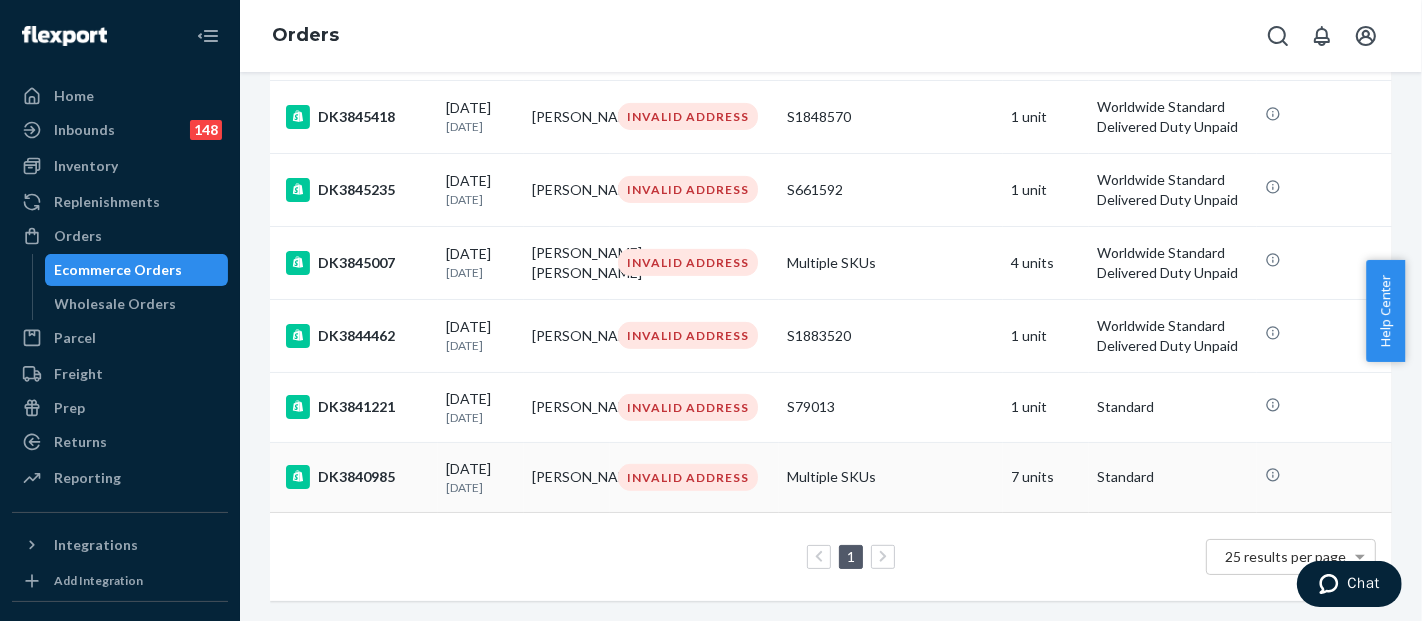 click on "Multiple SKUs" at bounding box center (891, 477) 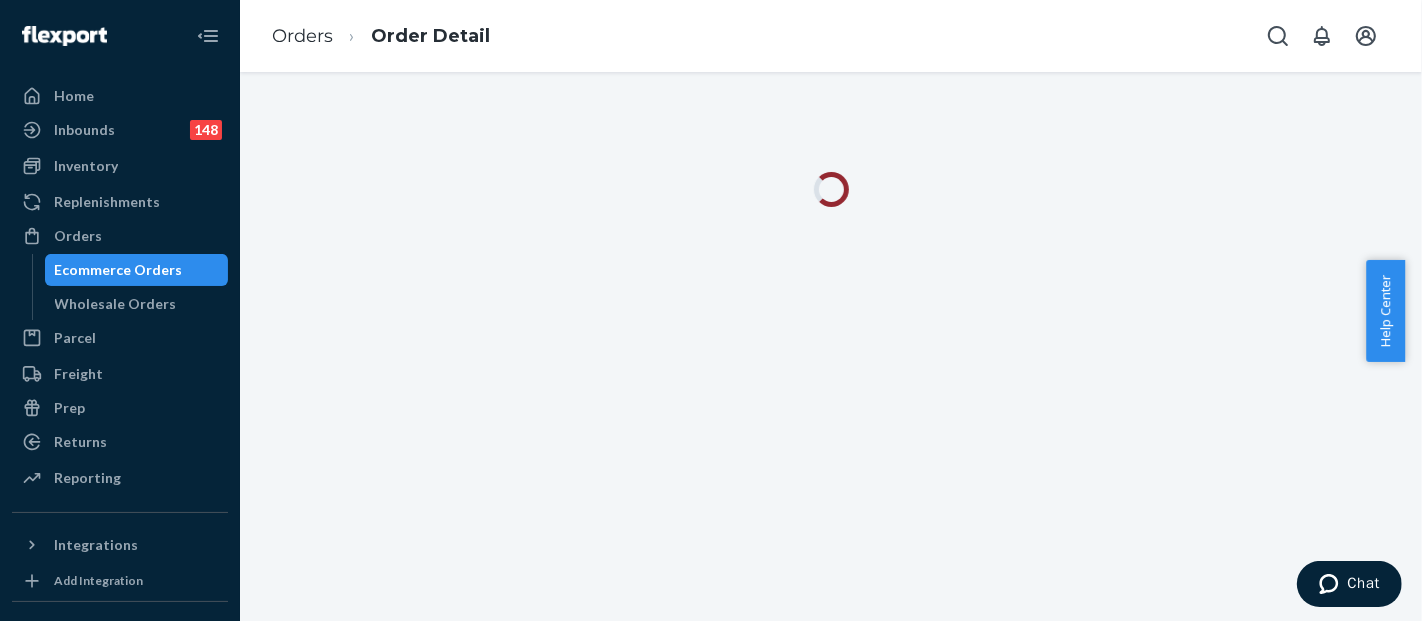 scroll, scrollTop: 0, scrollLeft: 0, axis: both 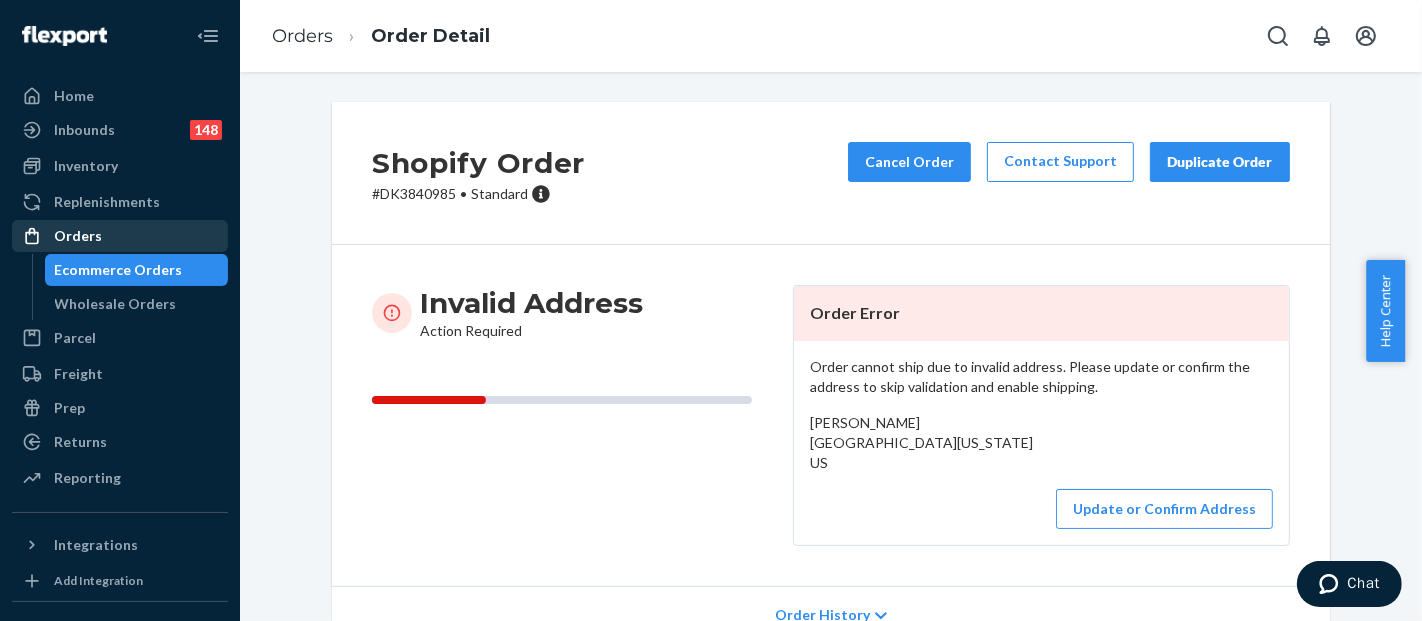 click on "Orders" at bounding box center [120, 236] 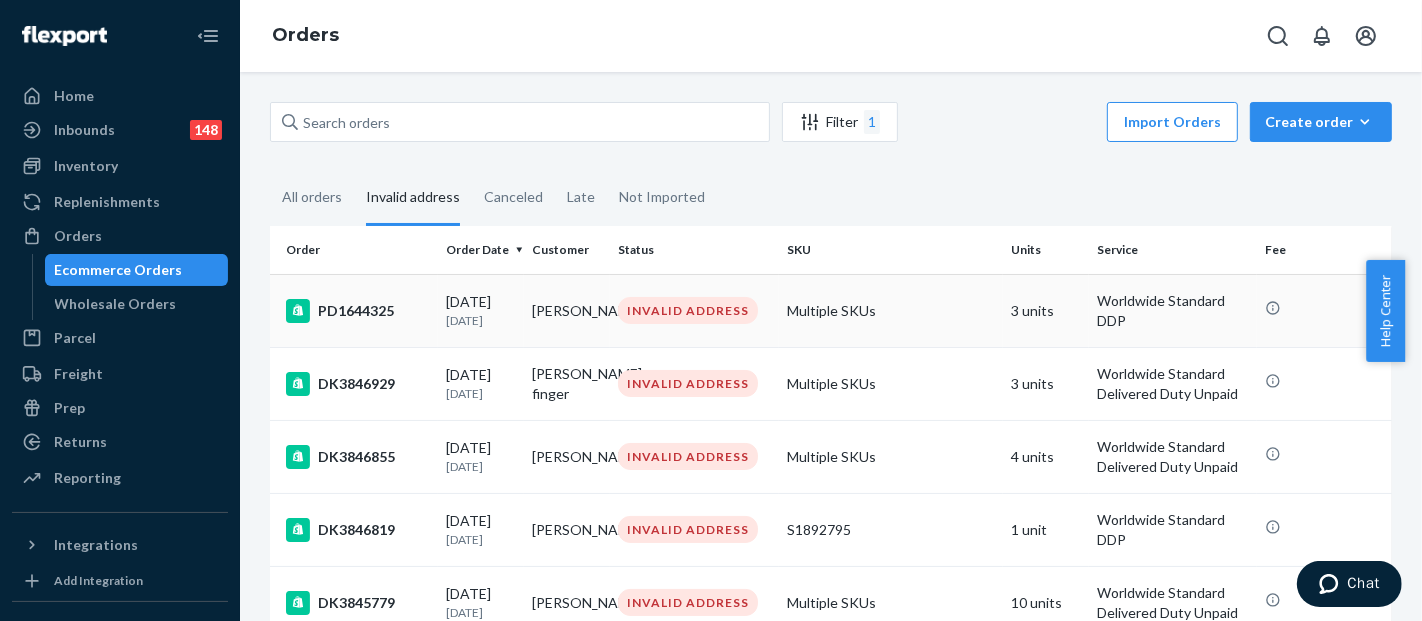click on "Multiple SKUs" at bounding box center (891, 310) 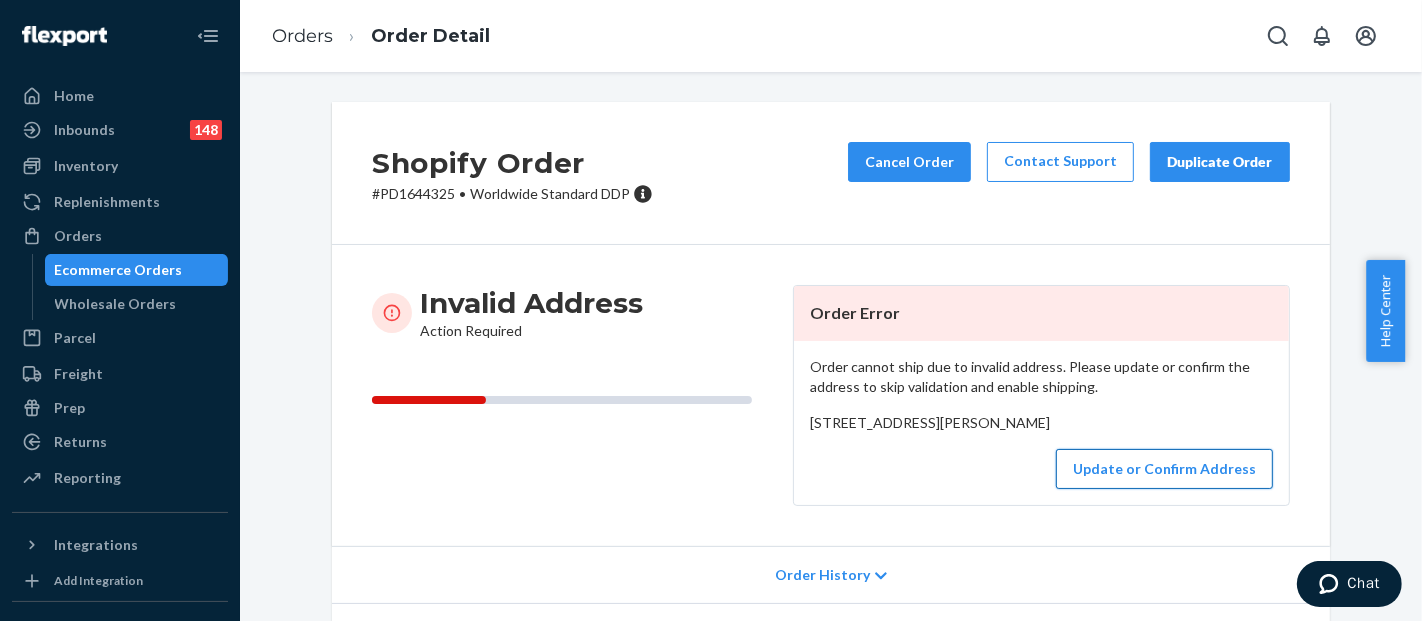click on "Update or Confirm Address" at bounding box center (1164, 469) 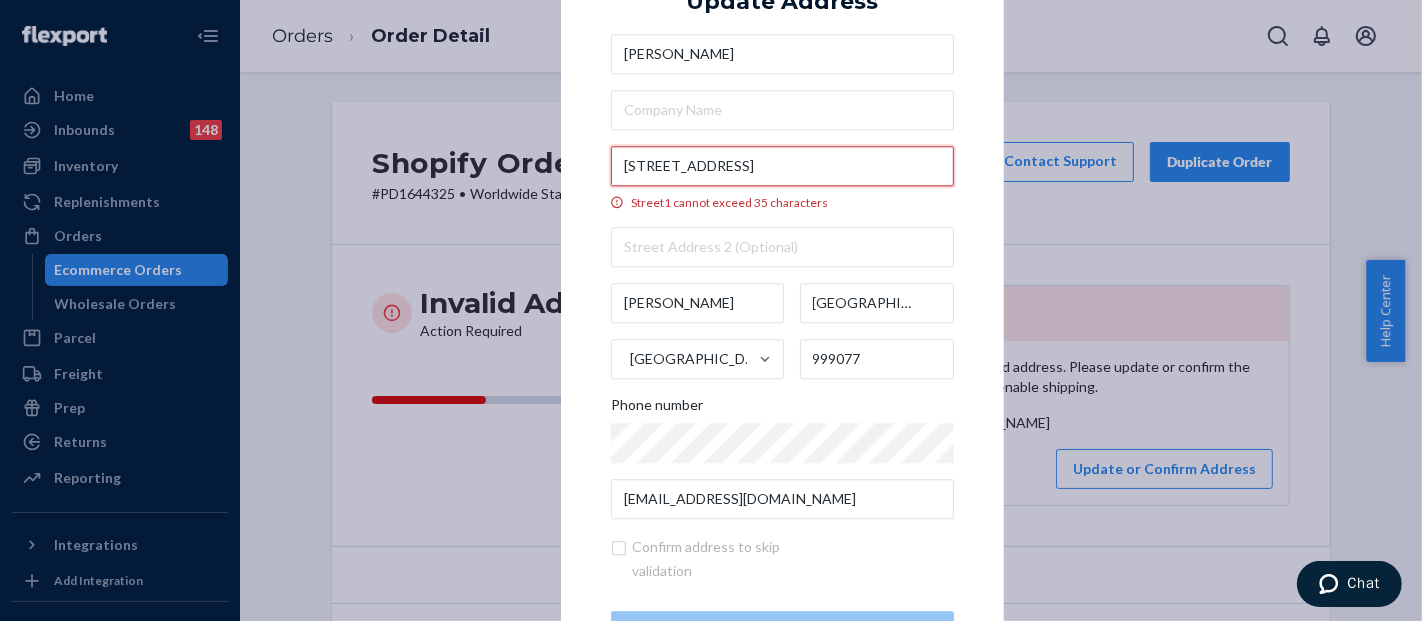 drag, startPoint x: 736, startPoint y: 167, endPoint x: 615, endPoint y: 167, distance: 121 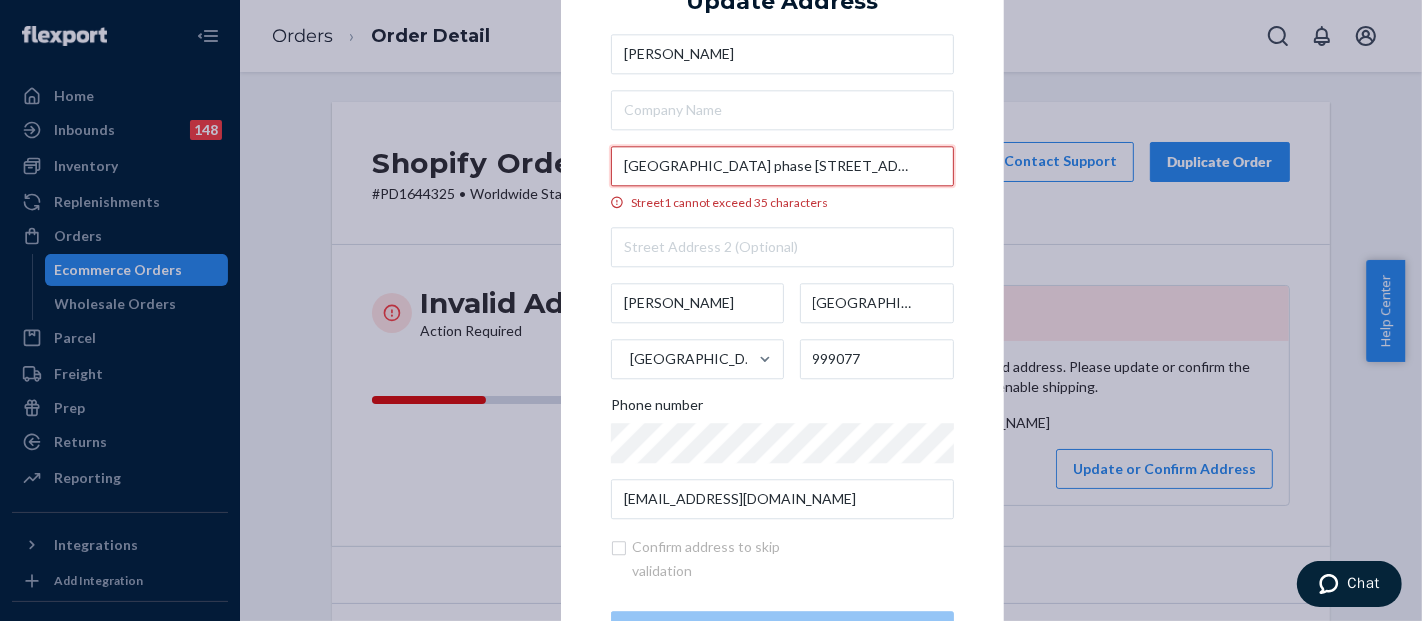 type on "[GEOGRAPHIC_DATA] phase [STREET_ADDRESS]" 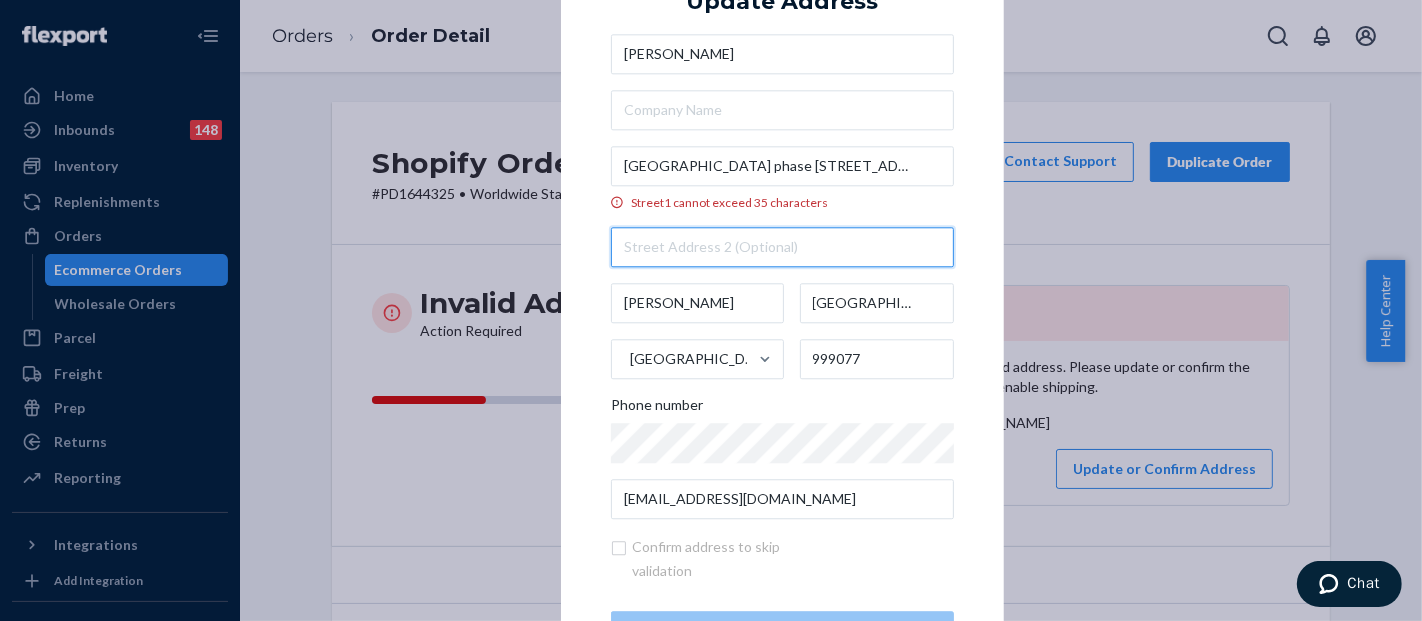 click at bounding box center (782, 247) 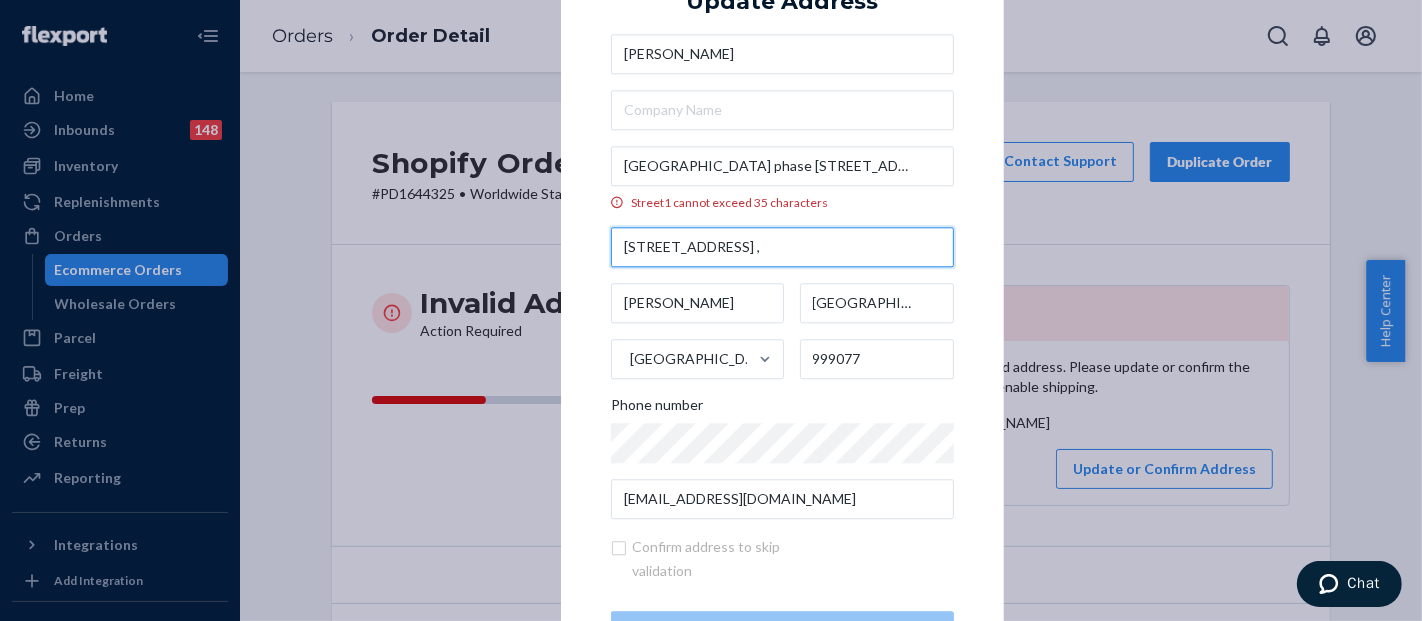 type on "[STREET_ADDRESS] ," 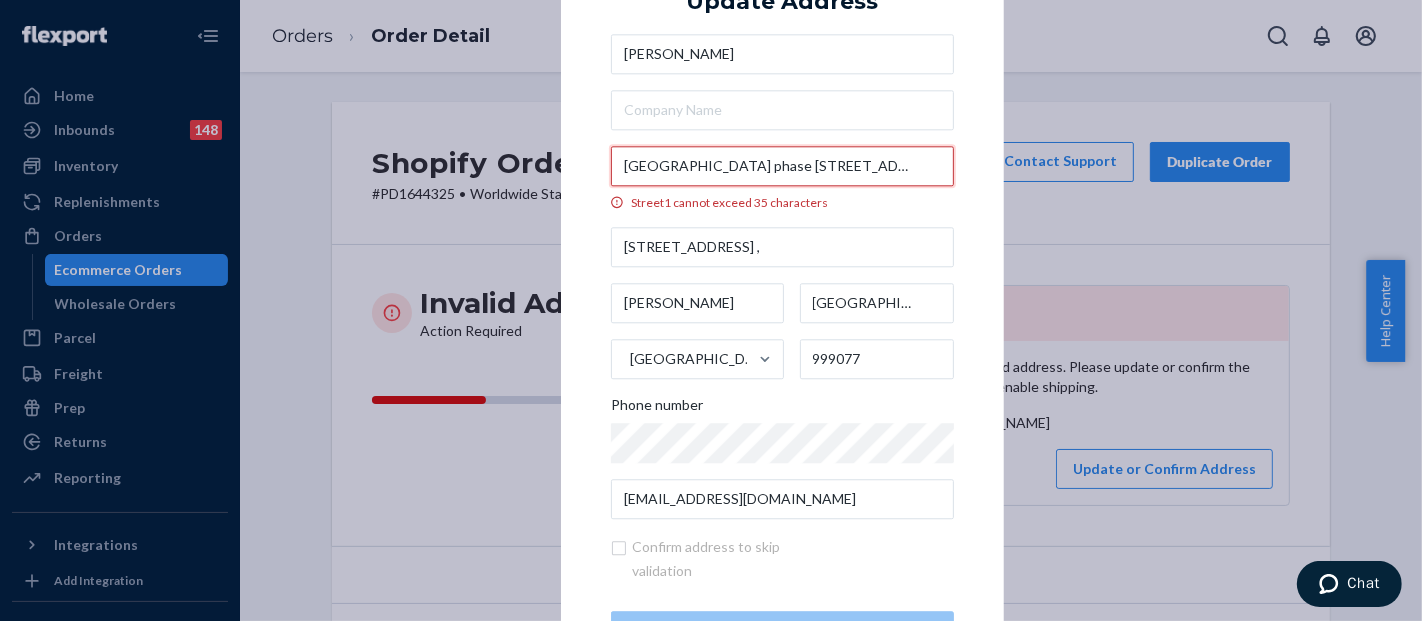 drag, startPoint x: 778, startPoint y: 168, endPoint x: 611, endPoint y: 174, distance: 167.10774 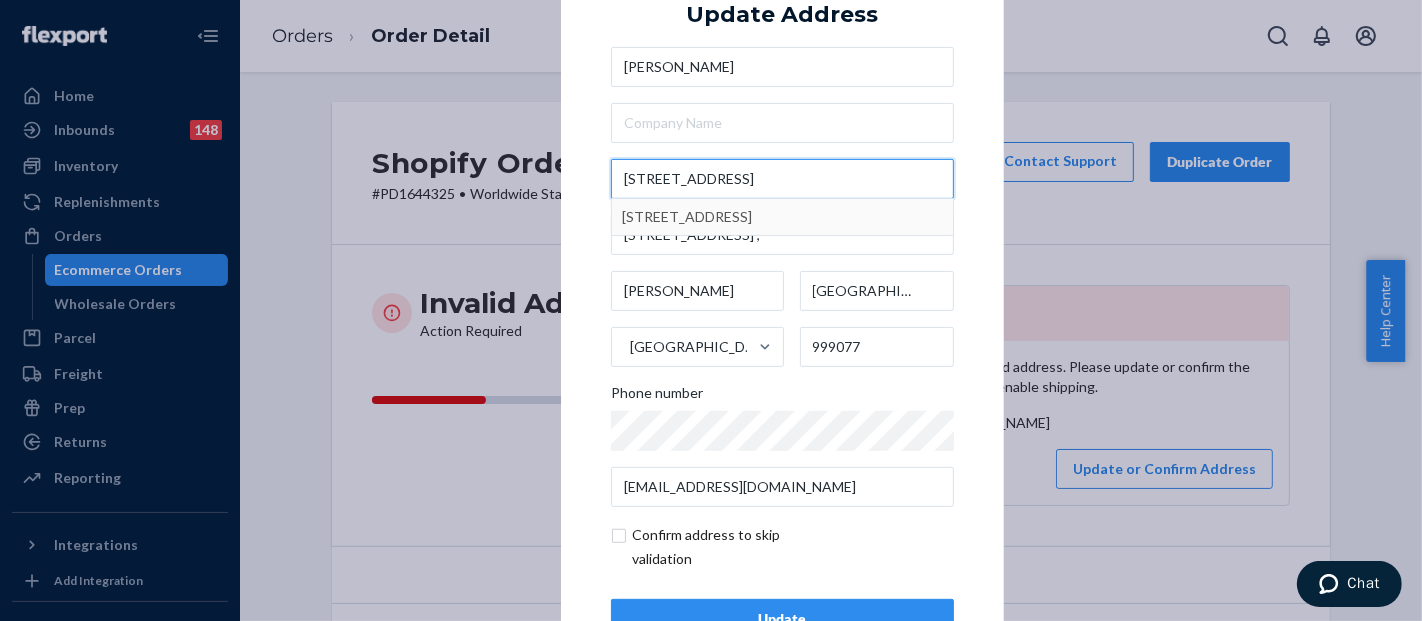 type on "[STREET_ADDRESS]" 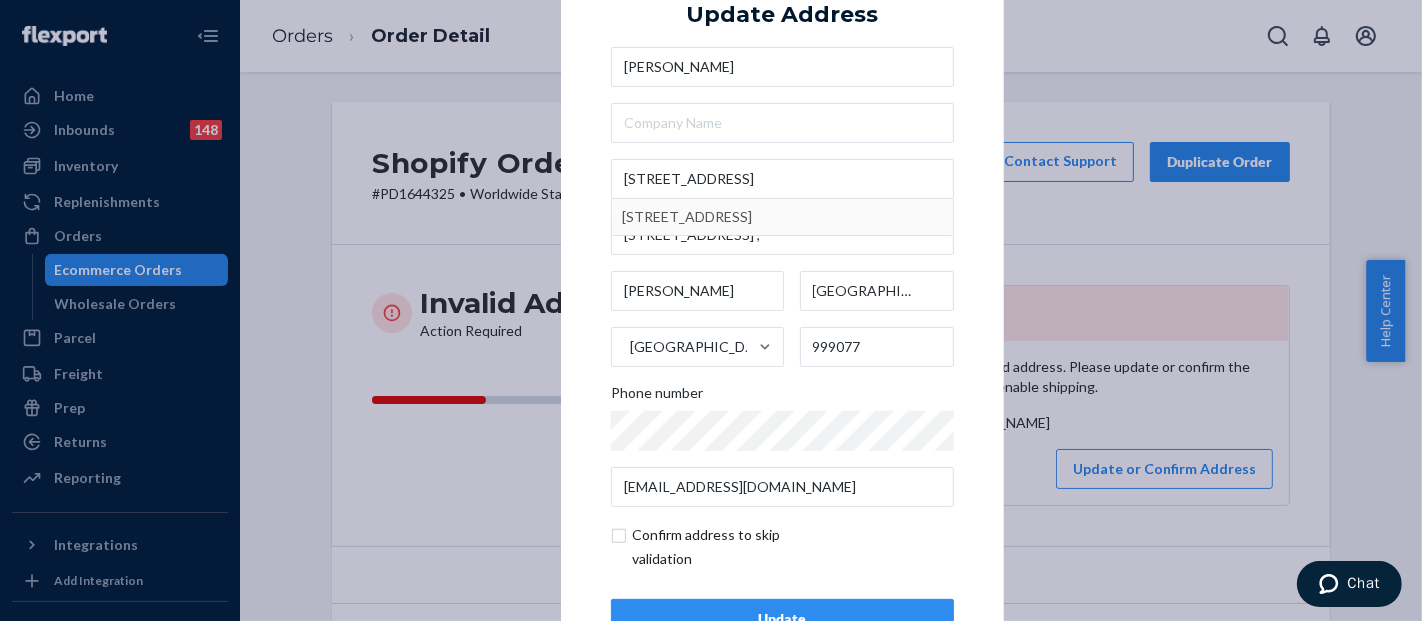 click on "× Update Address Poyi [PERSON_NAME] [STREET_ADDRESS] Phone number [EMAIL_ADDRESS][DOMAIN_NAME] Confirm address to skip validation Update" at bounding box center [782, 310] 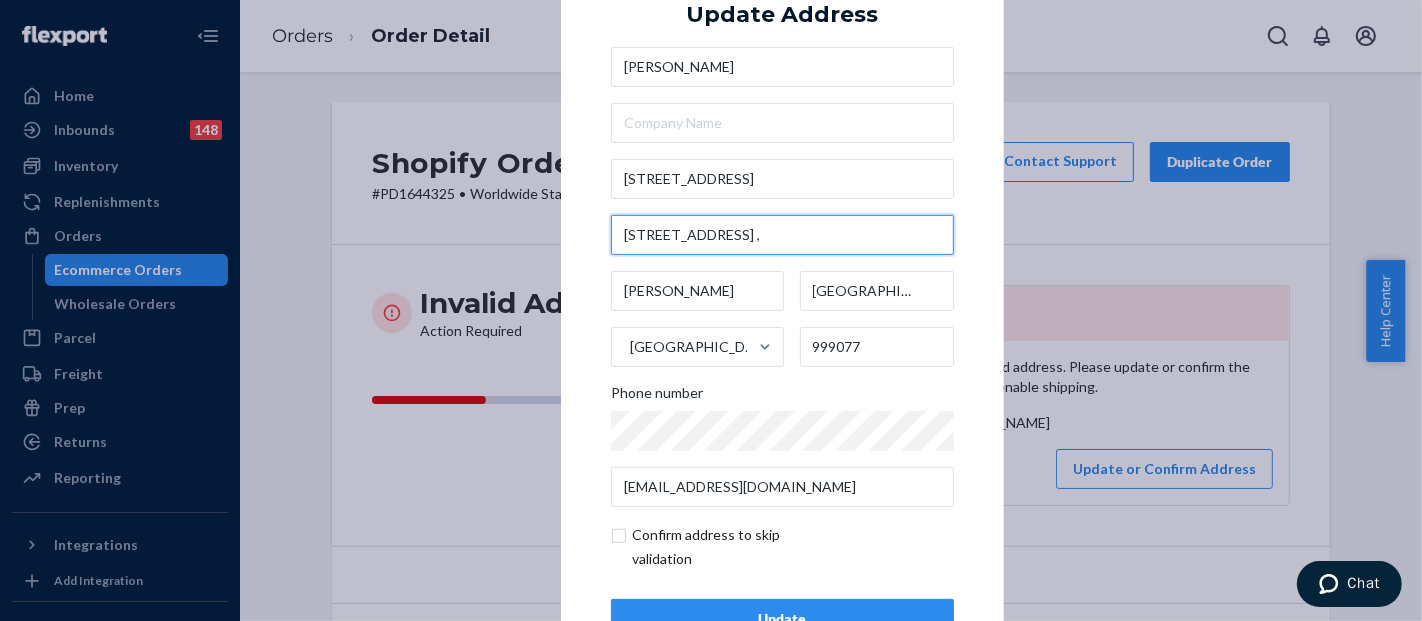 click on "[STREET_ADDRESS] ," at bounding box center (782, 235) 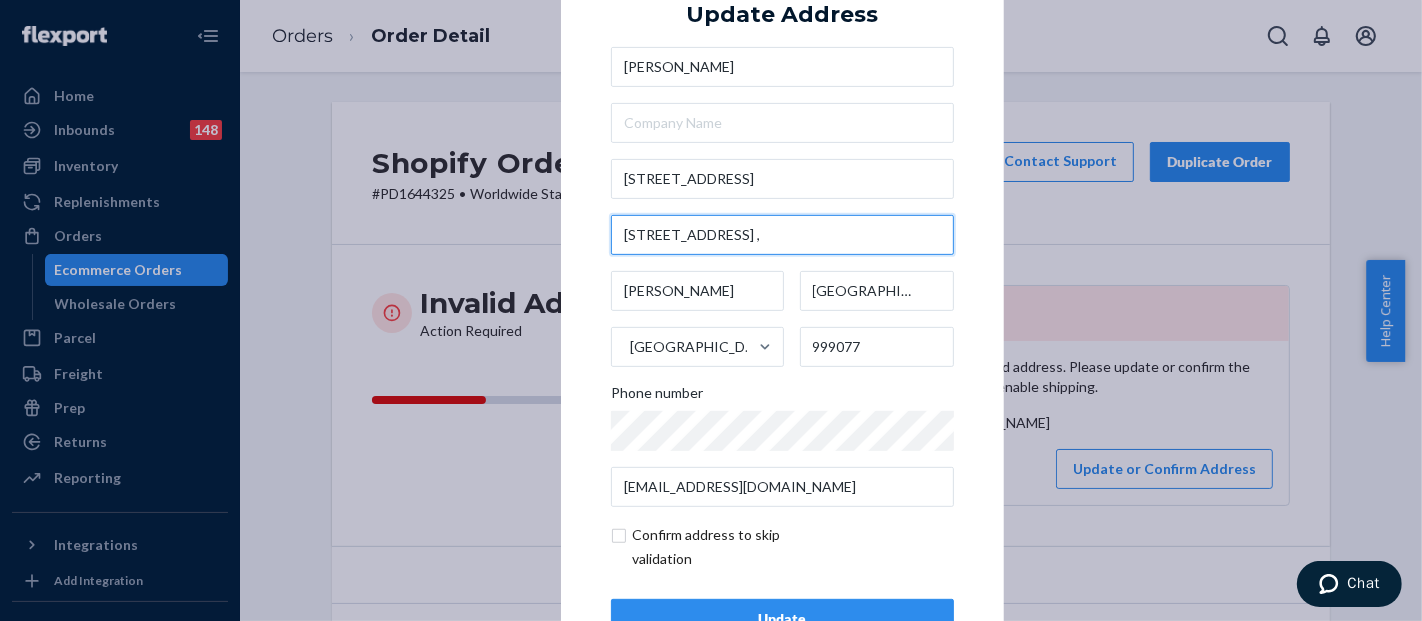 paste on "[GEOGRAPHIC_DATA] phase 2" 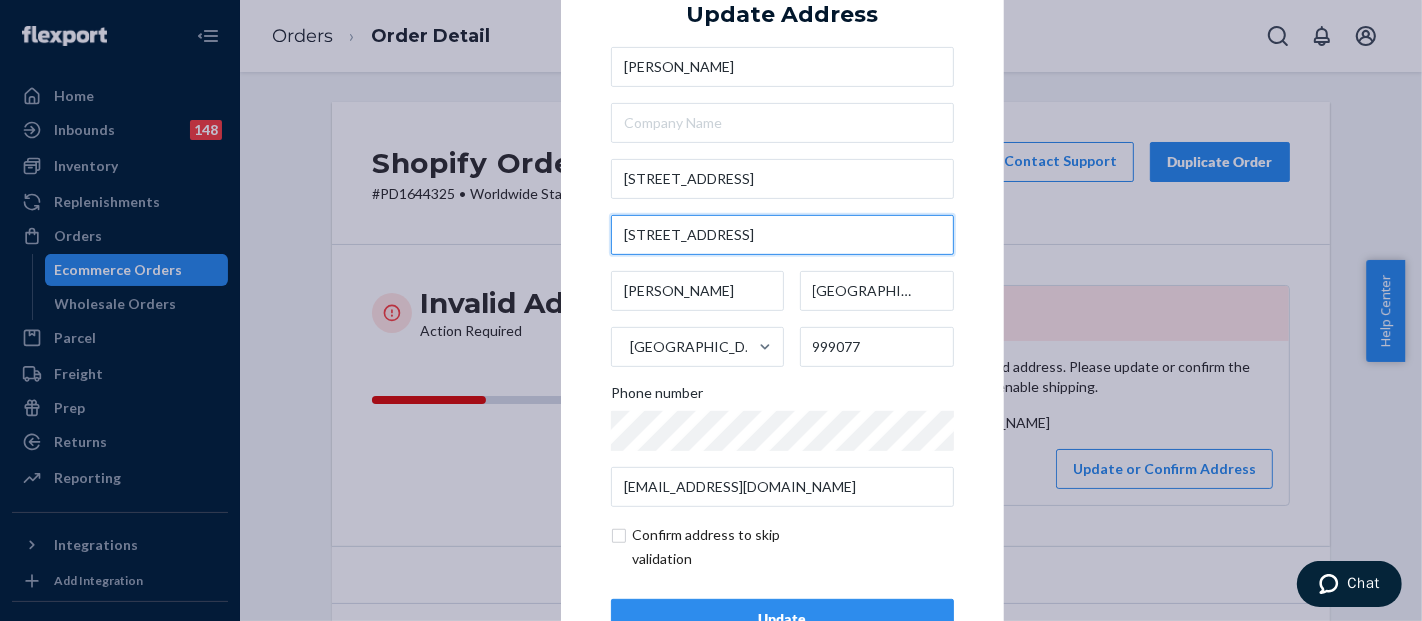 type on "[STREET_ADDRESS]" 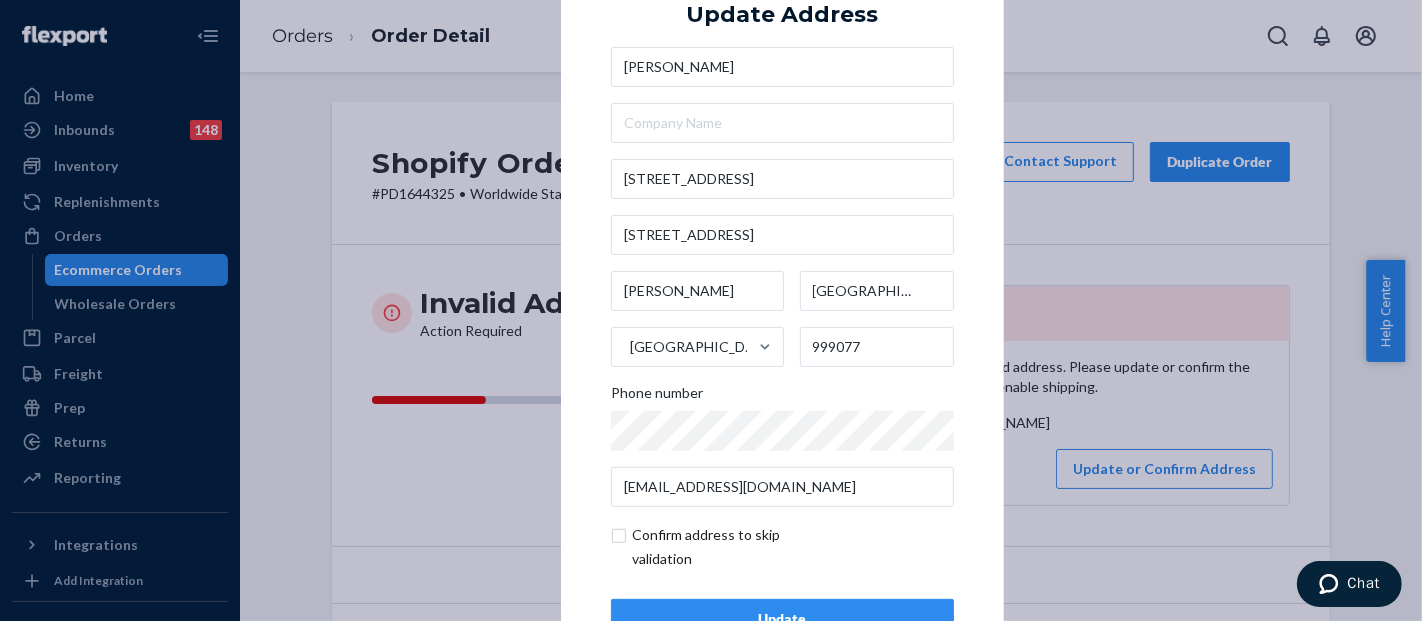 click on "× Update Address Poyi [PERSON_NAME] [STREET_ADDRESS] Phone number [EMAIL_ADDRESS][DOMAIN_NAME] Confirm address to skip validation Update" at bounding box center (782, 310) 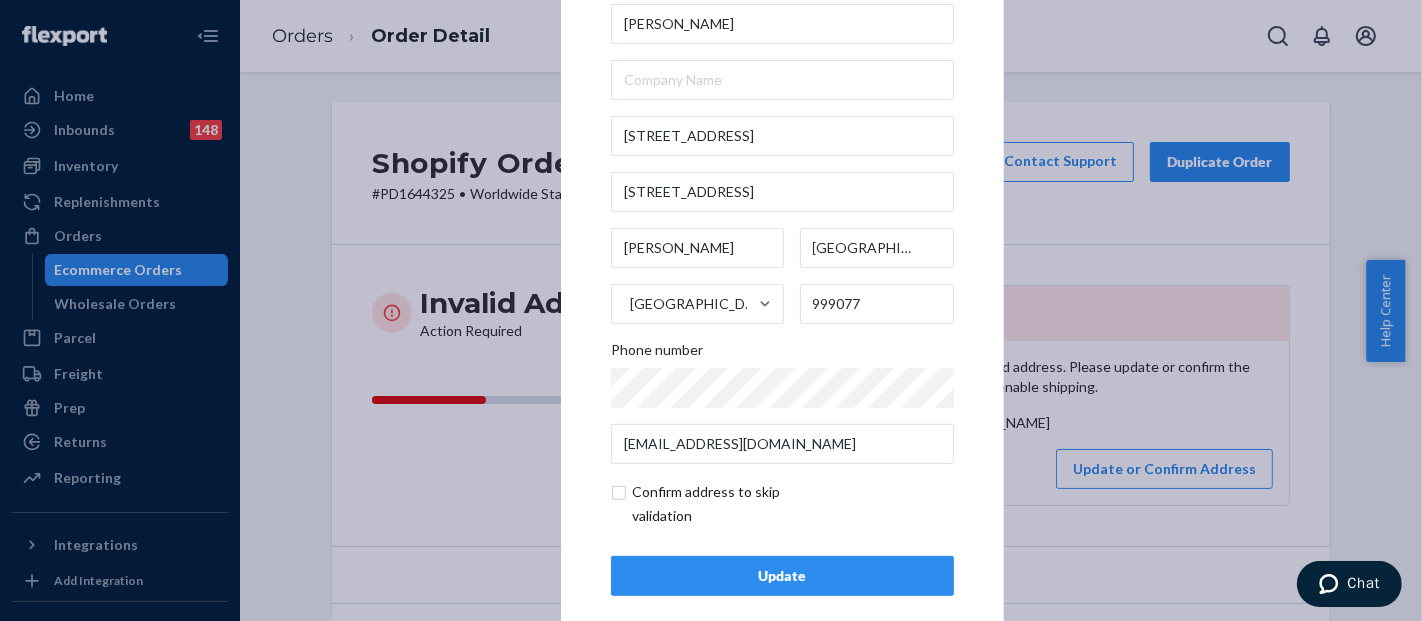 scroll, scrollTop: 67, scrollLeft: 0, axis: vertical 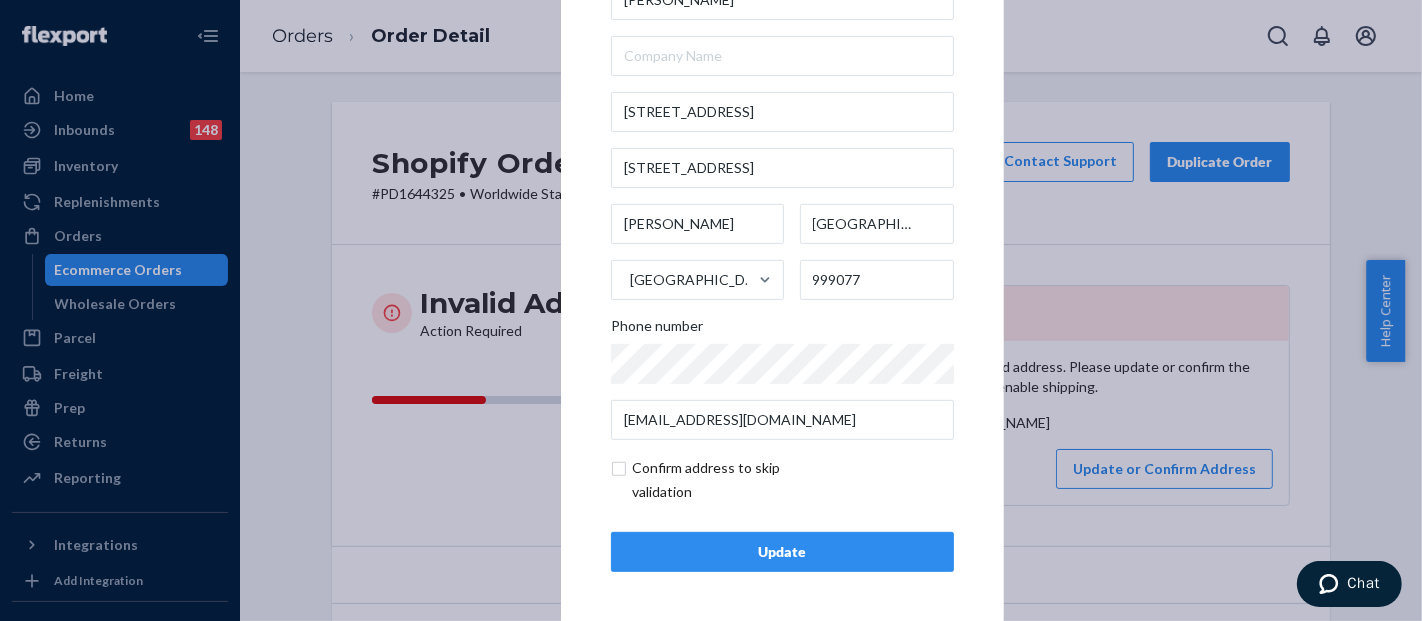 click on "× Update Address Poyi [PERSON_NAME] [STREET_ADDRESS] Phone number [EMAIL_ADDRESS][DOMAIN_NAME] Confirm address to skip validation Update" at bounding box center [782, 243] 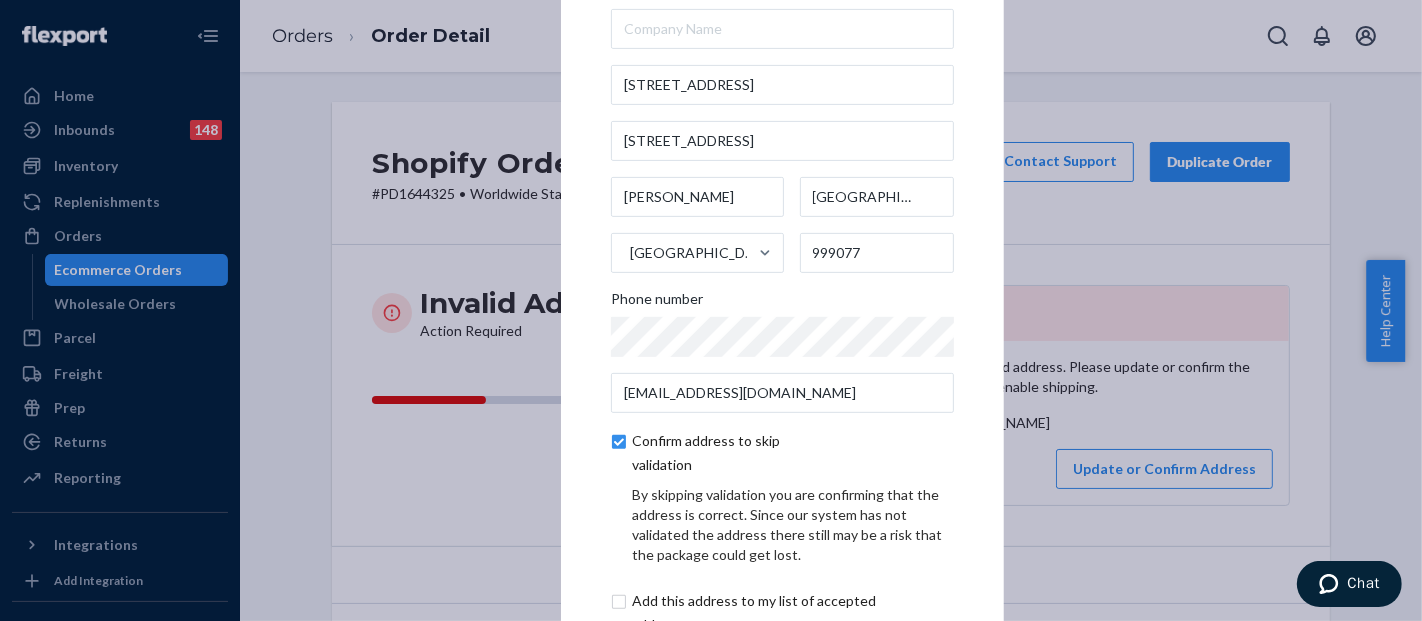 scroll, scrollTop: 151, scrollLeft: 0, axis: vertical 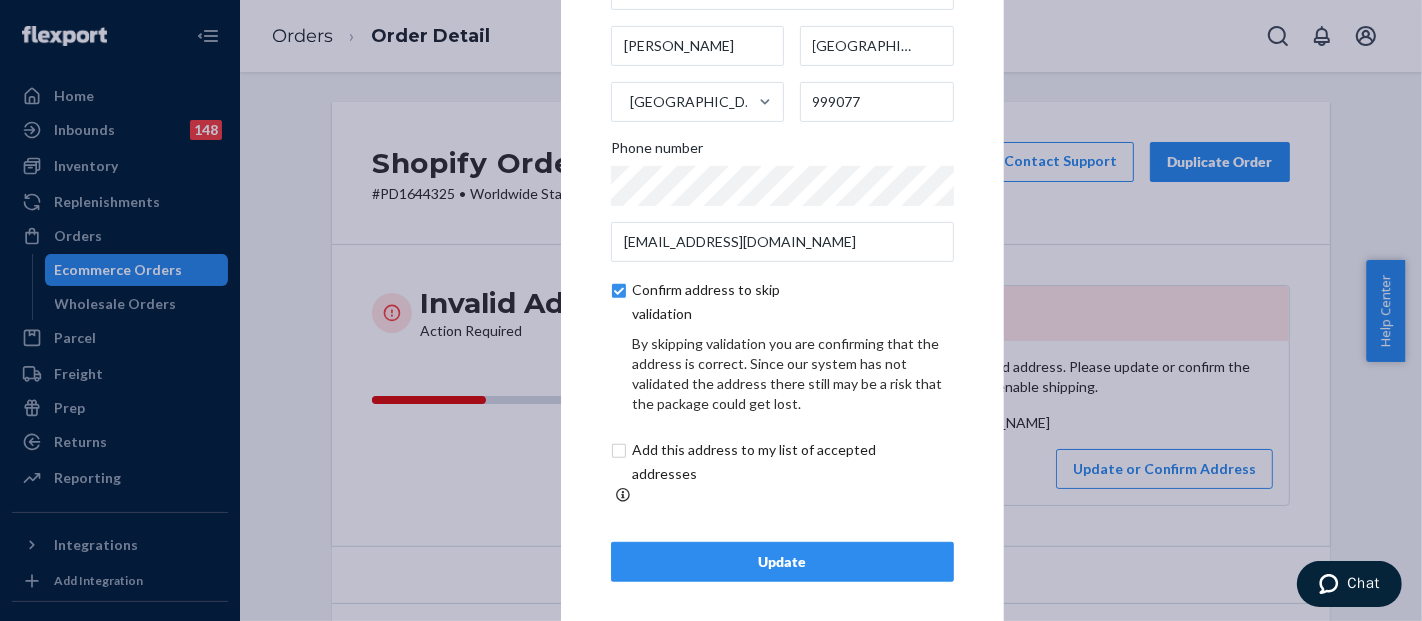 click on "Update" at bounding box center (782, 562) 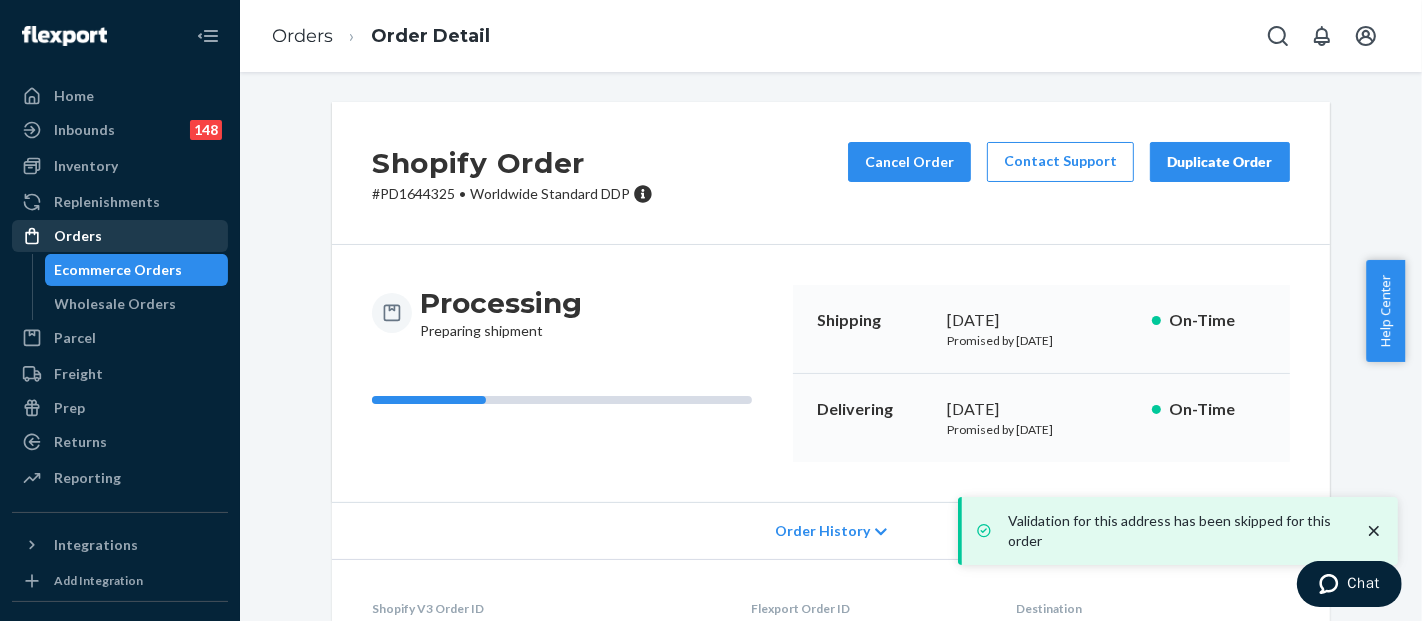 click on "Orders" at bounding box center (120, 236) 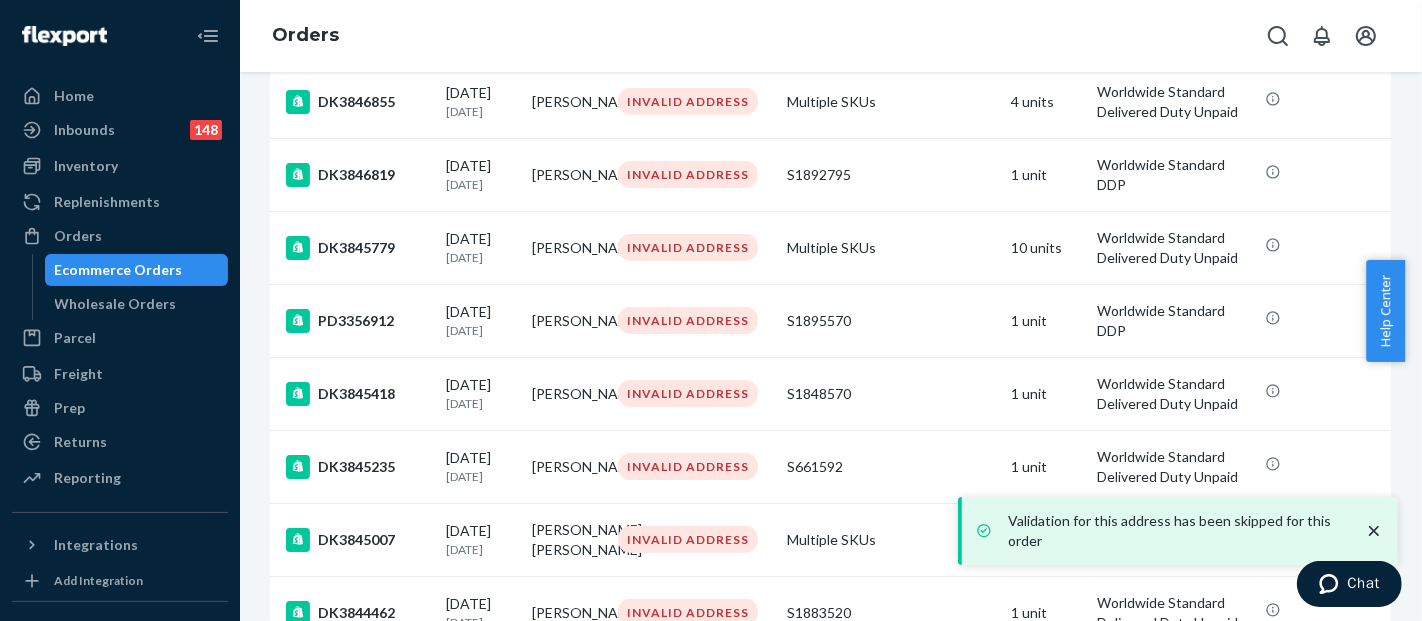scroll, scrollTop: 0, scrollLeft: 0, axis: both 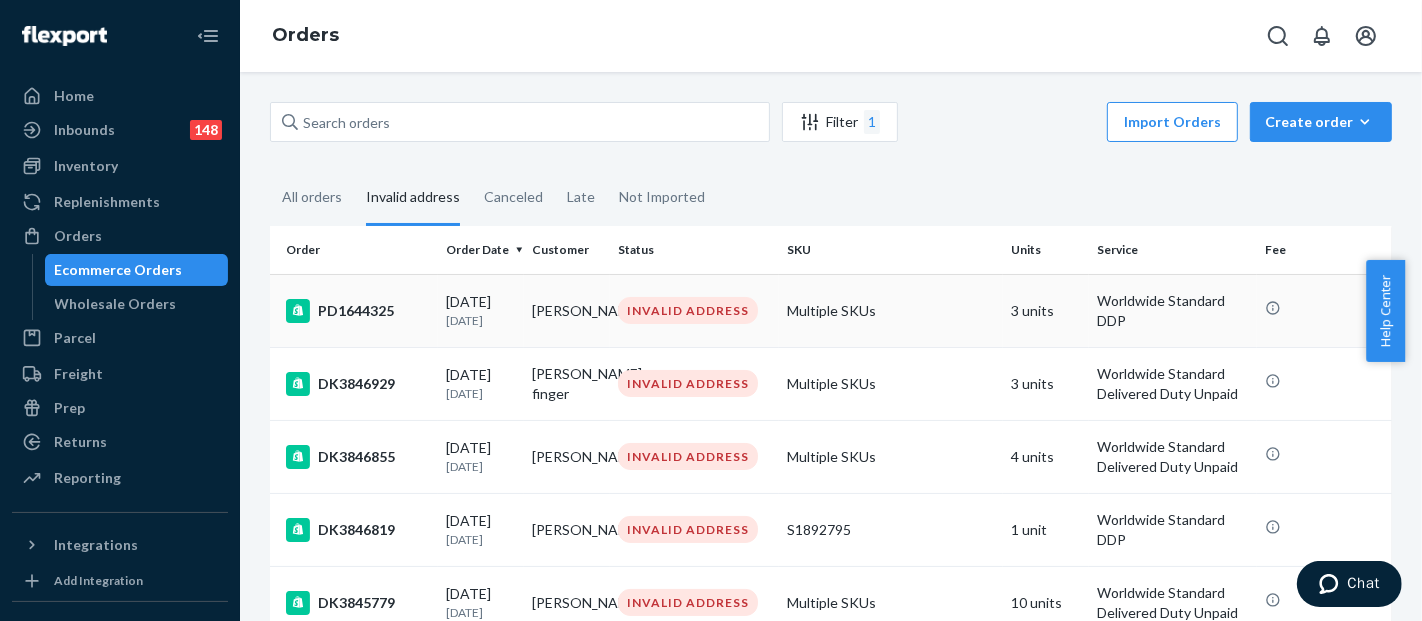 click on "Multiple SKUs" at bounding box center [891, 310] 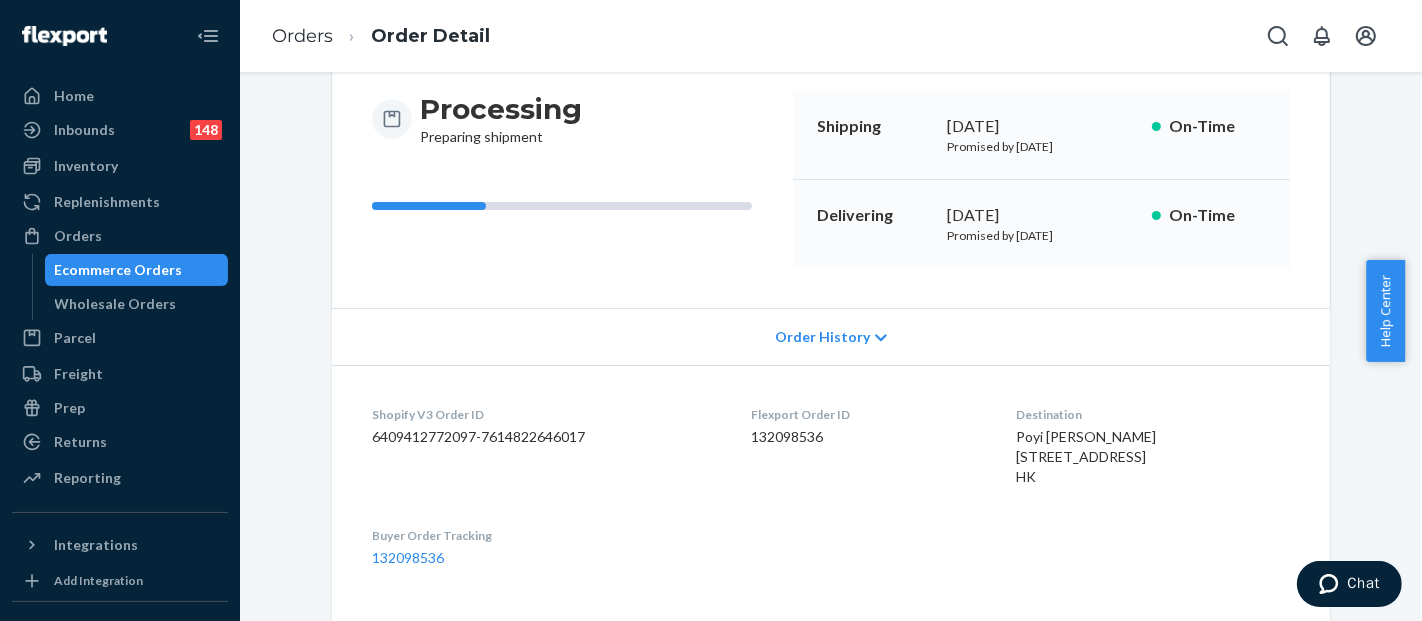 scroll, scrollTop: 444, scrollLeft: 0, axis: vertical 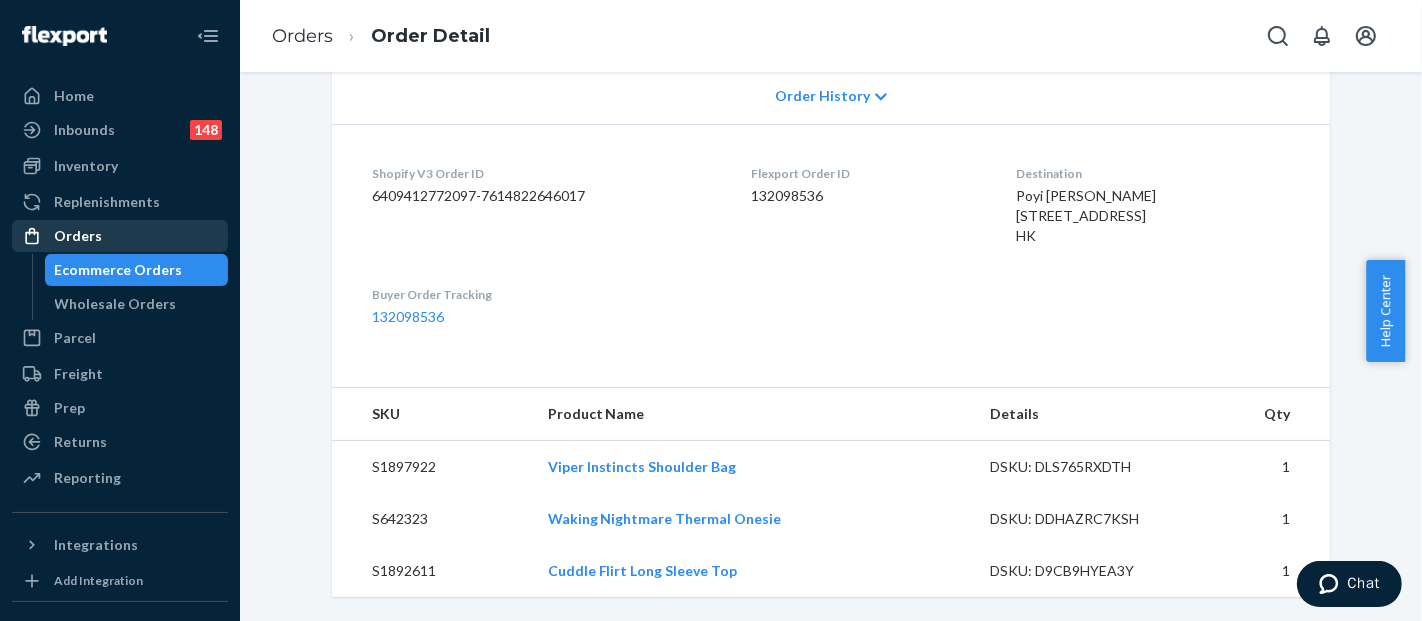 click on "Orders" at bounding box center [120, 236] 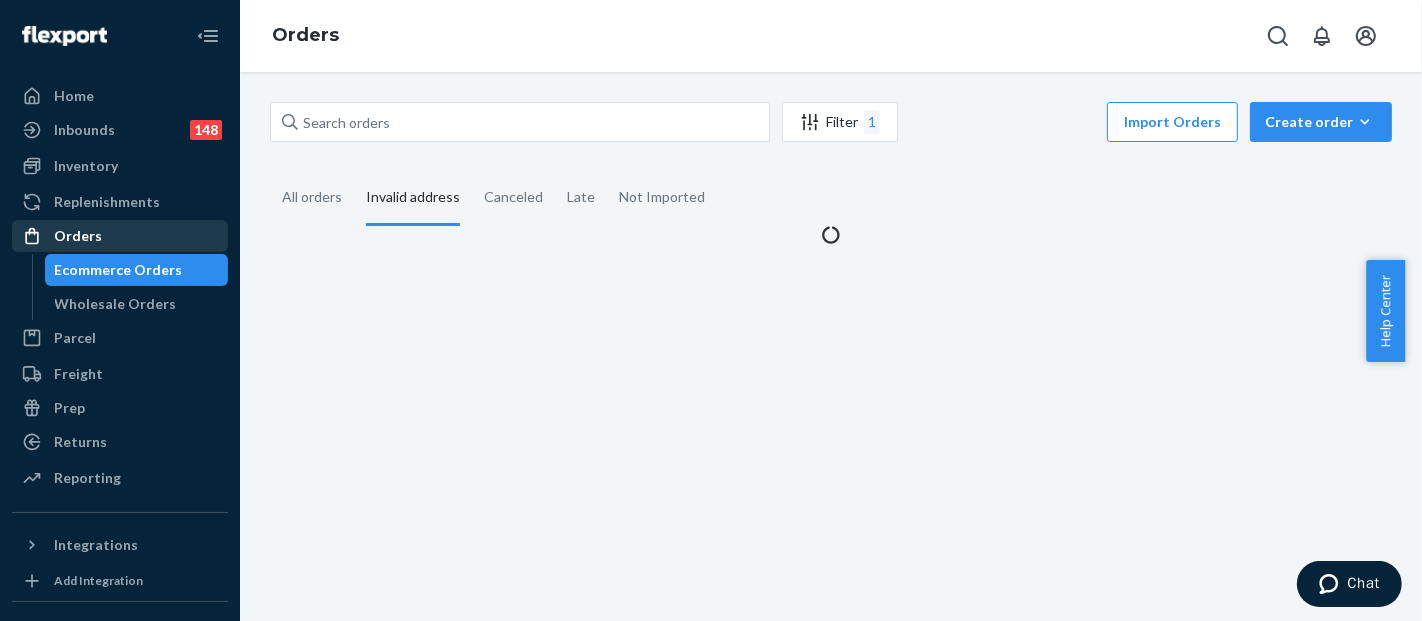 scroll, scrollTop: 0, scrollLeft: 0, axis: both 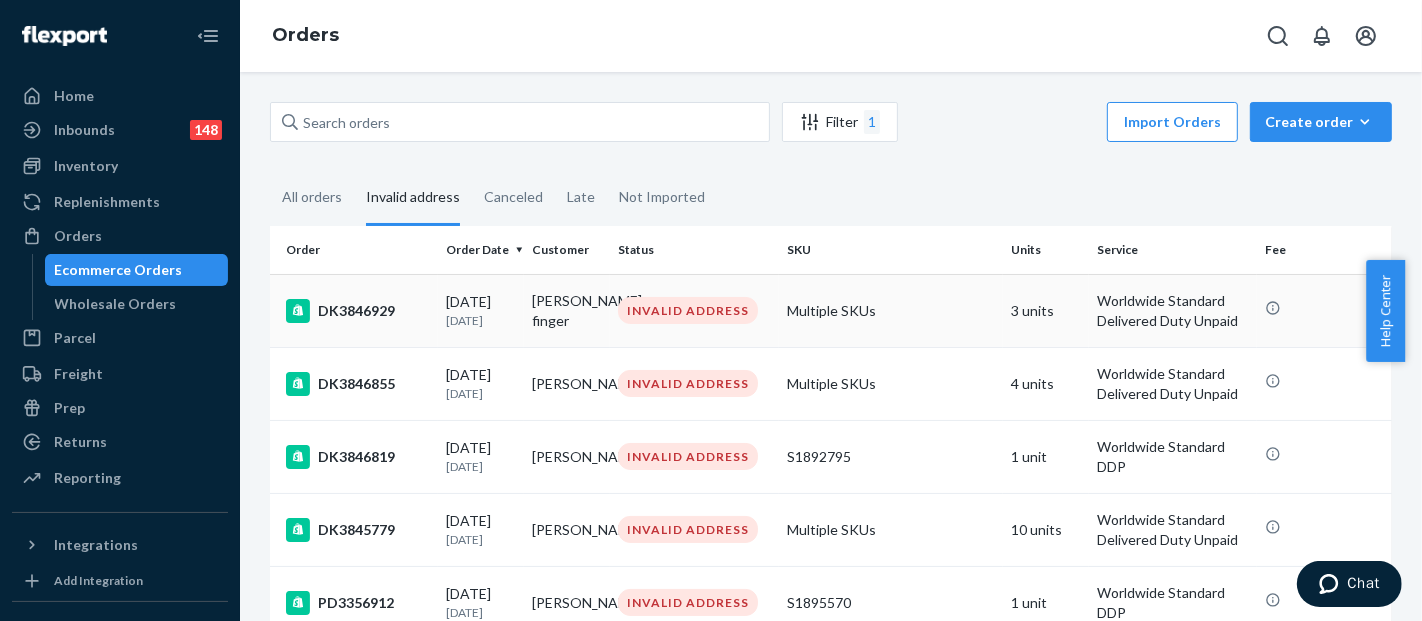 click on "Multiple SKUs" at bounding box center [891, 310] 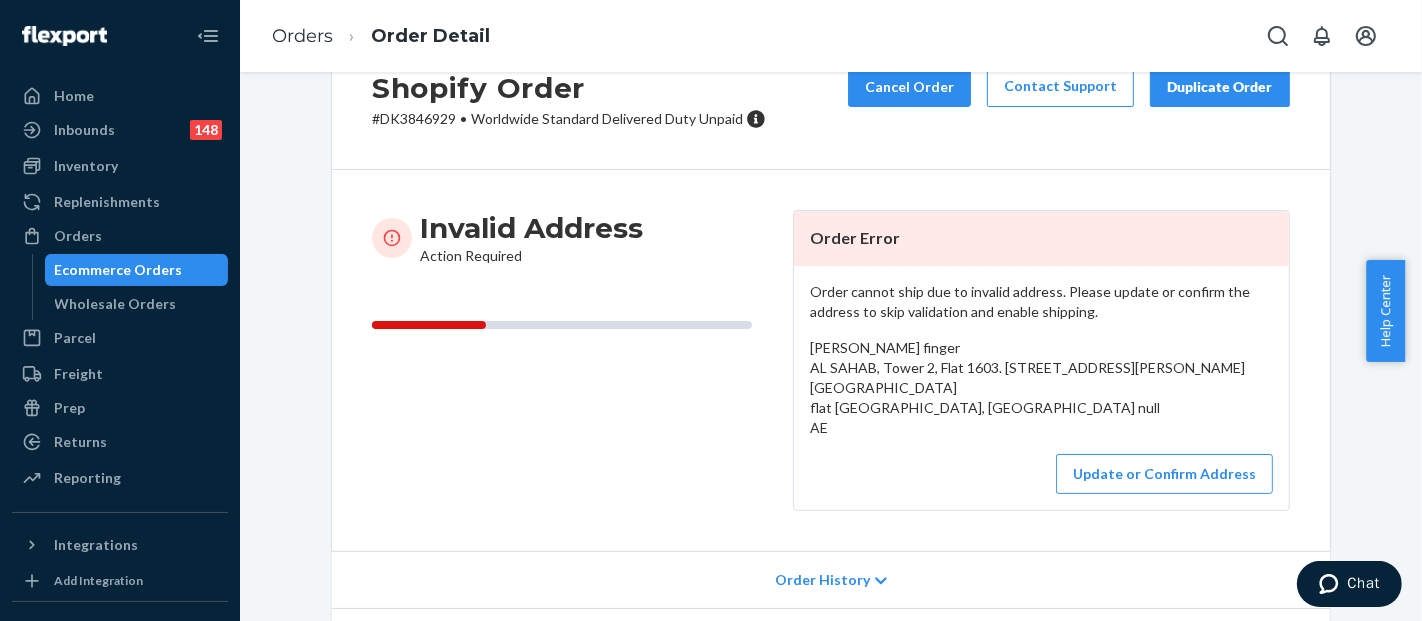 scroll, scrollTop: 111, scrollLeft: 0, axis: vertical 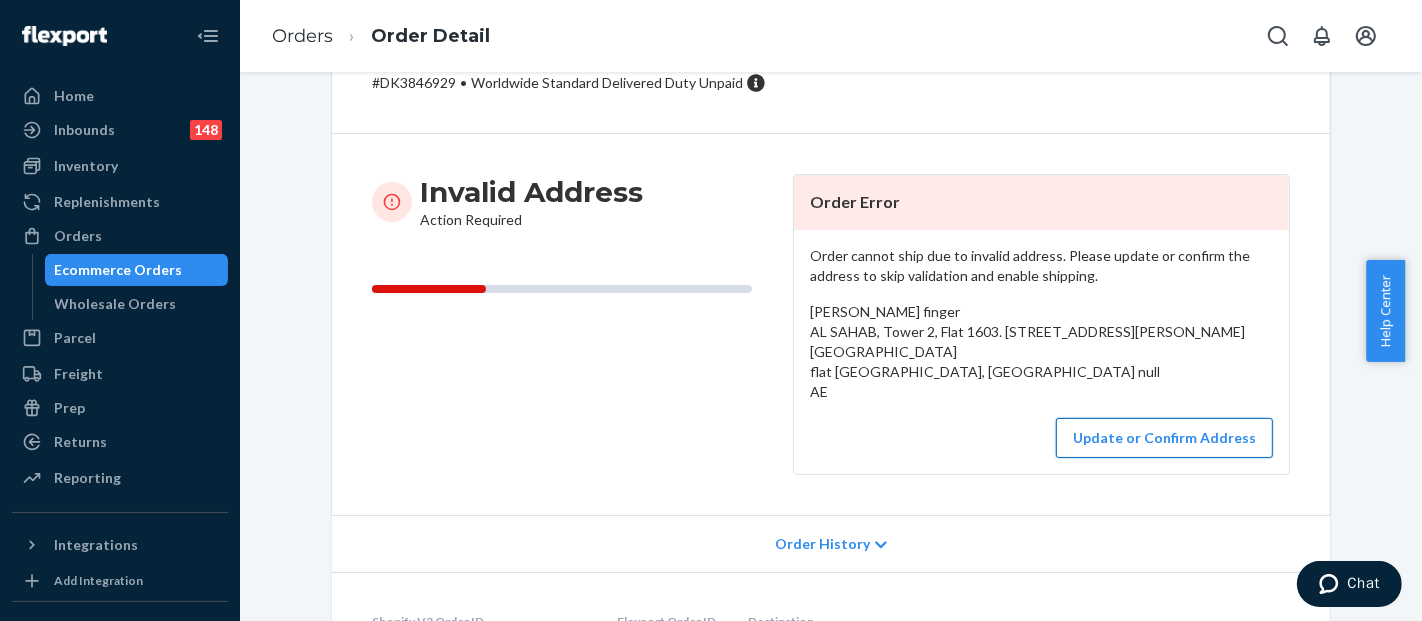click on "Update or Confirm Address" at bounding box center [1164, 438] 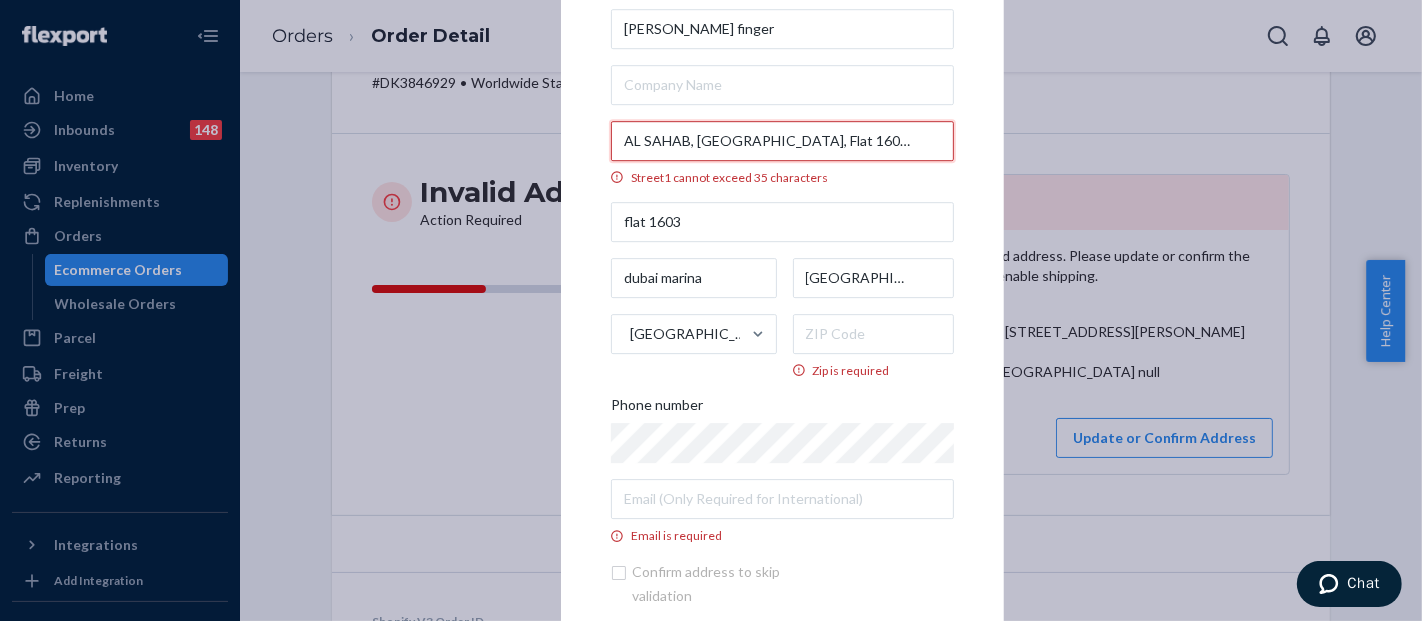 click on "AL SAHAB, [GEOGRAPHIC_DATA], Flat 1603. [STREET_ADDRESS][PERSON_NAME]" at bounding box center [782, 141] 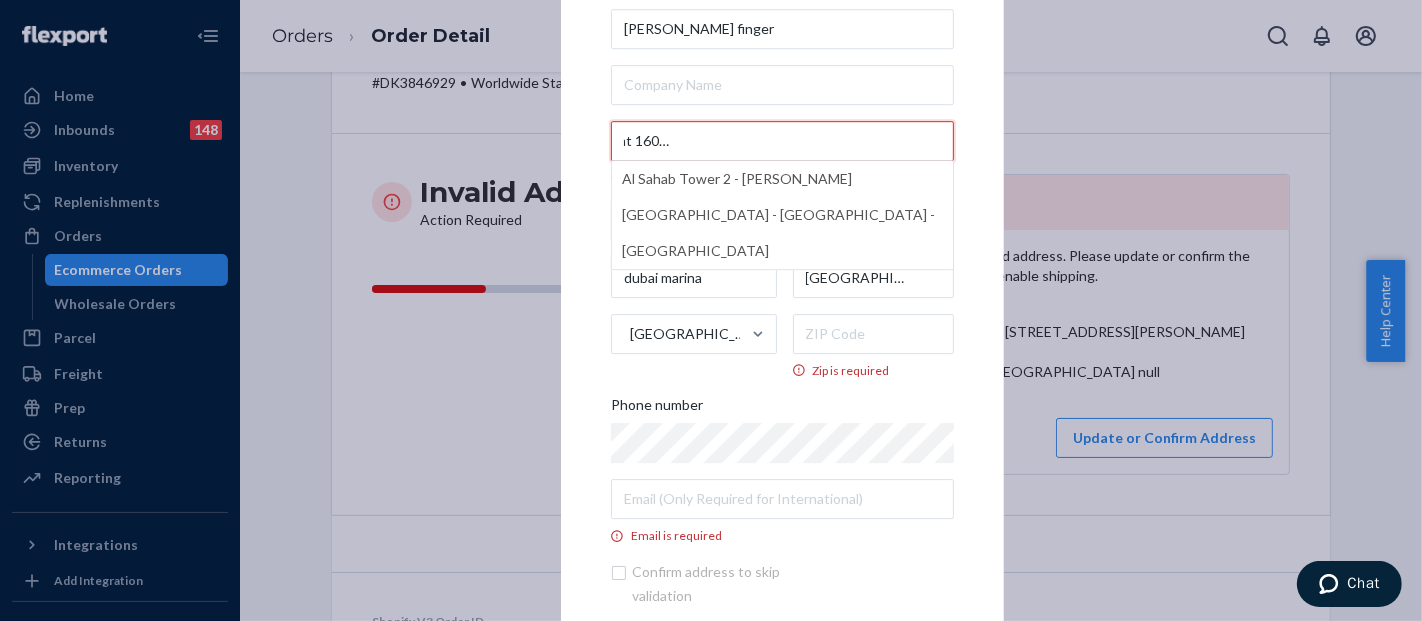 scroll, scrollTop: 0, scrollLeft: 389, axis: horizontal 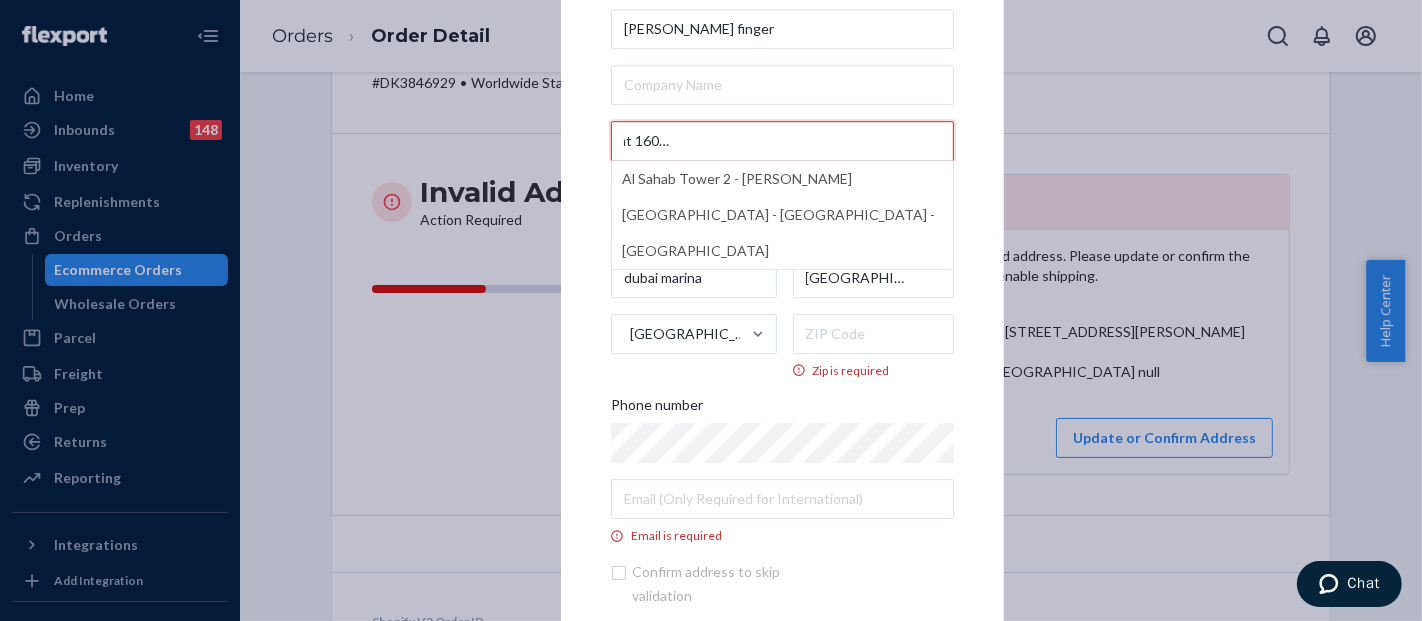 drag, startPoint x: 860, startPoint y: 140, endPoint x: 921, endPoint y: 143, distance: 61.073727 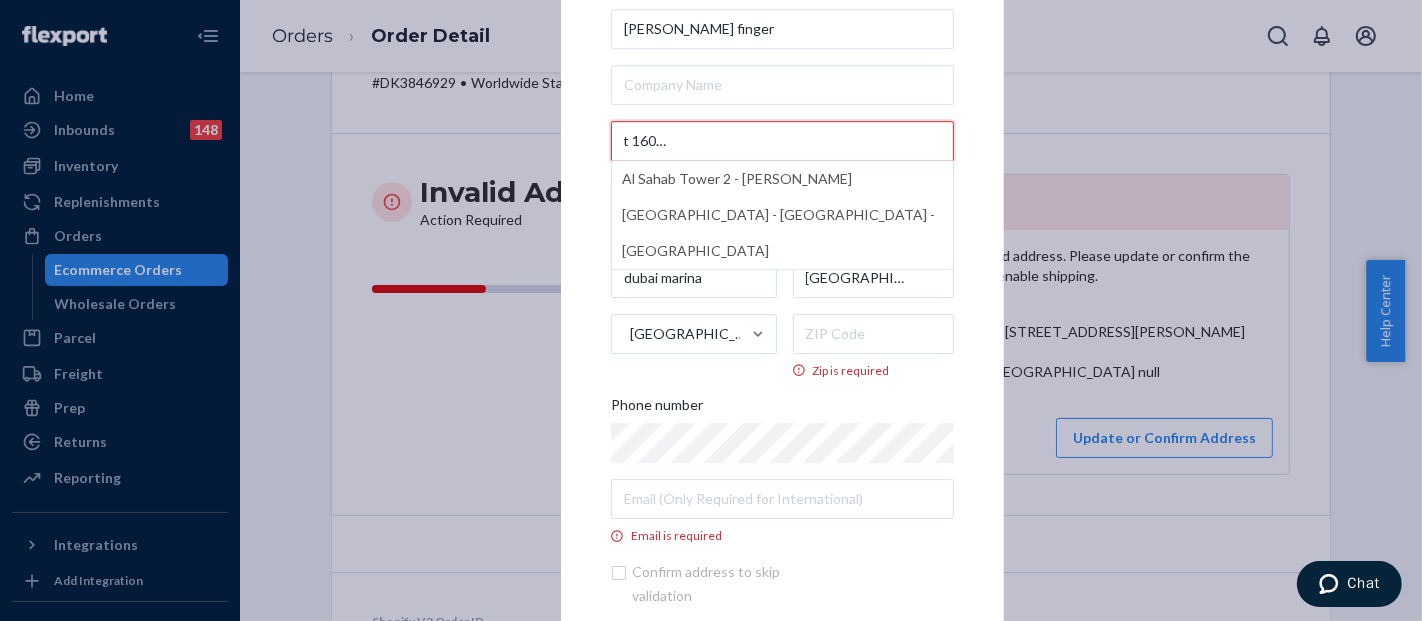 scroll, scrollTop: 0, scrollLeft: 346, axis: horizontal 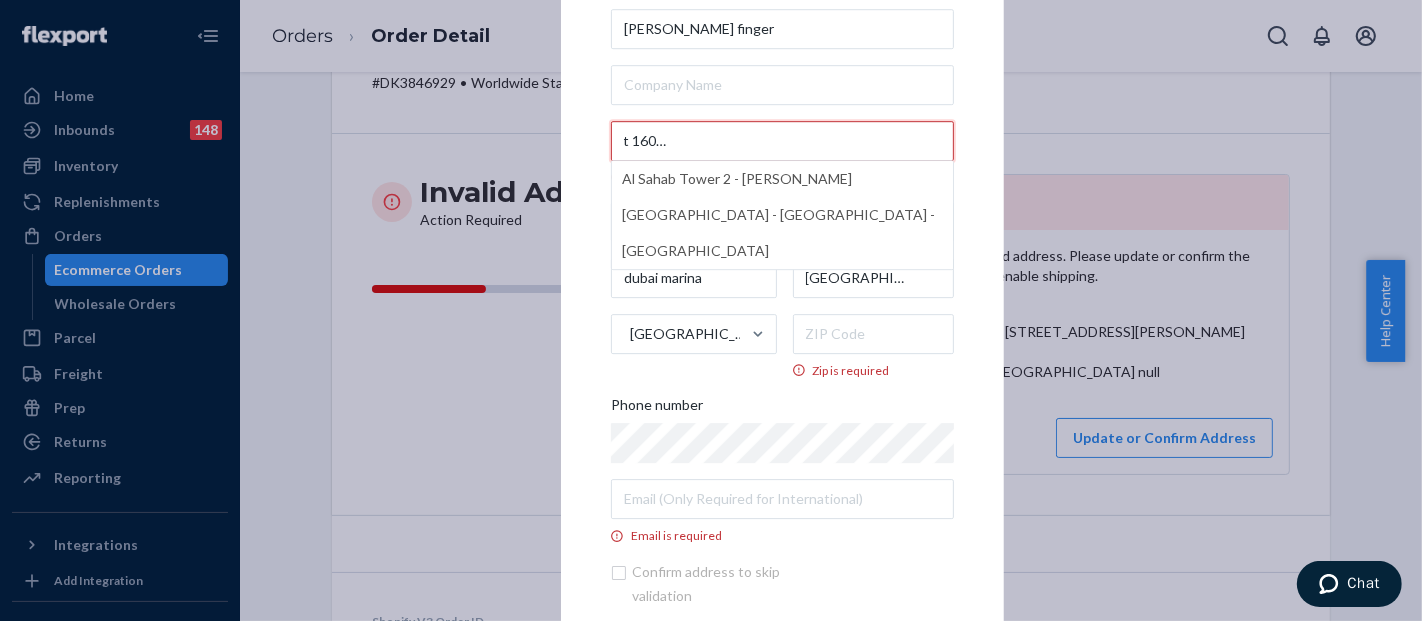 type on "AL SAHAB, [GEOGRAPHIC_DATA], Flat 1603. [STREET_ADDRESS][PERSON_NAME]," 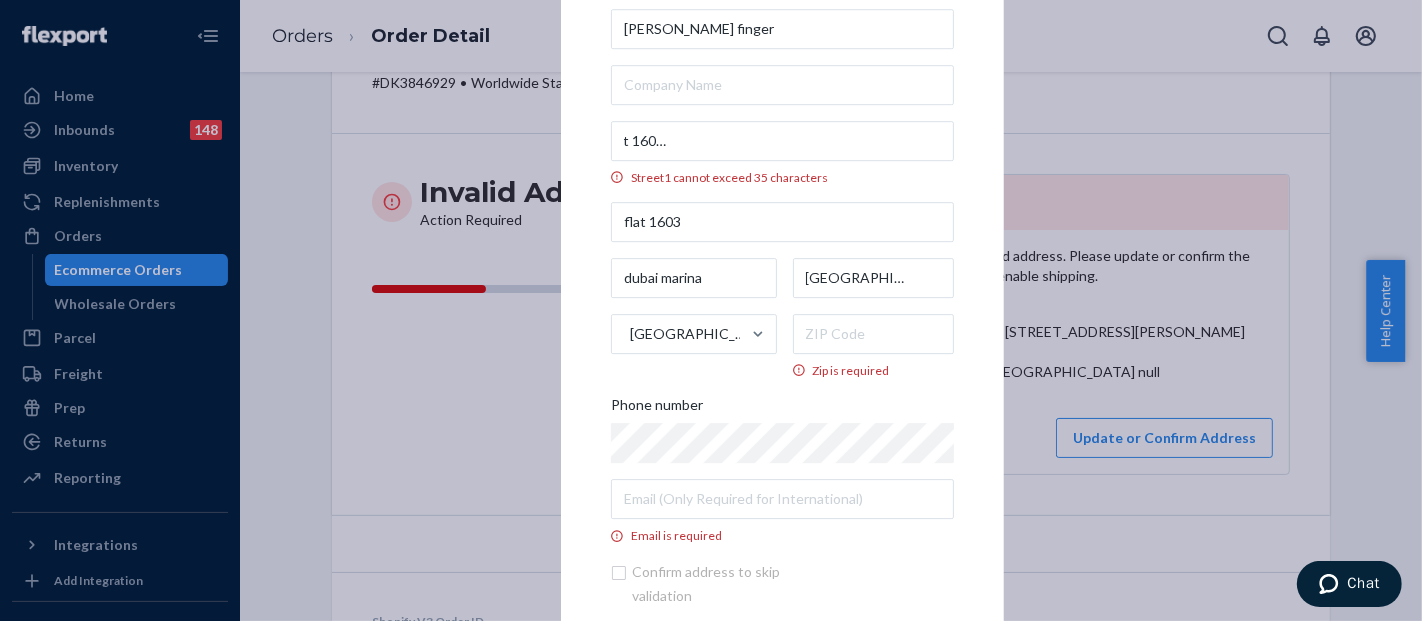 click on "× Update Address [PERSON_NAME] finger [GEOGRAPHIC_DATA], Flat 1603. [STREET_ADDRESS][PERSON_NAME] cannot exceed 35 characters flat [GEOGRAPHIC_DATA] [GEOGRAPHIC_DATA]   Zip is required Phone number   Email is required Confirm address to skip validation Update" at bounding box center (782, 311) 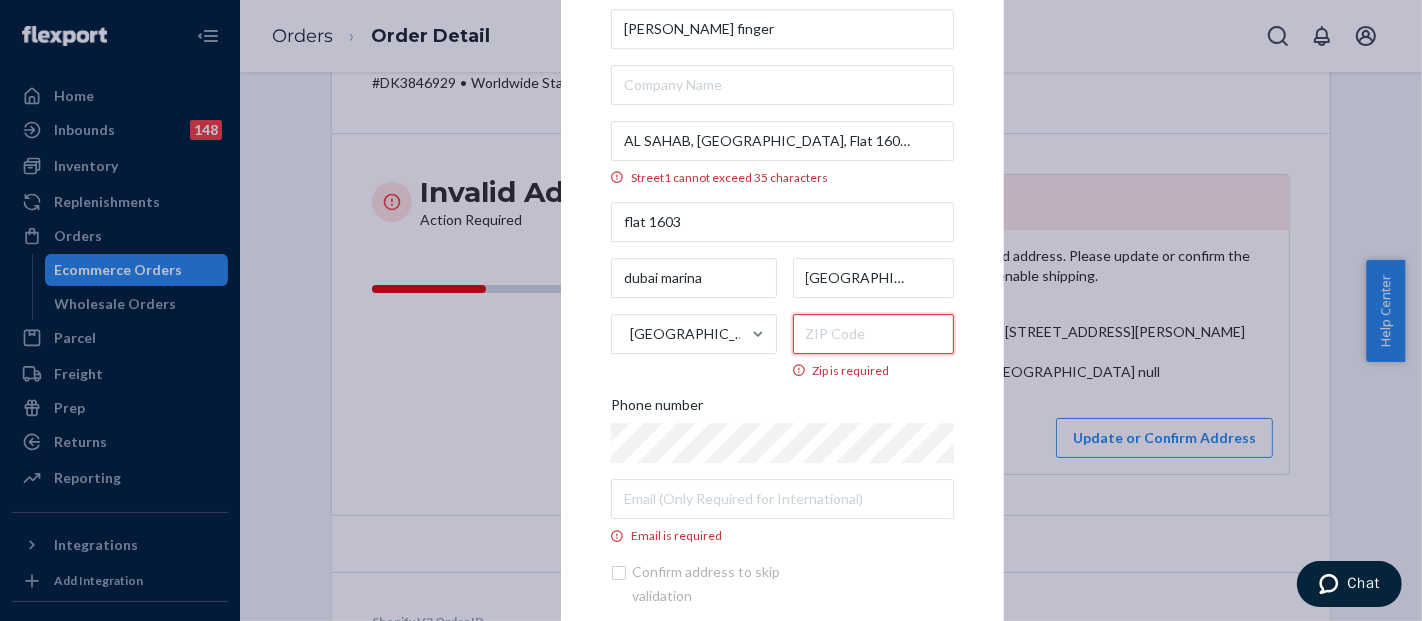click on "Zip is required" at bounding box center [874, 334] 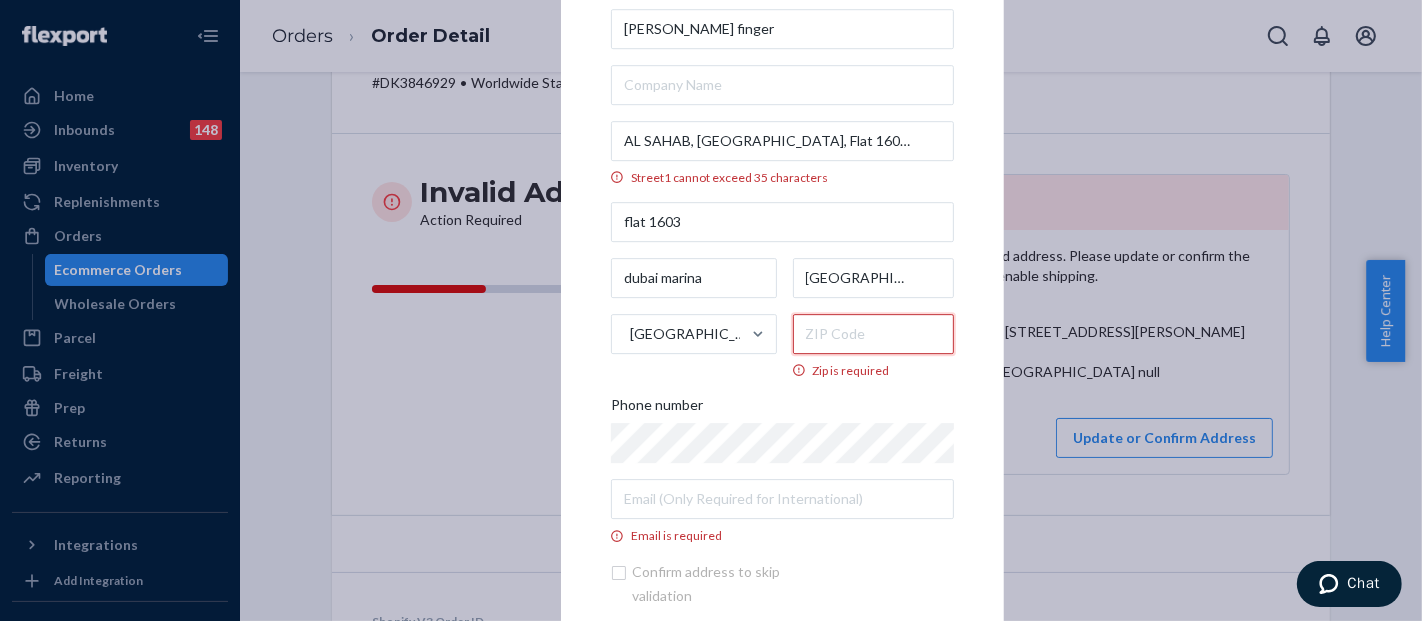 paste on "00000" 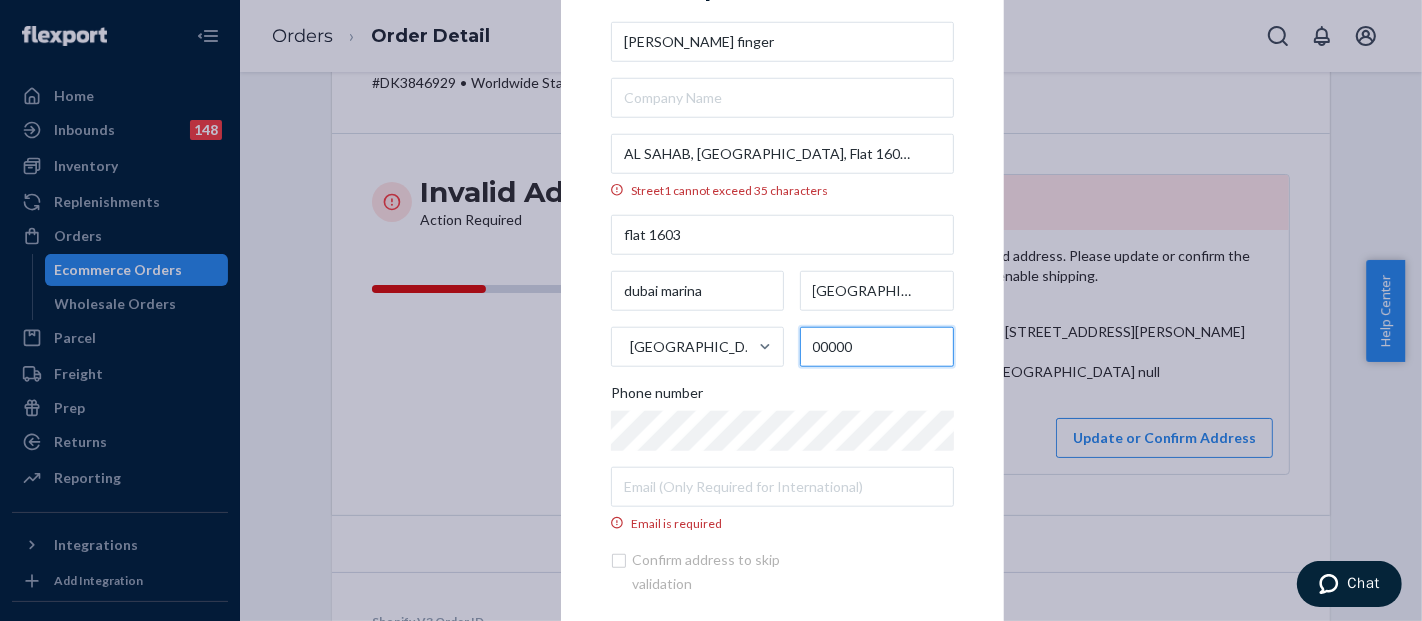 type on "00000" 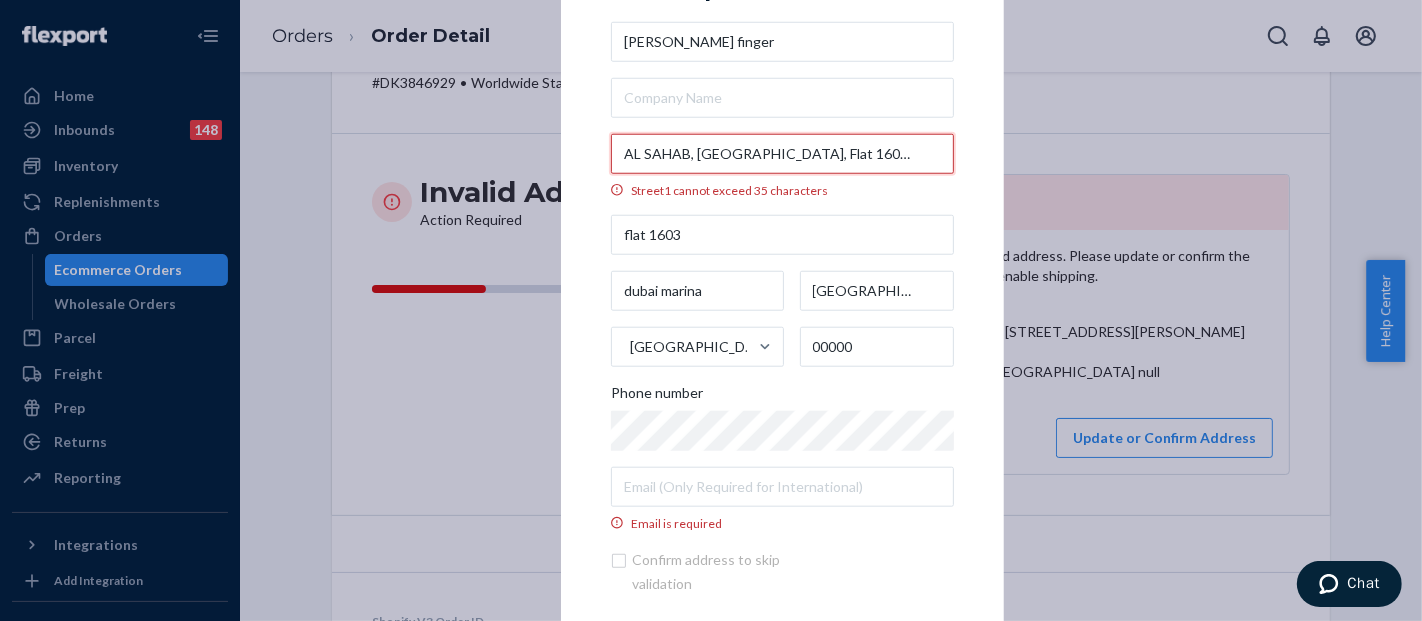 click on "AL SAHAB, [GEOGRAPHIC_DATA], Flat 1603. [STREET_ADDRESS][PERSON_NAME]," at bounding box center [782, 153] 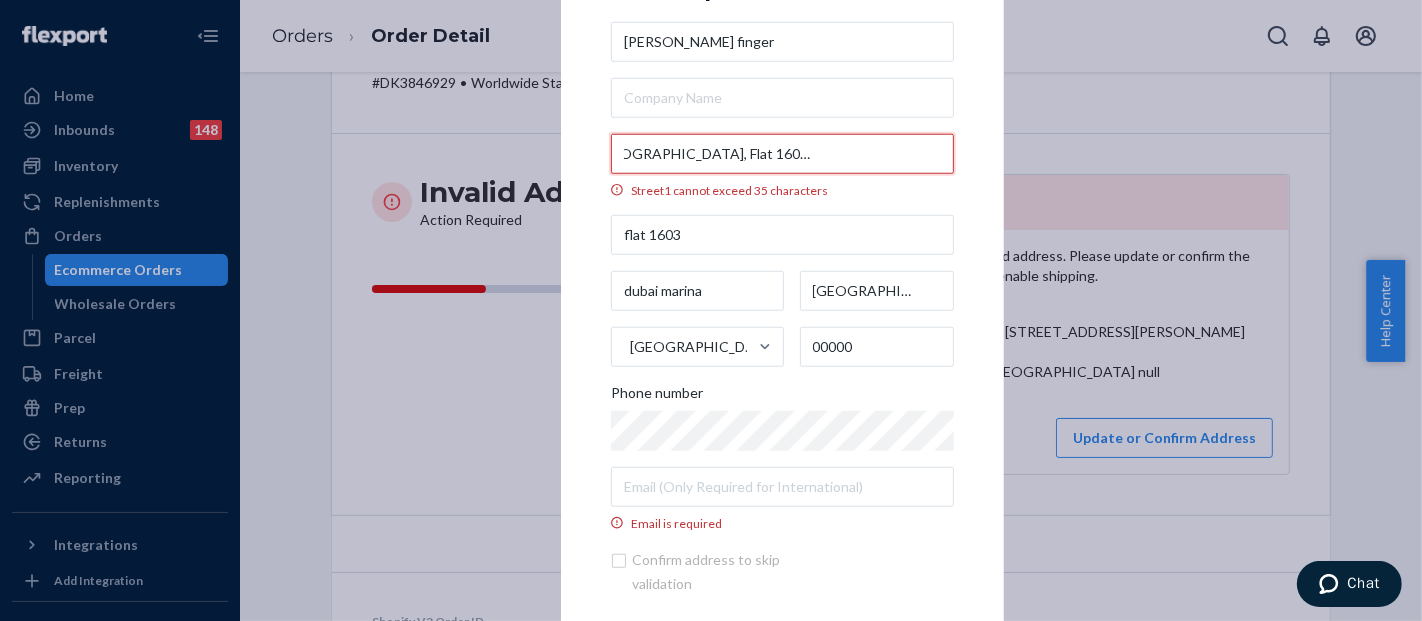 scroll, scrollTop: 0, scrollLeft: 346, axis: horizontal 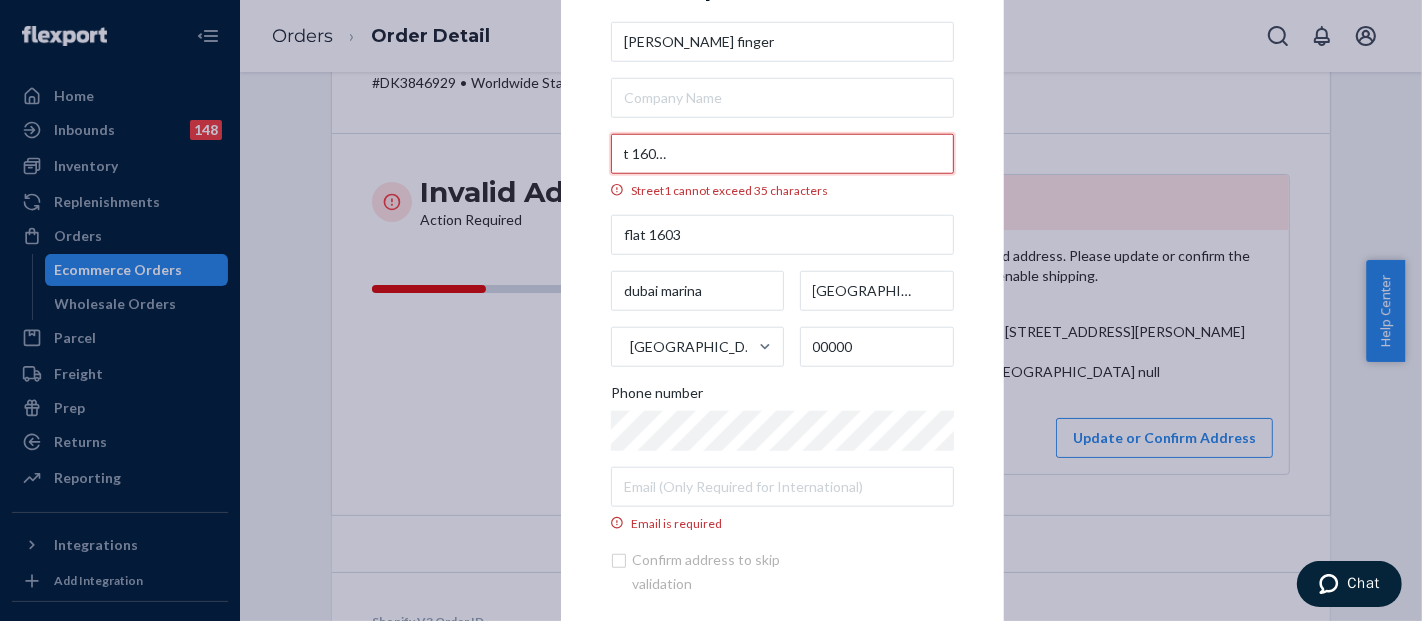 drag, startPoint x: 742, startPoint y: 155, endPoint x: 937, endPoint y: 160, distance: 195.06409 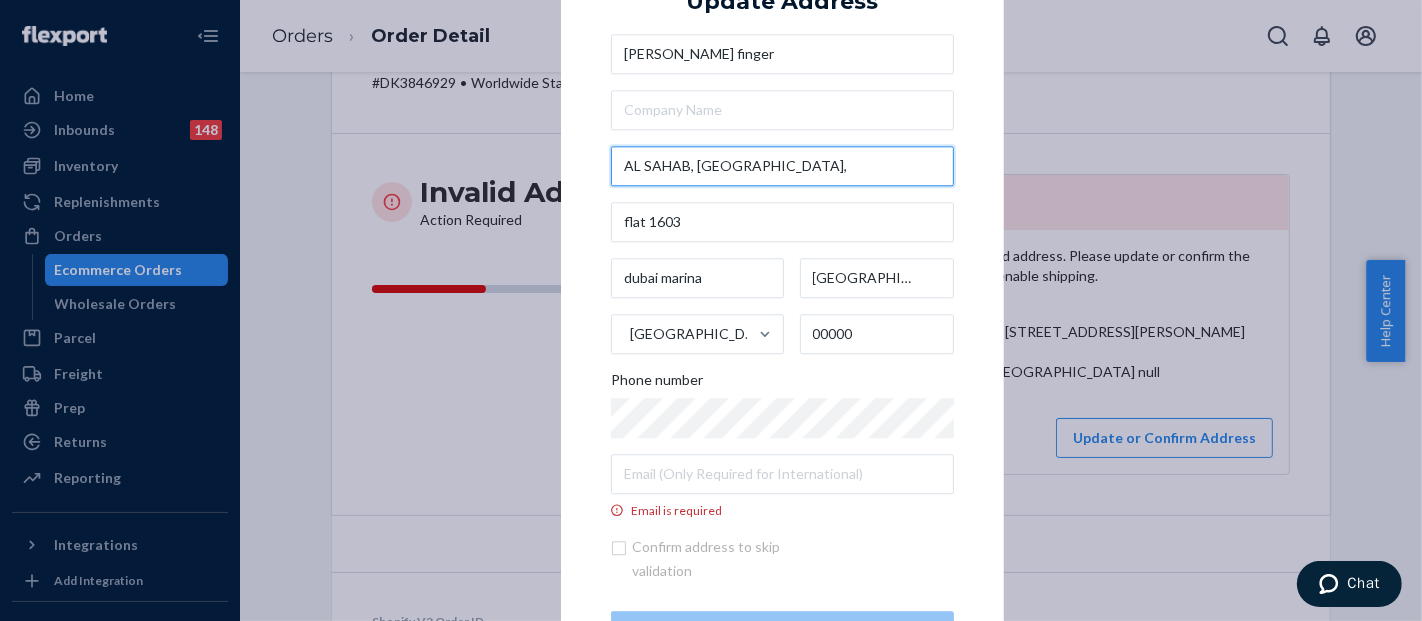 scroll, scrollTop: 0, scrollLeft: 0, axis: both 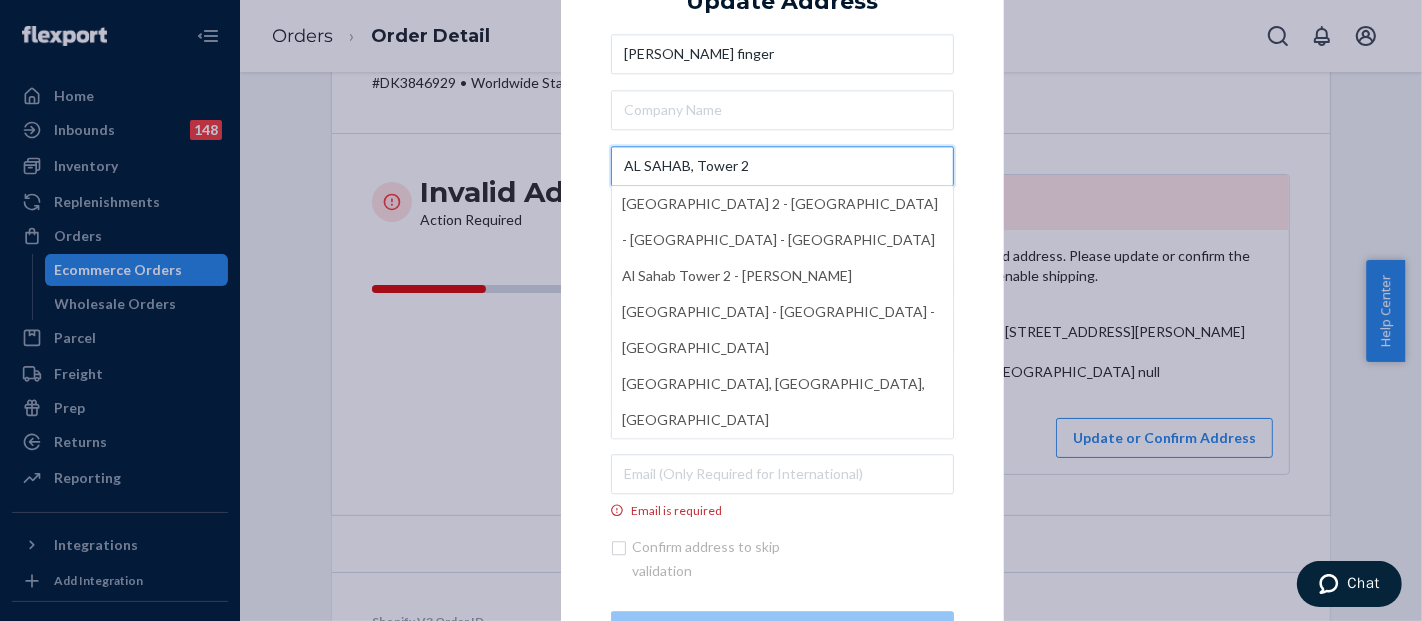 type on "AL SAHAB, Tower 2" 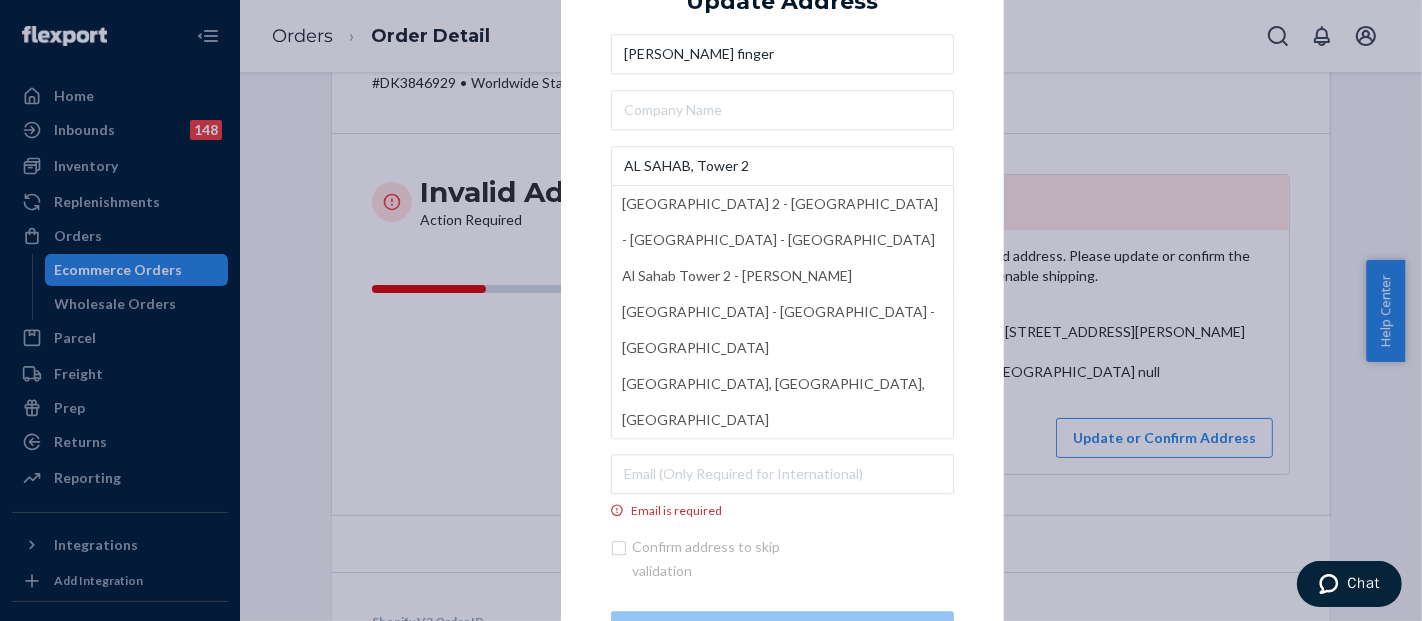click on "× Update Address [PERSON_NAME] finger [GEOGRAPHIC_DATA] 2 - [GEOGRAPHIC_DATA] - [GEOGRAPHIC_DATA] - [GEOGRAPHIC_DATA] [GEOGRAPHIC_DATA] 2 - [PERSON_NAME][GEOGRAPHIC_DATA] - [GEOGRAPHIC_DATA] - [GEOGRAPHIC_DATA] Al Sahab Tower, [STREET_ADDRESS] Phone number   Email is required Confirm address to skip validation Update" at bounding box center (782, 310) 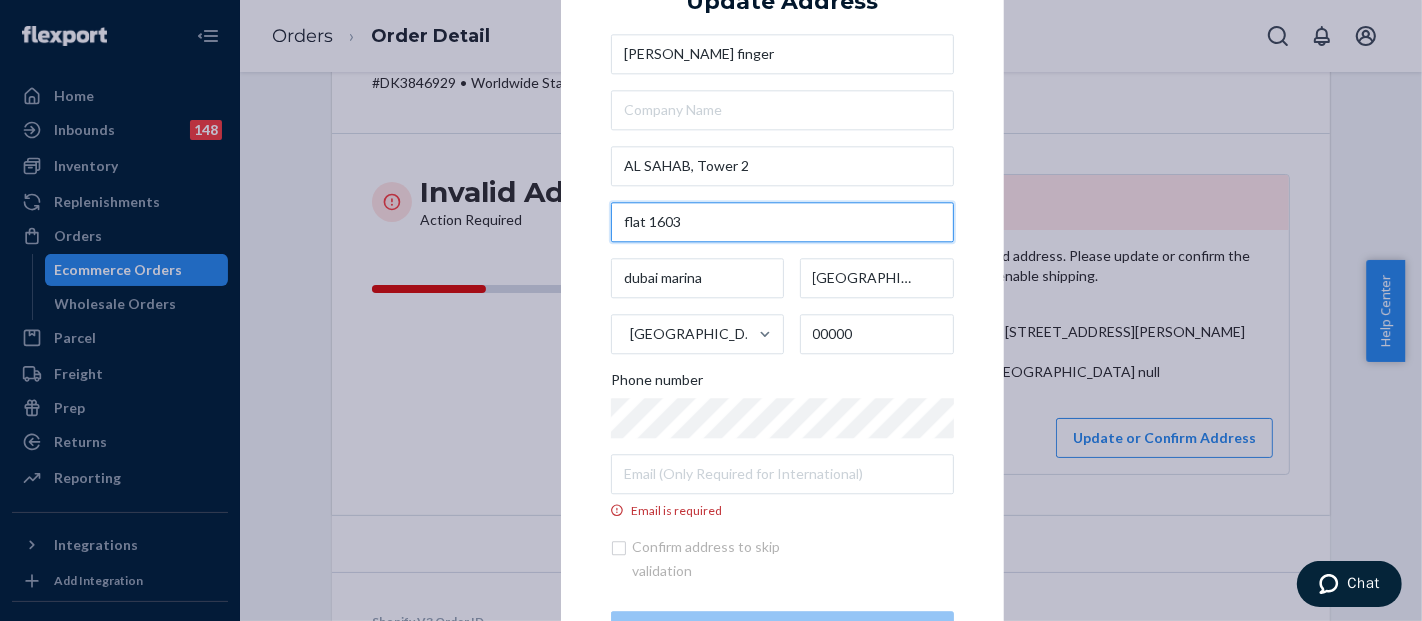click on "flat 1603" at bounding box center (782, 222) 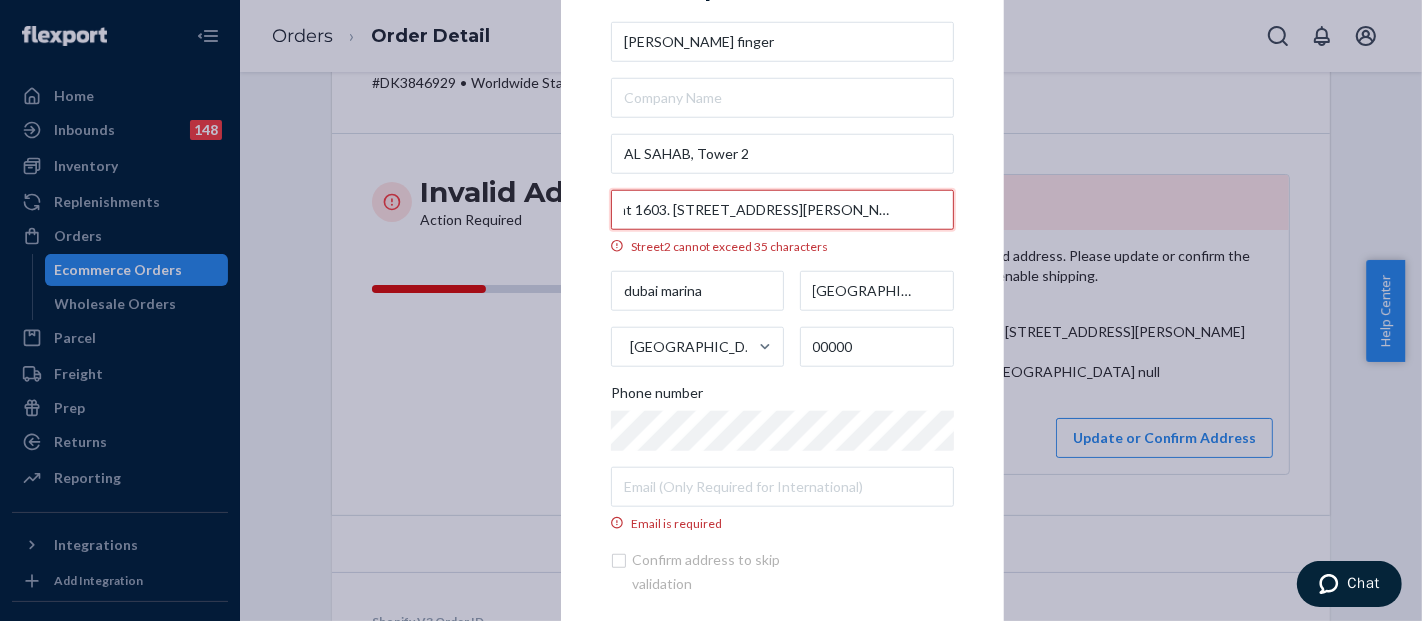 scroll, scrollTop: 0, scrollLeft: 55, axis: horizontal 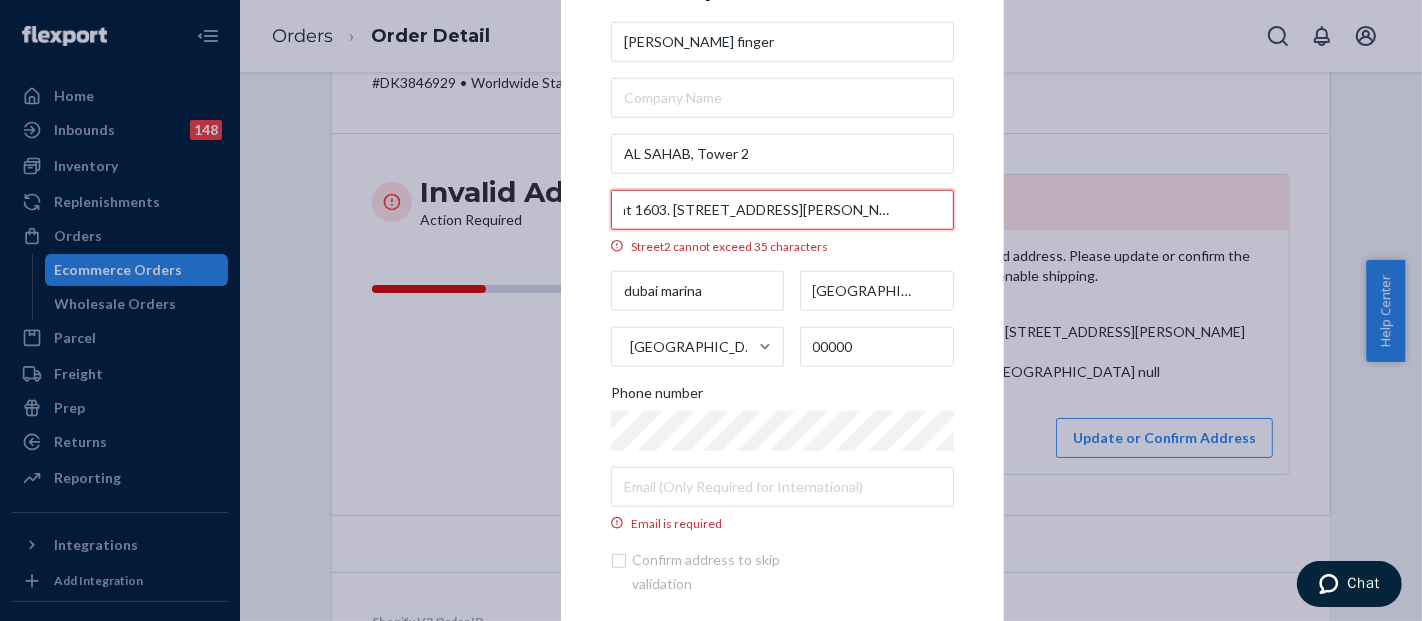 drag, startPoint x: 654, startPoint y: 212, endPoint x: 944, endPoint y: 208, distance: 290.0276 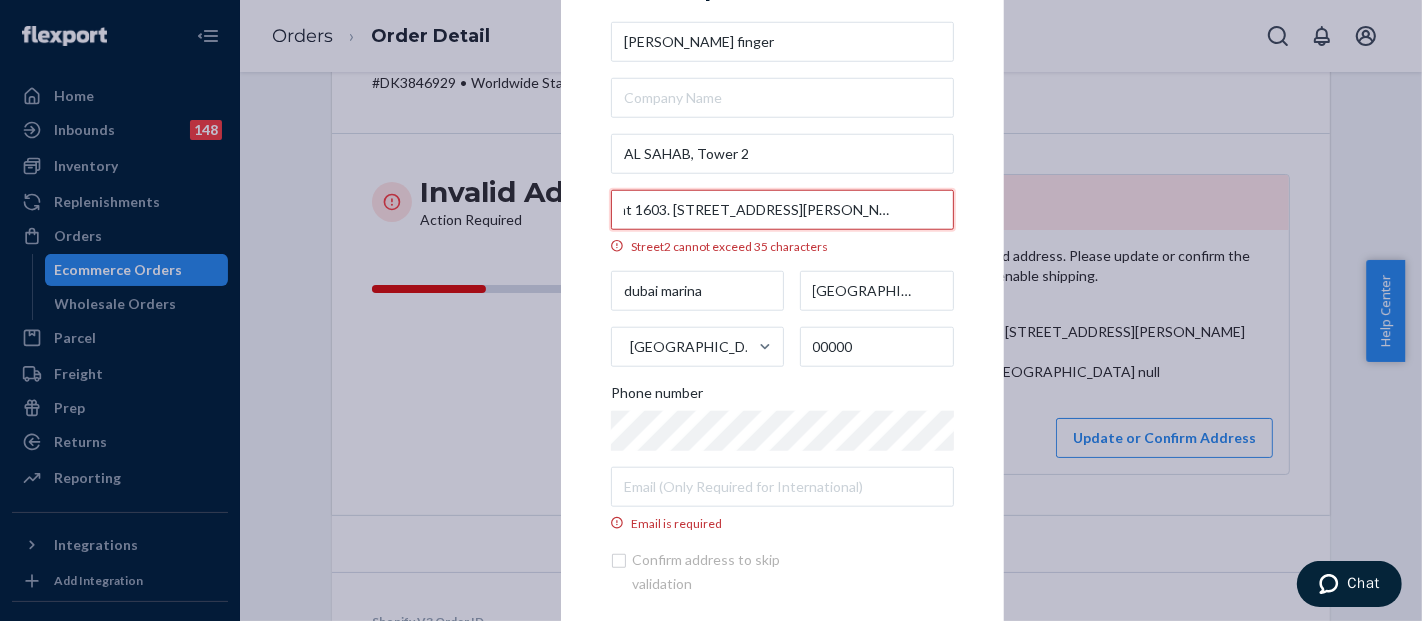 click on "Flat 1603. [STREET_ADDRESS][PERSON_NAME]" at bounding box center (782, 209) 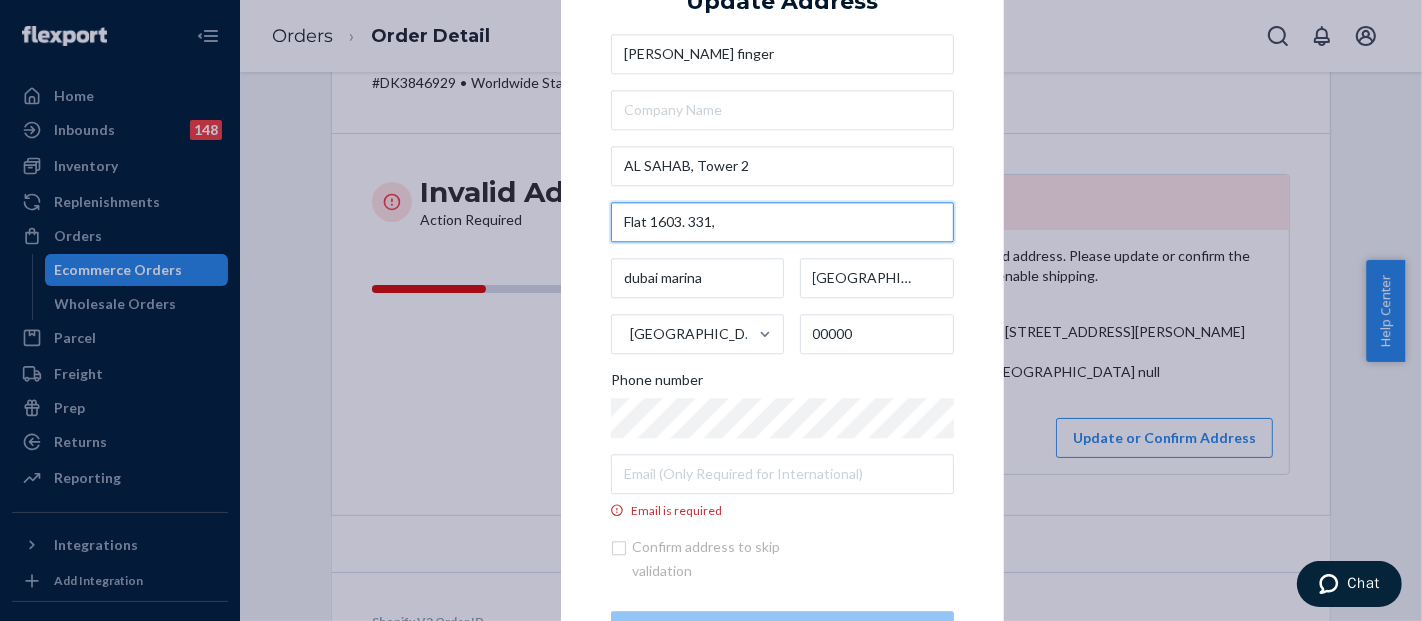 scroll, scrollTop: 0, scrollLeft: 0, axis: both 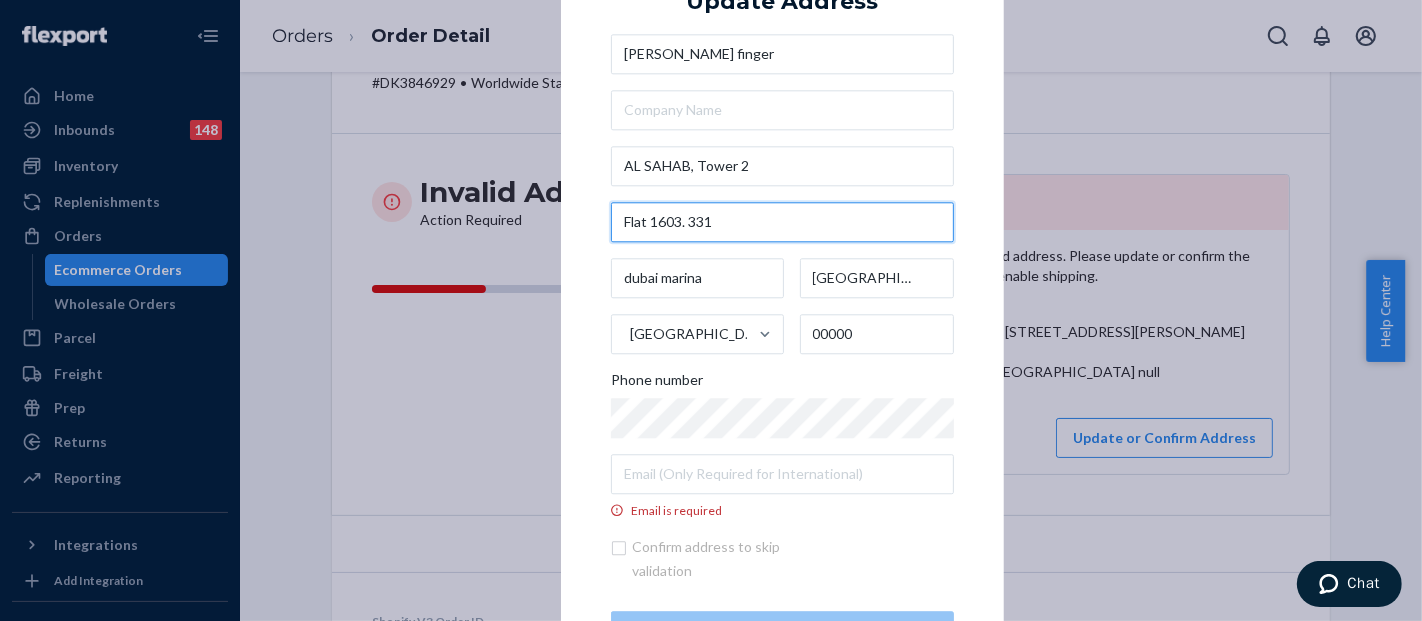 type on "Flat 1603. 331" 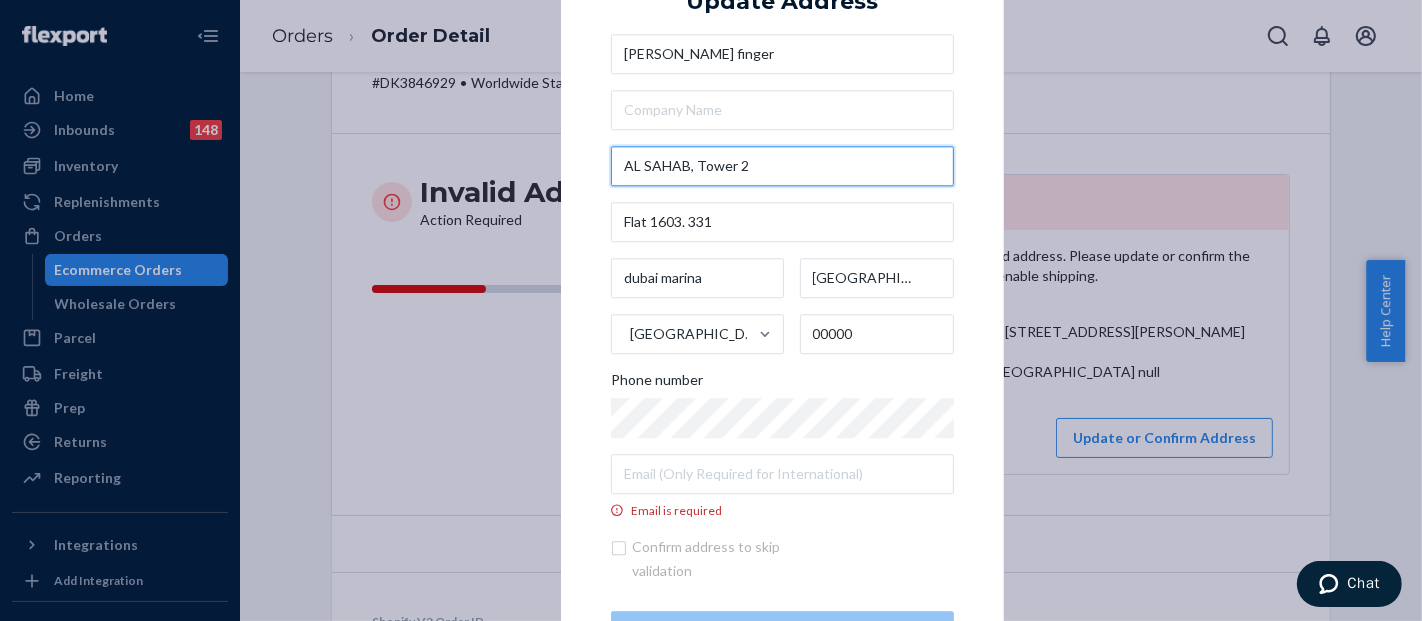 click on "AL SAHAB, Tower 2" at bounding box center (782, 166) 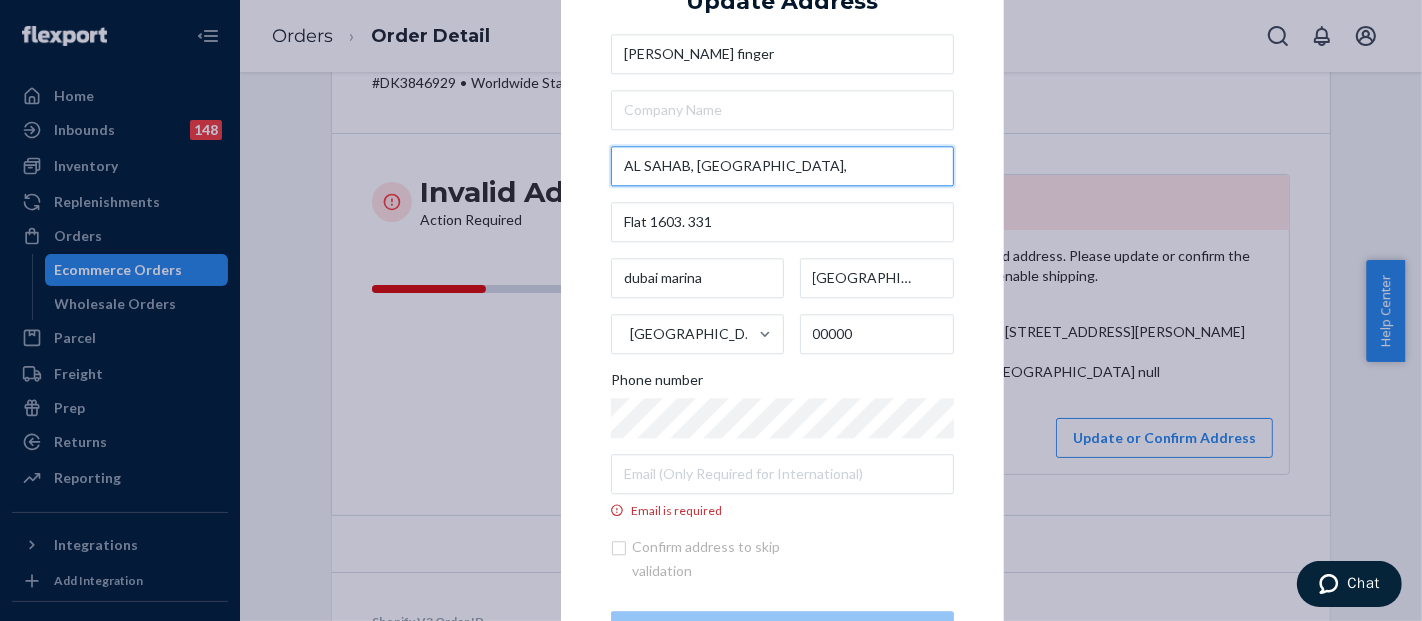 paste on "[PERSON_NAME] [GEOGRAPHIC_DATA]" 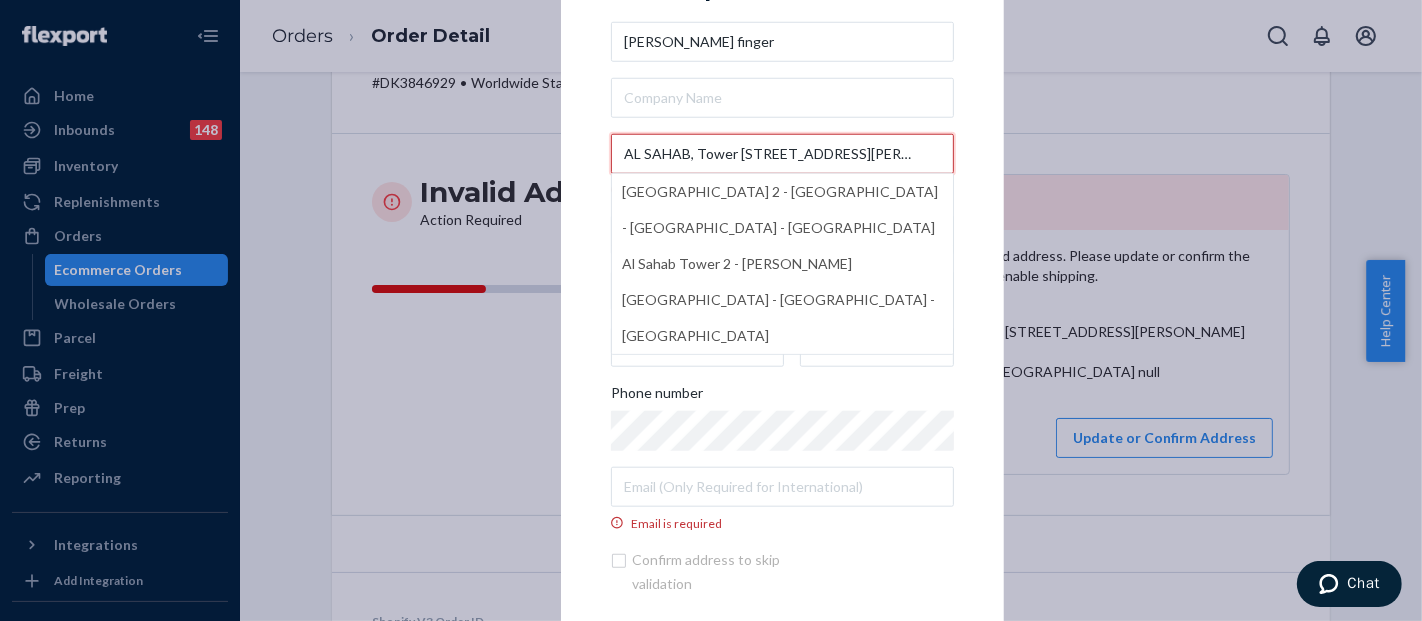 scroll, scrollTop: 0, scrollLeft: 86, axis: horizontal 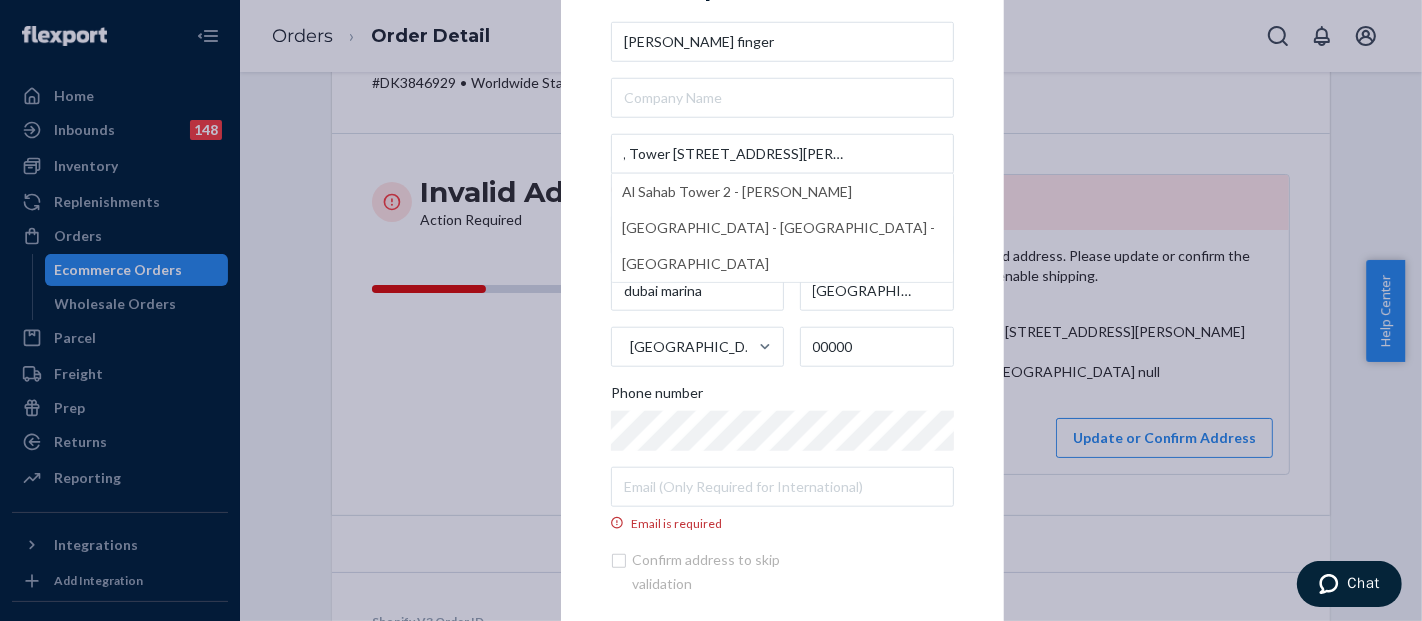 click on "× Update Address [PERSON_NAME] finger [GEOGRAPHIC_DATA], [PERSON_NAME][GEOGRAPHIC_DATA] [GEOGRAPHIC_DATA] 2 - [PERSON_NAME][GEOGRAPHIC_DATA] - [GEOGRAPHIC_DATA] - [GEOGRAPHIC_DATA] cannot exceed 35 characters Flat 1603. [STREET_ADDRESS] Phone number   Email is required Confirm address to skip validation Update" at bounding box center (782, 310) 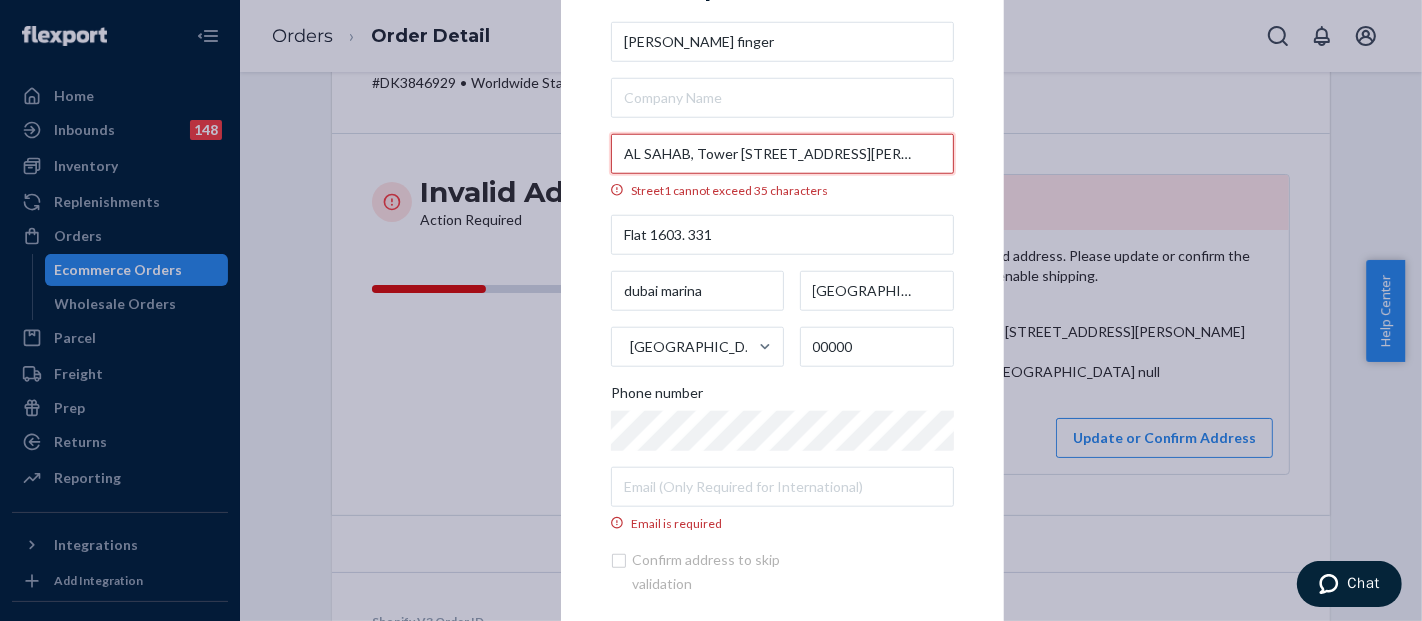 drag, startPoint x: 742, startPoint y: 158, endPoint x: 609, endPoint y: 159, distance: 133.00375 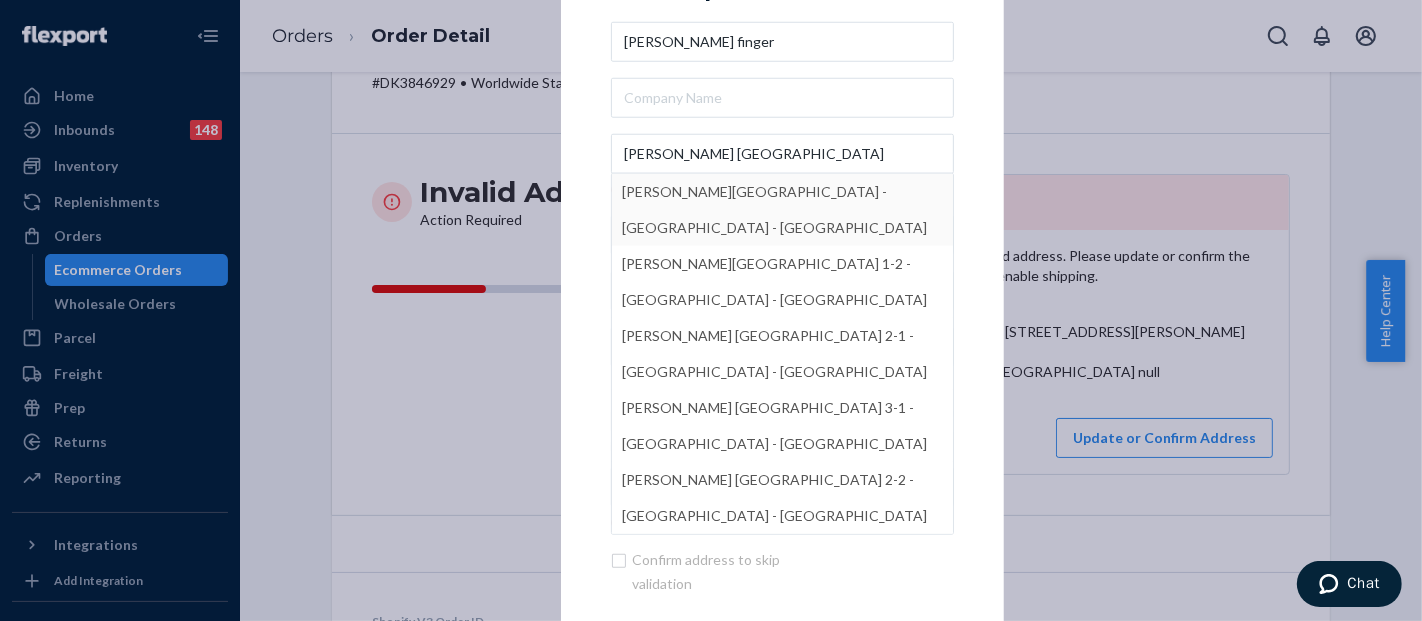 click on "× Update Address [PERSON_NAME] finger [PERSON_NAME][GEOGRAPHIC_DATA] [PERSON_NAME][GEOGRAPHIC_DATA] - [GEOGRAPHIC_DATA] - [GEOGRAPHIC_DATA] [PERSON_NAME][GEOGRAPHIC_DATA] 1-2 - [GEOGRAPHIC_DATA] - [GEOGRAPHIC_DATA] [PERSON_NAME][GEOGRAPHIC_DATA] 2-1 - [GEOGRAPHIC_DATA] - [GEOGRAPHIC_DATA] [PERSON_NAME][GEOGRAPHIC_DATA] 3-1 - [GEOGRAPHIC_DATA] - [GEOGRAPHIC_DATA] [PERSON_NAME][GEOGRAPHIC_DATA] 2-2 - [GEOGRAPHIC_DATA] - [GEOGRAPHIC_DATA] cannot exceed 35 characters Flat 1603. [STREET_ADDRESS] Phone number   Email is required Confirm address to skip validation Update" at bounding box center [782, 310] 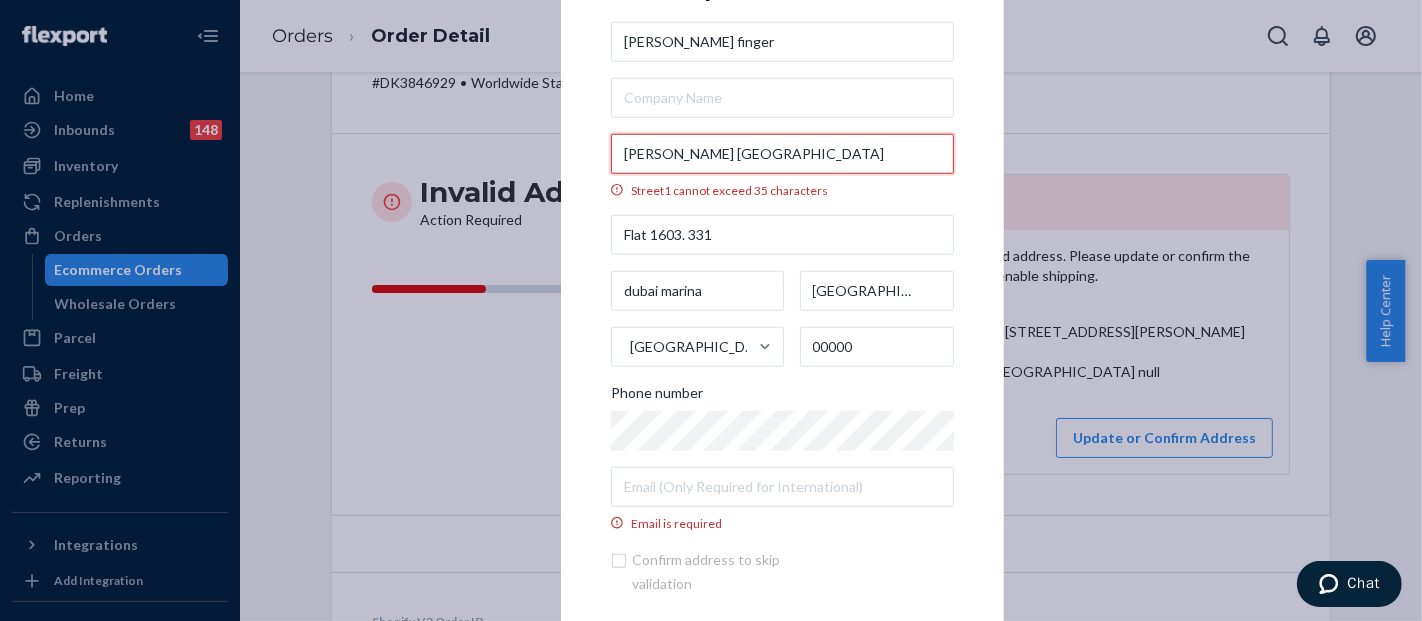 click on "[PERSON_NAME] [GEOGRAPHIC_DATA]" at bounding box center (782, 153) 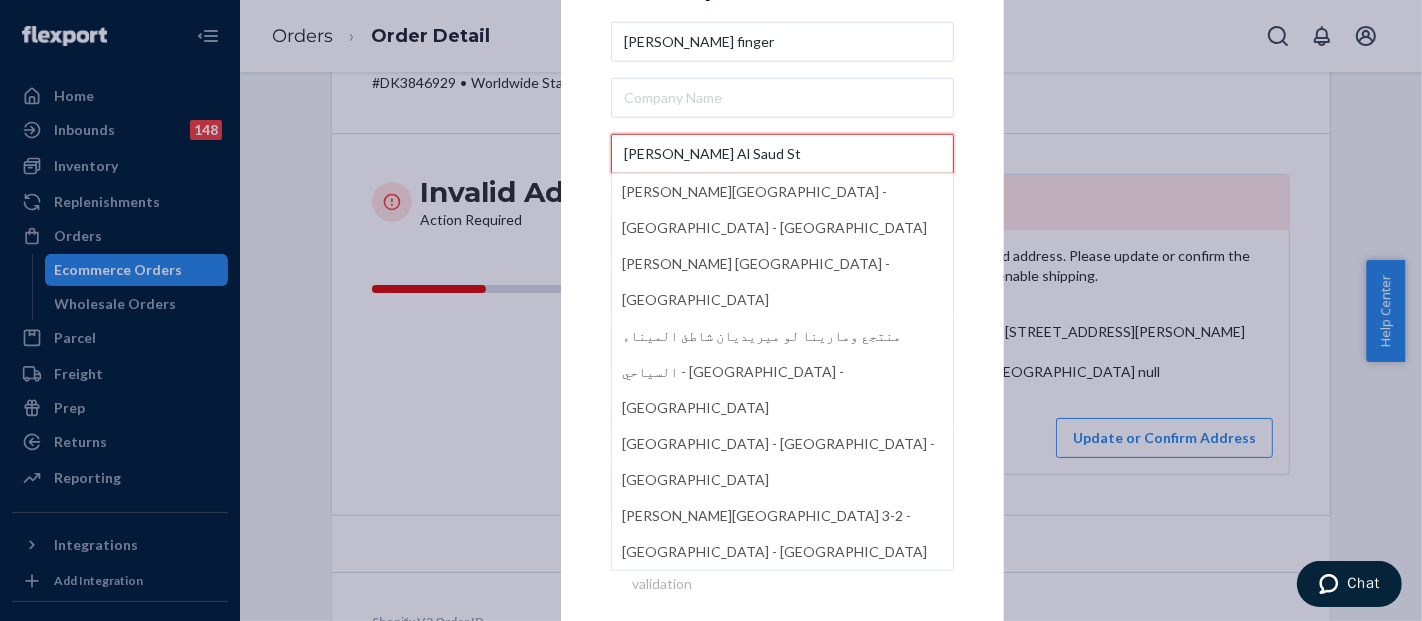 type on "[PERSON_NAME] Al Saud St" 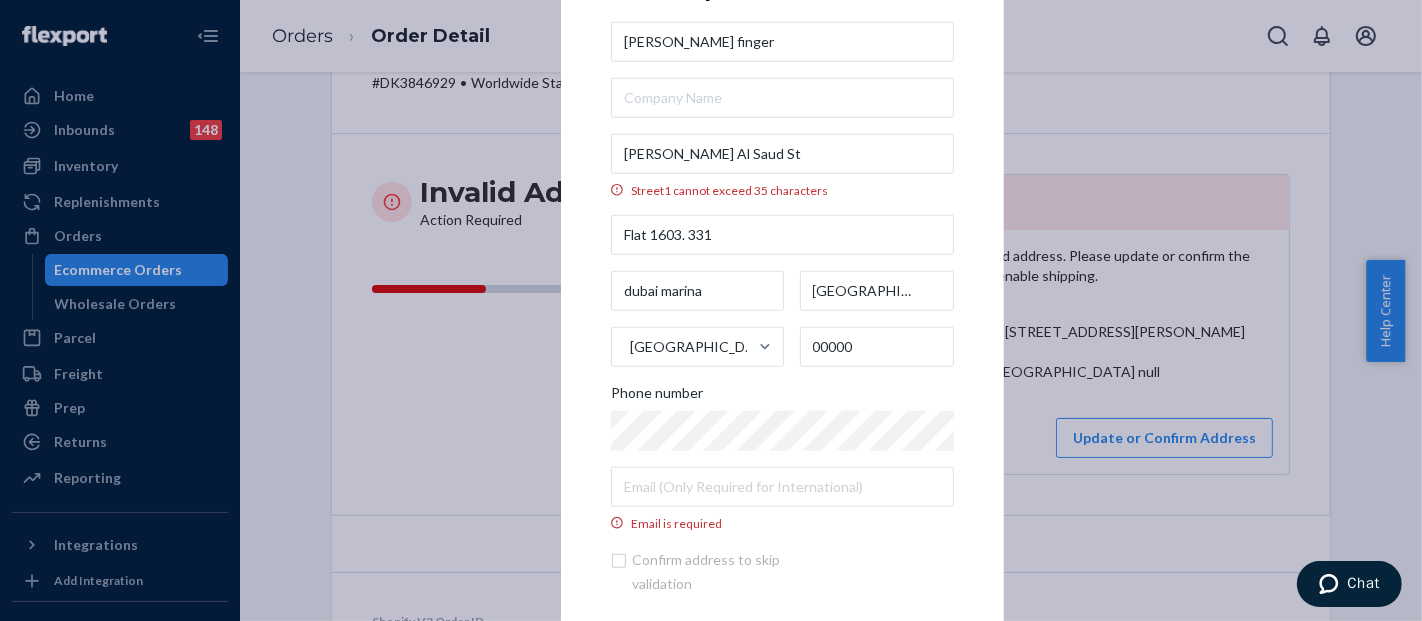 click on "× Update Address [PERSON_NAME] finger [PERSON_NAME][GEOGRAPHIC_DATA] cannot exceed 35 characters Flat 1603. [STREET_ADDRESS] Phone number   Email is required Confirm address to skip validation Update" at bounding box center [782, 310] 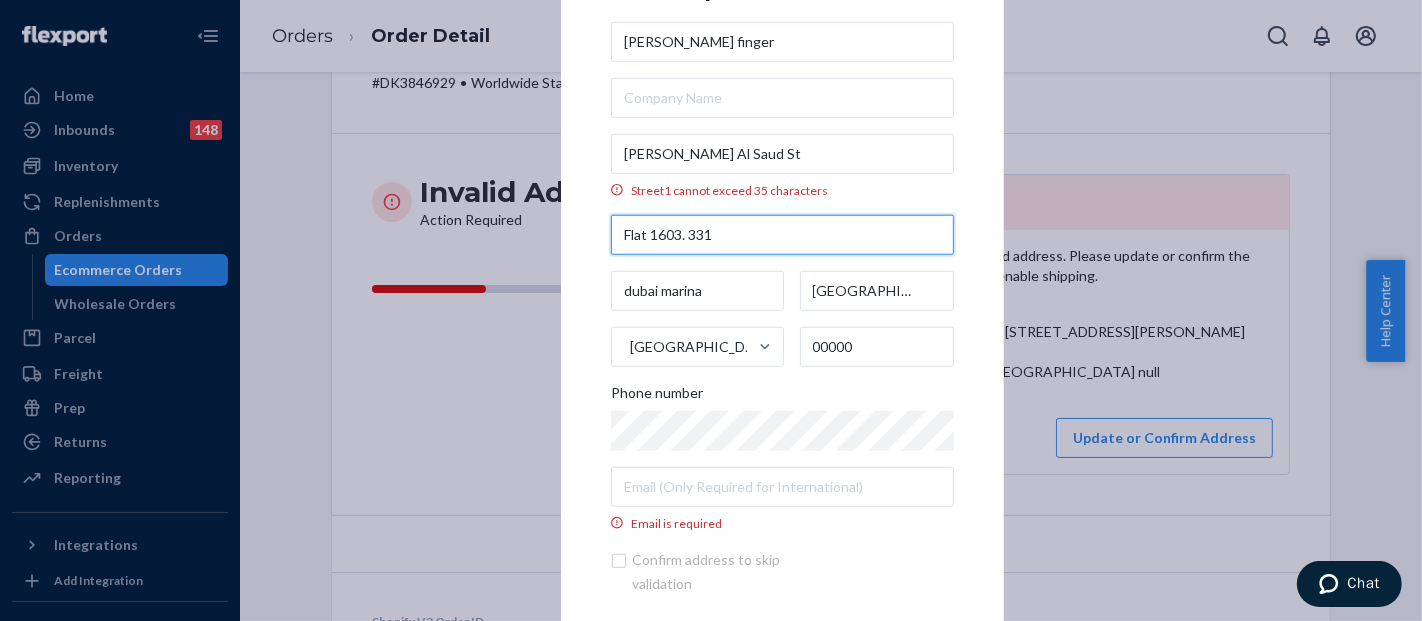 click on "Flat 1603. 331" at bounding box center [782, 235] 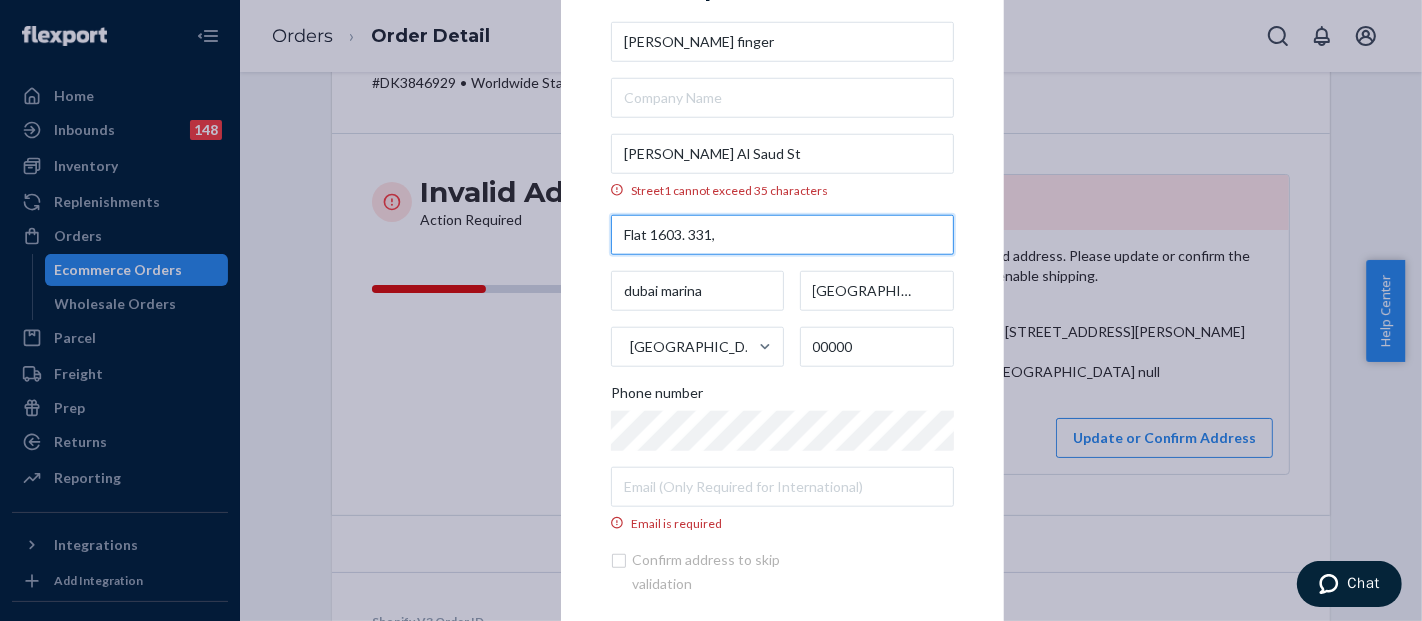 paste on "AL SAHAB, [GEOGRAPHIC_DATA]," 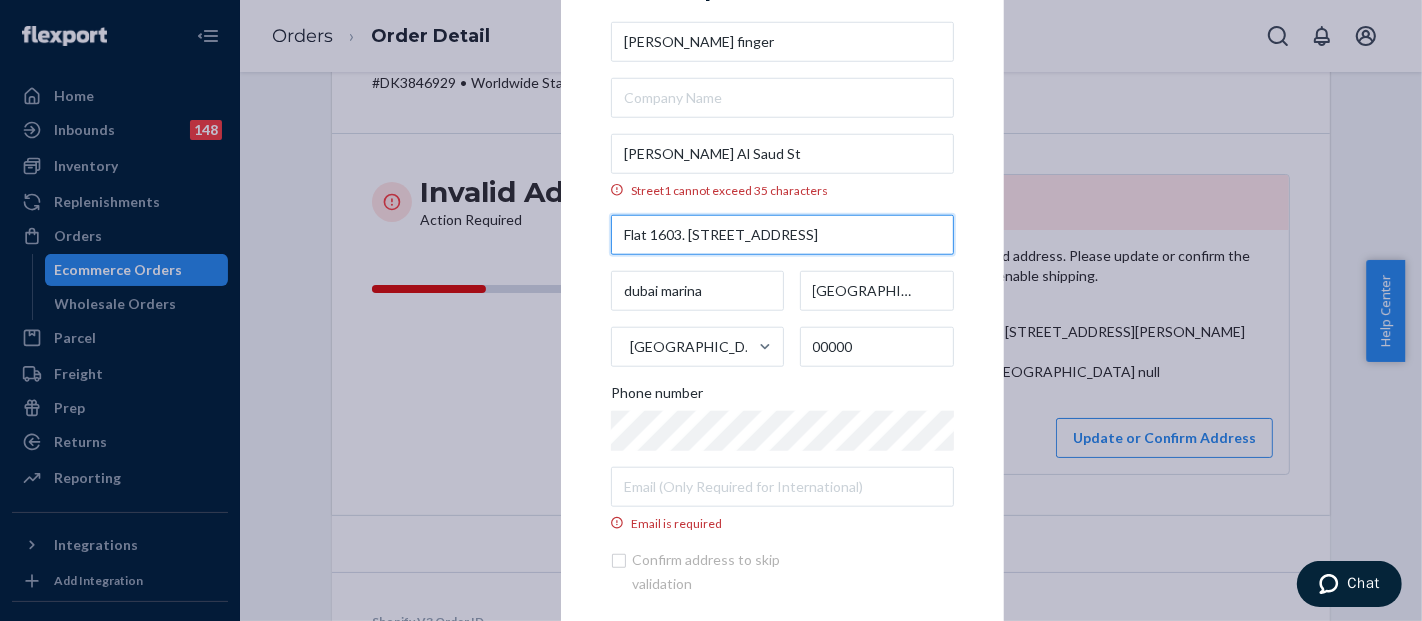 type on "Flat 1603. [STREET_ADDRESS]" 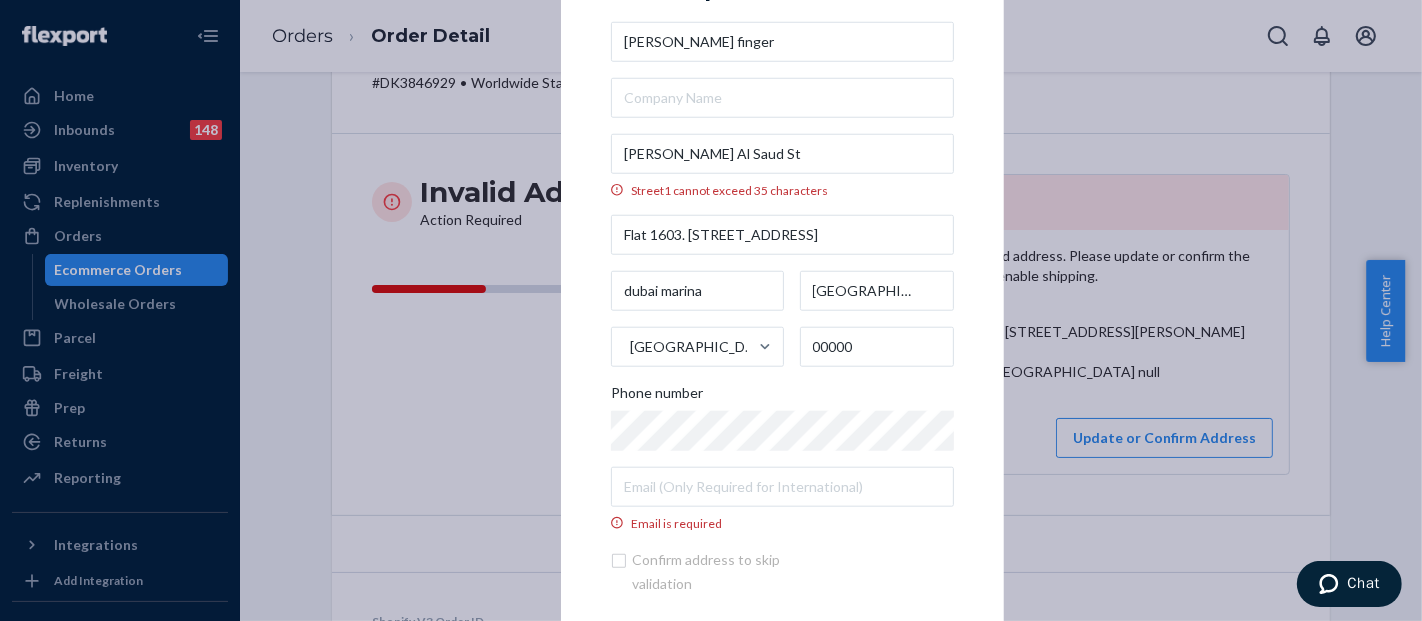 click on "× Update Address [PERSON_NAME] finger [PERSON_NAME][GEOGRAPHIC_DATA] cannot exceed 35 characters Flat 1603. [STREET_ADDRESS] Phone number   Email is required Confirm address to skip validation Update" at bounding box center [782, 310] 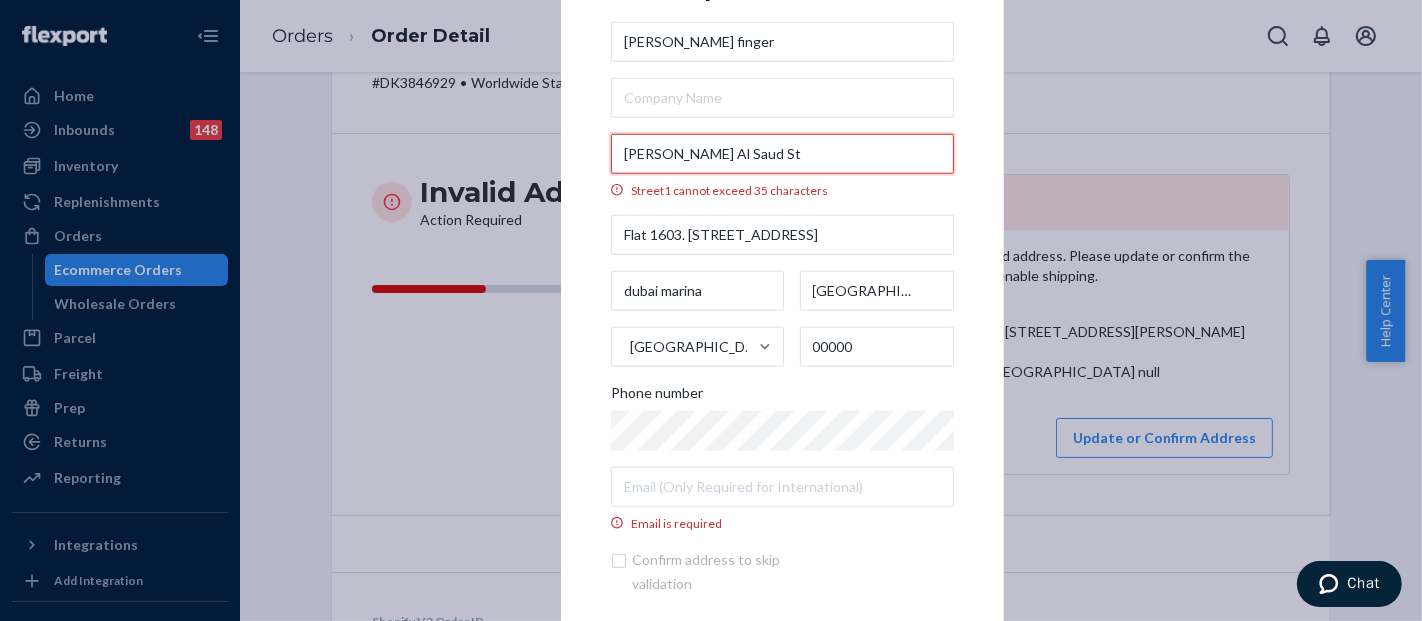 click on "[PERSON_NAME] Al Saud St" at bounding box center (782, 153) 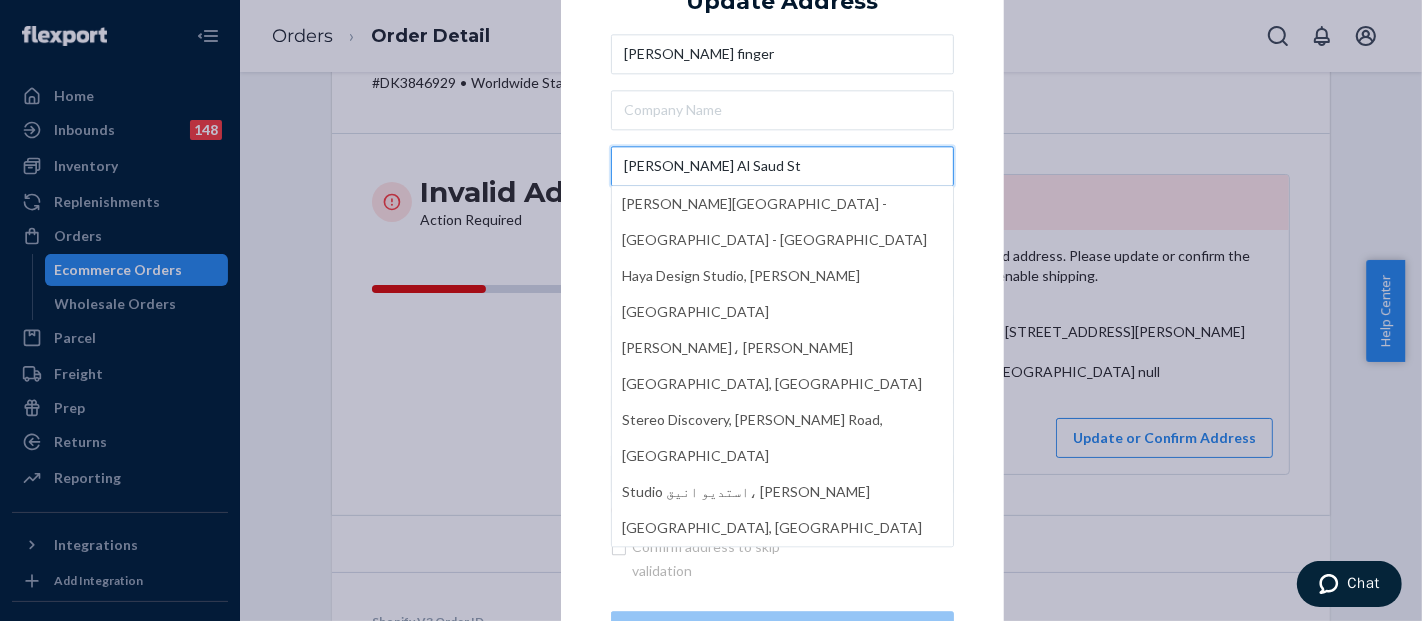 type on "[PERSON_NAME] Al Saud St" 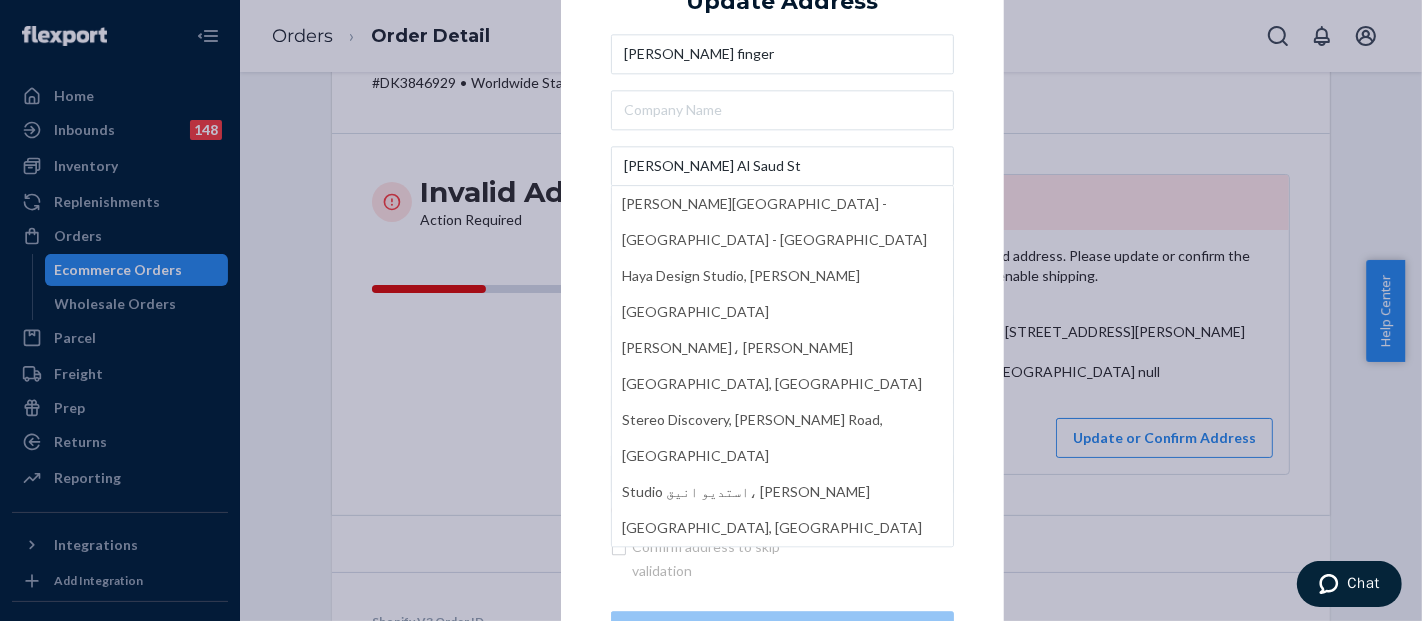 click on "× Update Address [PERSON_NAME] finger [PERSON_NAME] [GEOGRAPHIC_DATA][PERSON_NAME] - [GEOGRAPHIC_DATA] - [GEOGRAPHIC_DATA] Haya Design Studio, [PERSON_NAME][GEOGRAPHIC_DATA] [PERSON_NAME]-Khobar، [PERSON_NAME][GEOGRAPHIC_DATA] Stereo Discovery, [PERSON_NAME][GEOGRAPHIC_DATA] Studio استديو انيق، [PERSON_NAME][GEOGRAPHIC_DATA], [GEOGRAPHIC_DATA] [GEOGRAPHIC_DATA] Flat 1603. [STREET_ADDRESS] Phone number   Email is required Confirm address to skip validation Update" at bounding box center [782, 310] 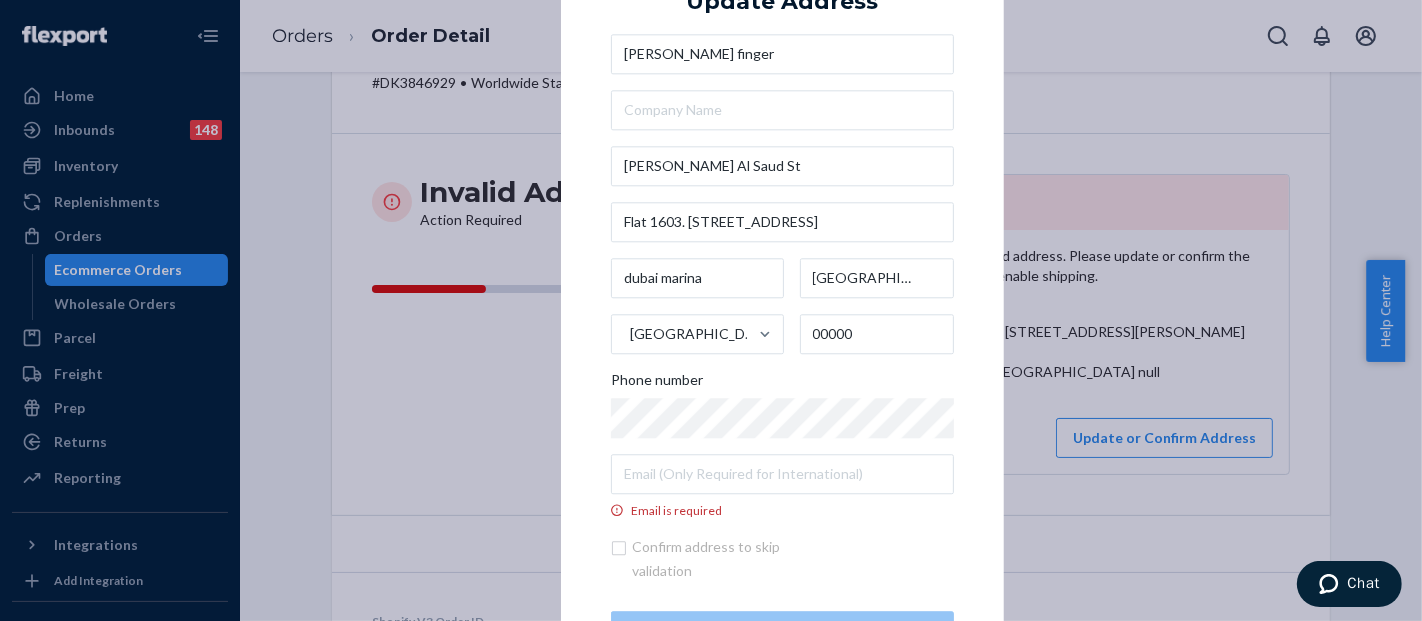 scroll, scrollTop: 80, scrollLeft: 0, axis: vertical 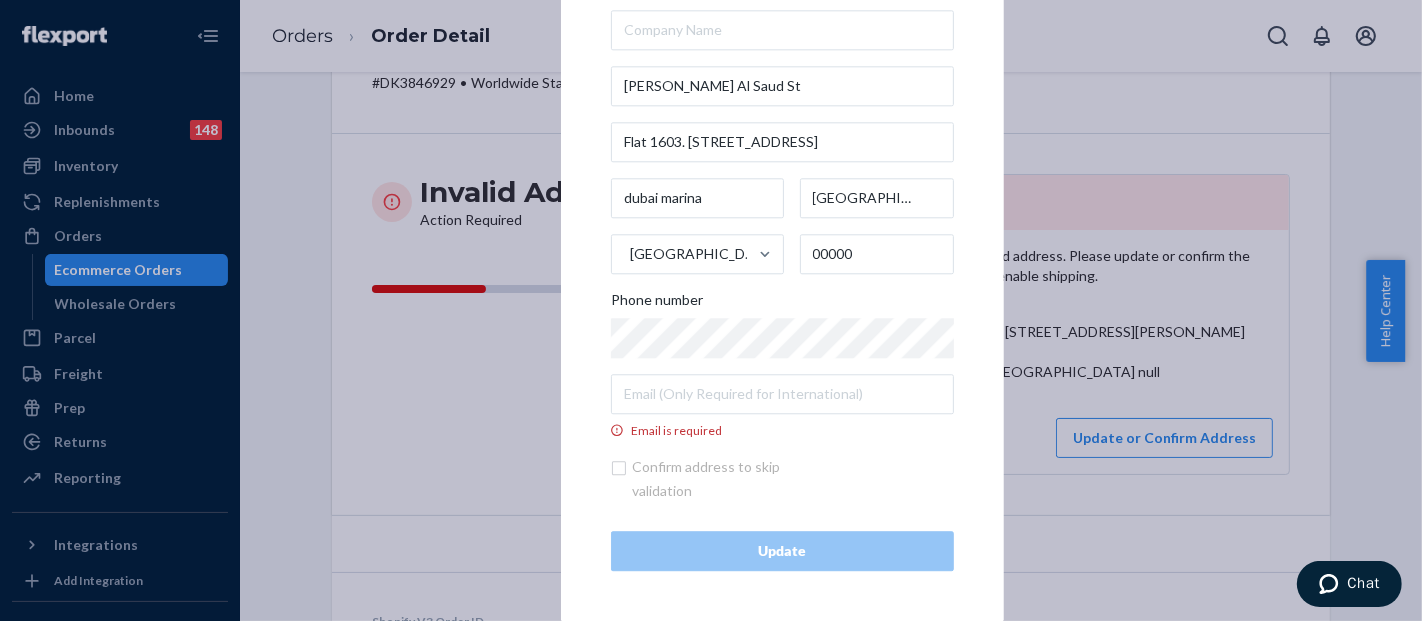 click on "× Update Address [PERSON_NAME] finger [PERSON_NAME] Saud [GEOGRAPHIC_DATA] 1603. [STREET_ADDRESS] Phone number   Email is required Confirm address to skip validation Update" at bounding box center [711, 310] 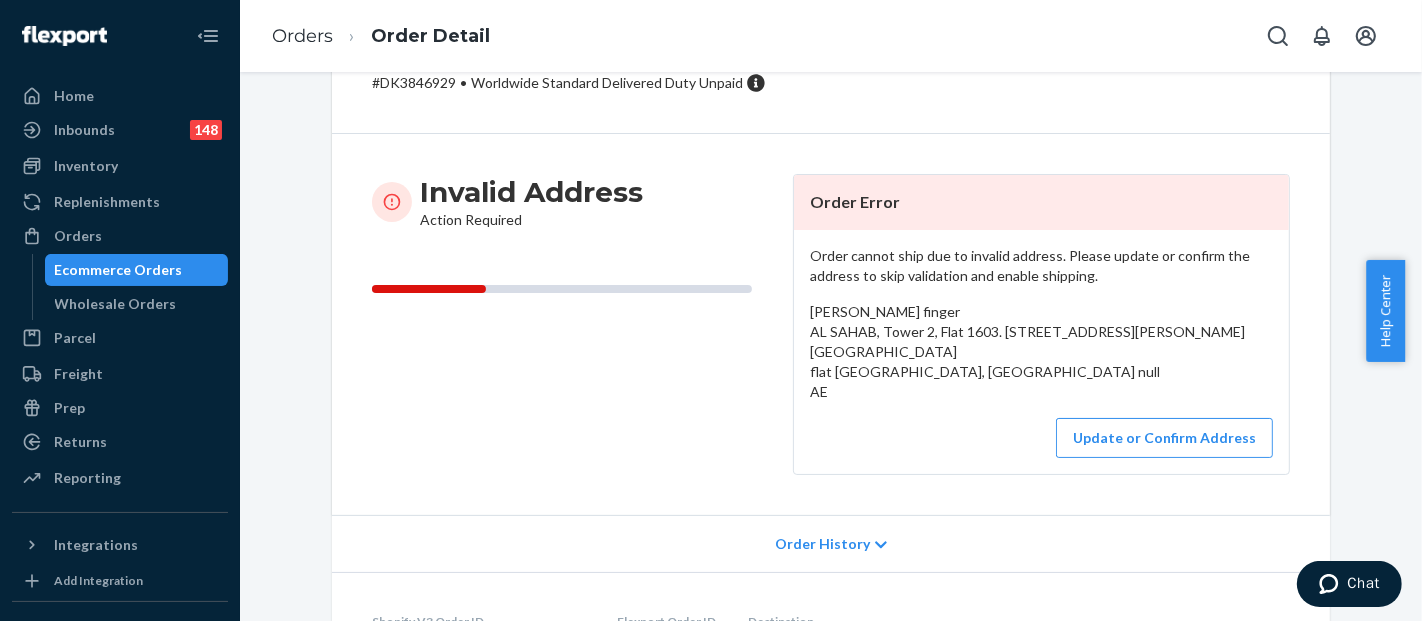 click on "Shopify Order # DK3846929 • Worldwide Standard Delivered Duty Unpaid Cancel Order Contact Support Duplicate Order" at bounding box center (831, 62) 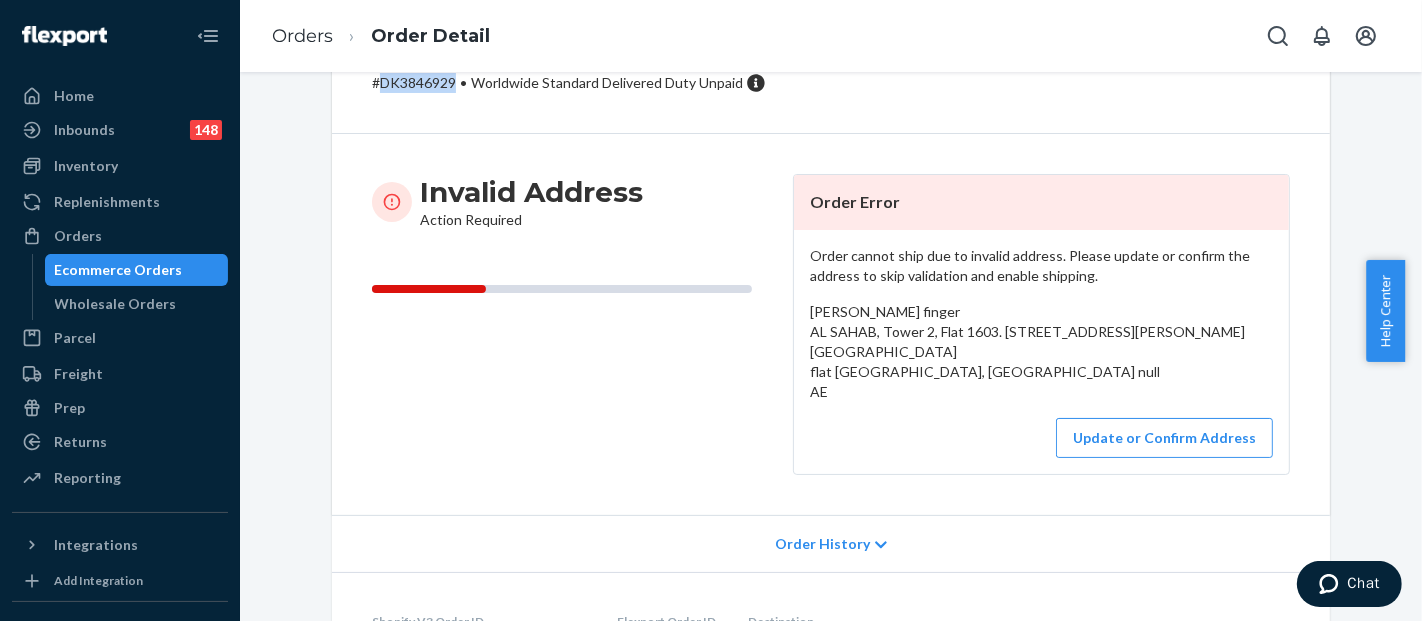 click on "Shopify Order # DK3846929 • Worldwide Standard Delivered Duty Unpaid Cancel Order Contact Support Duplicate Order" at bounding box center [831, 62] 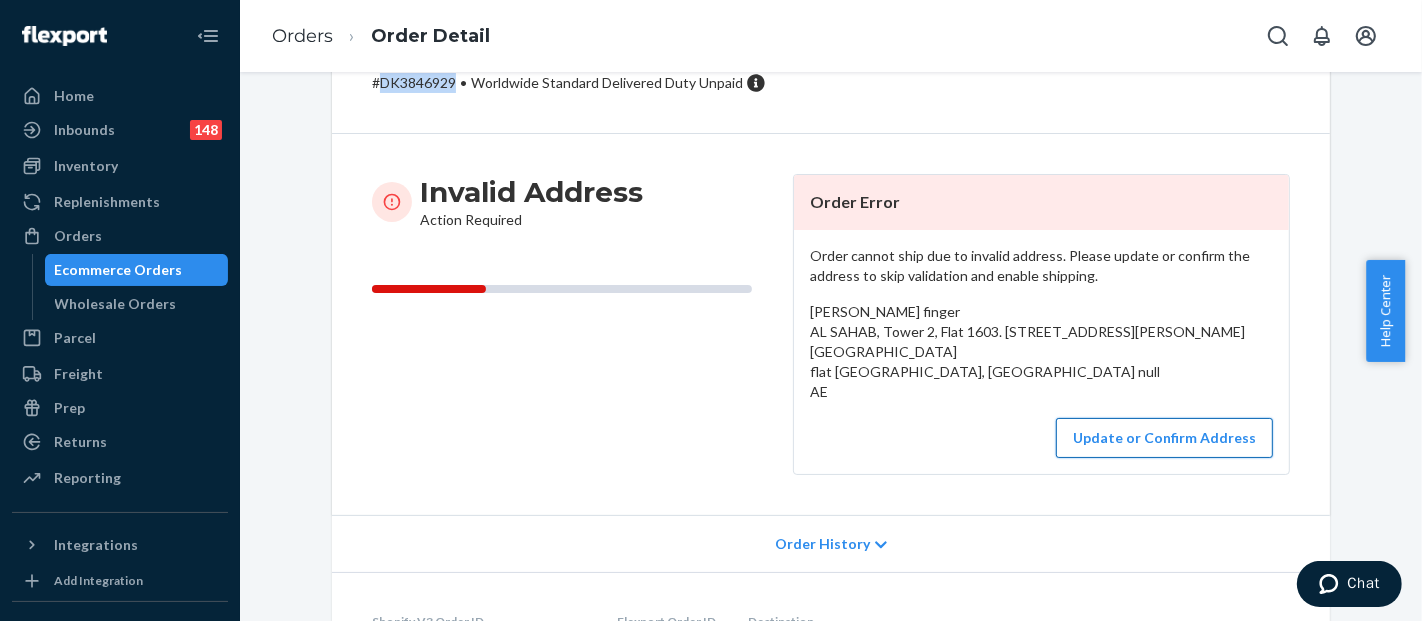 click on "Update or Confirm Address" at bounding box center (1164, 438) 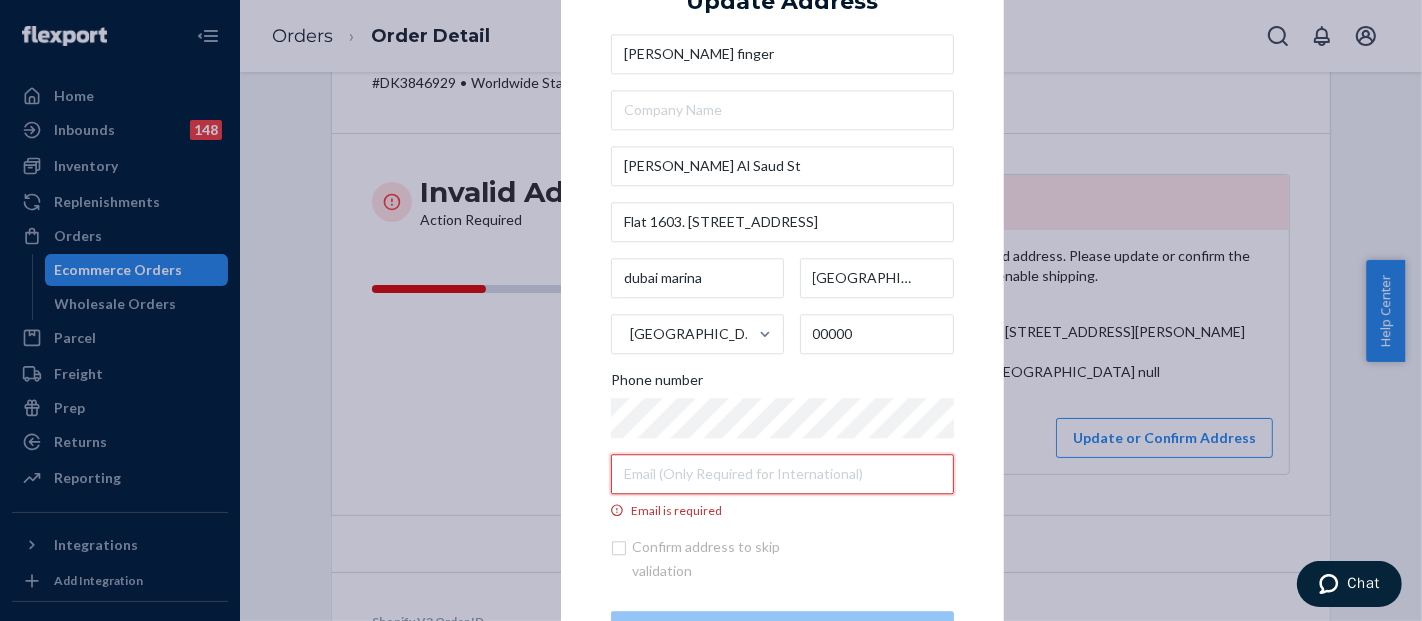 click on "Email is required" at bounding box center [782, 474] 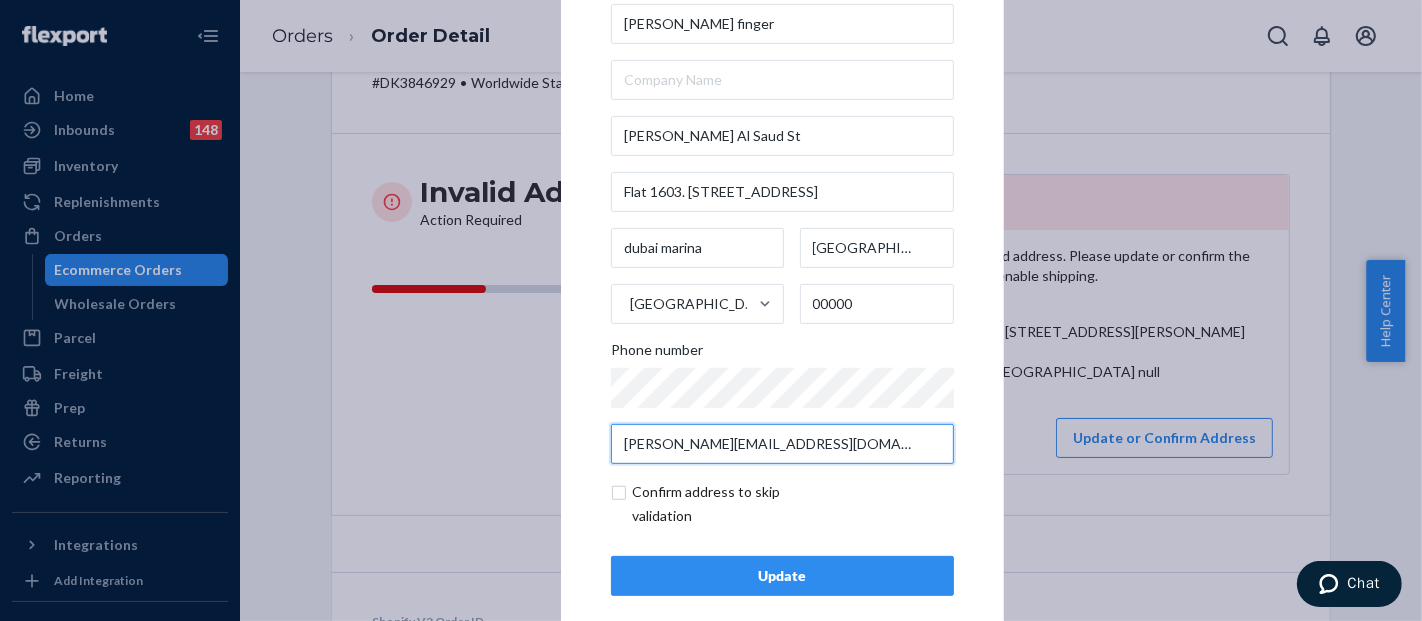 scroll, scrollTop: 67, scrollLeft: 0, axis: vertical 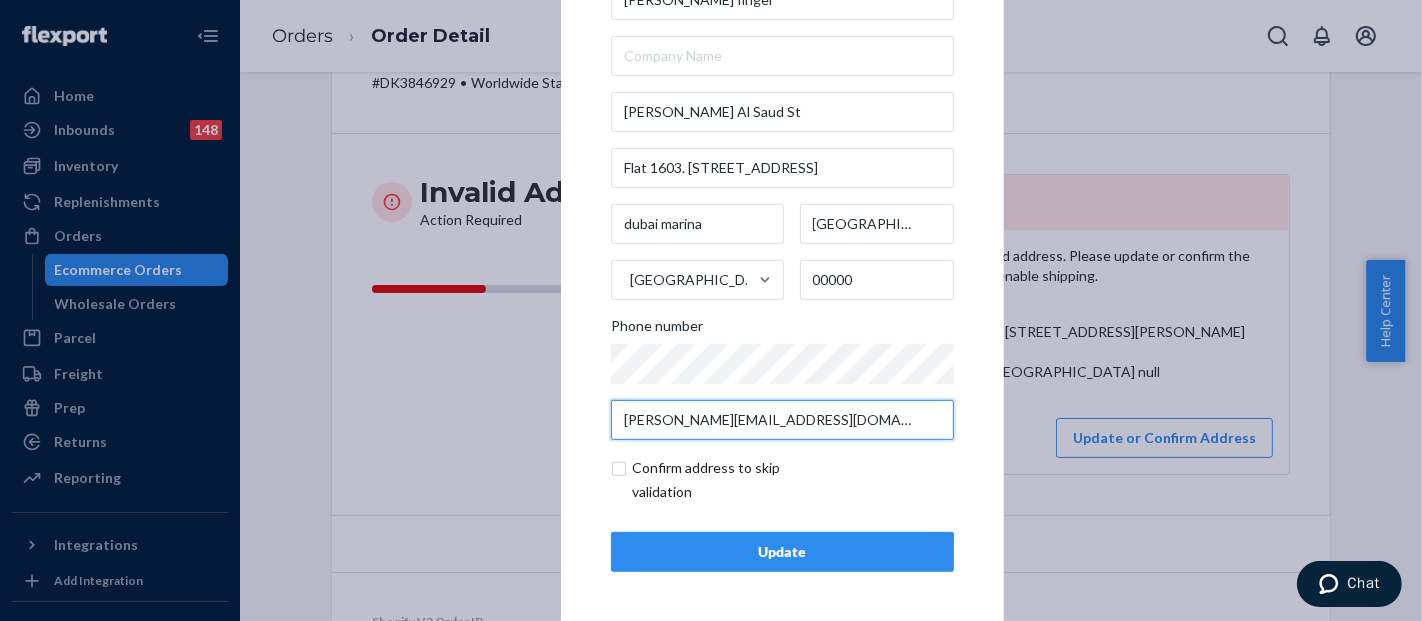 type on "[PERSON_NAME][EMAIL_ADDRESS][DOMAIN_NAME]" 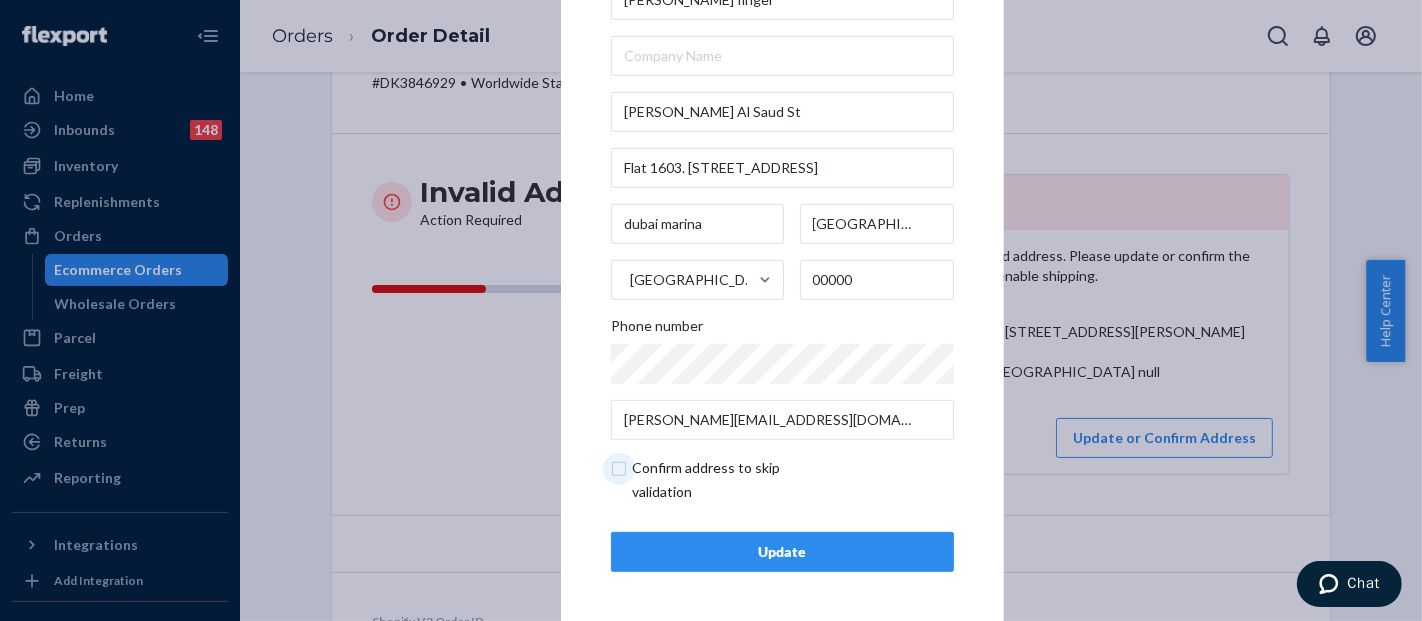 click at bounding box center [727, 480] 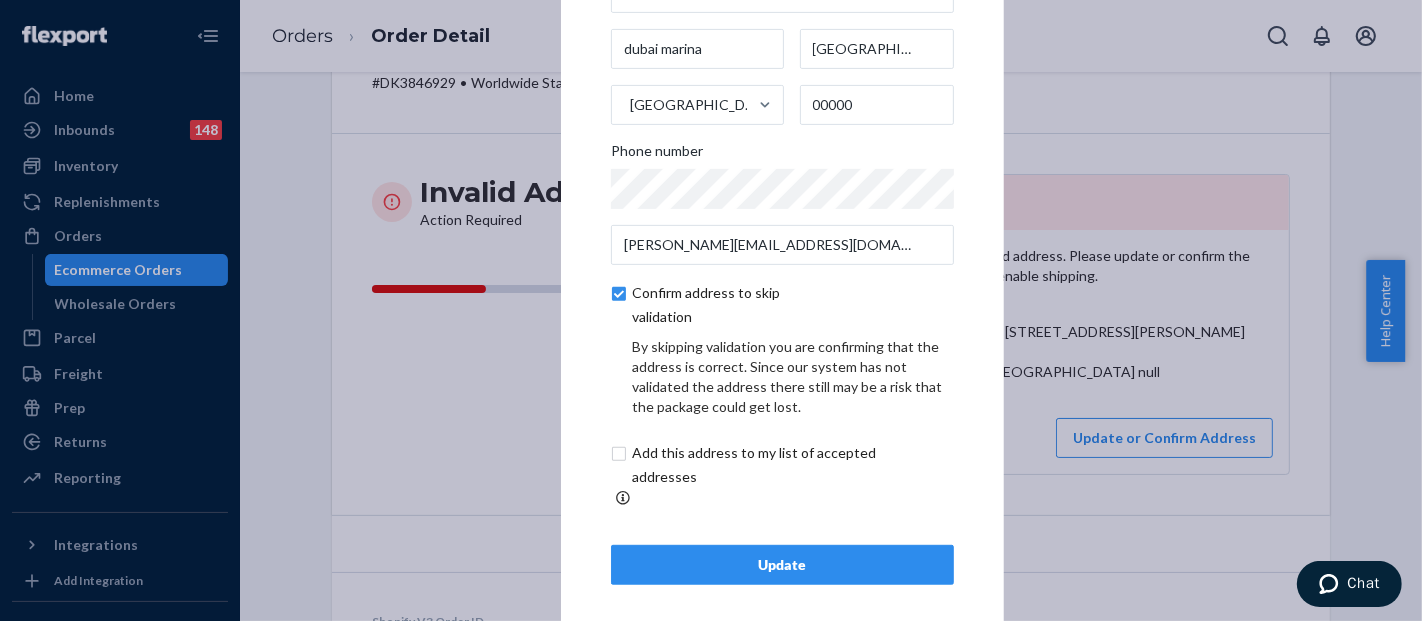 scroll, scrollTop: 151, scrollLeft: 0, axis: vertical 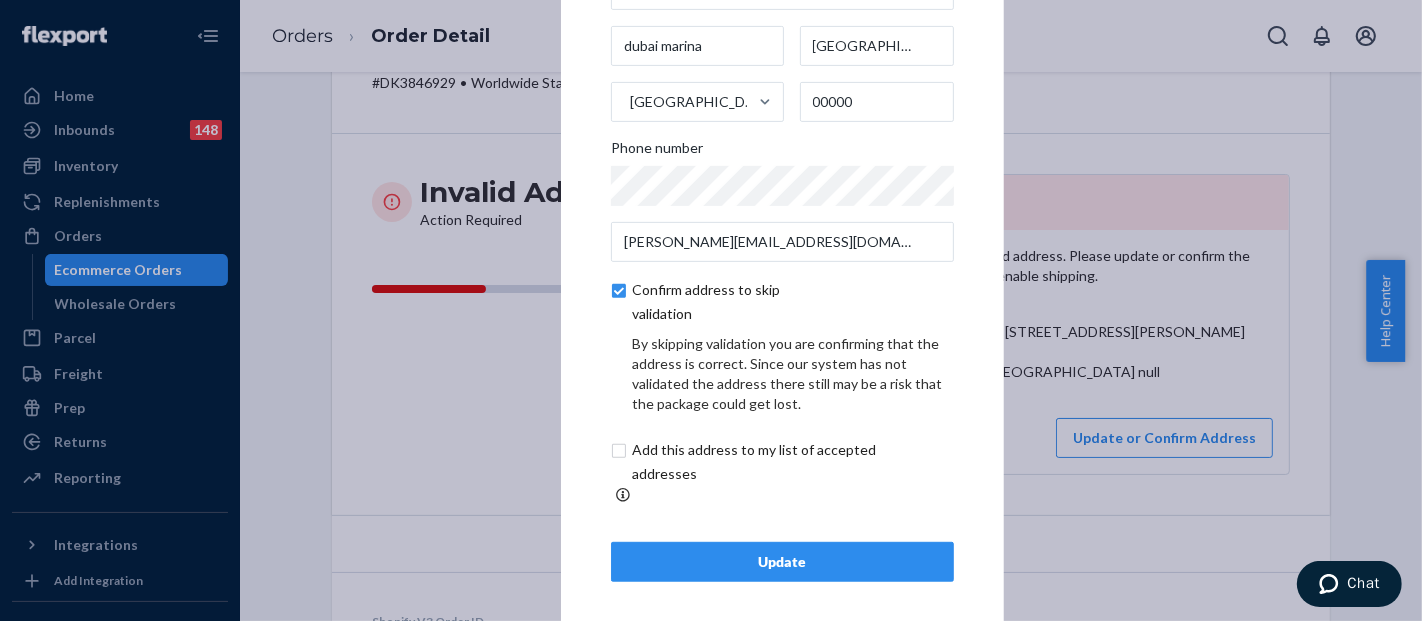 click on "Update" at bounding box center [782, 562] 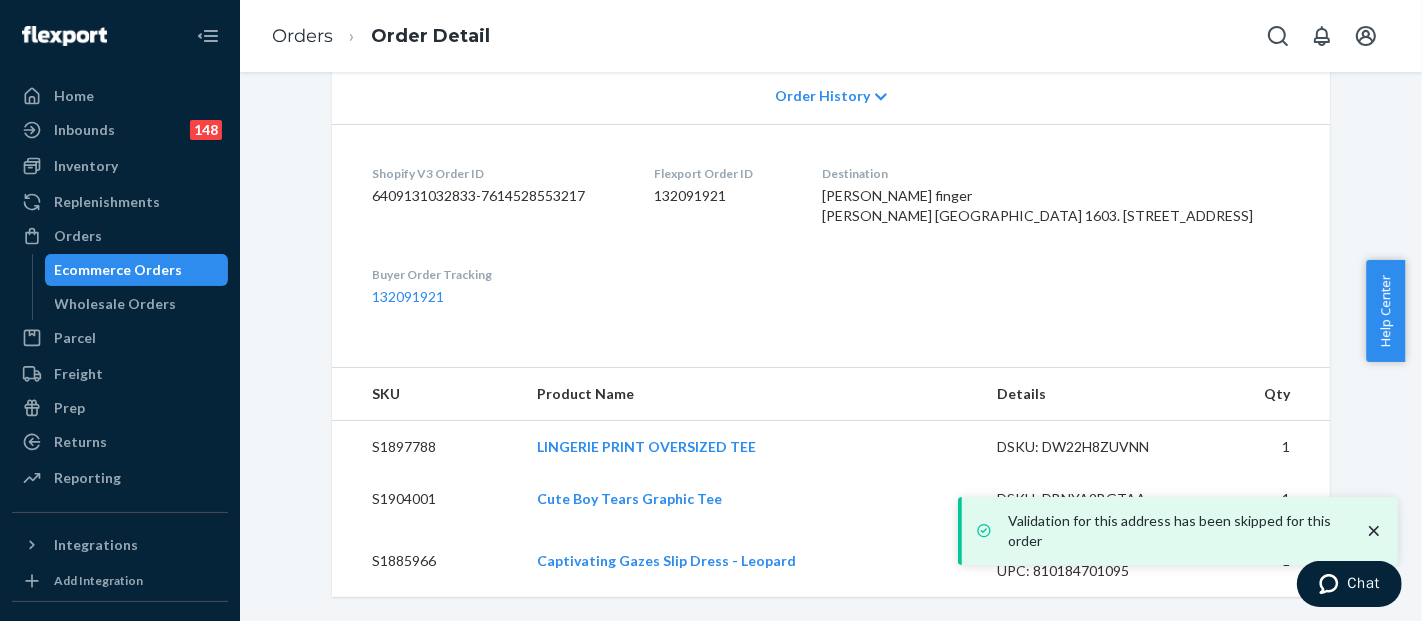 scroll, scrollTop: 492, scrollLeft: 0, axis: vertical 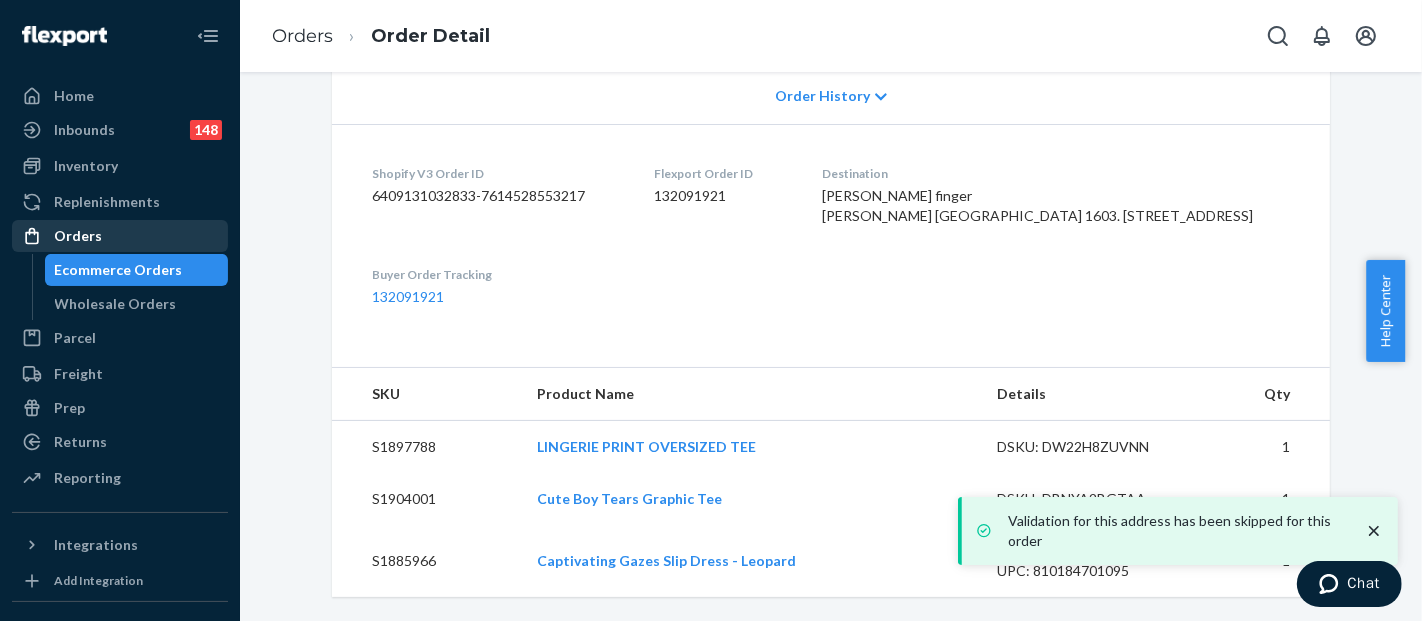 click on "Orders" at bounding box center (120, 236) 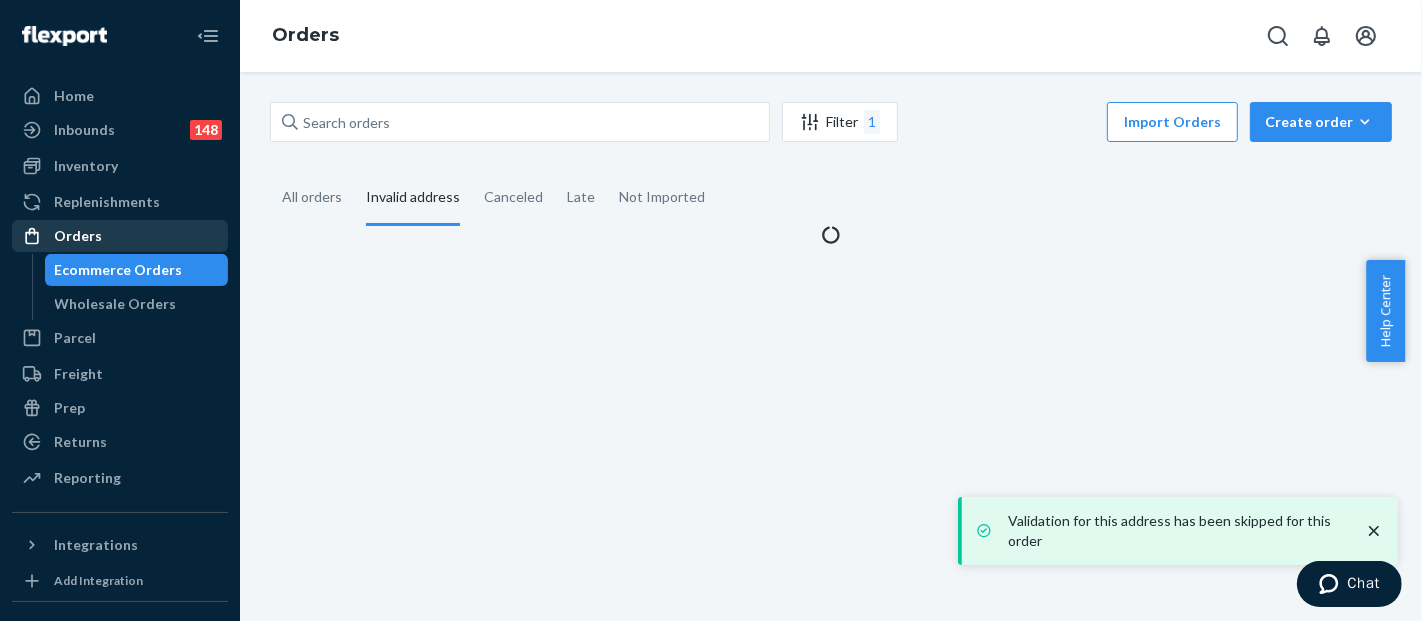 scroll, scrollTop: 0, scrollLeft: 0, axis: both 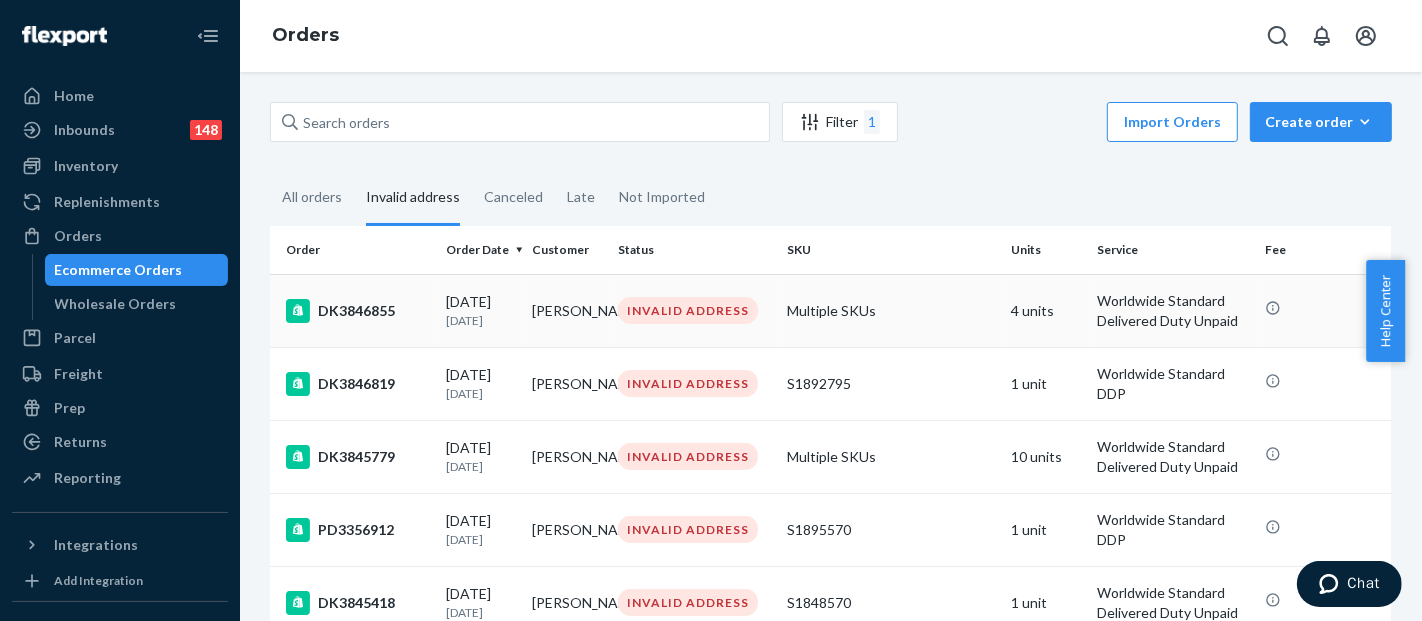 click on "Multiple SKUs" at bounding box center (891, 310) 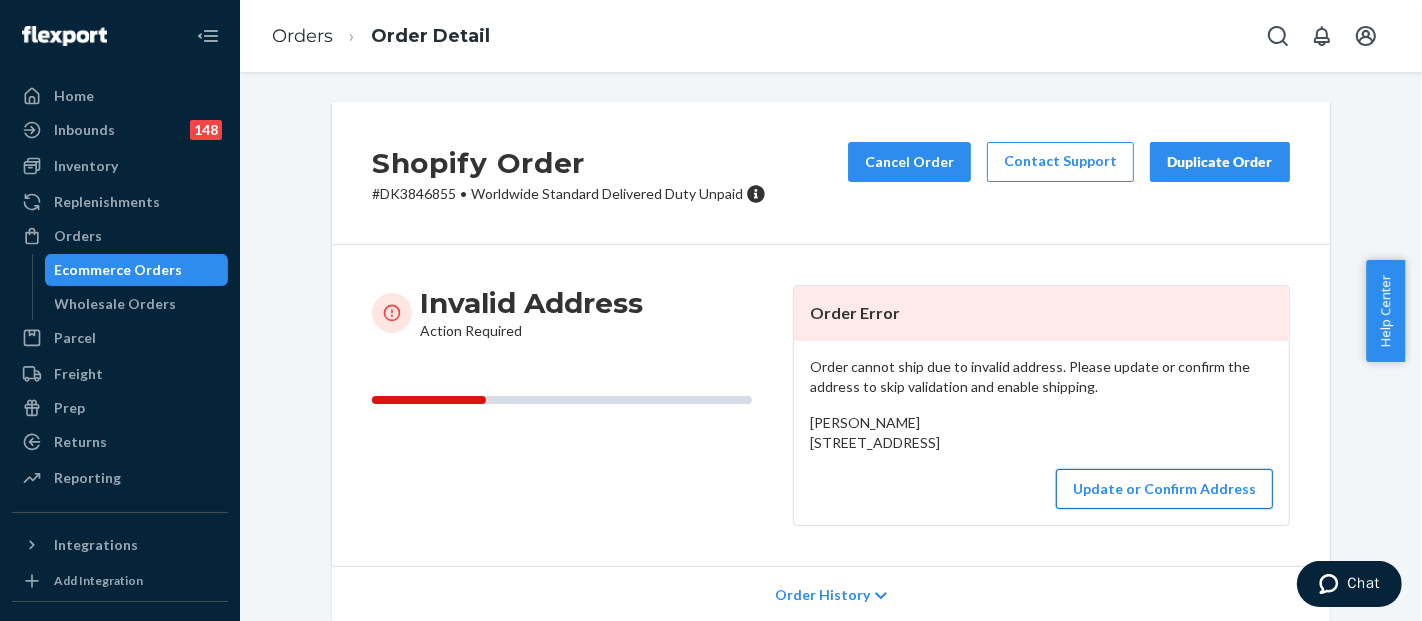 click on "Update or Confirm Address" at bounding box center (1164, 489) 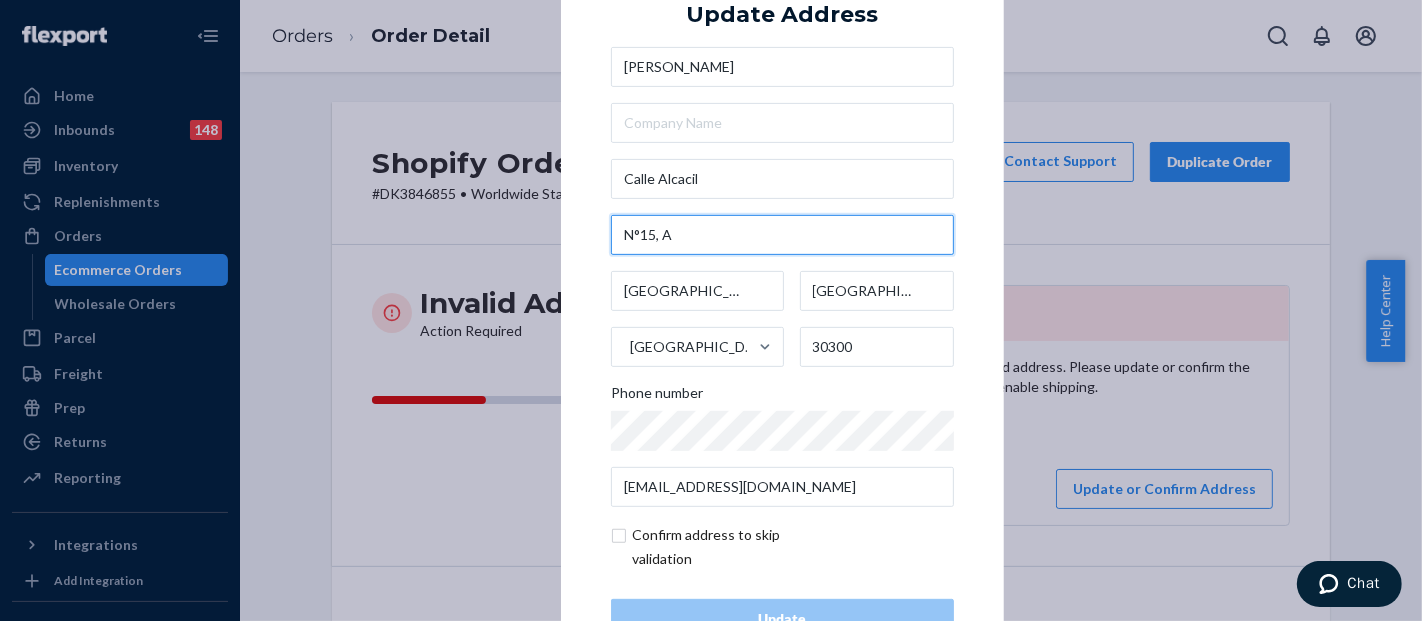 click on "N°15, A" at bounding box center (782, 235) 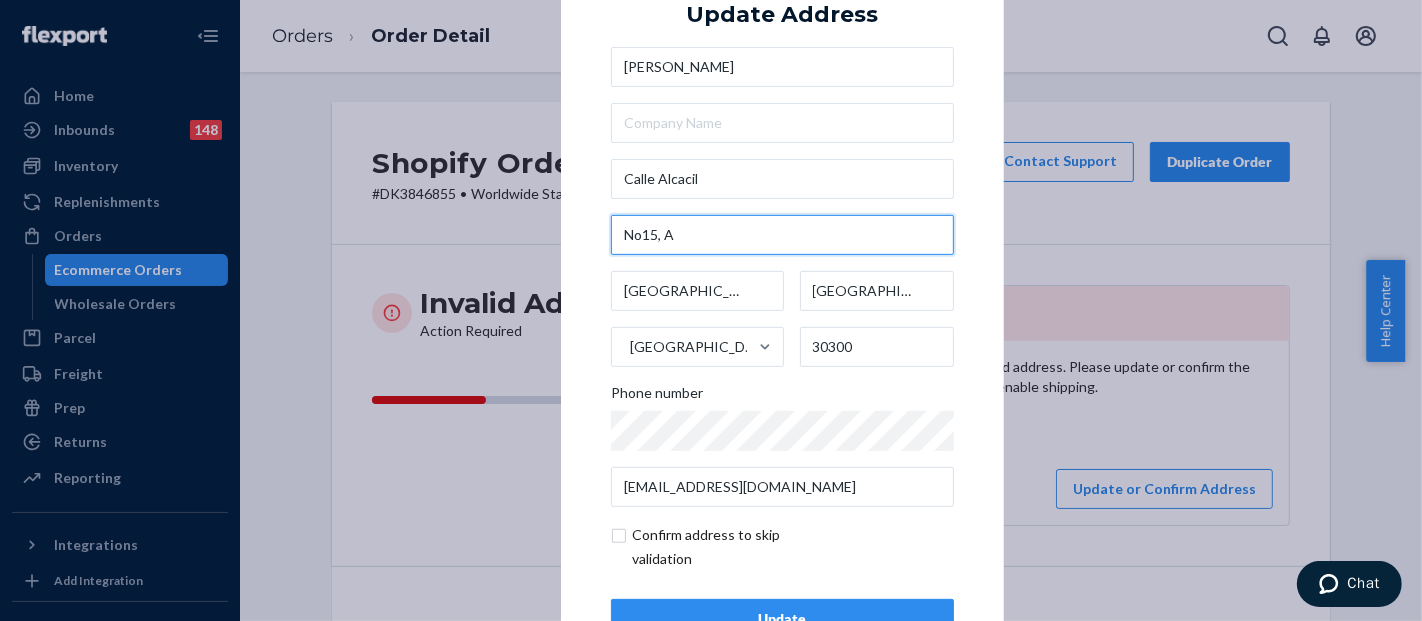 type on "No15, A" 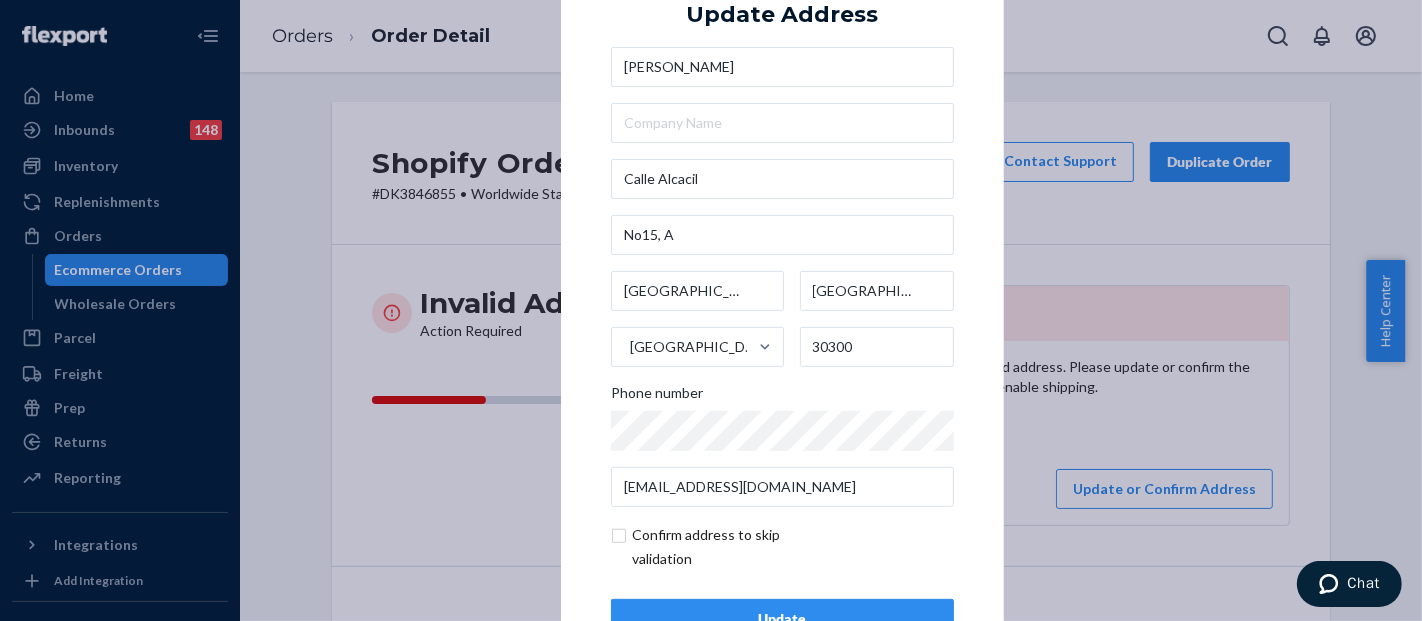 click on "× Update Address [PERSON_NAME][GEOGRAPHIC_DATA][STREET_ADDRESS] Phone number [EMAIL_ADDRESS][DOMAIN_NAME] Confirm address to skip validation Update" at bounding box center [782, 310] 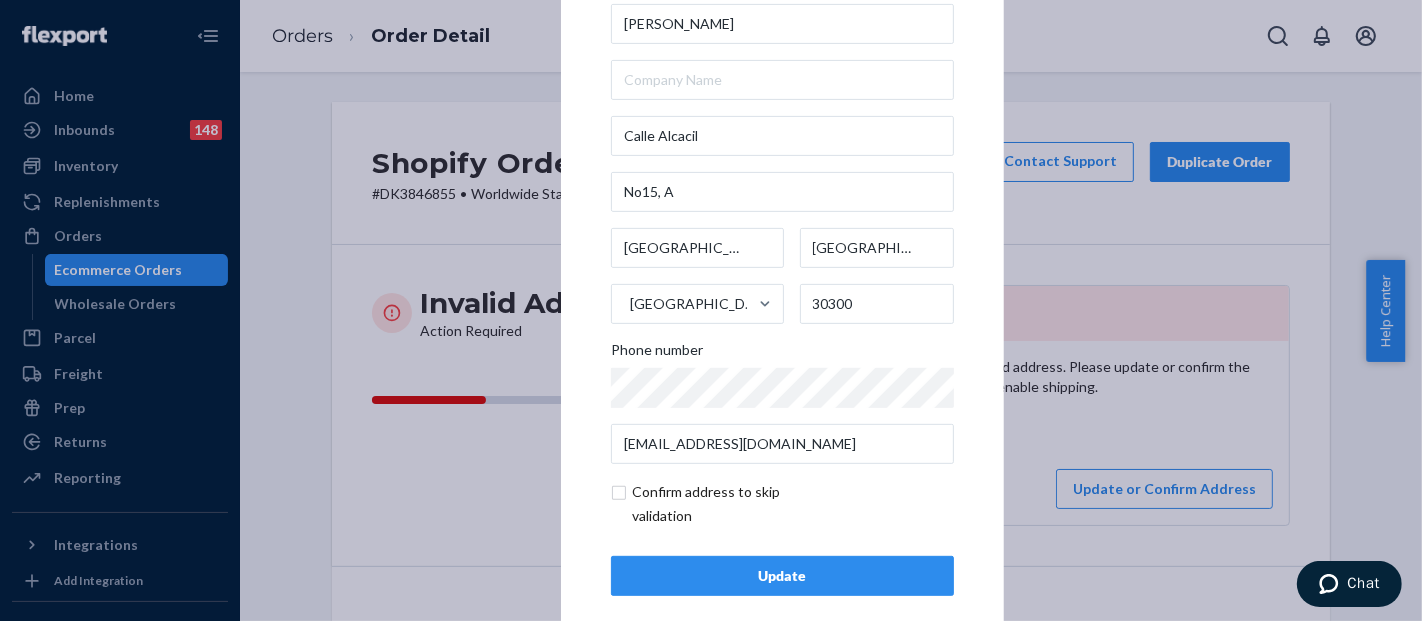 scroll, scrollTop: 67, scrollLeft: 0, axis: vertical 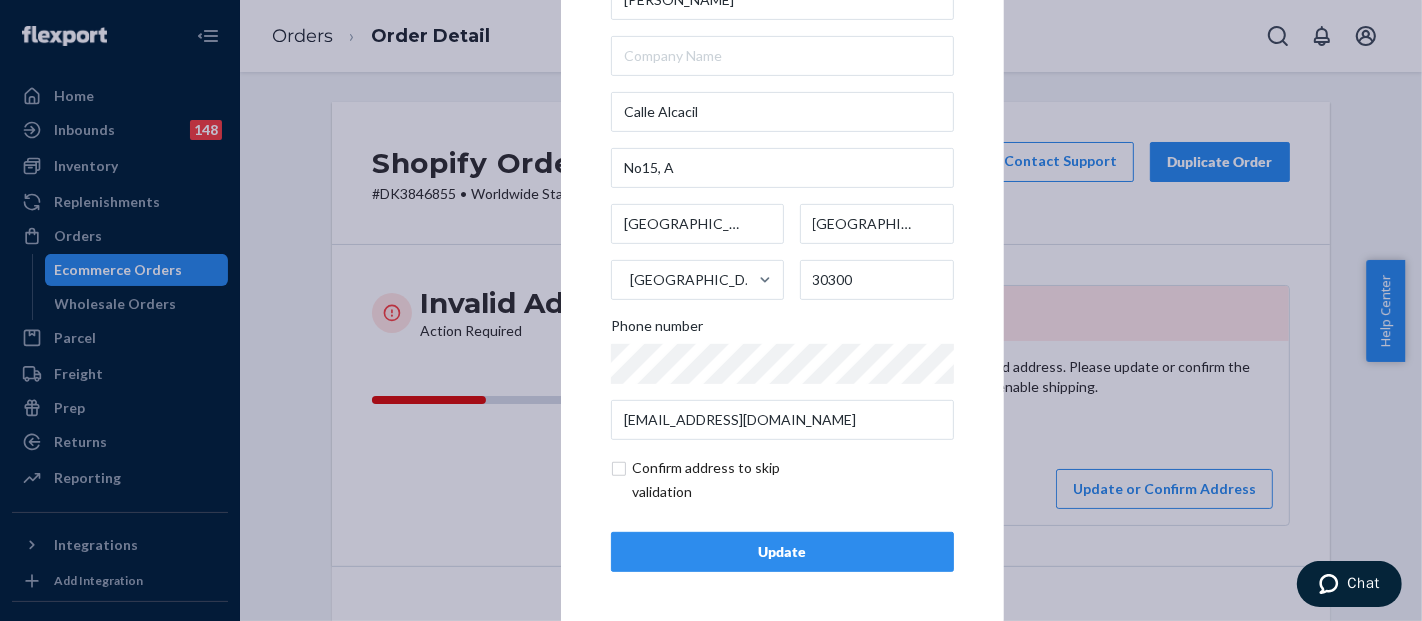 click at bounding box center (727, 480) 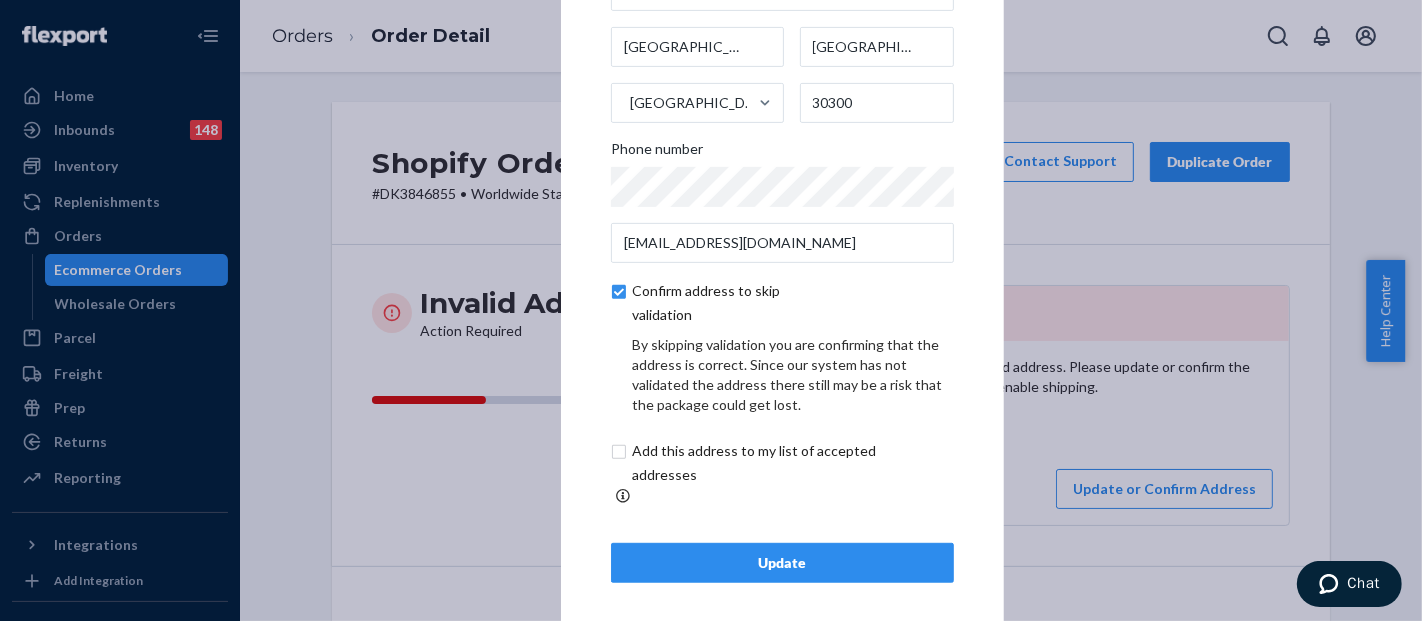 scroll, scrollTop: 151, scrollLeft: 0, axis: vertical 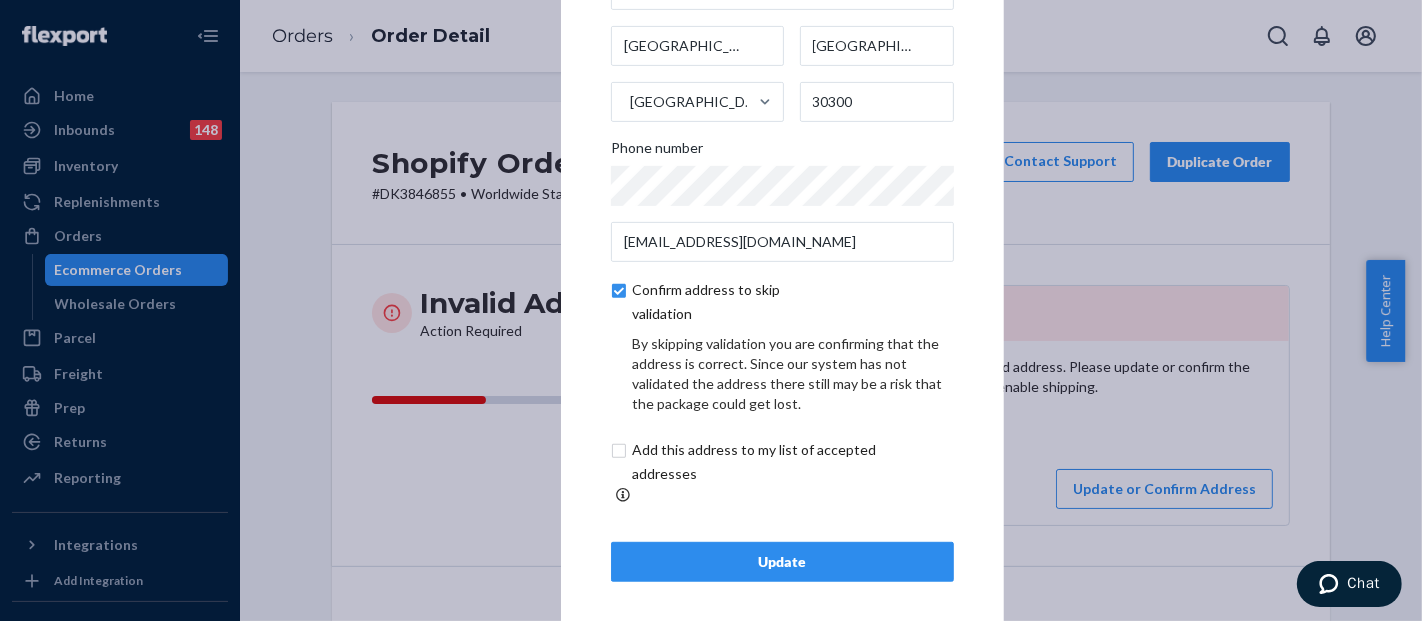 click on "Update" at bounding box center [782, 562] 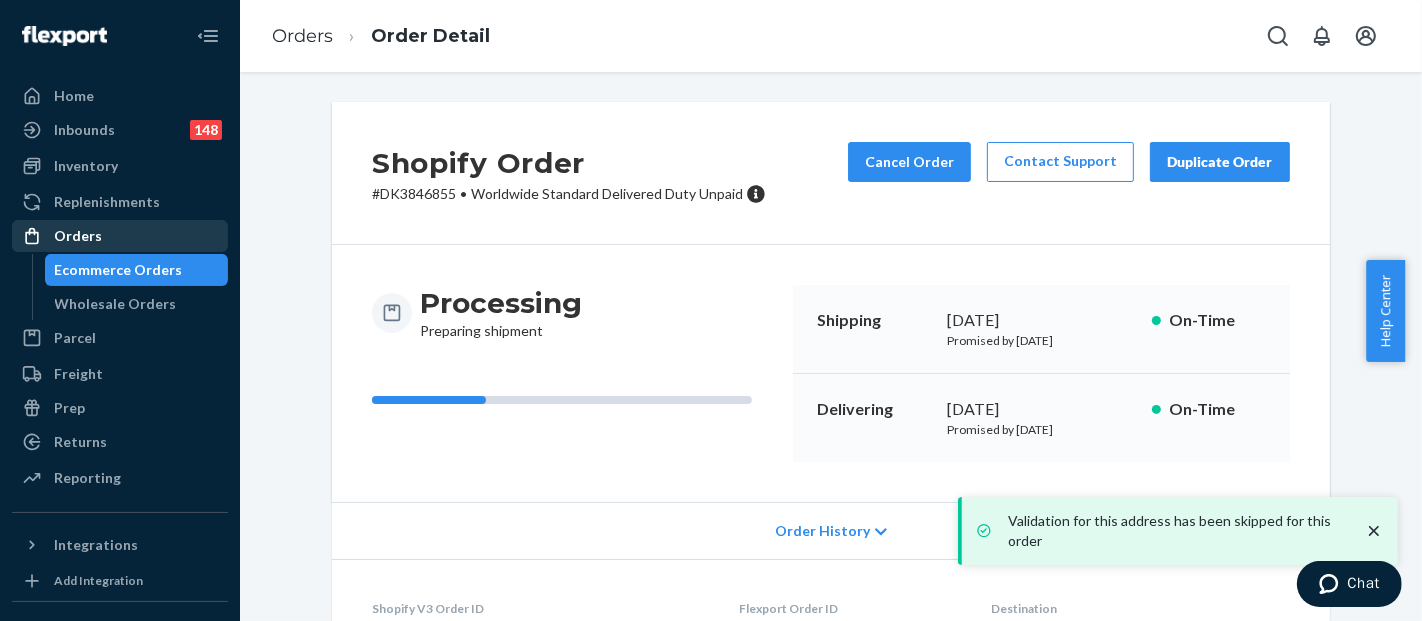 click on "Orders" at bounding box center (120, 236) 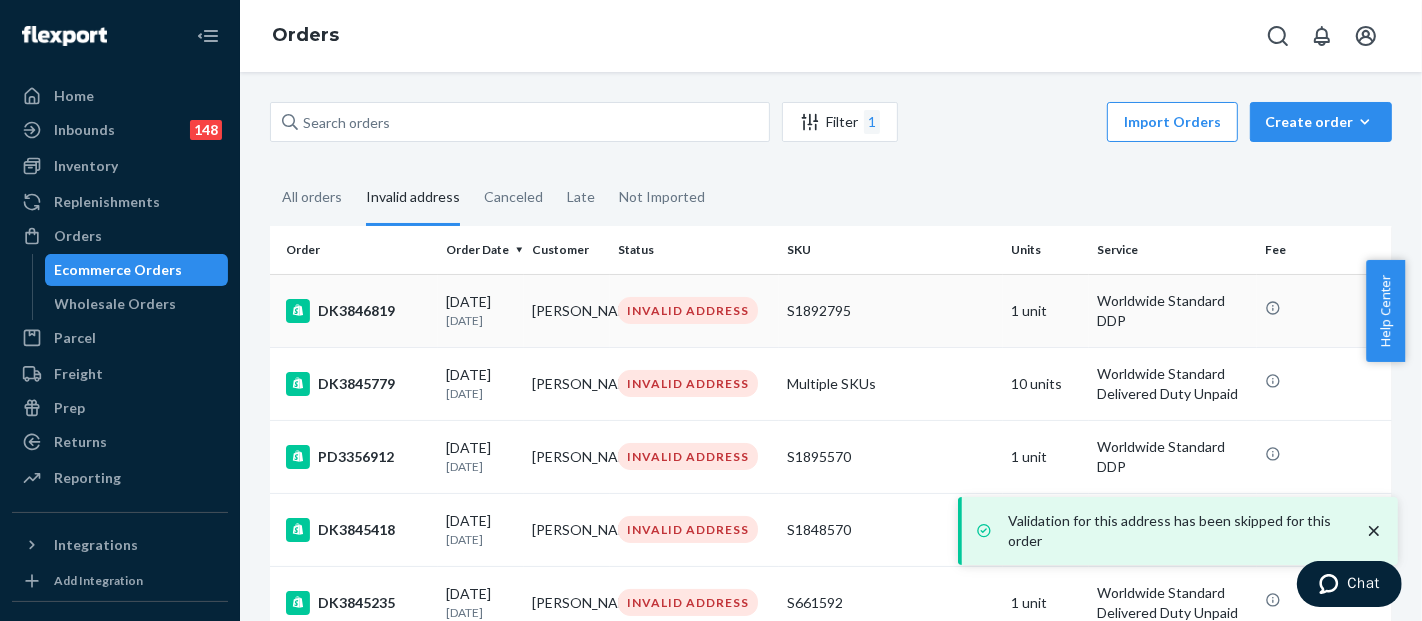 click on "S1892795" at bounding box center (891, 311) 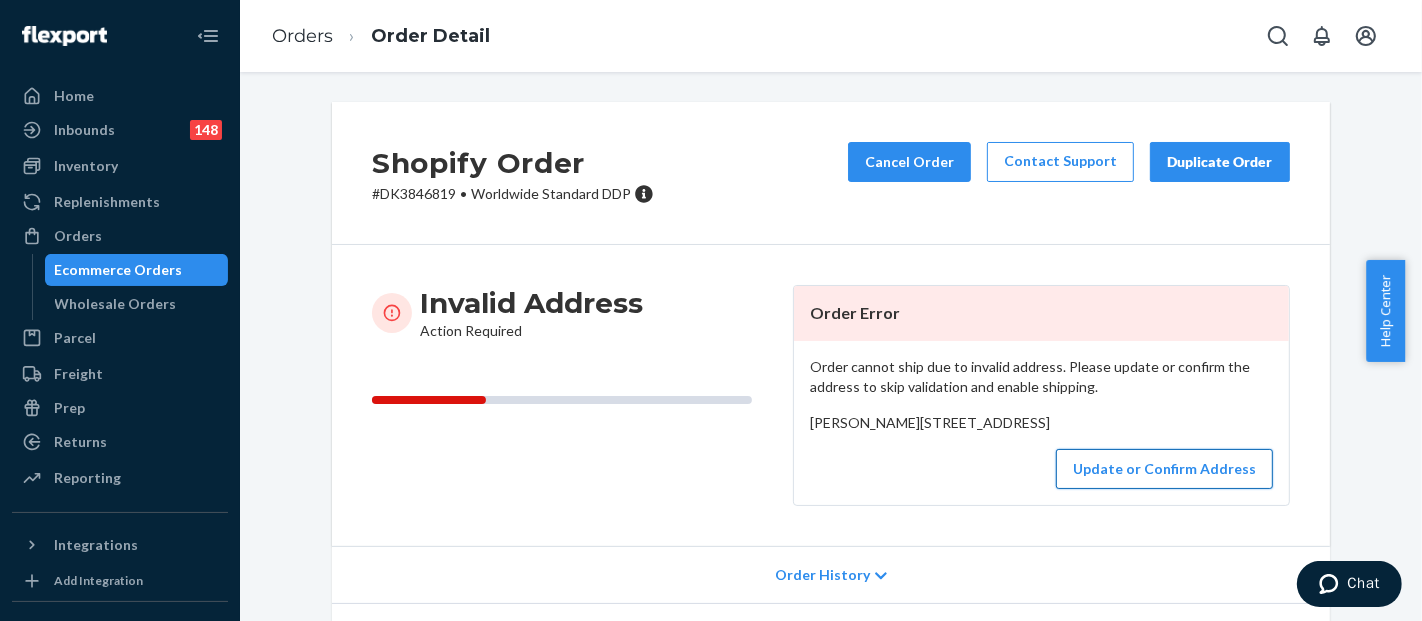 click on "Update or Confirm Address" at bounding box center (1164, 469) 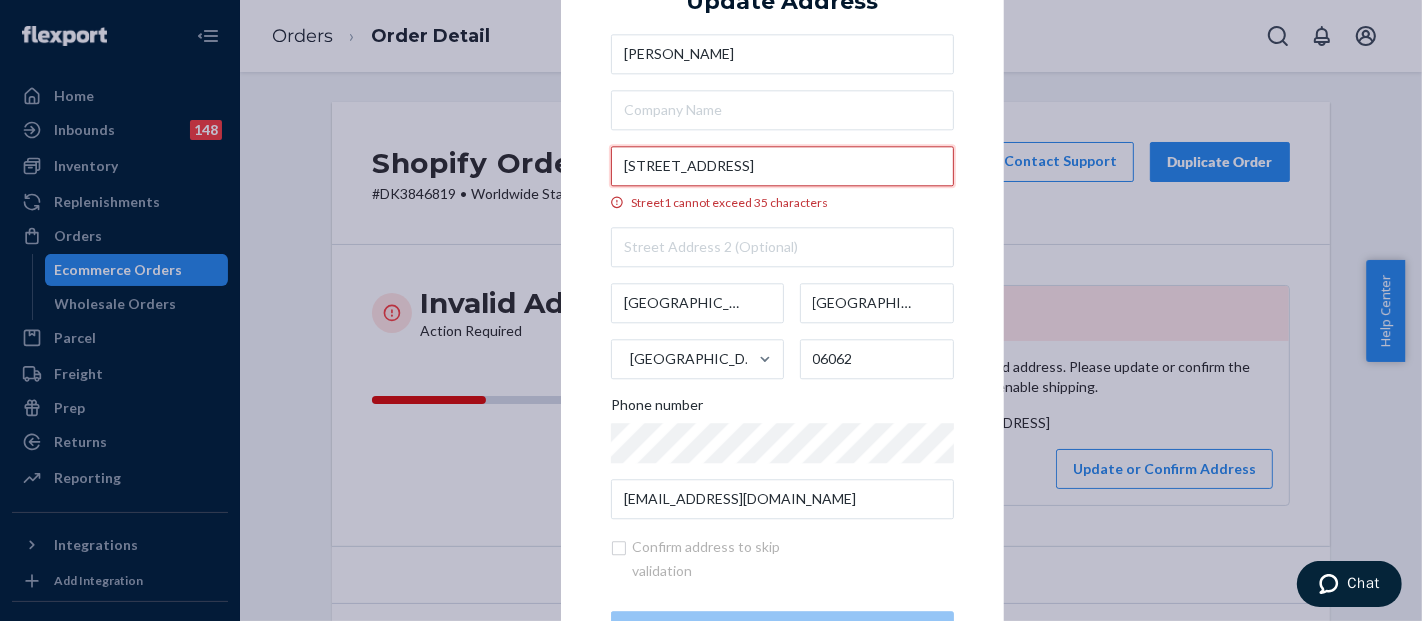 click on "[STREET_ADDRESS]" at bounding box center [782, 166] 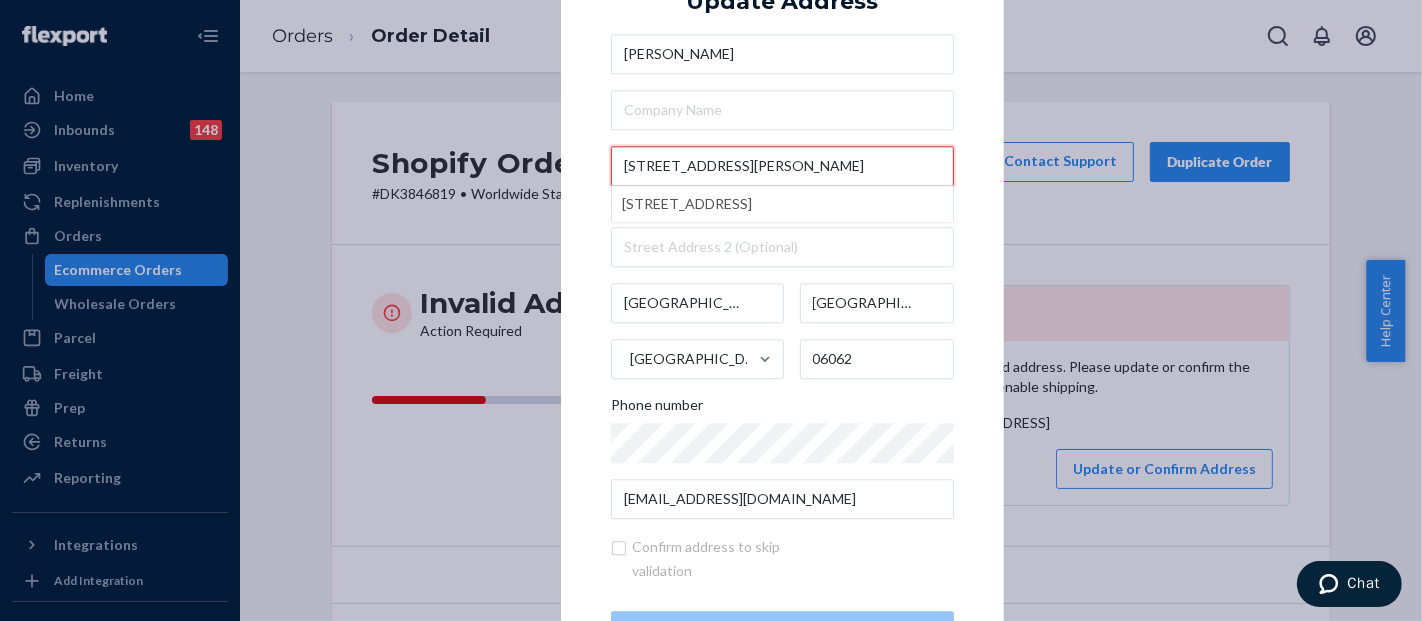 scroll, scrollTop: 0, scrollLeft: 0, axis: both 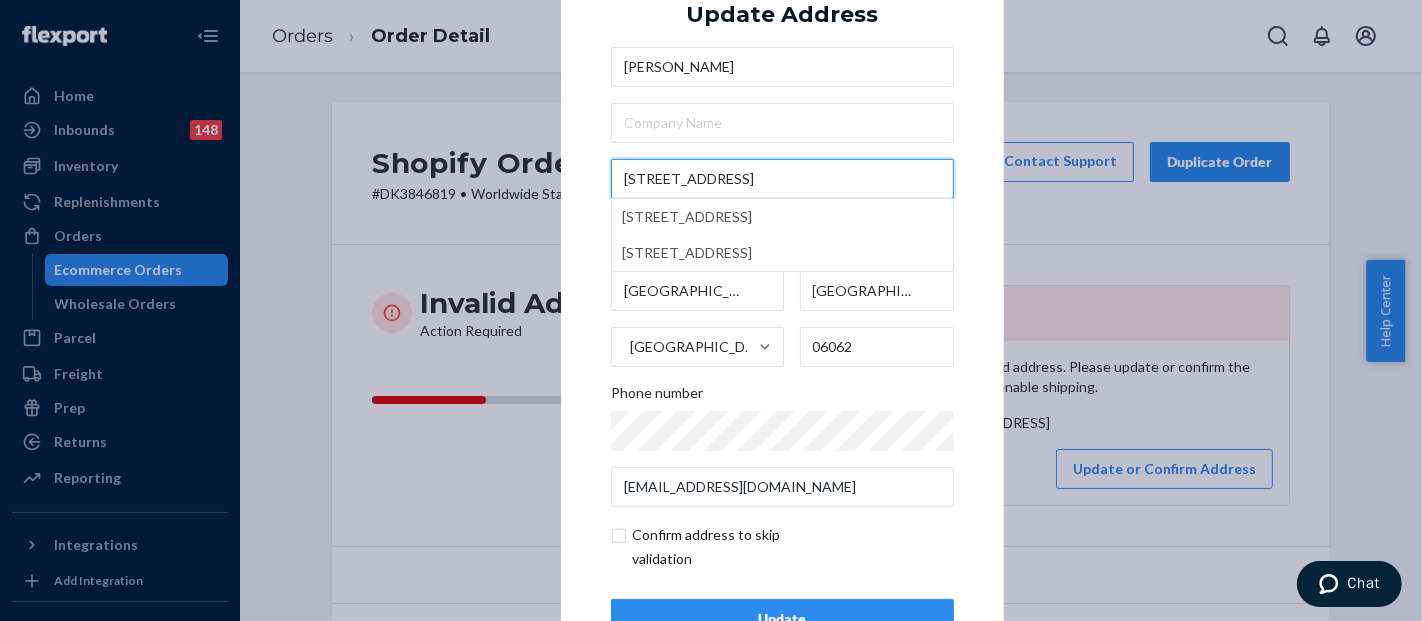 type on "[STREET_ADDRESS]" 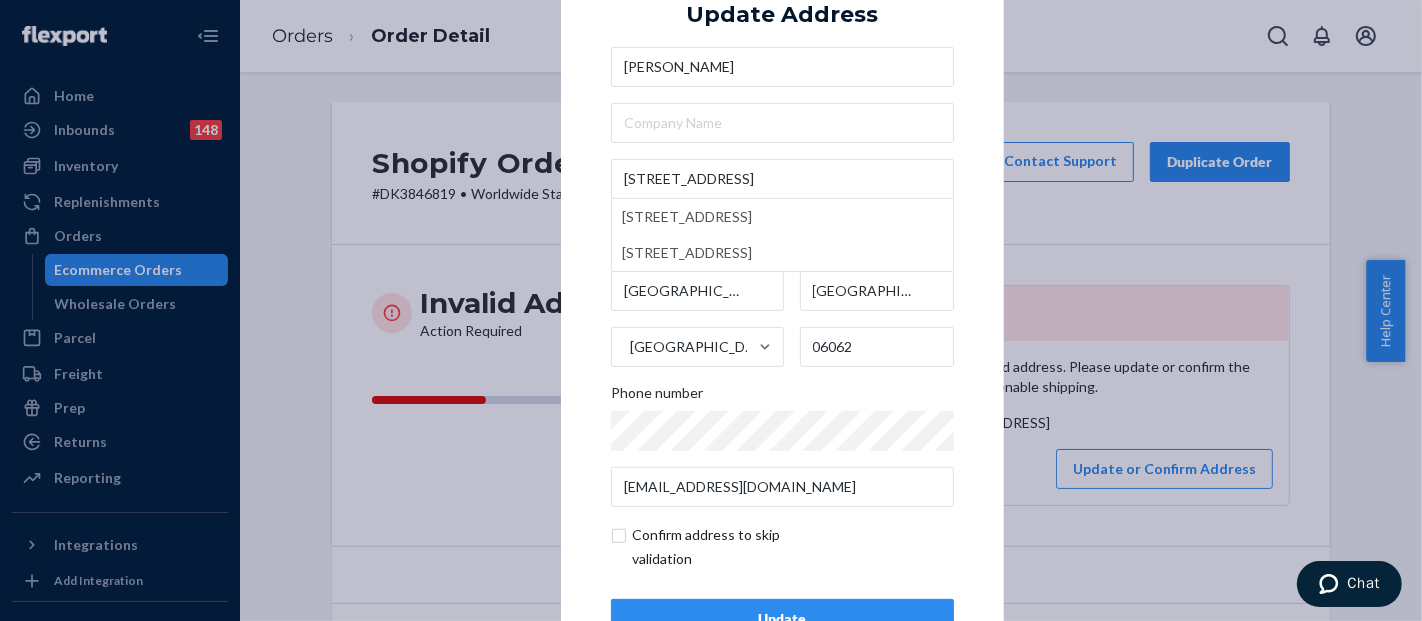 click on "× Update Address [PERSON_NAME][STREET_ADDRESS] Phone number [EMAIL_ADDRESS][DOMAIN_NAME] Confirm address to skip validation Update" at bounding box center [782, 310] 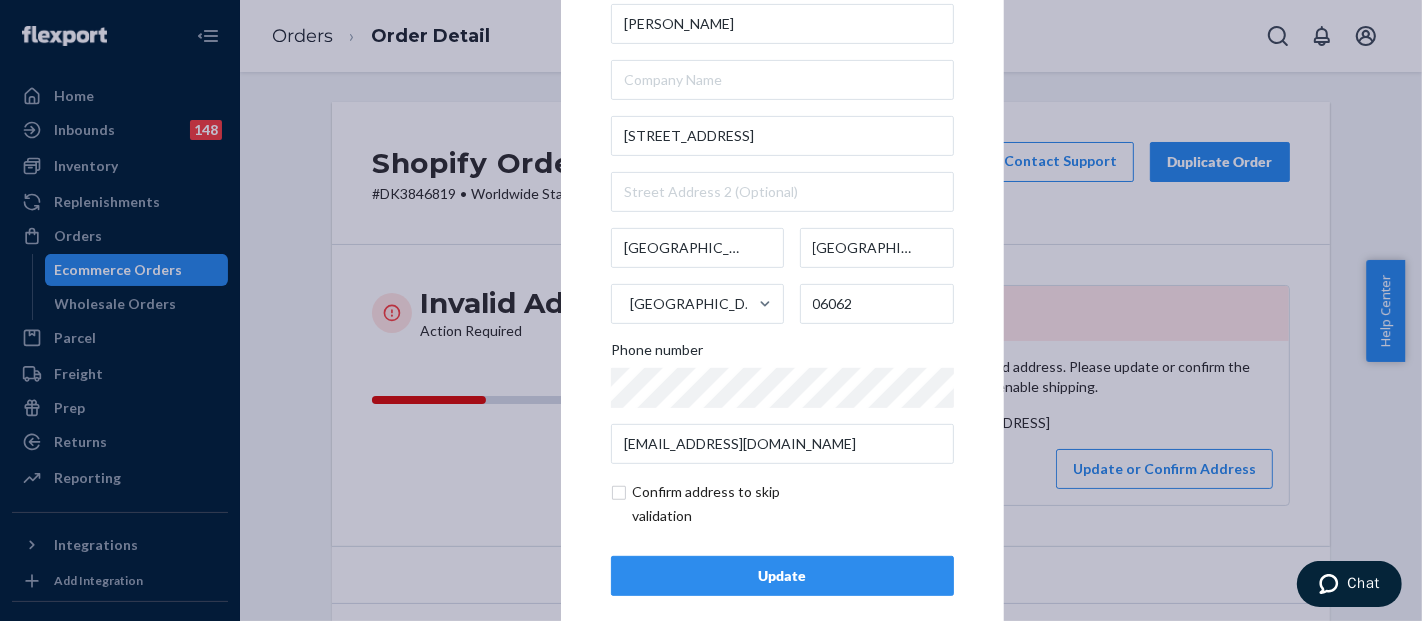 scroll, scrollTop: 67, scrollLeft: 0, axis: vertical 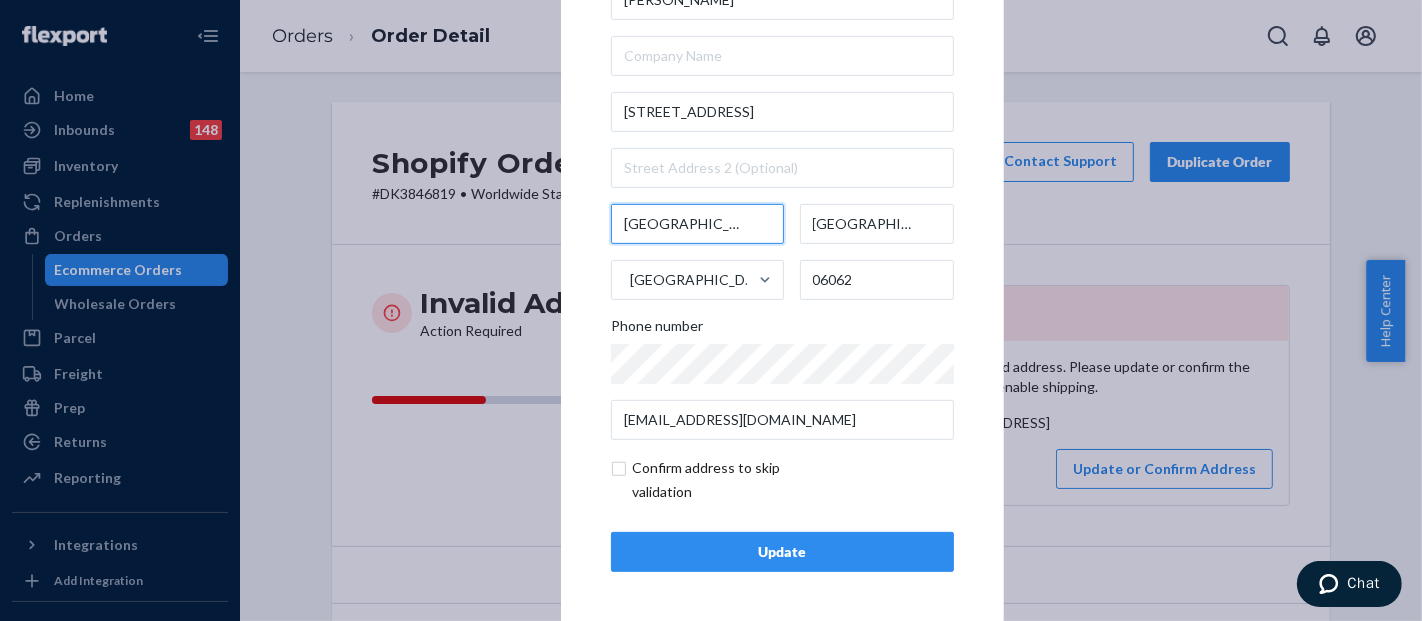 click on "[GEOGRAPHIC_DATA]" at bounding box center [697, 224] 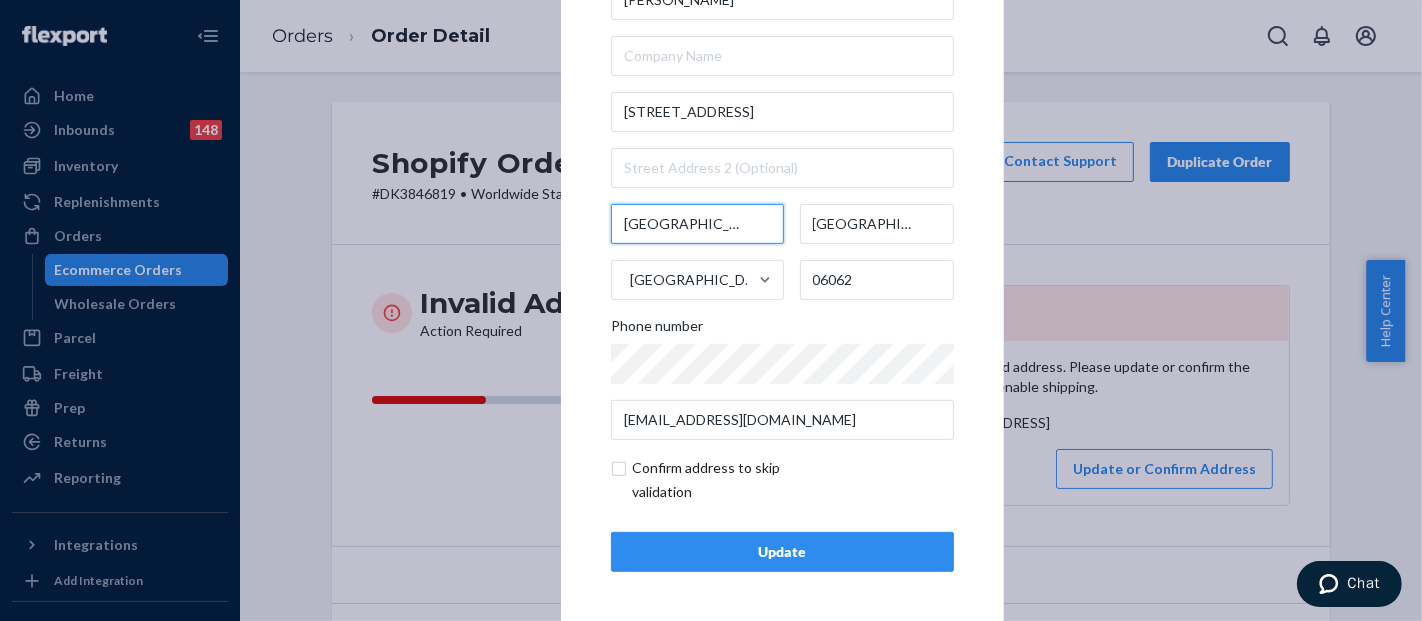type on "[GEOGRAPHIC_DATA]" 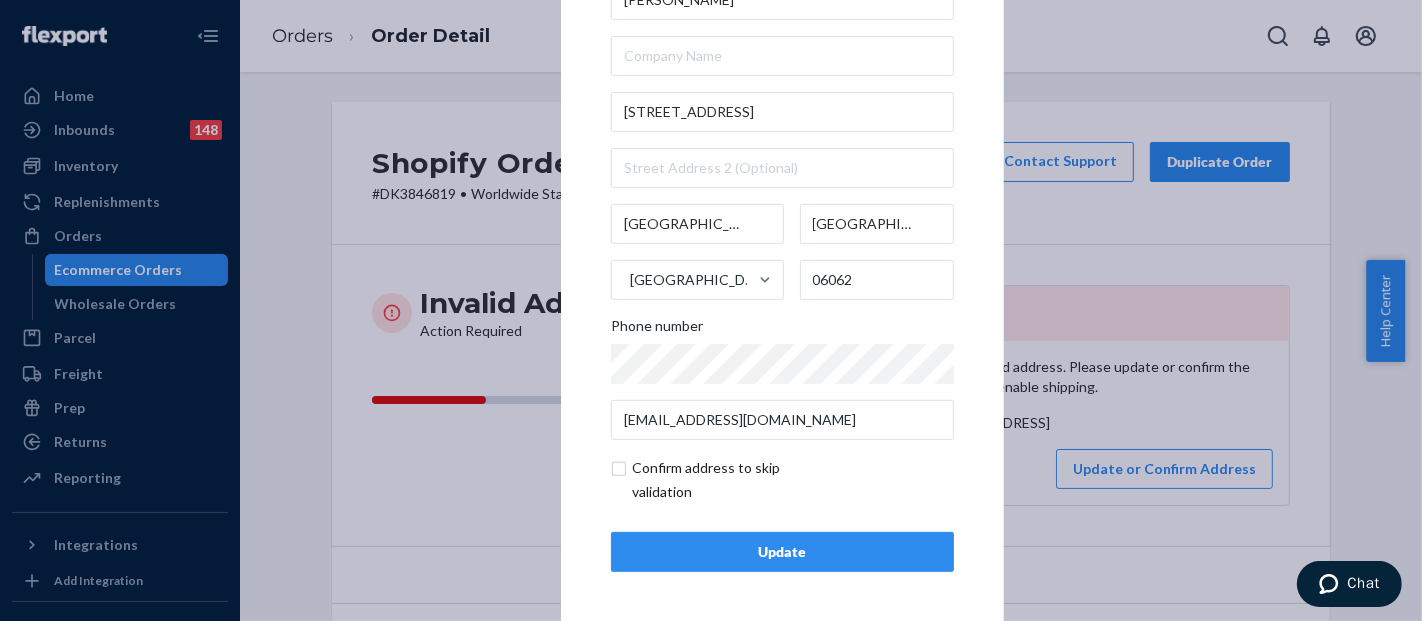 click on "× Update Address [PERSON_NAME][STREET_ADDRESS] Phone number [EMAIL_ADDRESS][DOMAIN_NAME] Confirm address to skip validation Update" at bounding box center [782, 243] 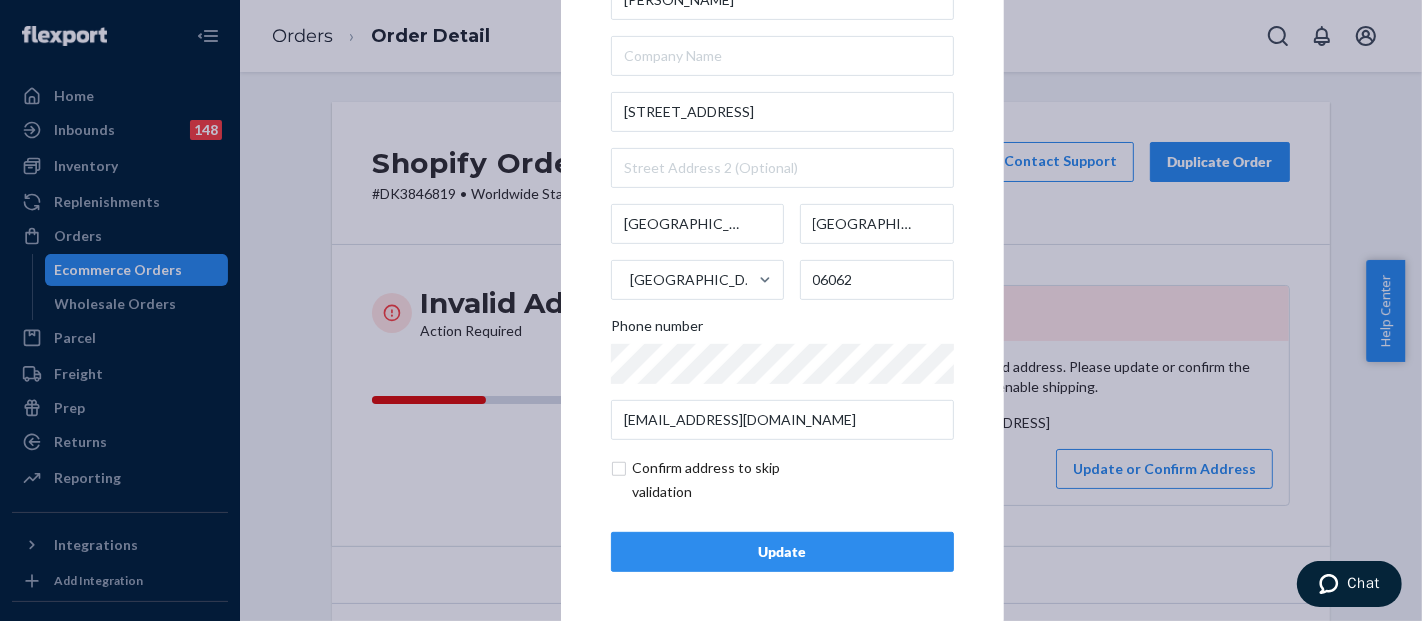 click at bounding box center [727, 480] 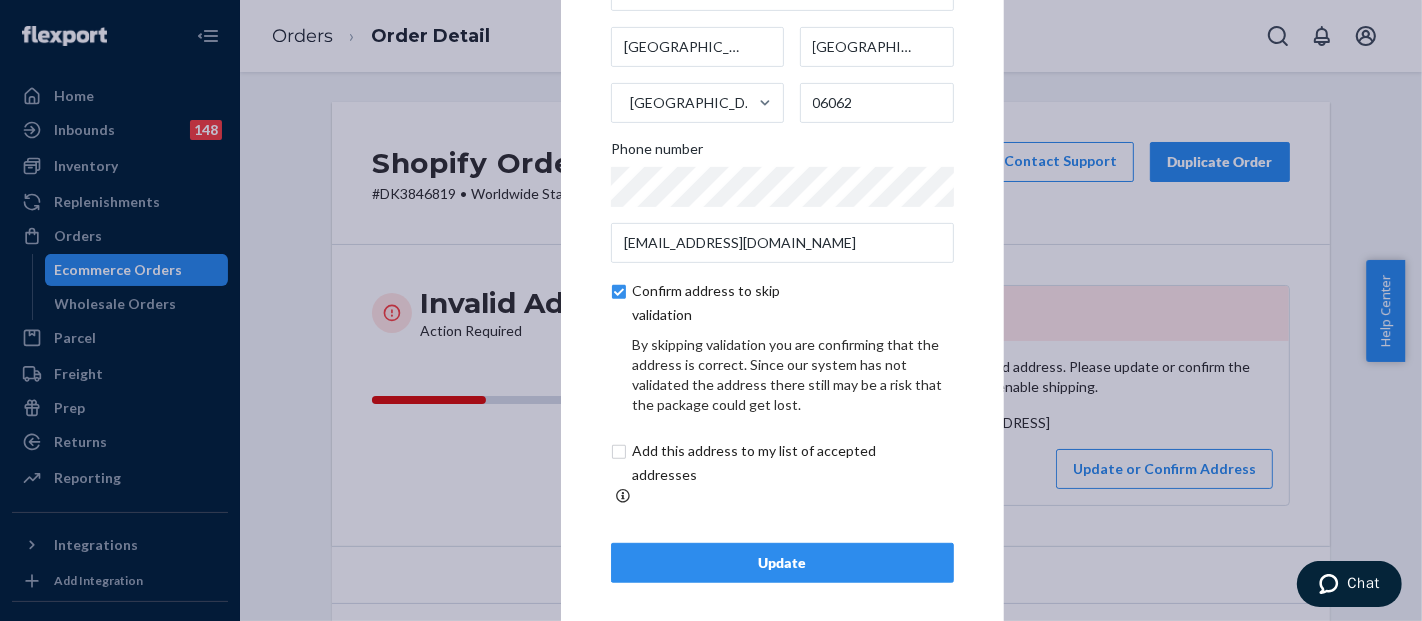 scroll, scrollTop: 151, scrollLeft: 0, axis: vertical 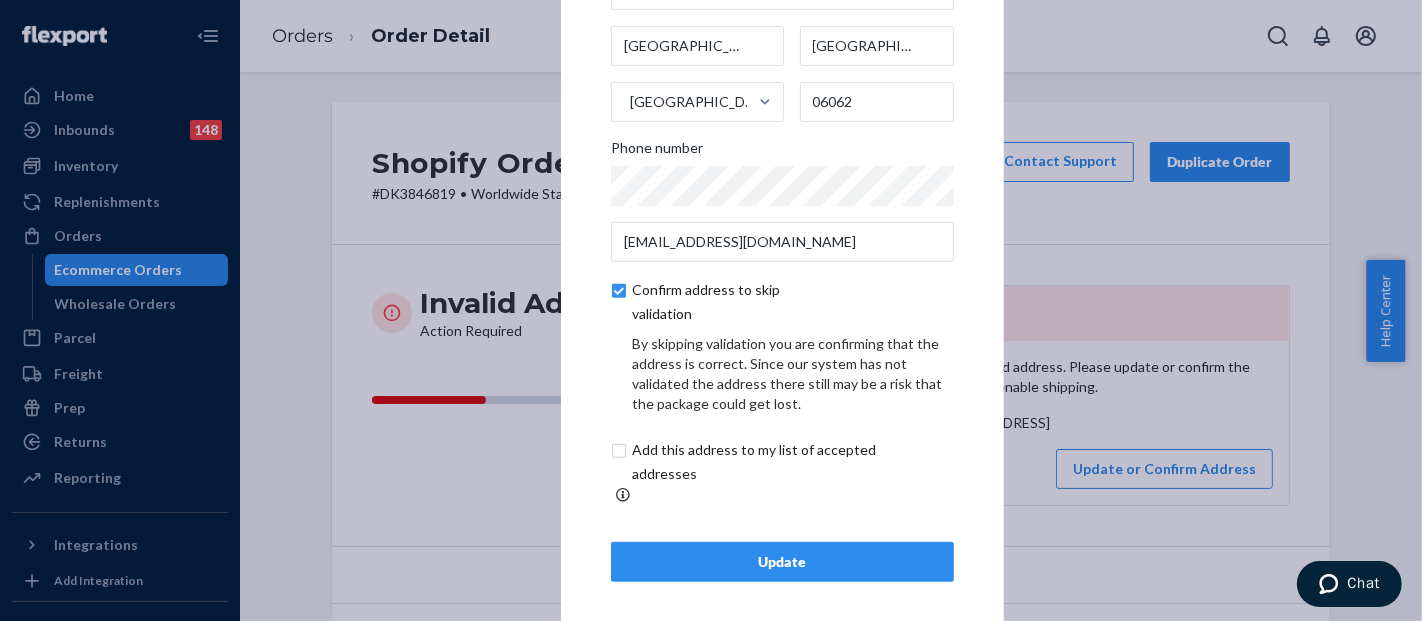 click on "Update" at bounding box center (782, 562) 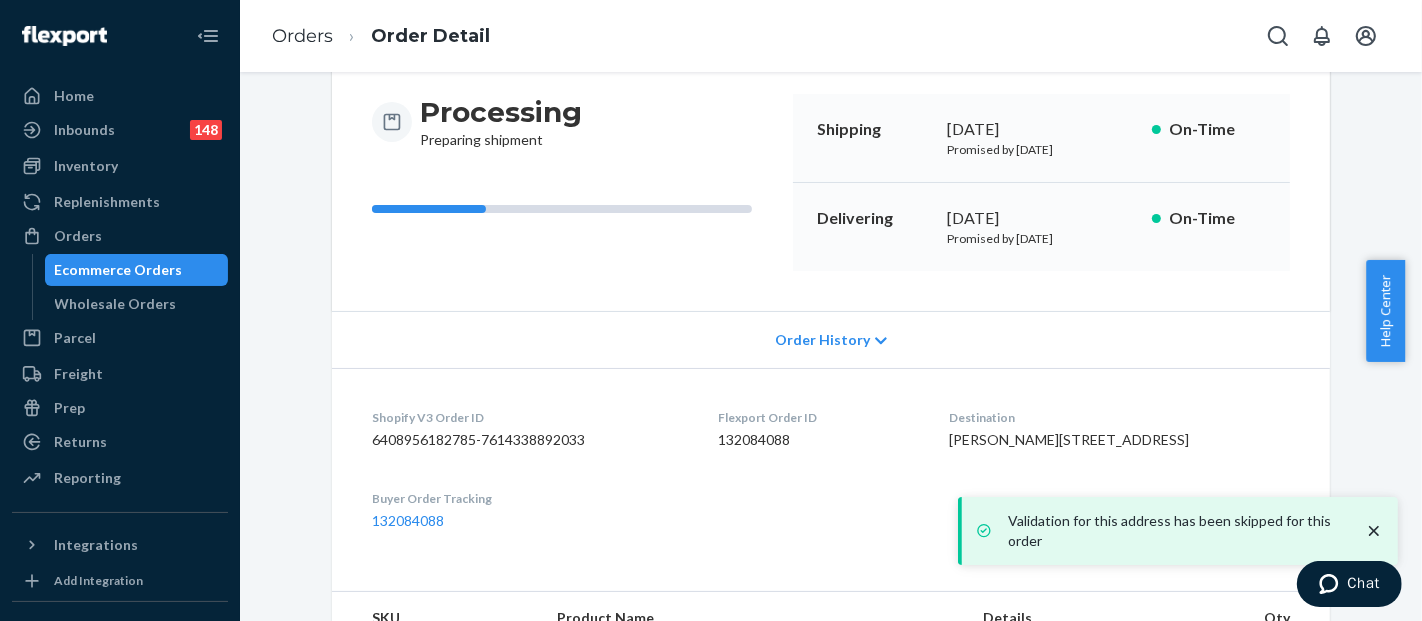 scroll, scrollTop: 348, scrollLeft: 0, axis: vertical 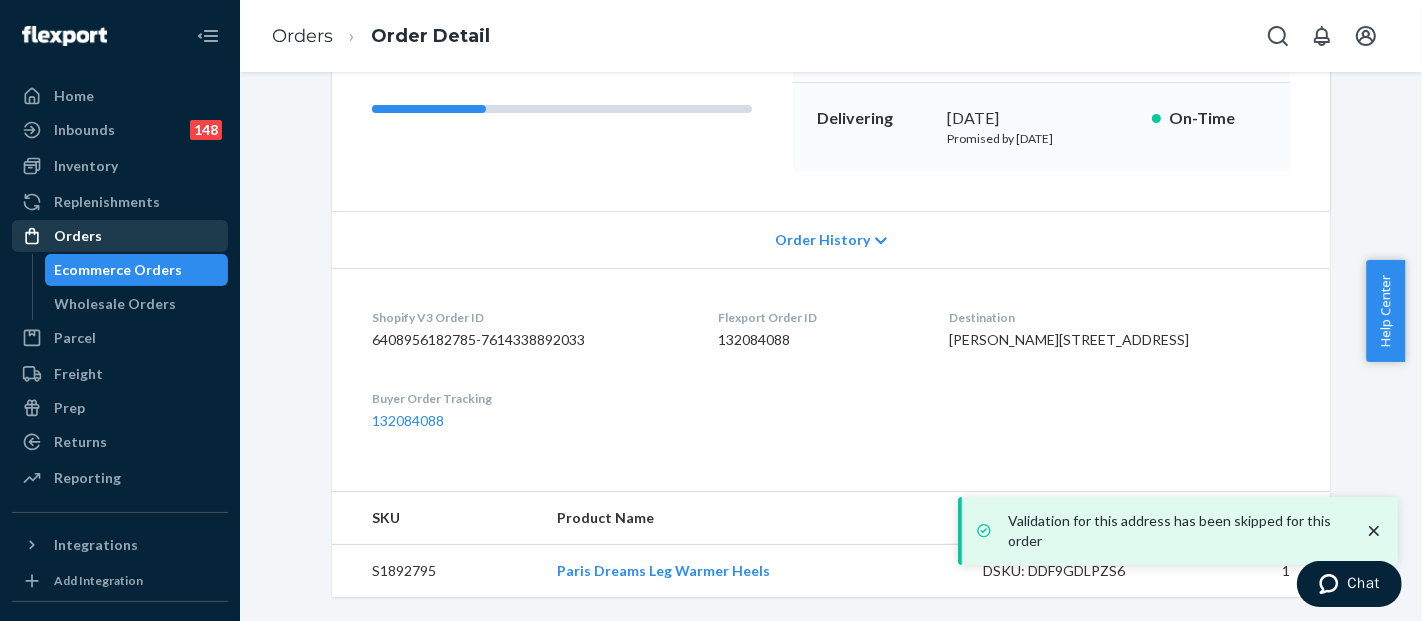 click on "Orders" at bounding box center (120, 236) 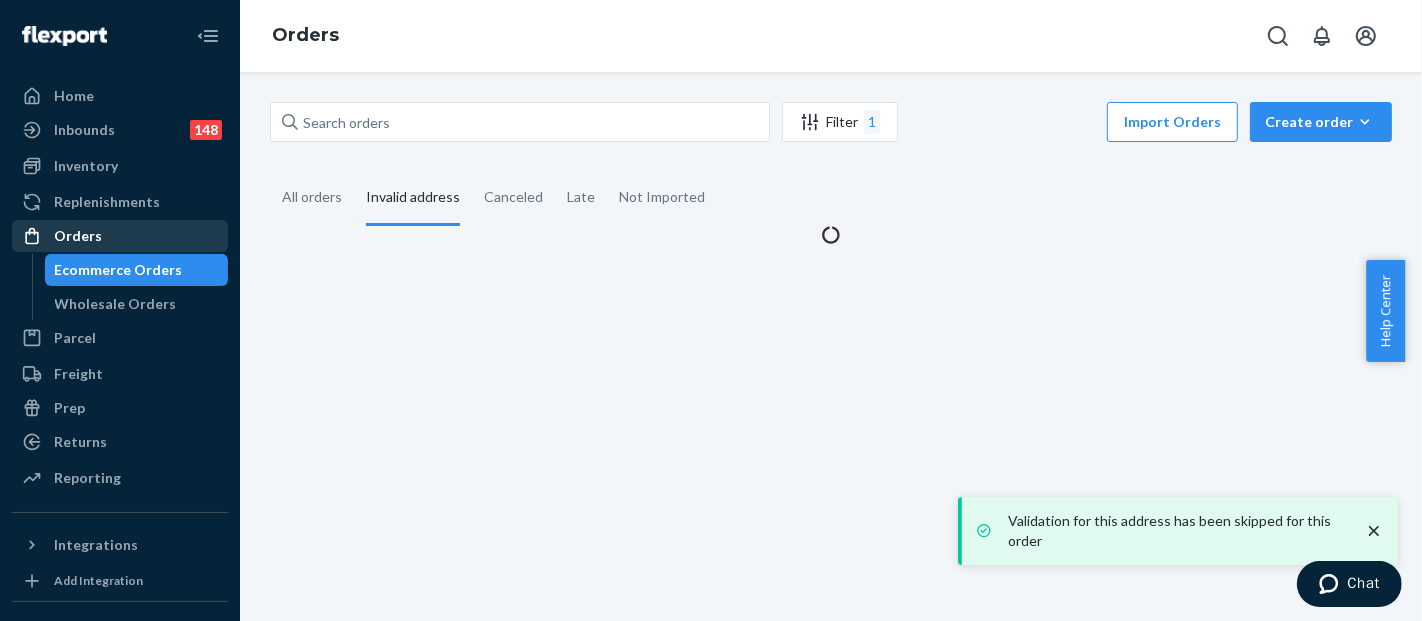 scroll, scrollTop: 0, scrollLeft: 0, axis: both 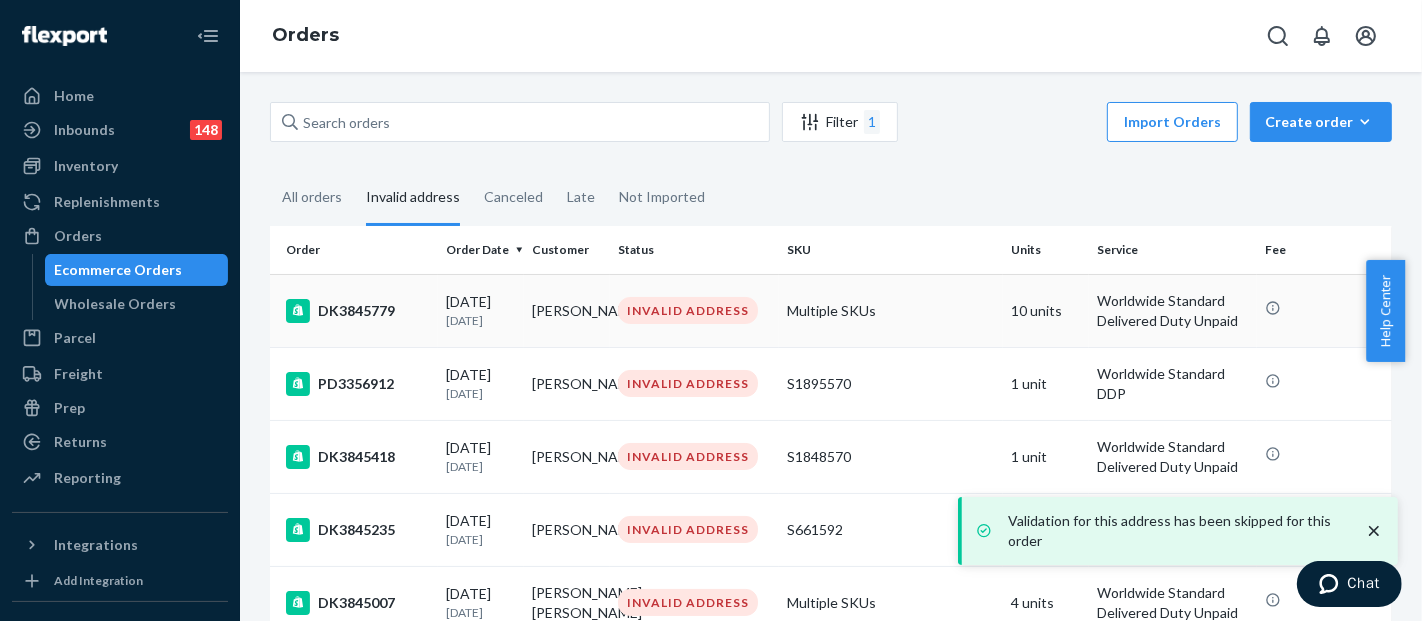 click on "Multiple SKUs" at bounding box center [891, 310] 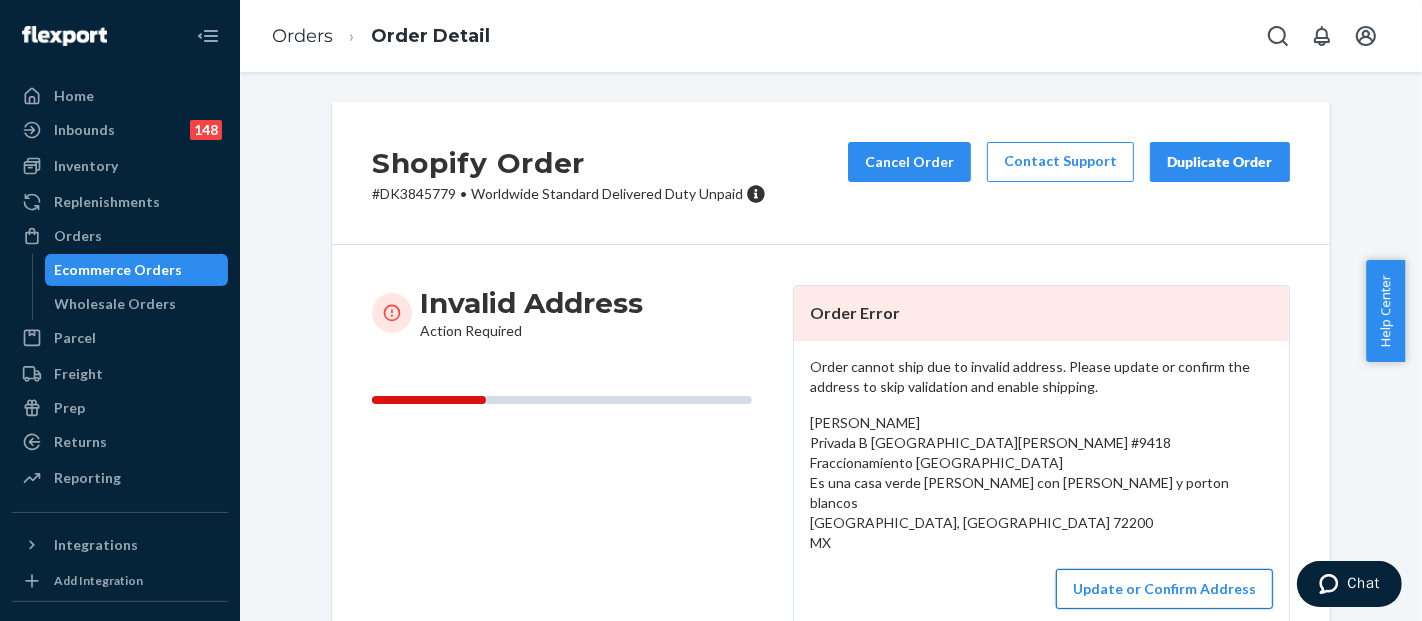 click on "Update or Confirm Address" at bounding box center (1164, 589) 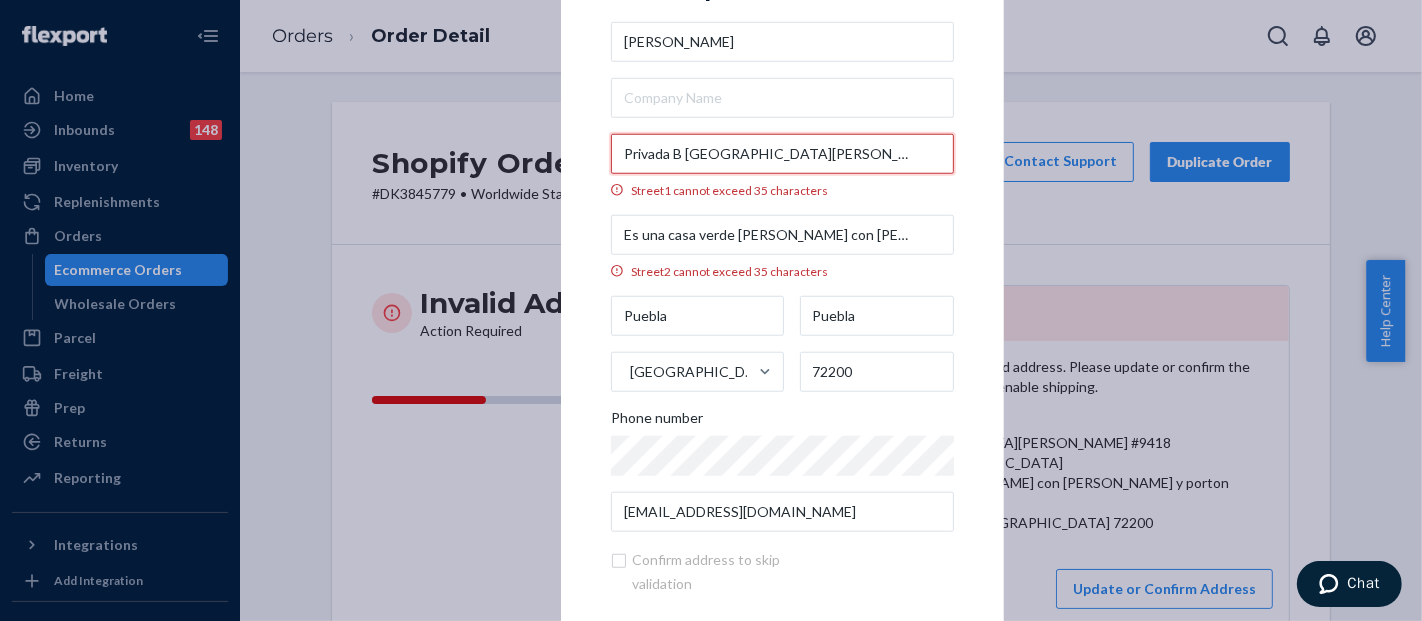 click on "Privada B [GEOGRAPHIC_DATA][PERSON_NAME] #9418 [GEOGRAPHIC_DATA]" at bounding box center (782, 153) 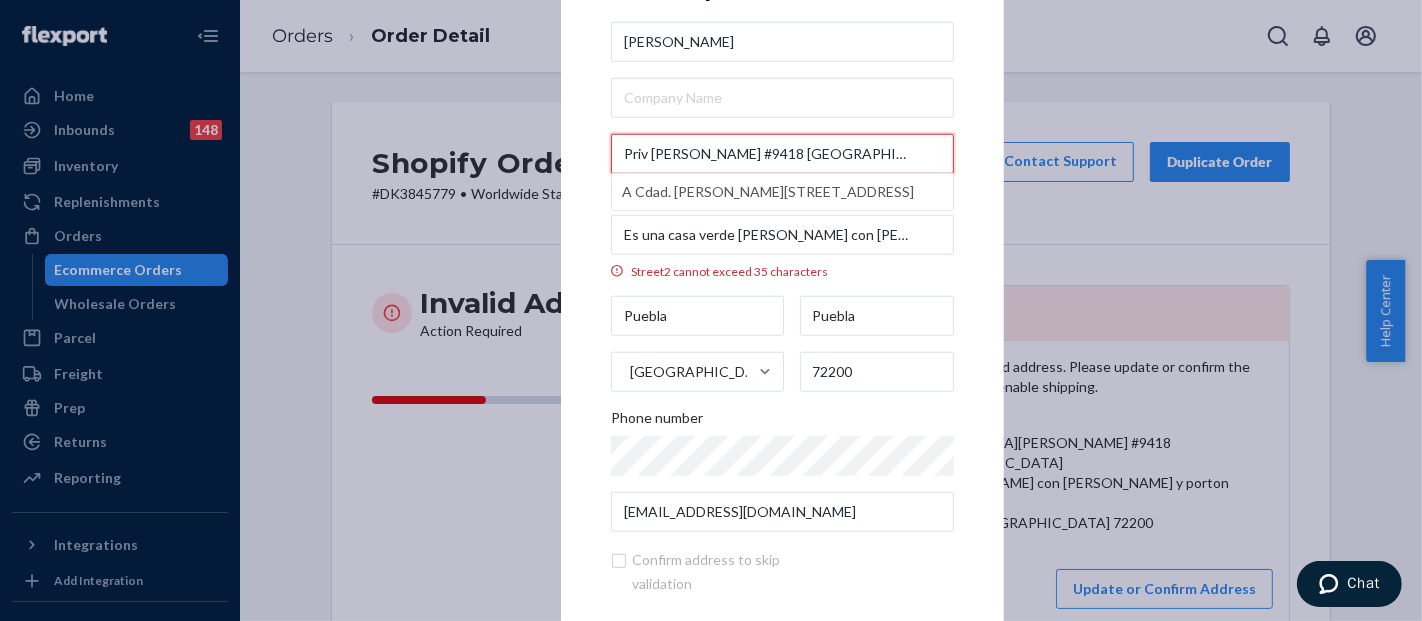 type on "Priv [PERSON_NAME] #9418 [GEOGRAPHIC_DATA]" 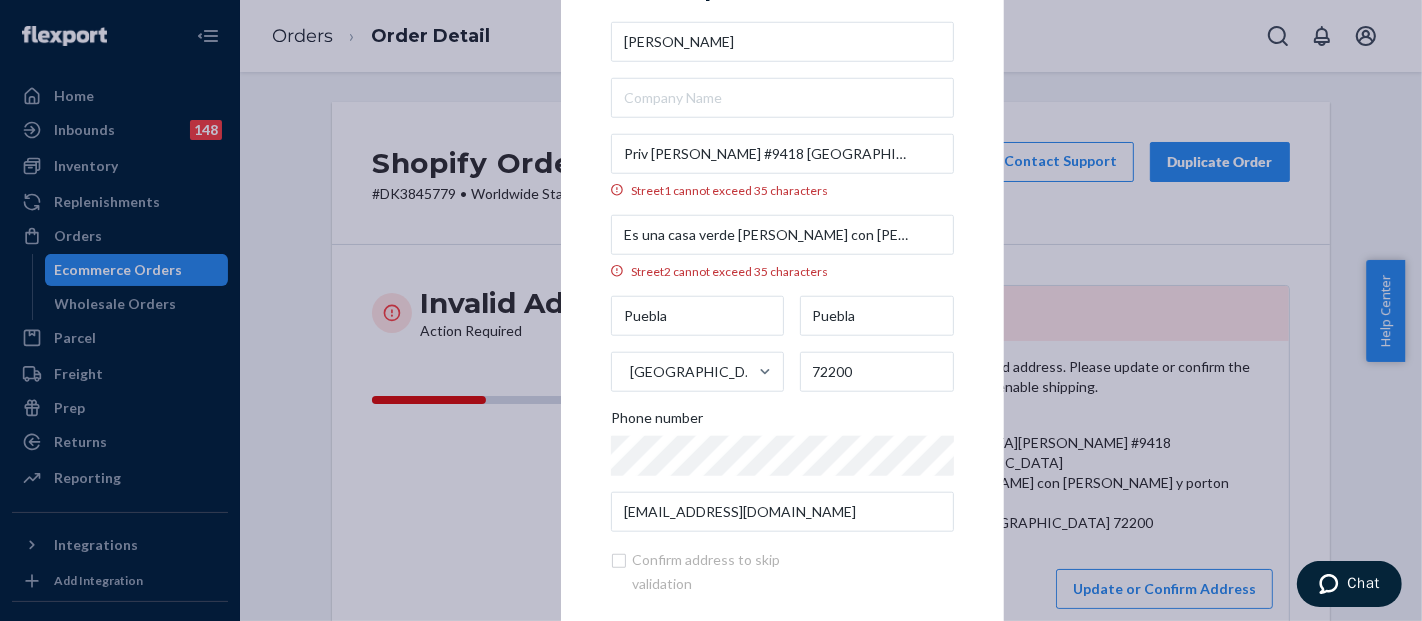 click on "× Update Address [PERSON_NAME] Priv [PERSON_NAME] #[GEOGRAPHIC_DATA] cannot exceed 35 characters Es una casa verde [PERSON_NAME] con [PERSON_NAME] y porton [STREET_ADDRESS] Phone number [EMAIL_ADDRESS][DOMAIN_NAME] Confirm address to skip validation Update" at bounding box center (782, 310) 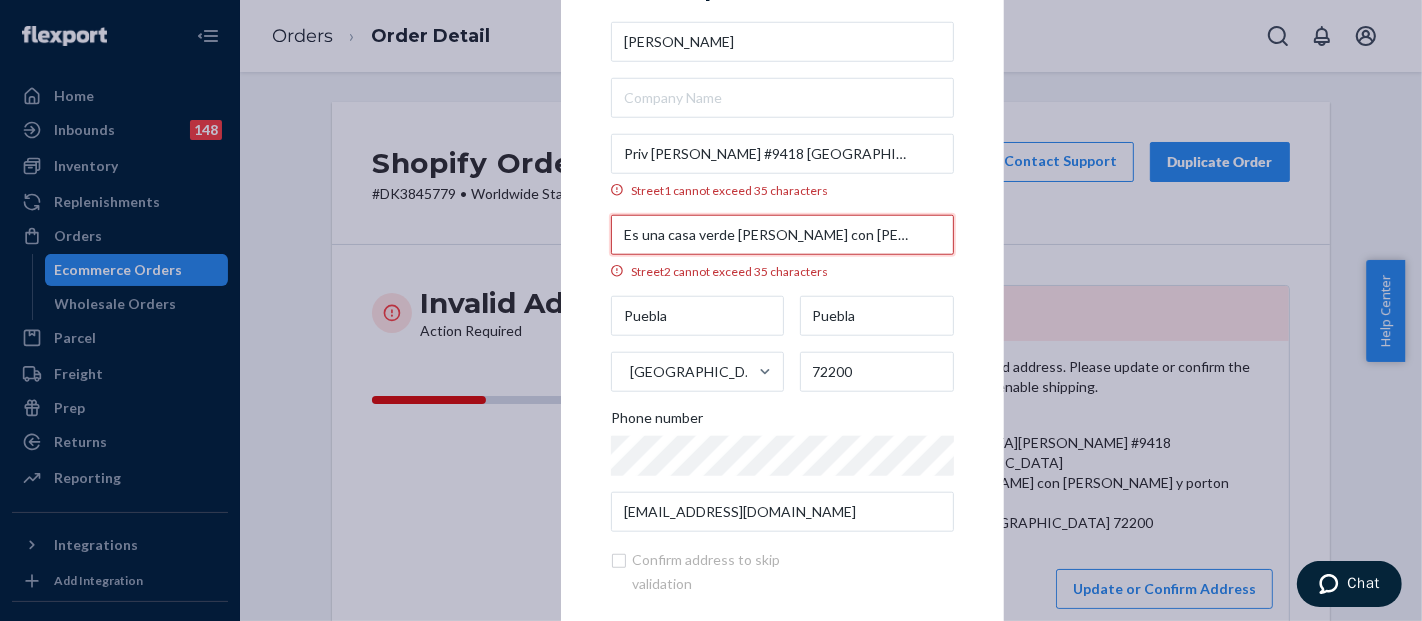 click on "Es una casa verde [PERSON_NAME] con [PERSON_NAME] y porton blancos" at bounding box center (782, 235) 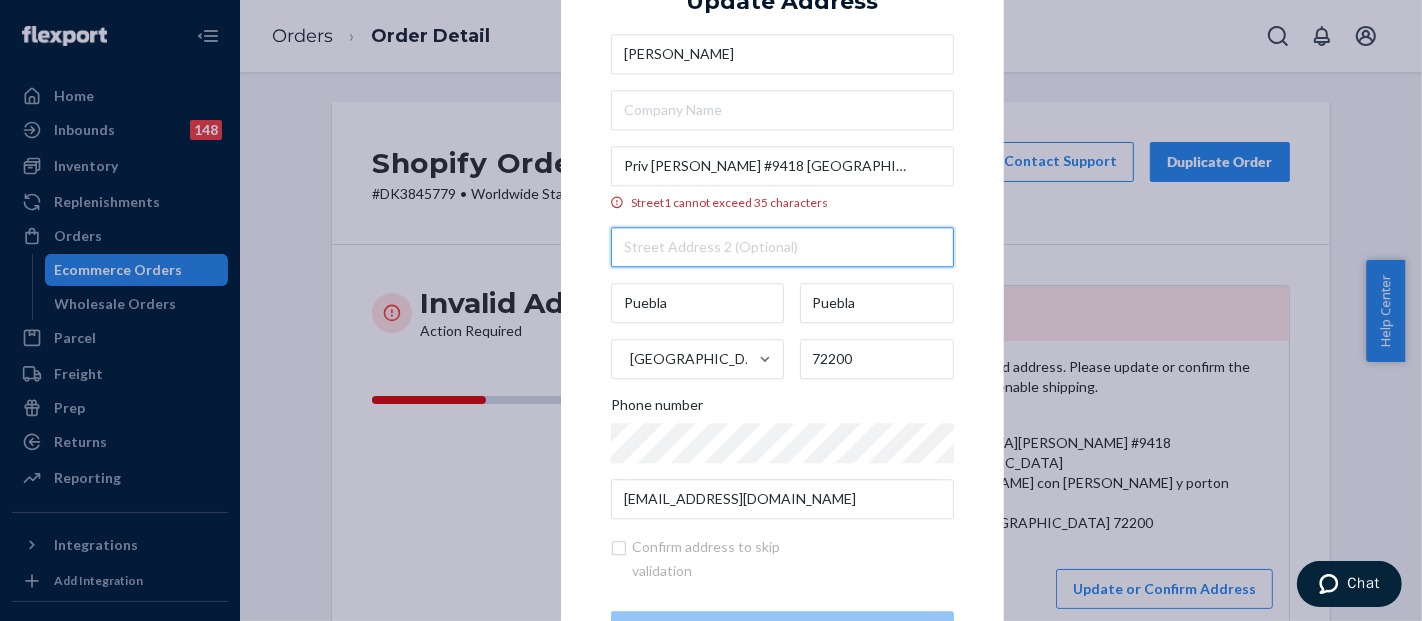 type 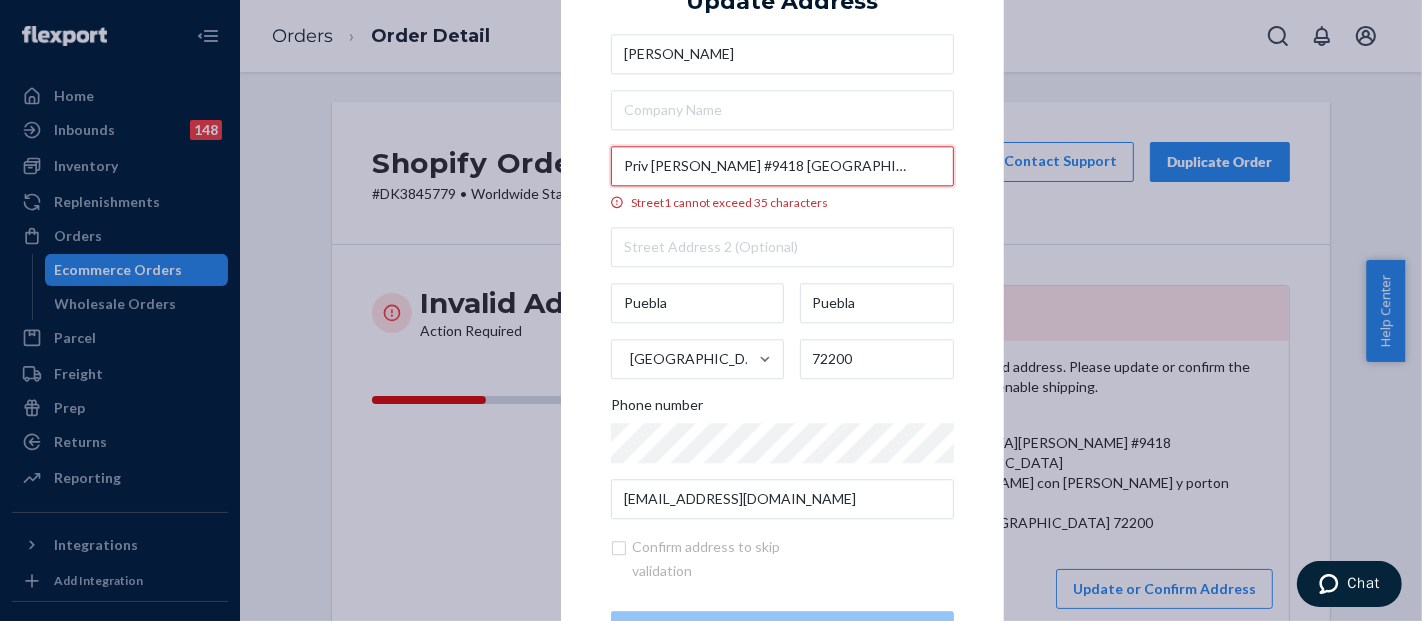 drag, startPoint x: 754, startPoint y: 169, endPoint x: 920, endPoint y: 165, distance: 166.04819 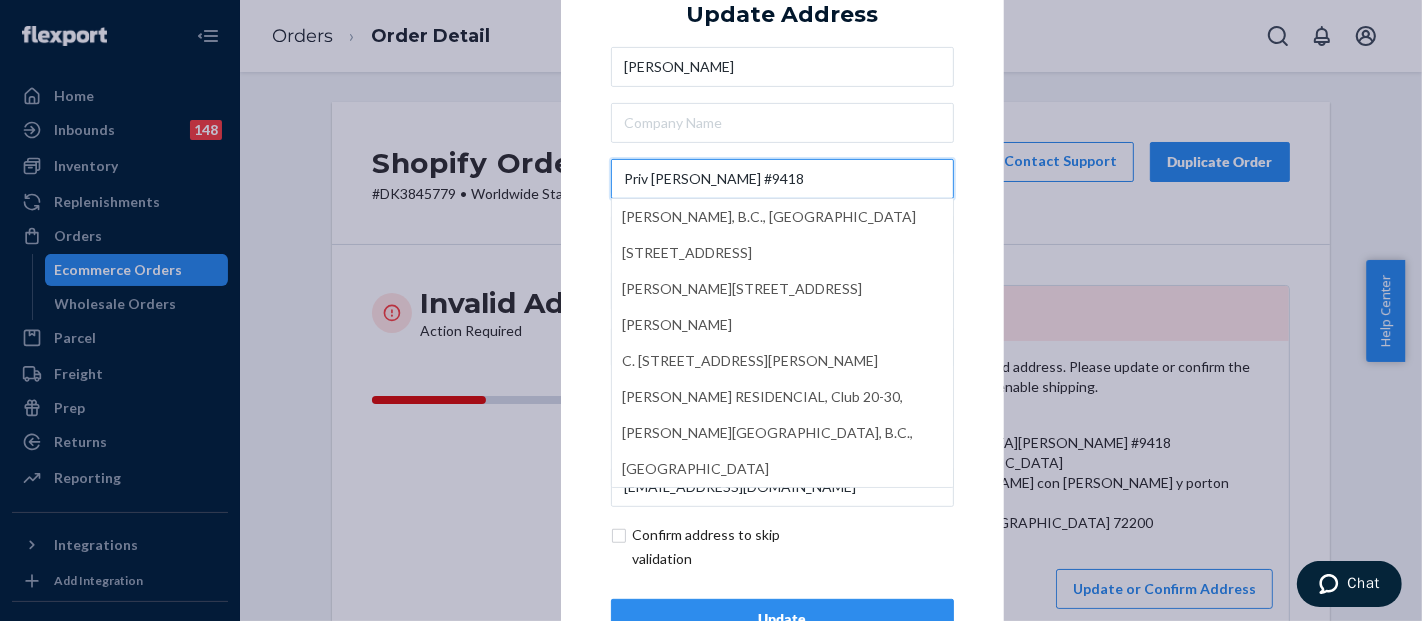 type on "Priv [PERSON_NAME] #9418" 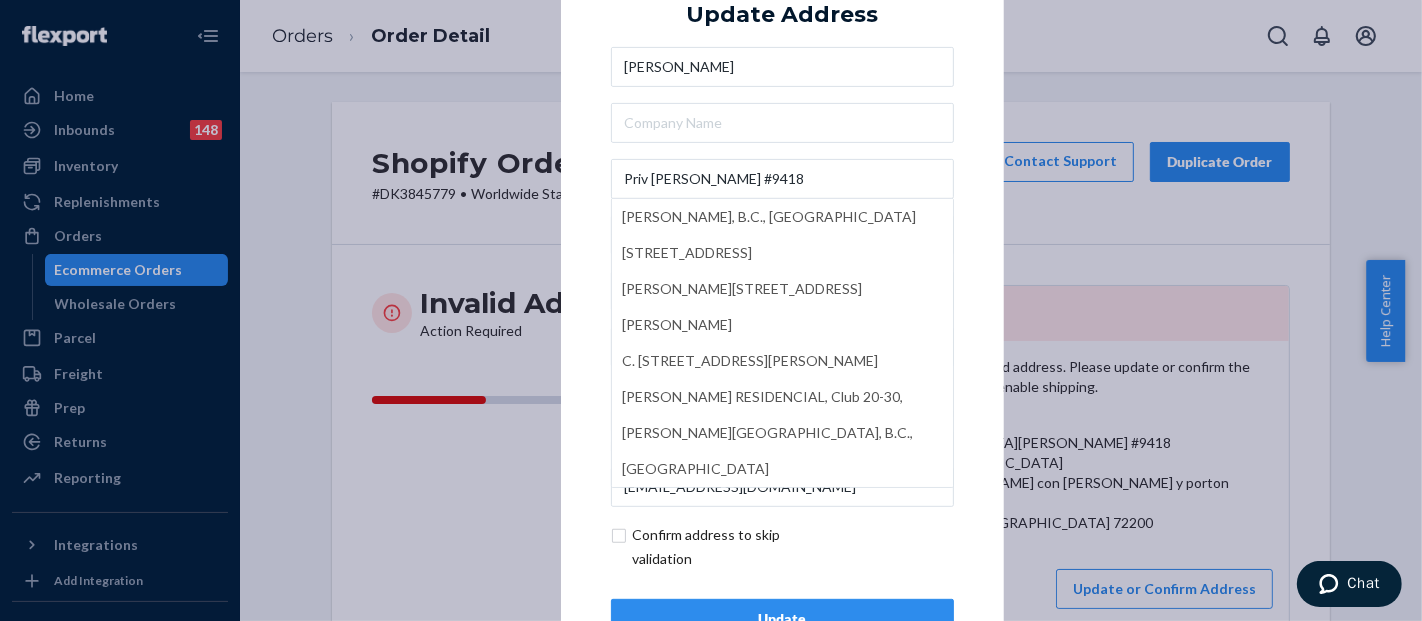 click on "× Update Address [PERSON_NAME] [STREET_ADDRESS][PERSON_NAME][PERSON_NAME] [PERSON_NAME][STREET_ADDRESS][PERSON_NAME][PERSON_NAME][PERSON_NAME] of Mexico, [GEOGRAPHIC_DATA] [PERSON_NAME] RESIDENCIAL, Club 20-[GEOGRAPHIC_DATA][PERSON_NAME][GEOGRAPHIC_DATA], [GEOGRAPHIC_DATA] [GEOGRAPHIC_DATA] [GEOGRAPHIC_DATA] [GEOGRAPHIC_DATA] 72200 Phone number [EMAIL_ADDRESS][DOMAIN_NAME] Confirm address to skip validation Update" at bounding box center [782, 310] 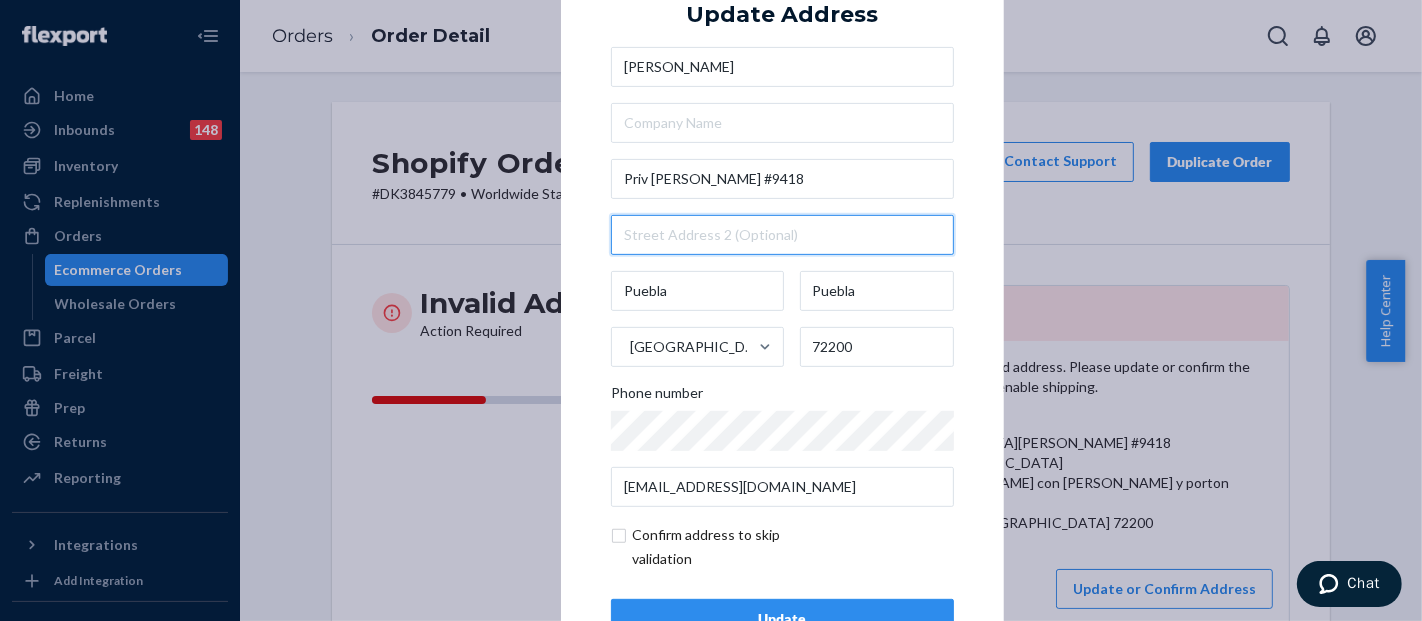 click at bounding box center (782, 235) 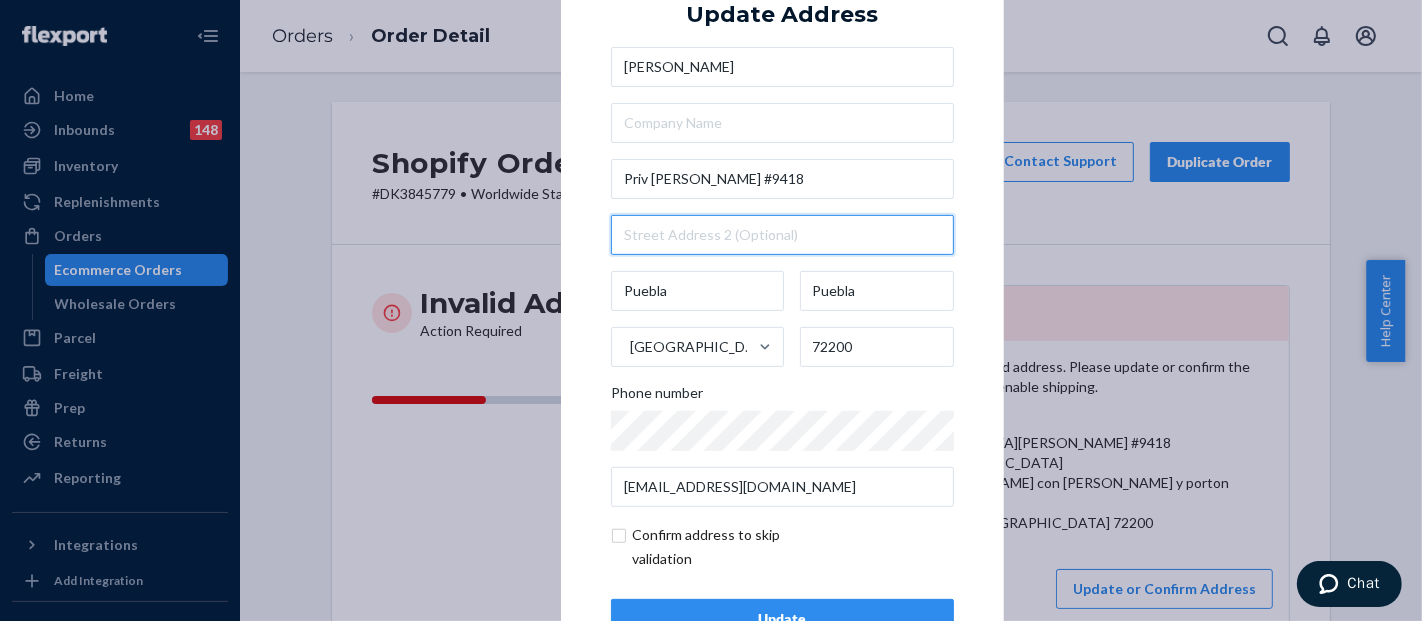 paste on "[GEOGRAPHIC_DATA]" 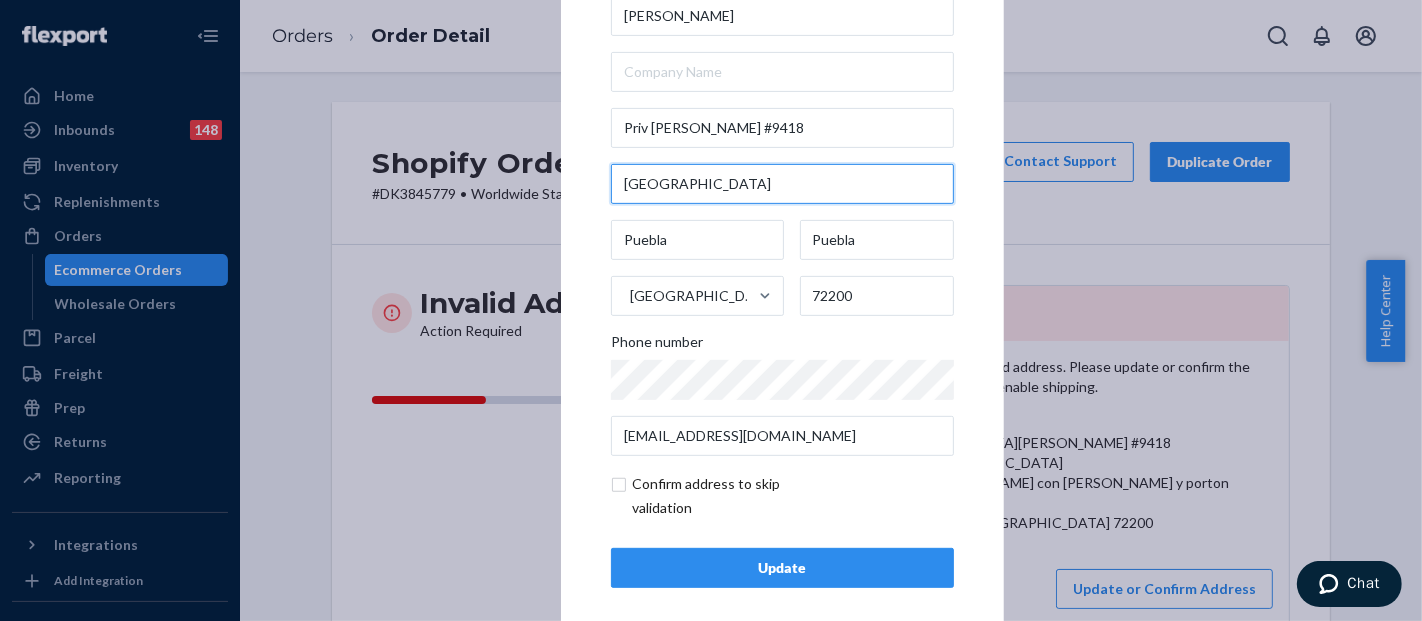 scroll, scrollTop: 67, scrollLeft: 0, axis: vertical 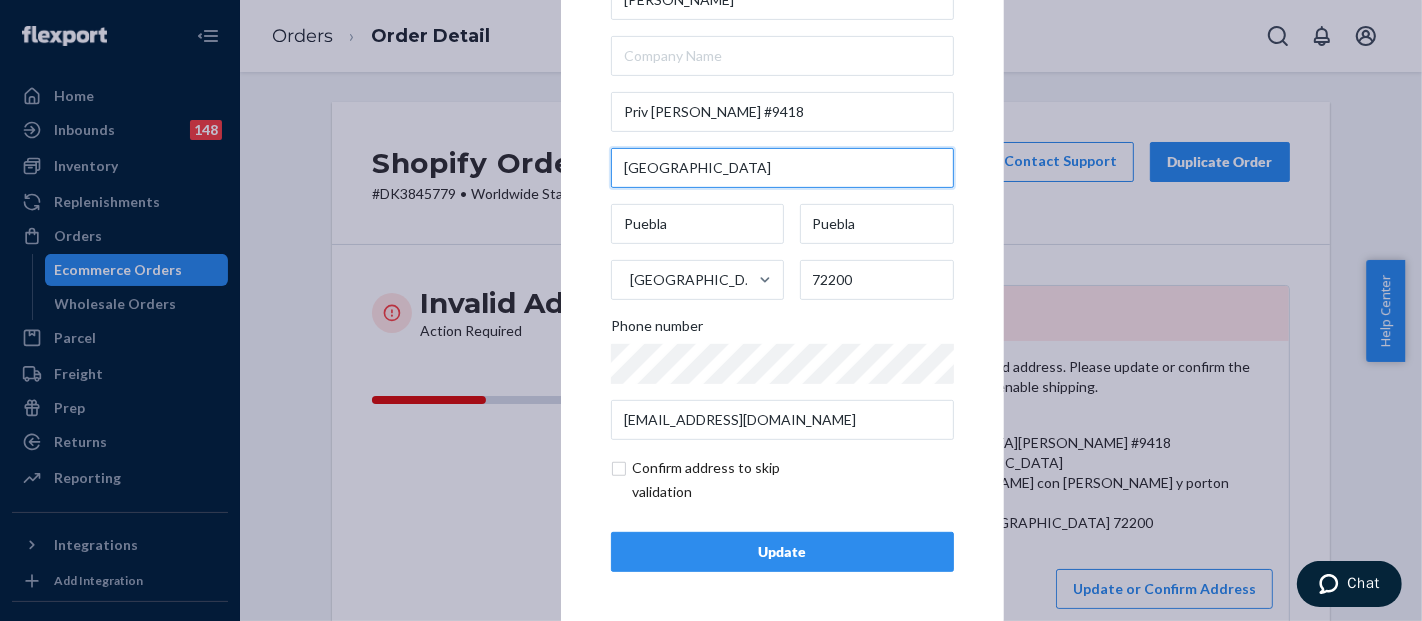 type on "[GEOGRAPHIC_DATA]" 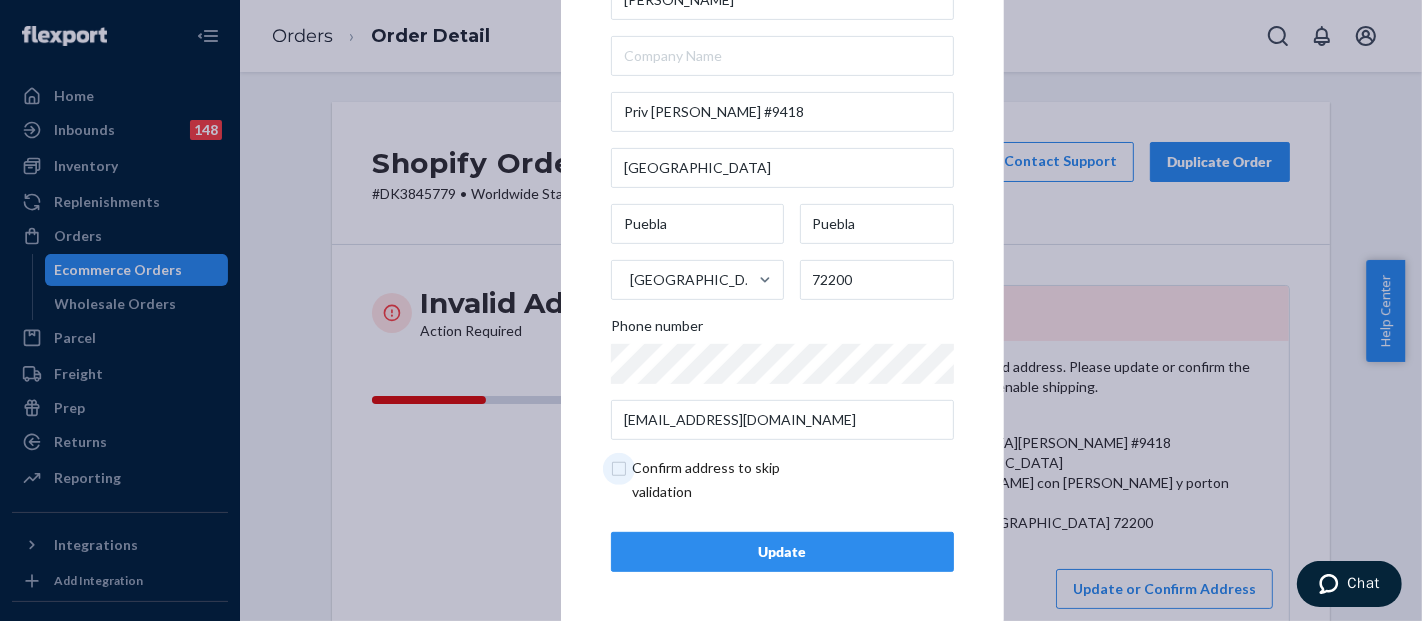 click at bounding box center [727, 480] 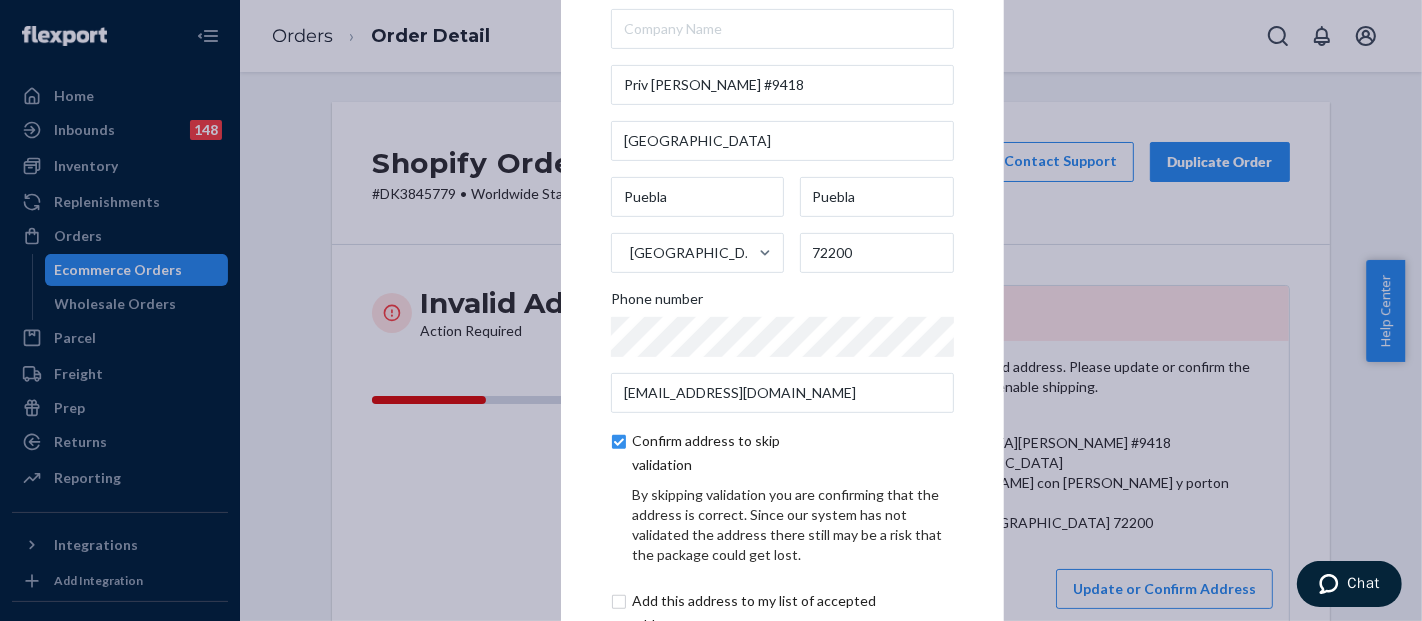 click on "× Update Address Brenda Ortiz [STREET_ADDRESS][PERSON_NAME] Phone number [EMAIL_ADDRESS][DOMAIN_NAME] Confirm address to skip validation By skipping validation you are confirming that the address is correct. Since our system has not validated the address there still may be a risk that the package could get lost. Add this address to my list of accepted addresses Update" at bounding box center [711, 310] 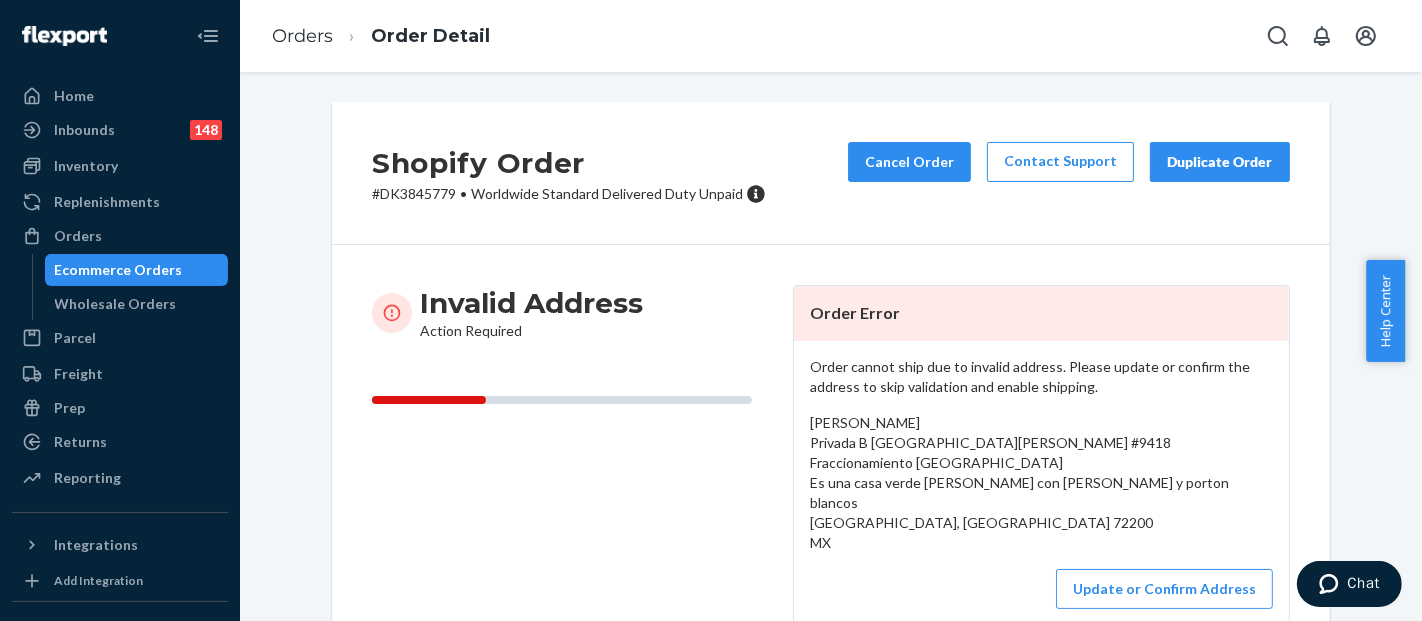 click on "[PERSON_NAME]
Privada B [GEOGRAPHIC_DATA][PERSON_NAME] #9418 Fraccionamiento [GEOGRAPHIC_DATA]
Es una casa verde [PERSON_NAME] con [PERSON_NAME] y porton blancos
[GEOGRAPHIC_DATA], [GEOGRAPHIC_DATA] 72200
MX" at bounding box center (1019, 482) 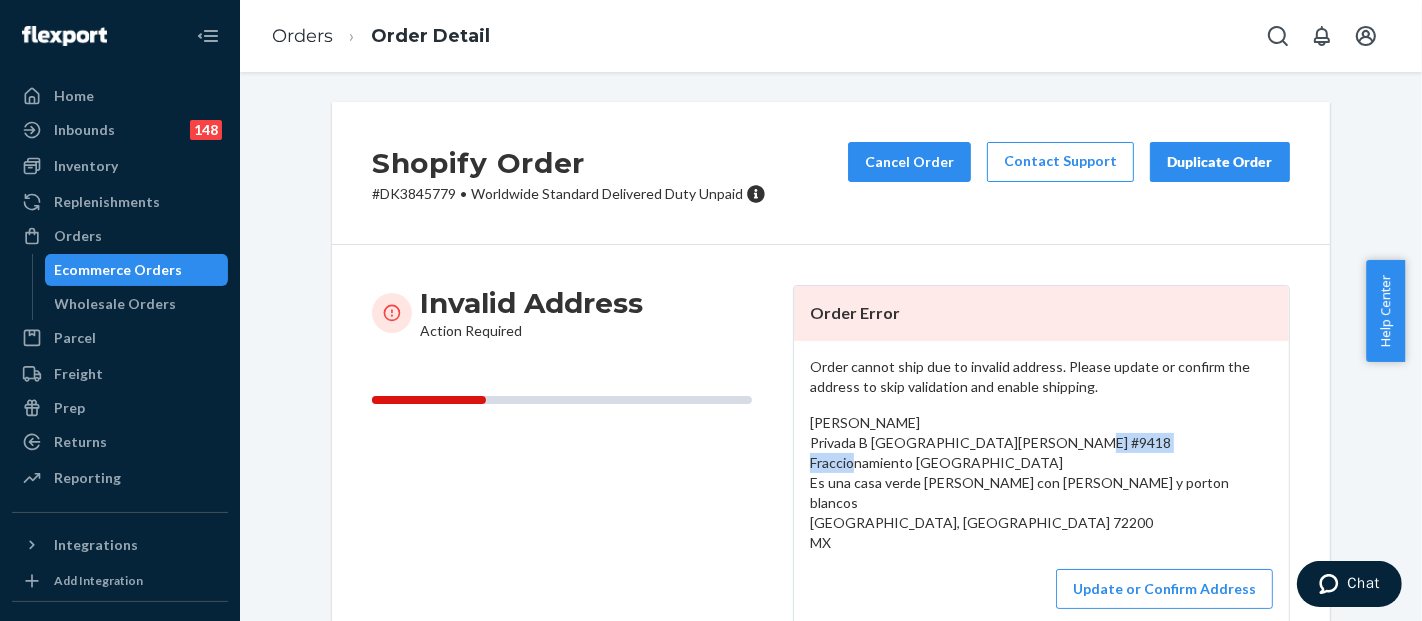 click on "[PERSON_NAME]
Privada B [GEOGRAPHIC_DATA][PERSON_NAME] #9418 Fraccionamiento [GEOGRAPHIC_DATA]
Es una casa verde [PERSON_NAME] con [PERSON_NAME] y porton blancos
[GEOGRAPHIC_DATA], [GEOGRAPHIC_DATA] 72200
MX" at bounding box center [1019, 482] 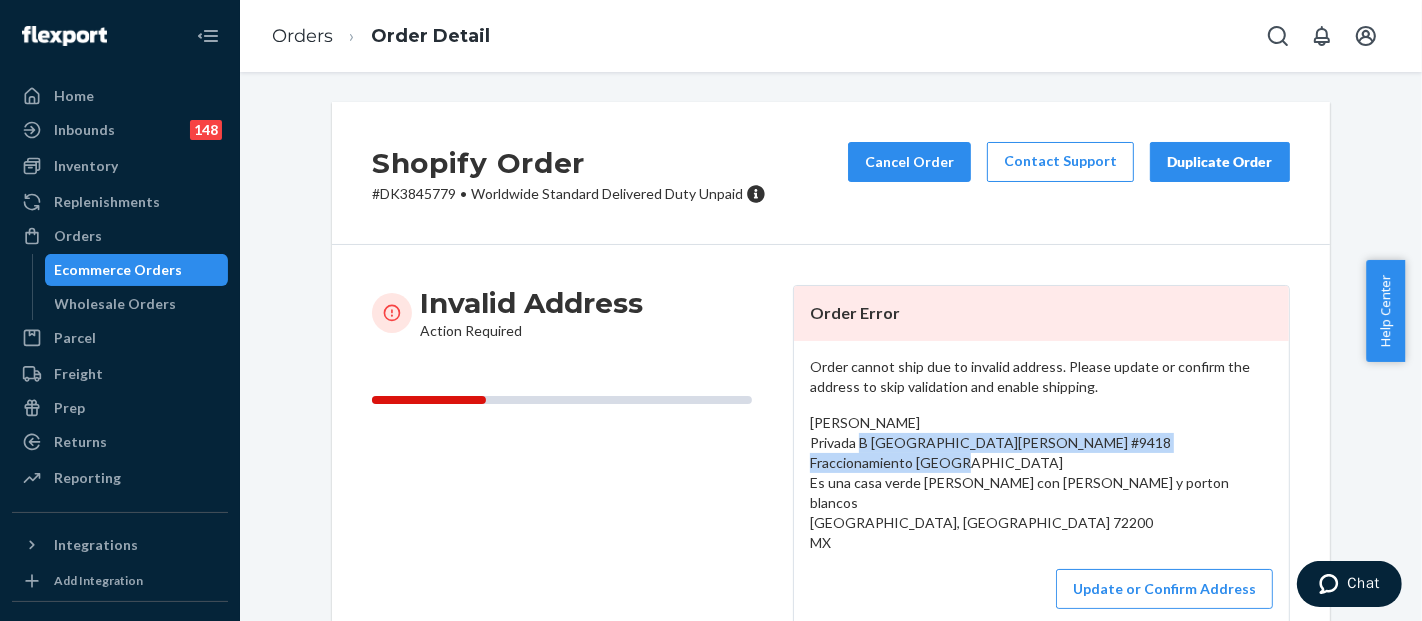 click on "[PERSON_NAME]
Privada B [GEOGRAPHIC_DATA][PERSON_NAME] #9418 Fraccionamiento [GEOGRAPHIC_DATA]
Es una casa verde [PERSON_NAME] con [PERSON_NAME] y porton blancos
[GEOGRAPHIC_DATA], [GEOGRAPHIC_DATA] 72200
MX" at bounding box center (1019, 482) 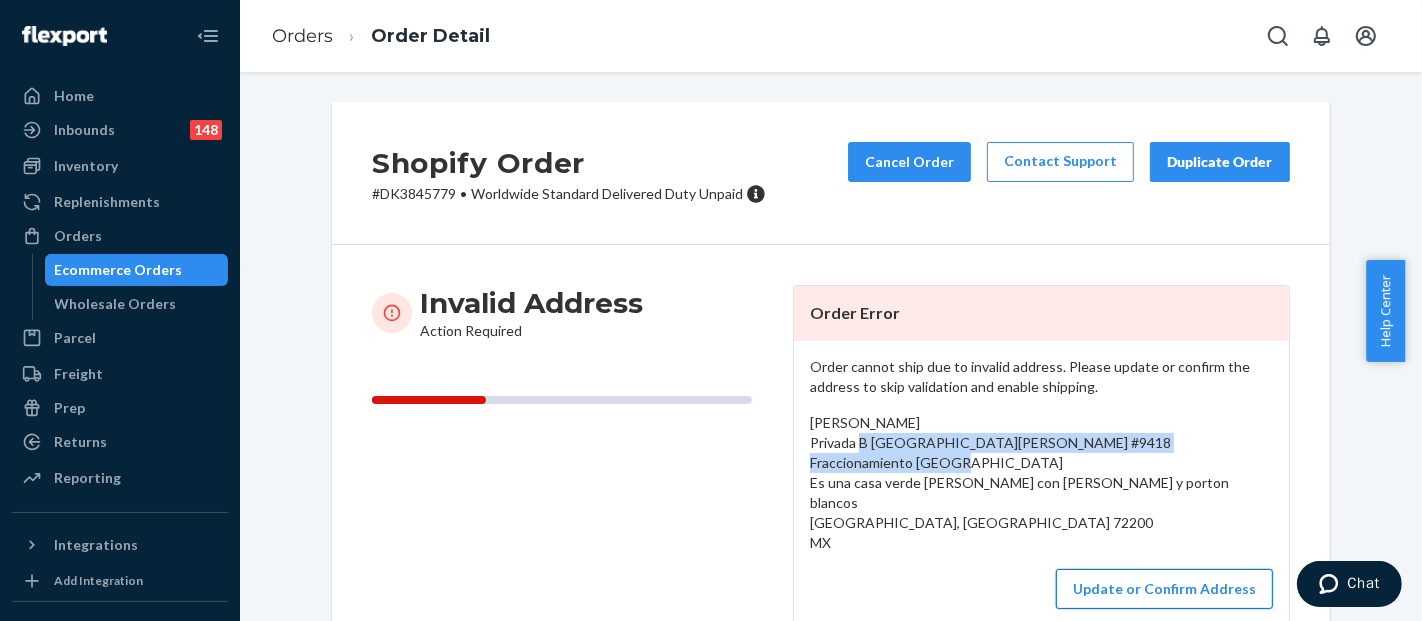 click on "Update or Confirm Address" at bounding box center [1164, 589] 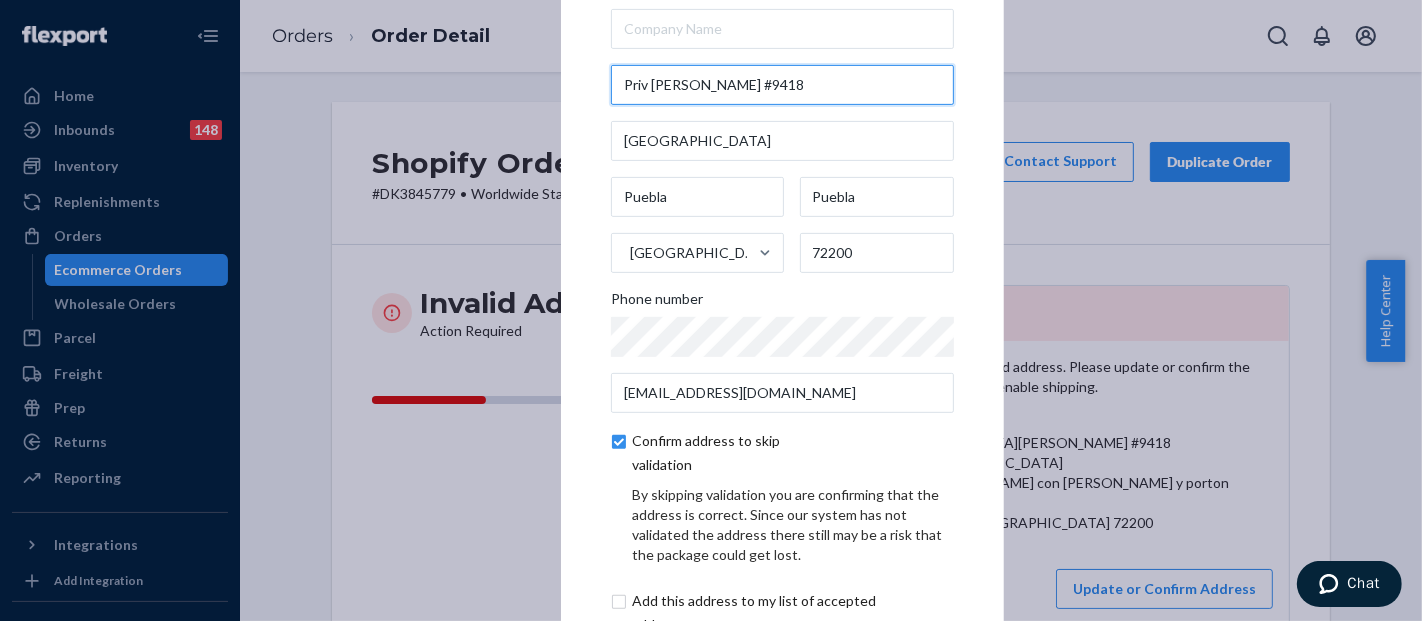 click on "Priv [PERSON_NAME] #9418" at bounding box center [782, 85] 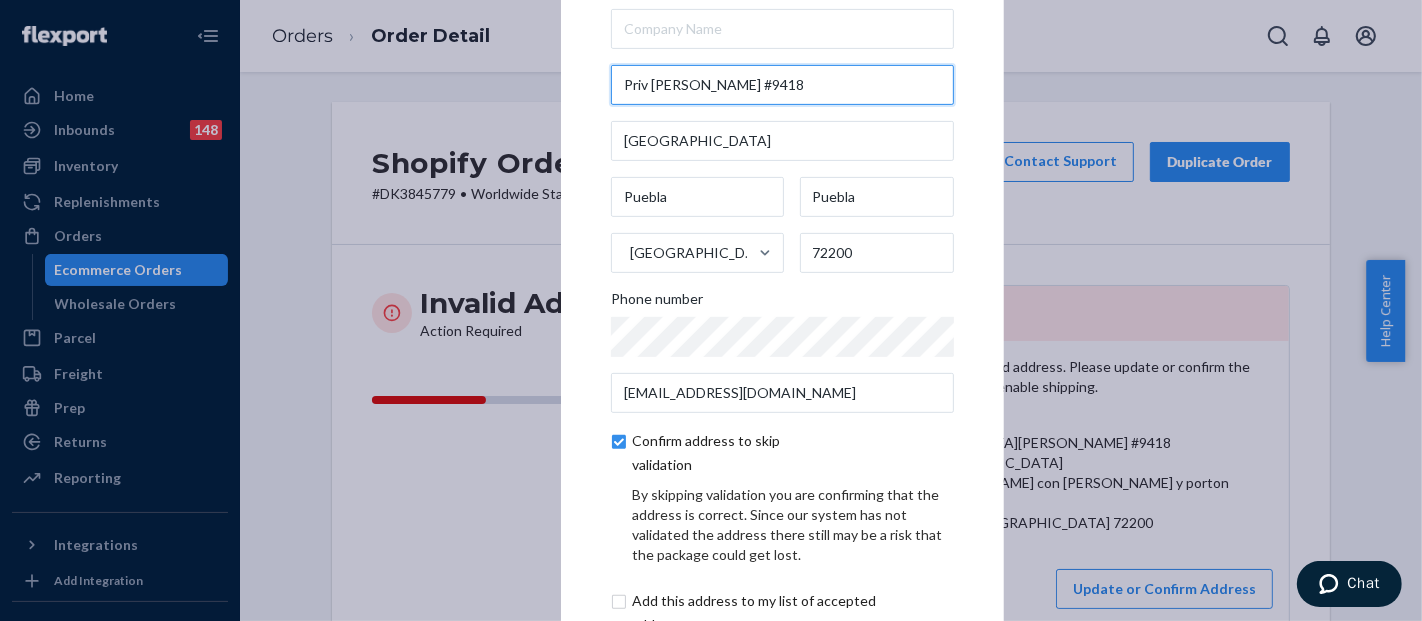 click on "Priv [PERSON_NAME] #9418" at bounding box center [782, 85] 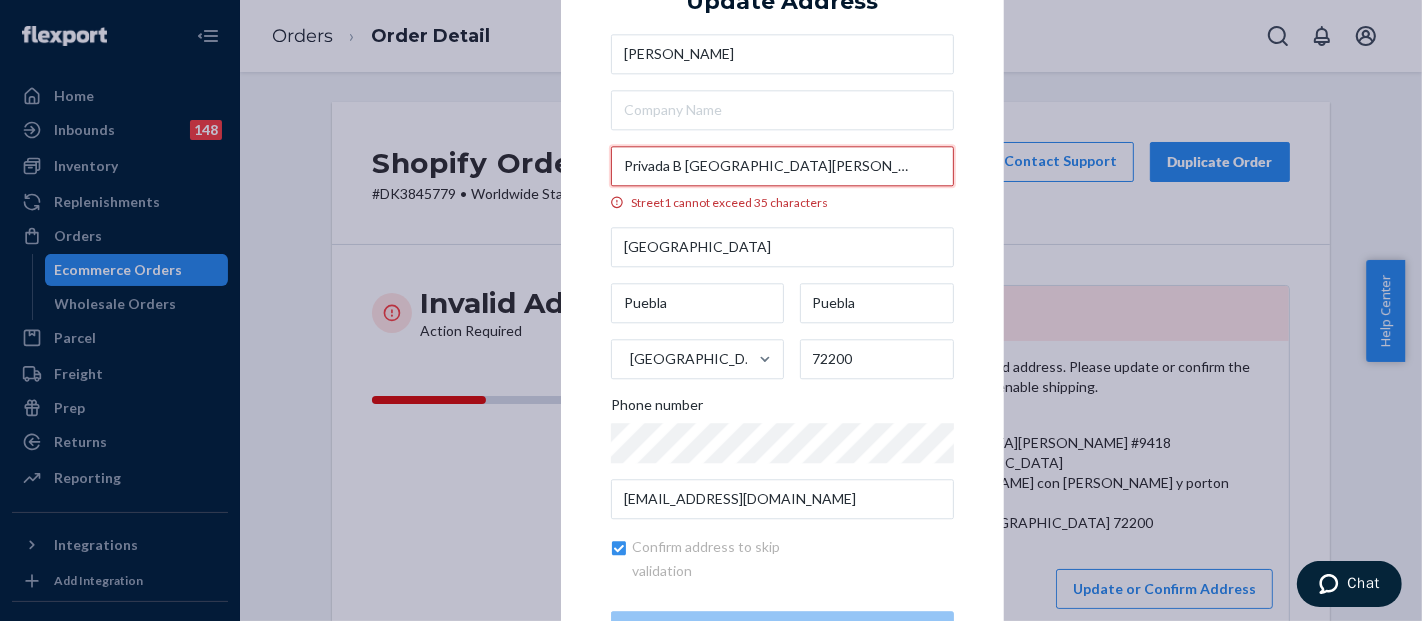 scroll, scrollTop: 0, scrollLeft: 93, axis: horizontal 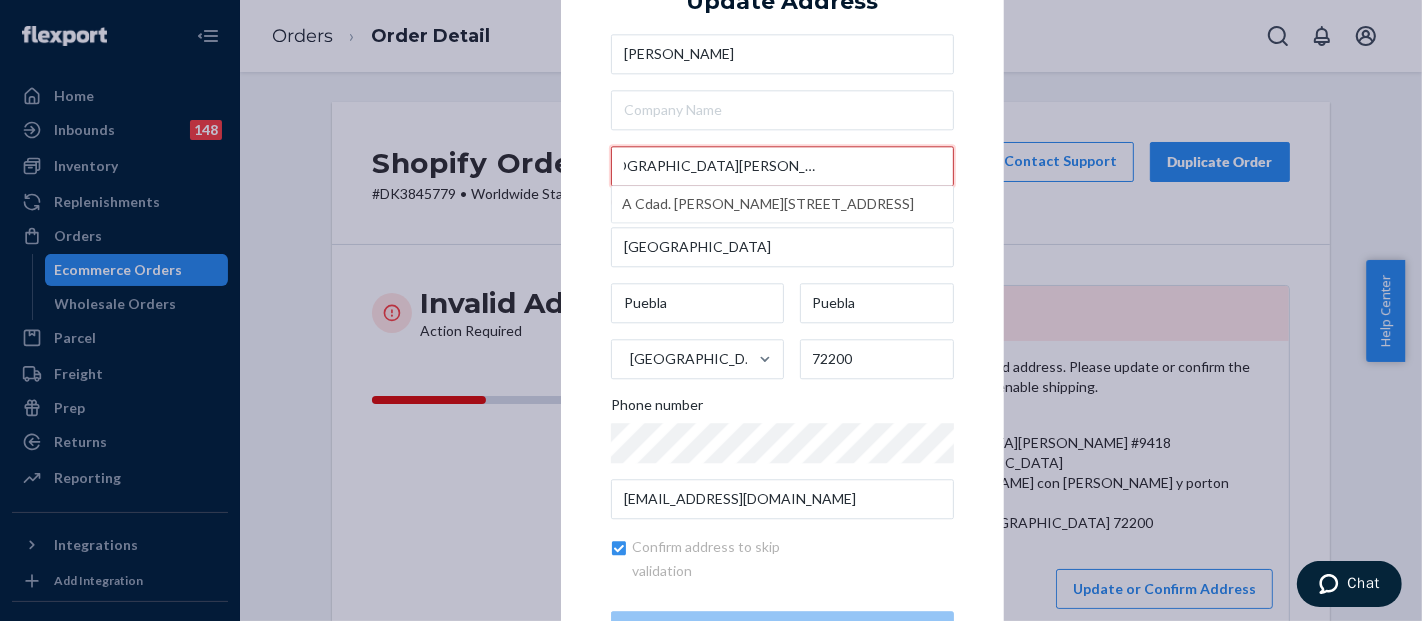 drag, startPoint x: 717, startPoint y: 170, endPoint x: 949, endPoint y: 174, distance: 232.03448 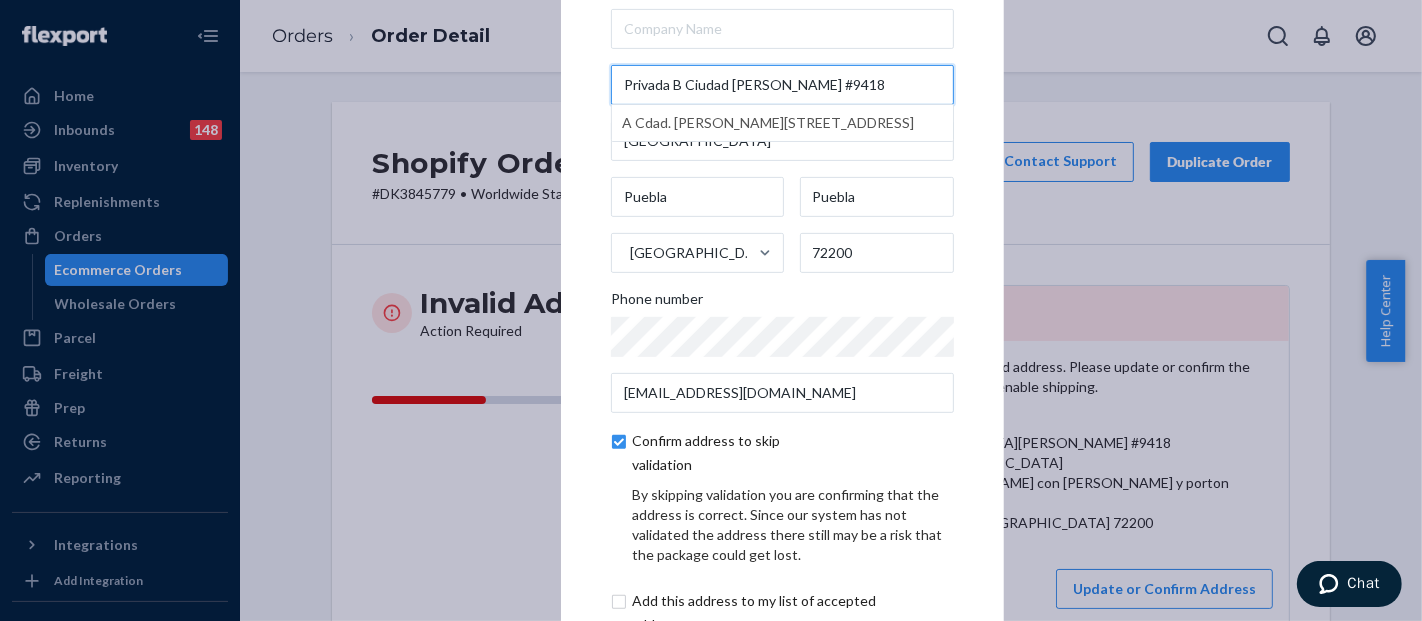 scroll, scrollTop: 0, scrollLeft: 0, axis: both 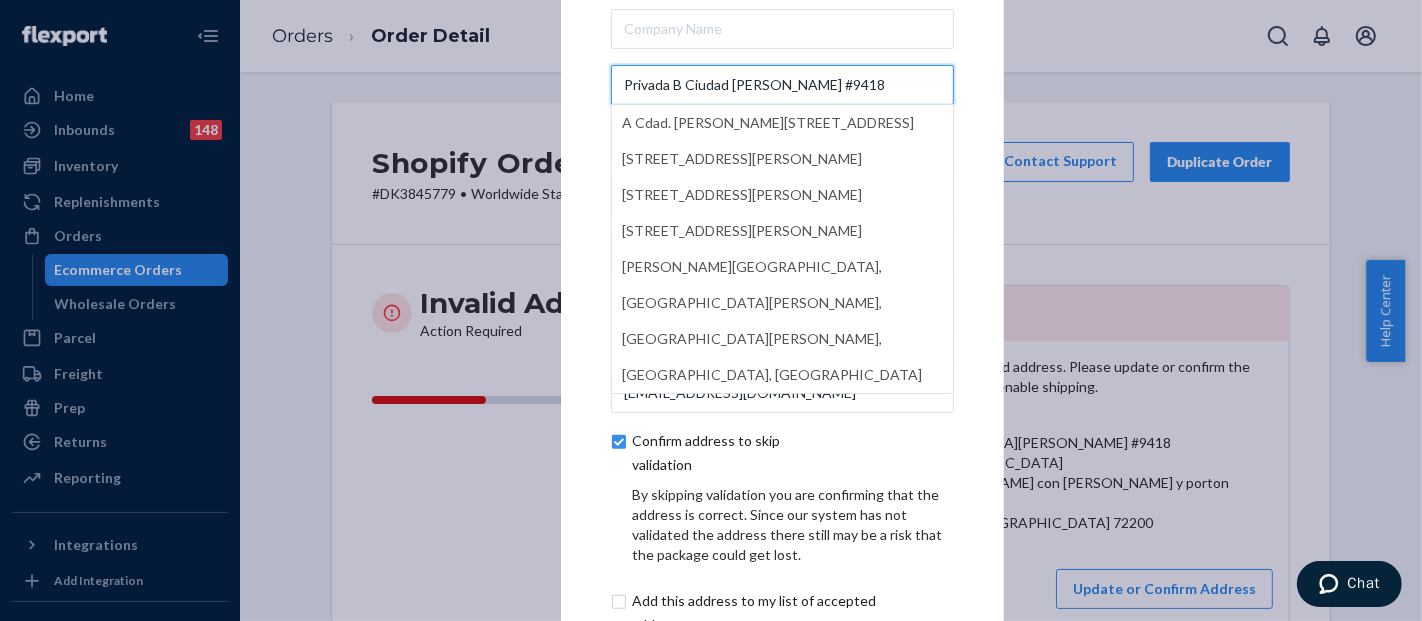 type on "Privada B Ciudad [PERSON_NAME] #9418" 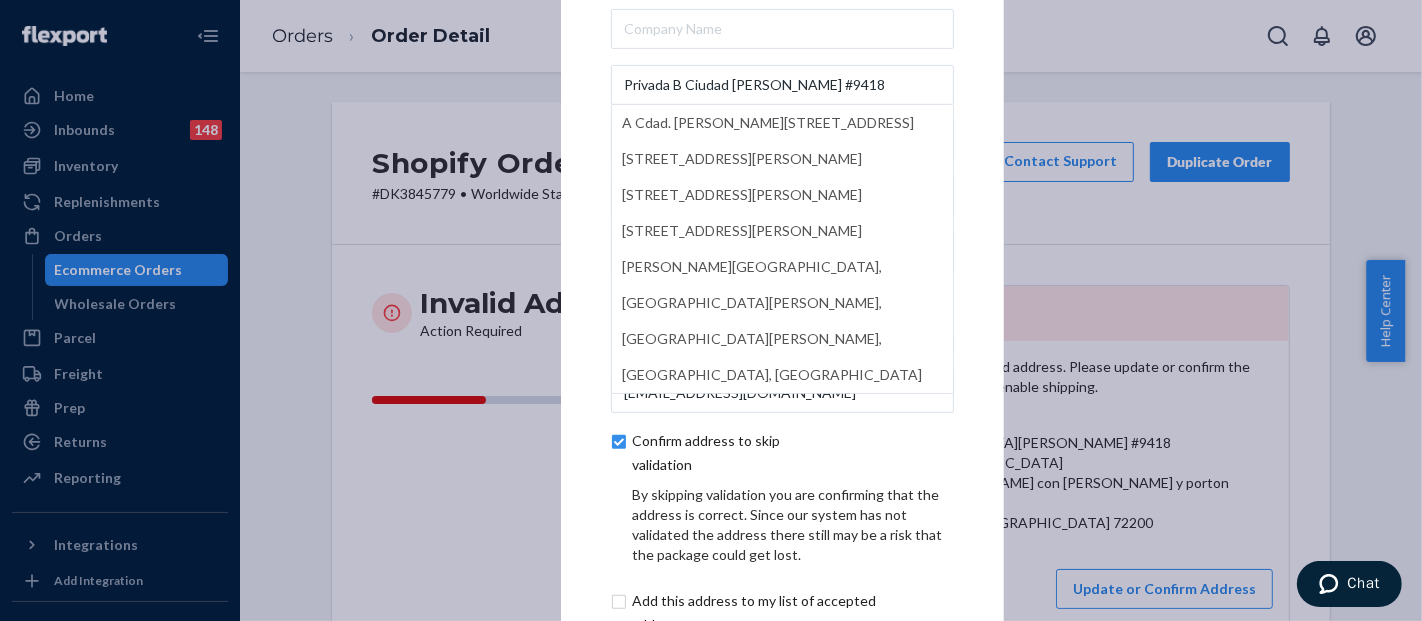 click on "× Update Address [PERSON_NAME] Privada B [GEOGRAPHIC_DATA][PERSON_NAME] #9418 A Cdad. [PERSON_NAME] [GEOGRAPHIC_DATA], [GEOGRAPHIC_DATA], [GEOGRAPHIC_DATA] [STREET_ADDRESS][PERSON_NAME][PERSON_NAME] [GEOGRAPHIC_DATA][PERSON_NAME], [GEOGRAPHIC_DATA][PERSON_NAME], [GEOGRAPHIC_DATA][PERSON_NAME], [GEOGRAPHIC_DATA][PERSON_NAME], [GEOGRAPHIC_DATA], [GEOGRAPHIC_DATA] [GEOGRAPHIC_DATA] [GEOGRAPHIC_DATA] [GEOGRAPHIC_DATA] [GEOGRAPHIC_DATA] 72200 Phone number [EMAIL_ADDRESS][DOMAIN_NAME] Confirm address to skip validation By skipping validation you are confirming that the address is correct. Since our system has not validated the address there still may be a risk that the package could get lost. Add this address to my list of accepted addresses Update" at bounding box center [782, 310] 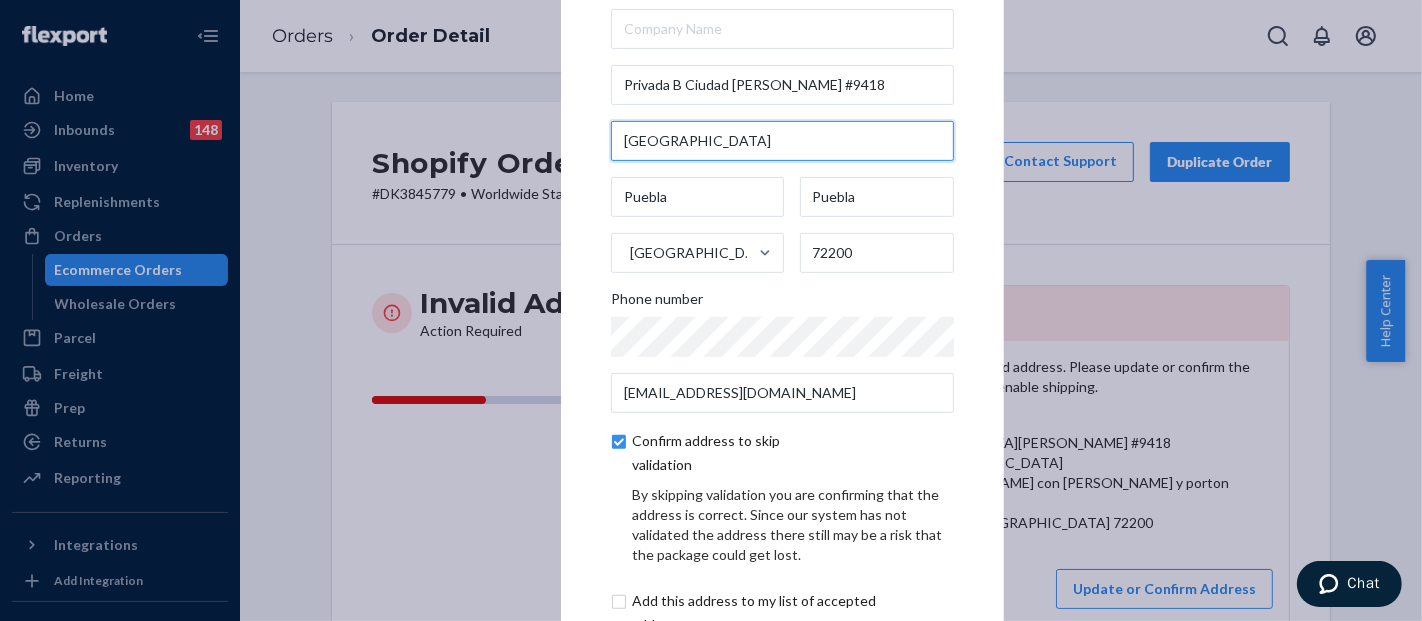 click on "[GEOGRAPHIC_DATA]" at bounding box center (782, 141) 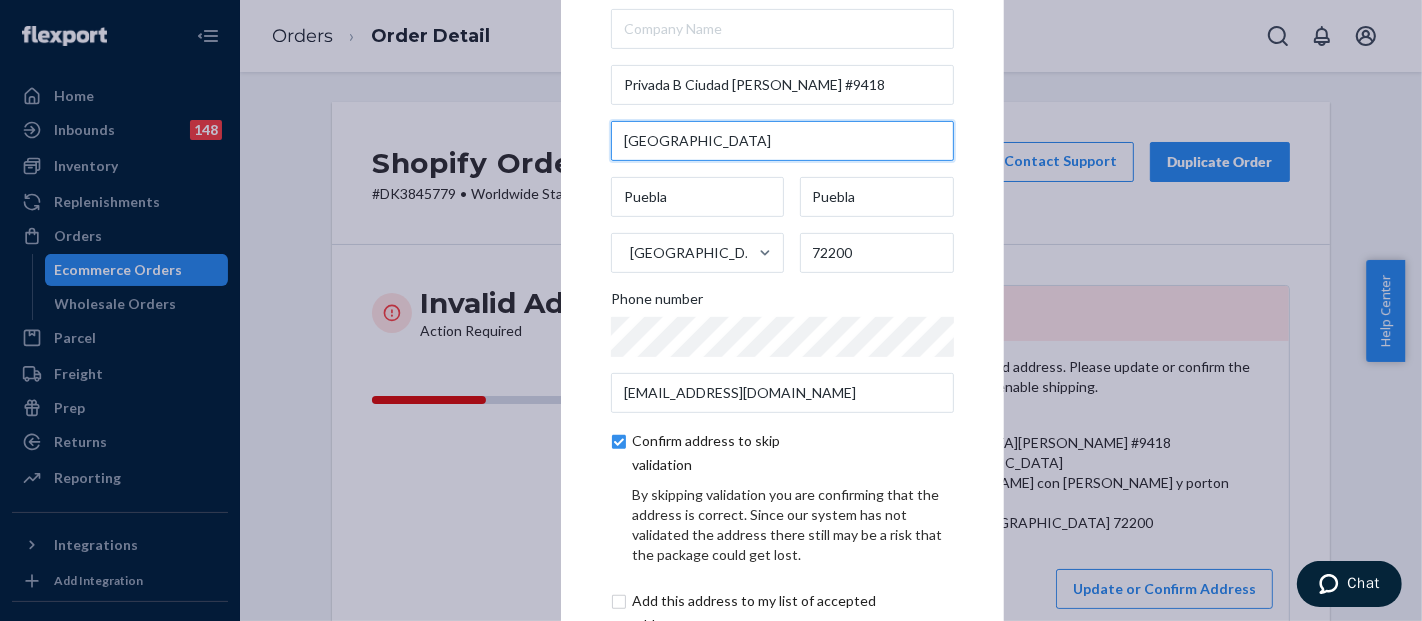 click on "[GEOGRAPHIC_DATA]" at bounding box center [782, 141] 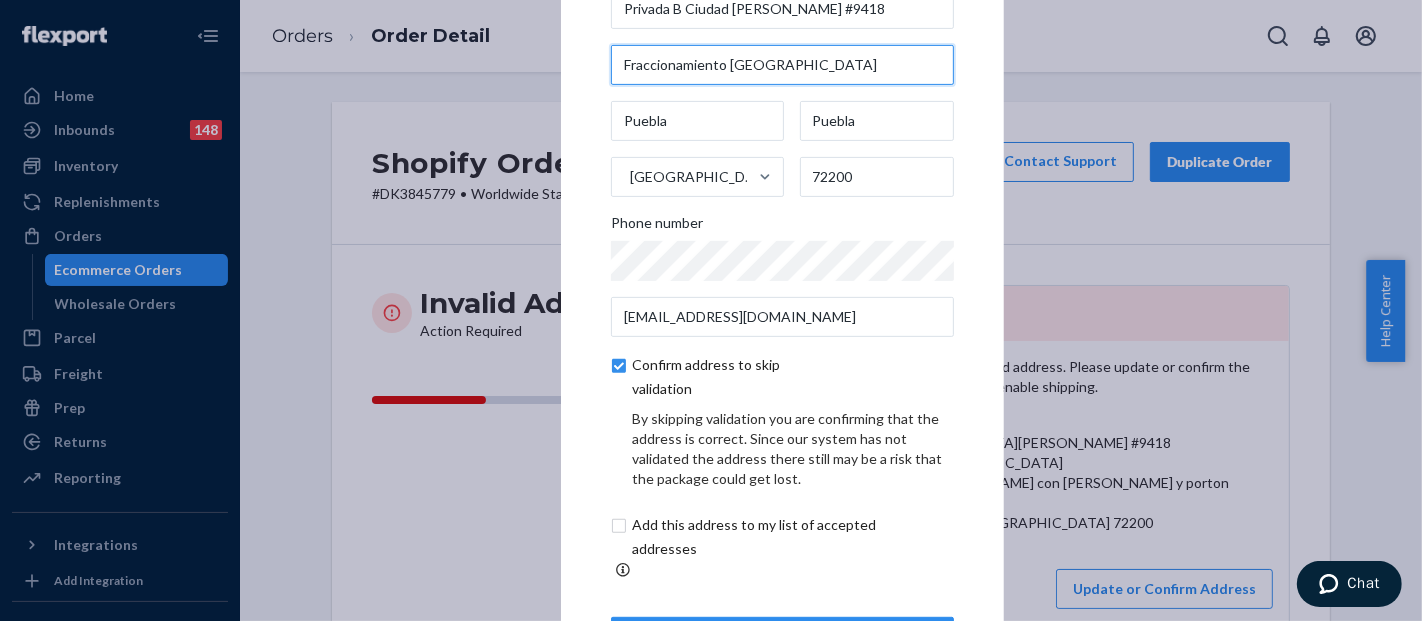 scroll, scrollTop: 151, scrollLeft: 0, axis: vertical 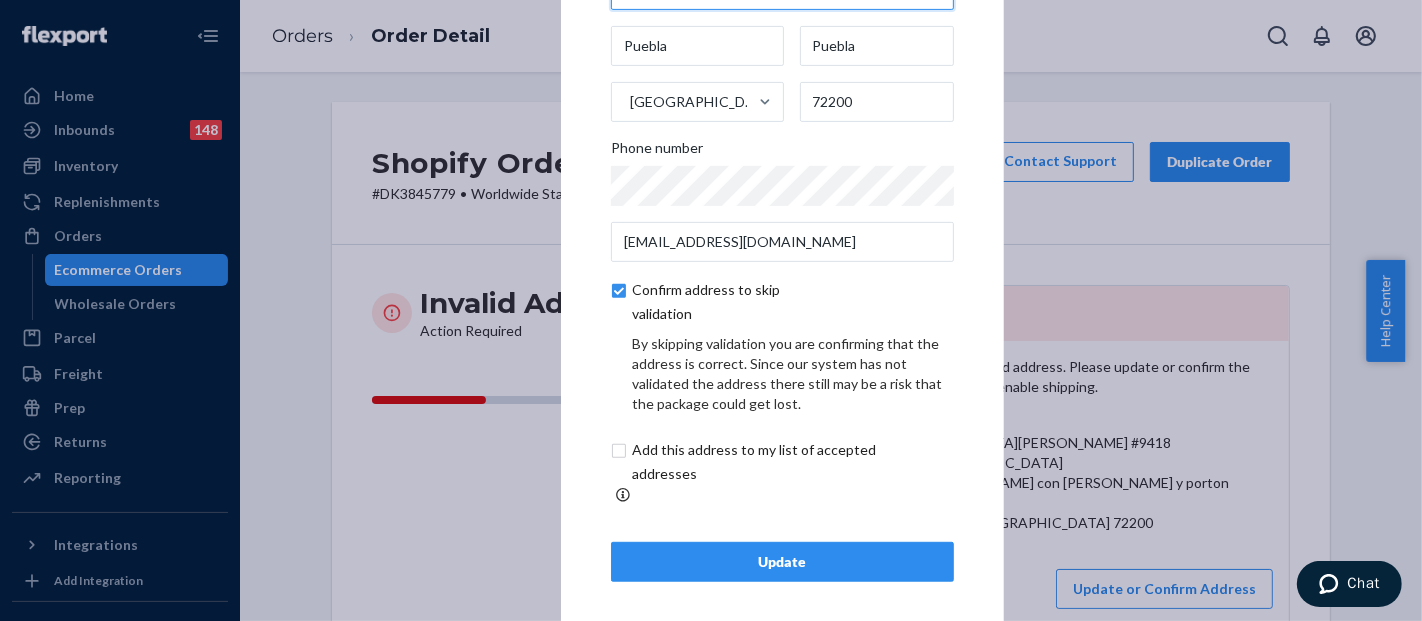 type on "Fraccionamiento [GEOGRAPHIC_DATA]" 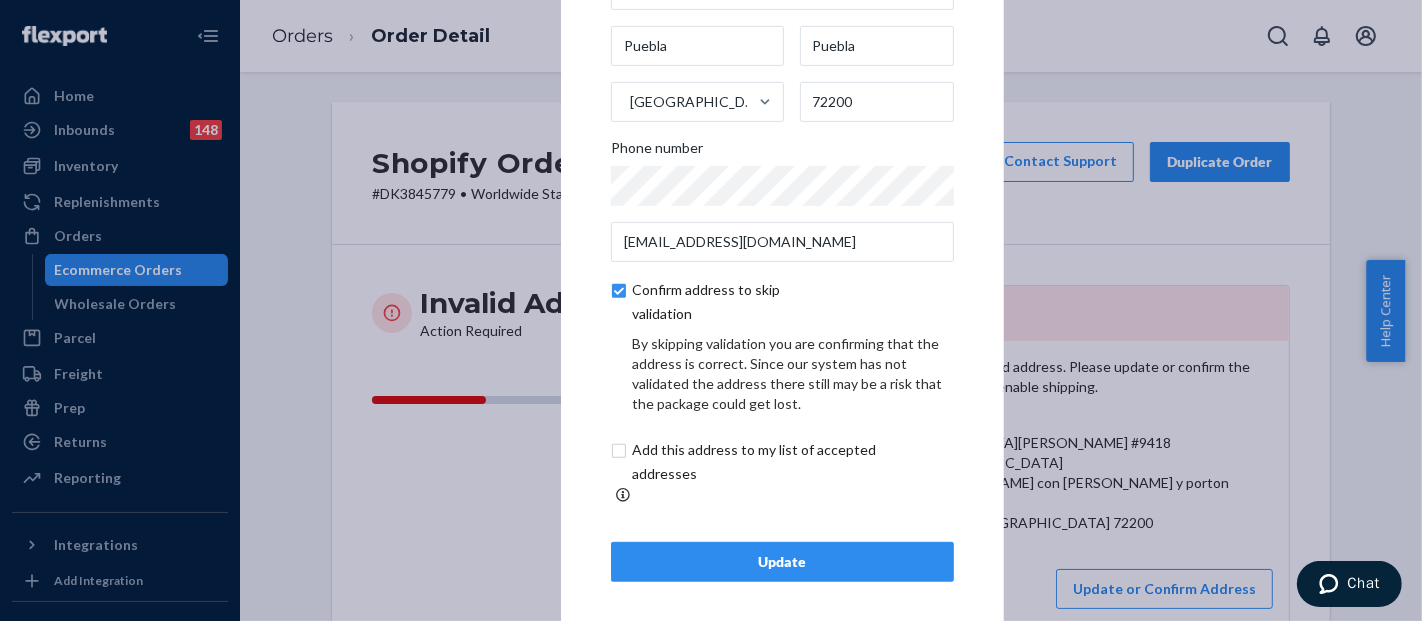 click on "Update" at bounding box center (782, 562) 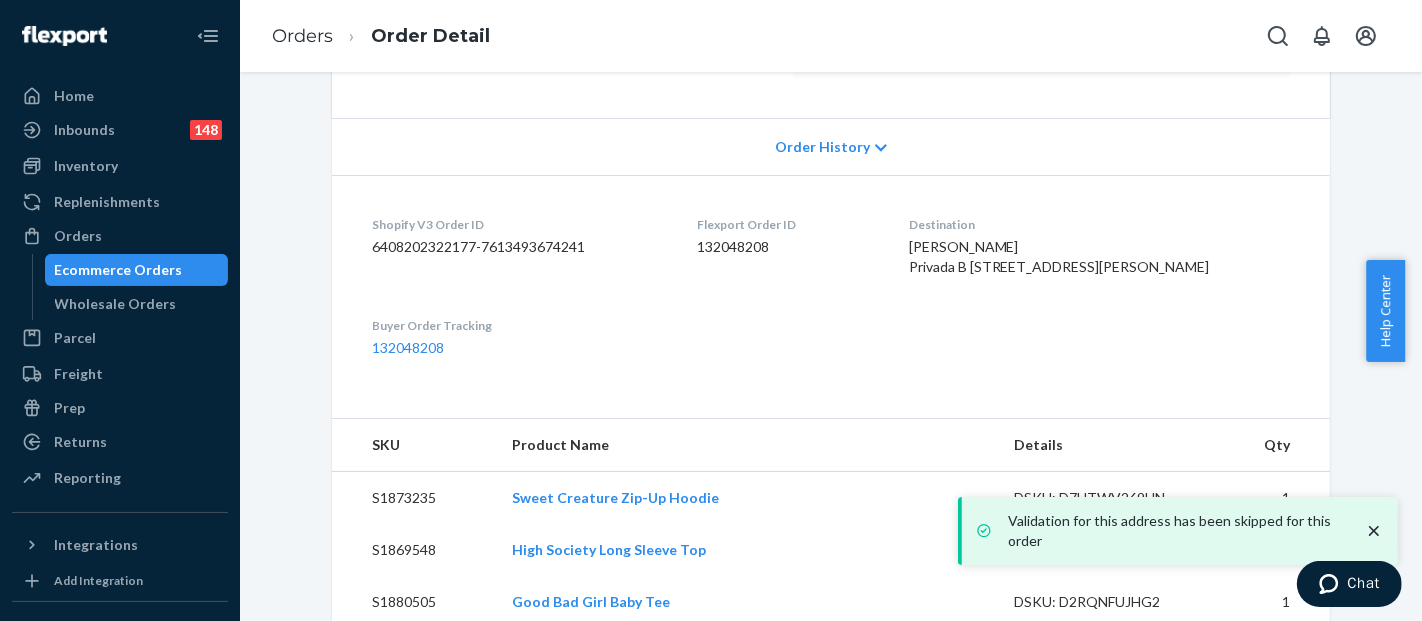 scroll, scrollTop: 444, scrollLeft: 0, axis: vertical 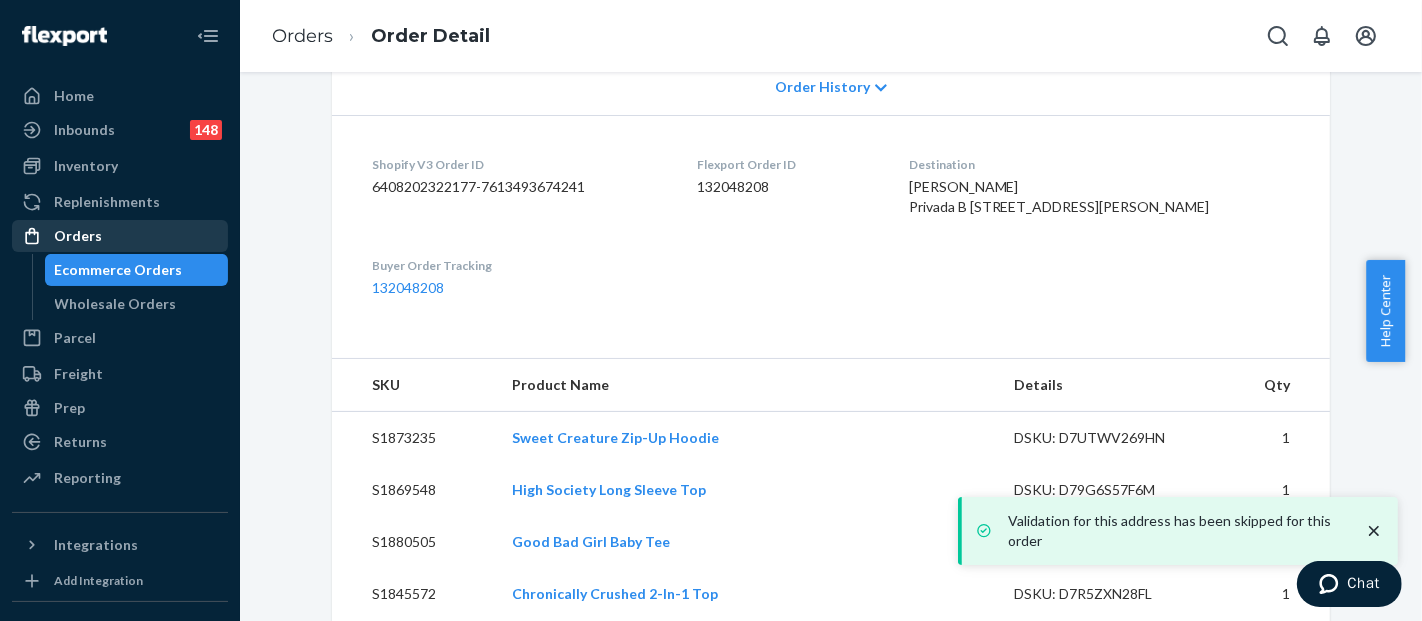 click on "Orders" at bounding box center [120, 236] 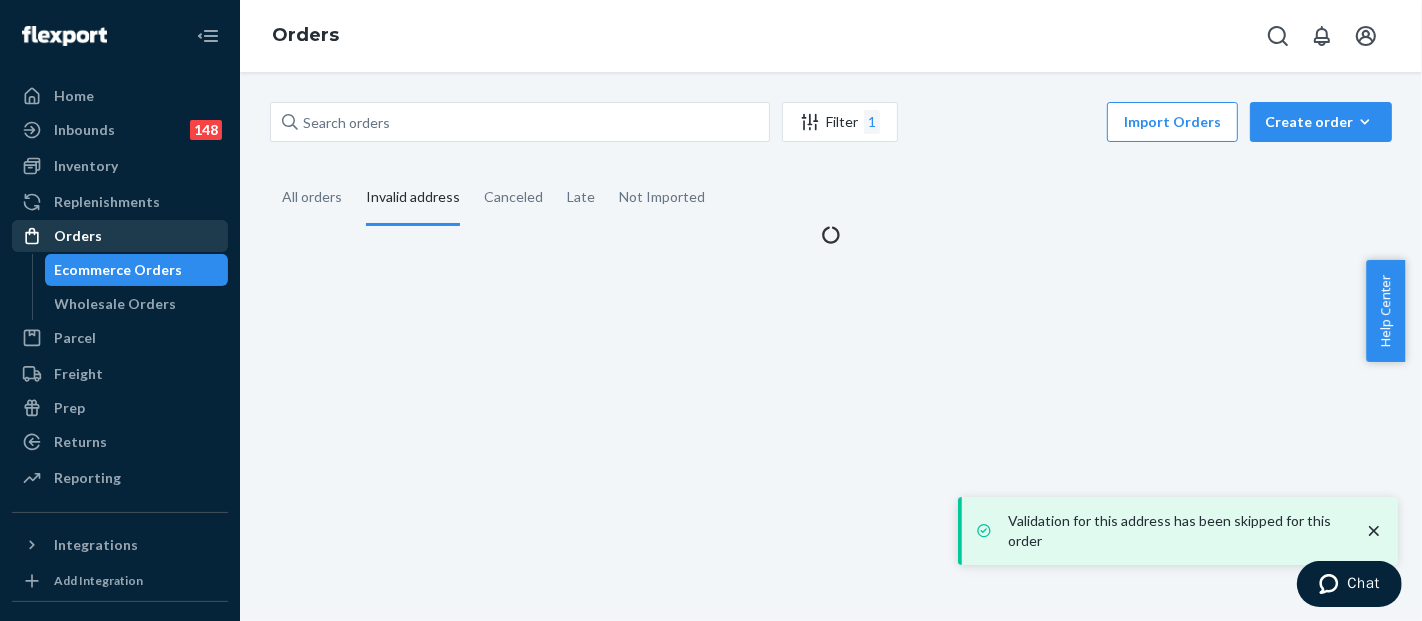 scroll, scrollTop: 0, scrollLeft: 0, axis: both 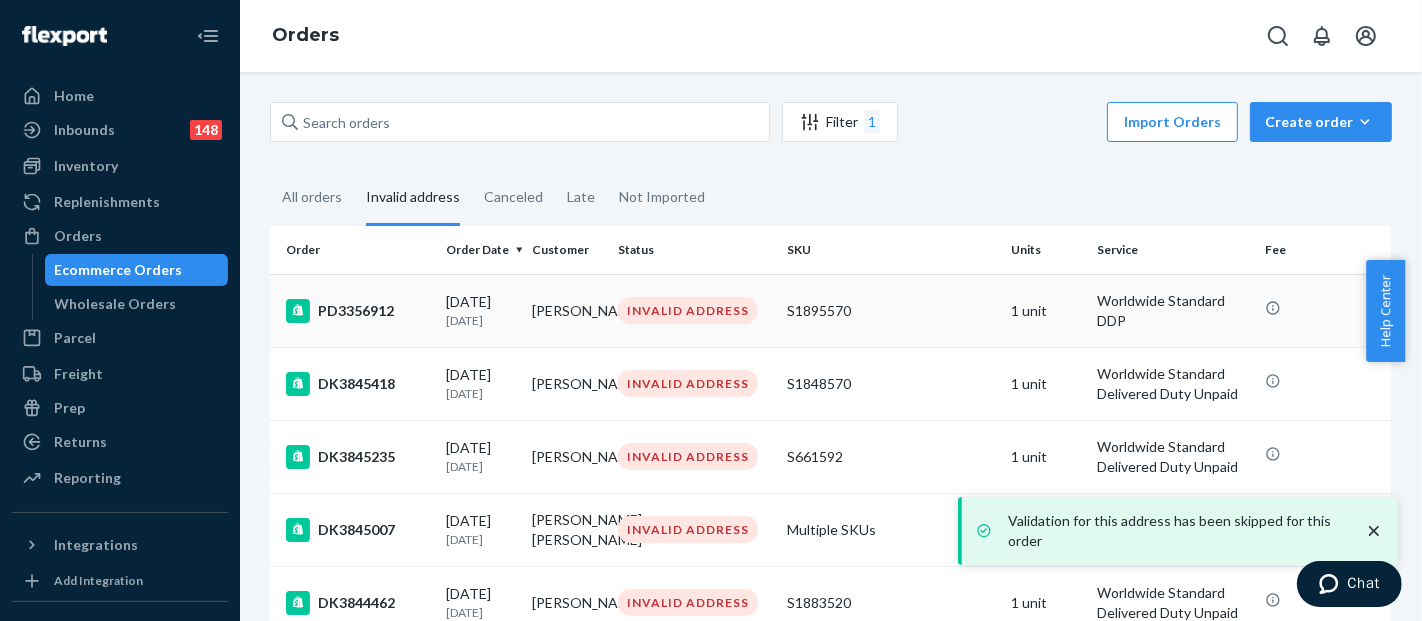 click on "S1895570" at bounding box center [891, 311] 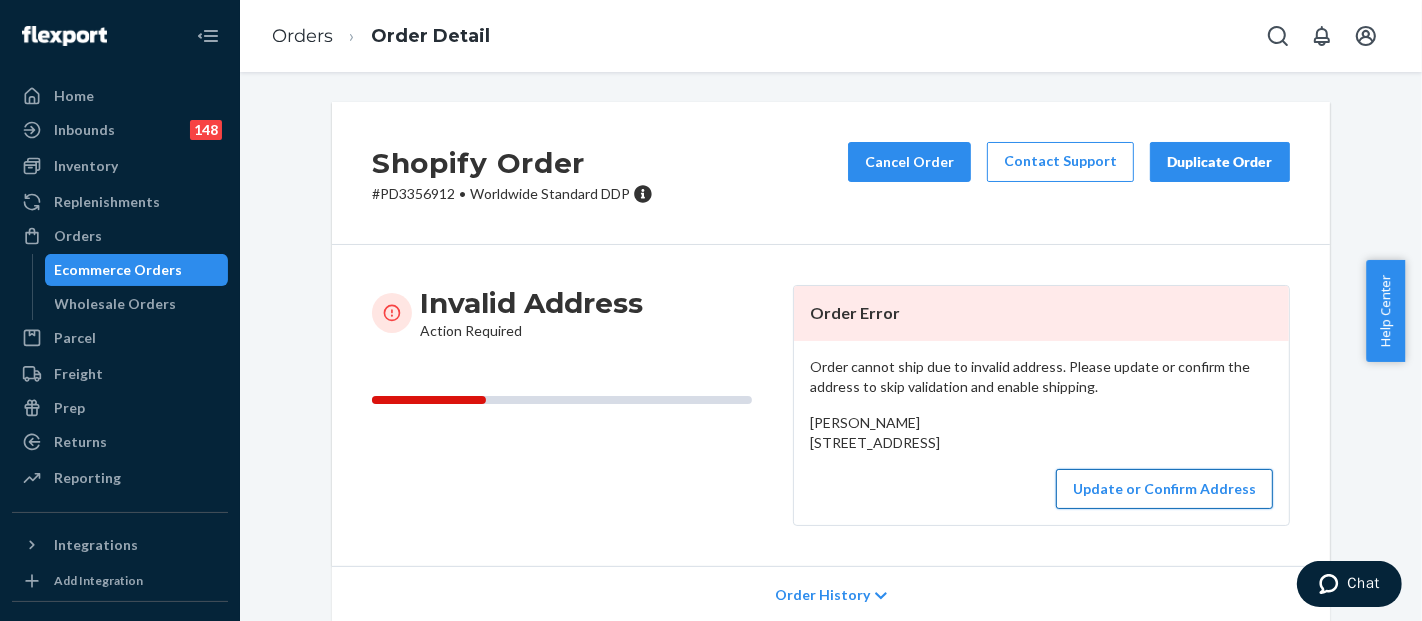 click on "Update or Confirm Address" at bounding box center (1164, 489) 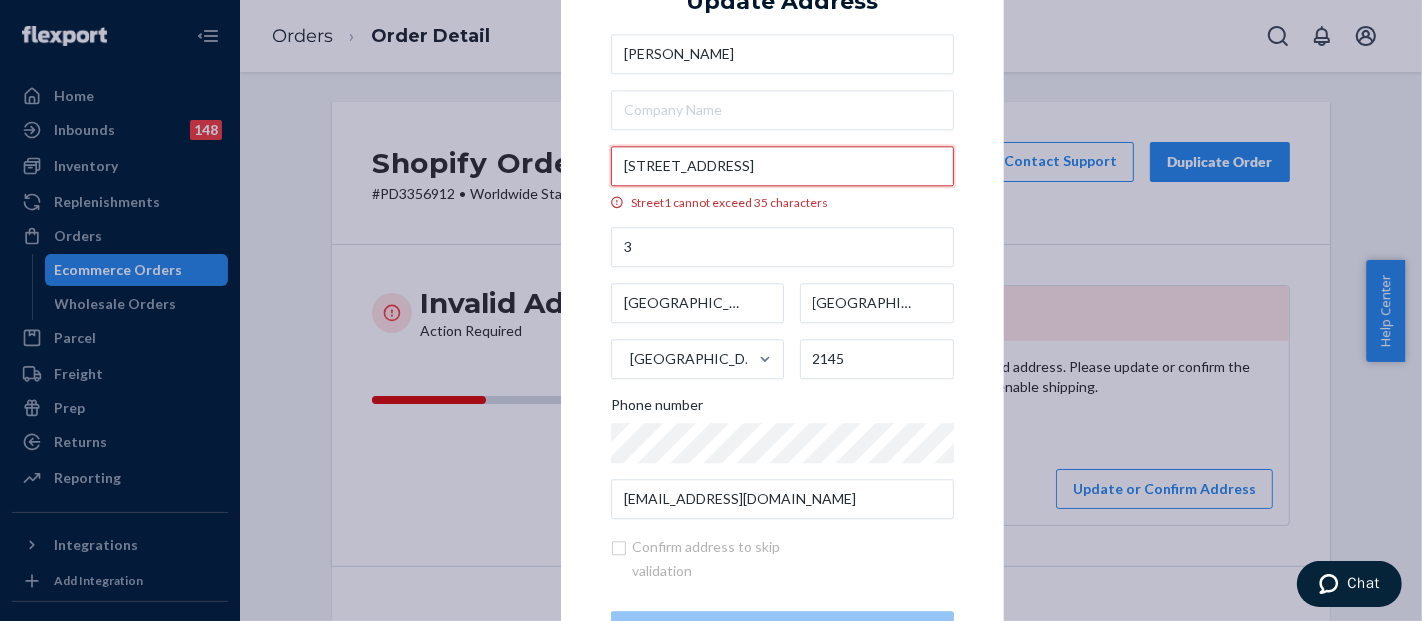 click on "[STREET_ADDRESS]" at bounding box center [782, 166] 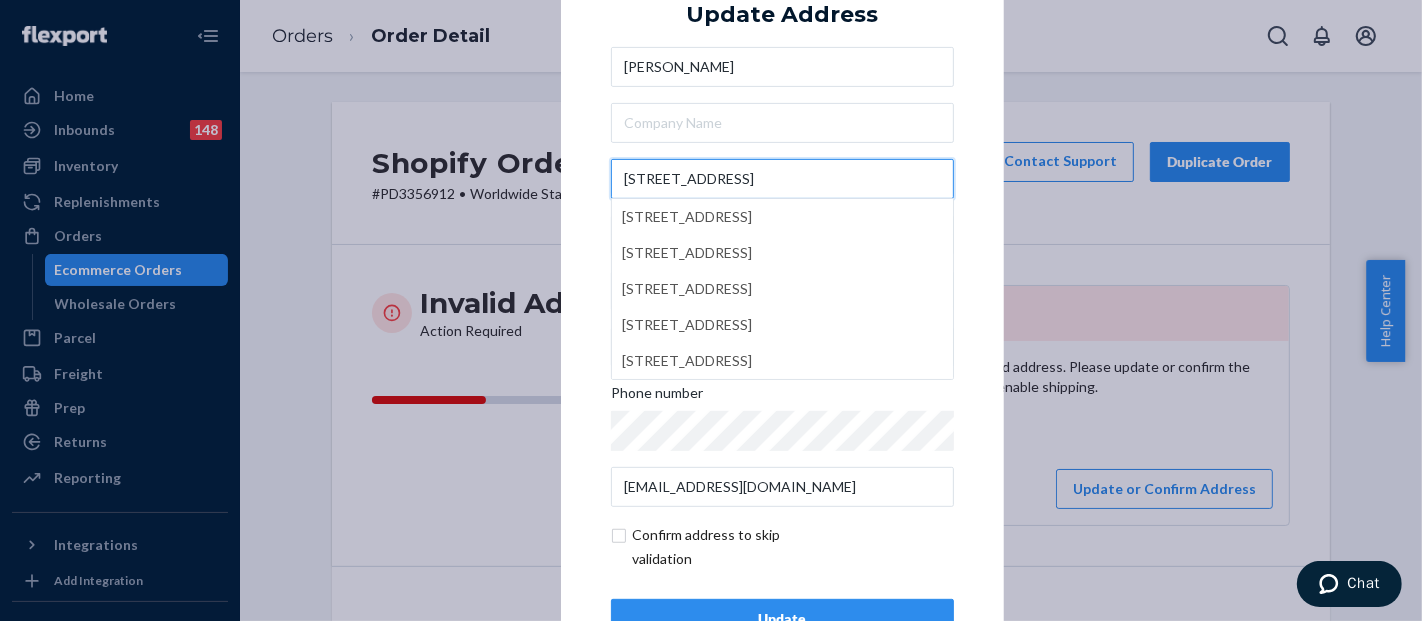 type on "[STREET_ADDRESS]" 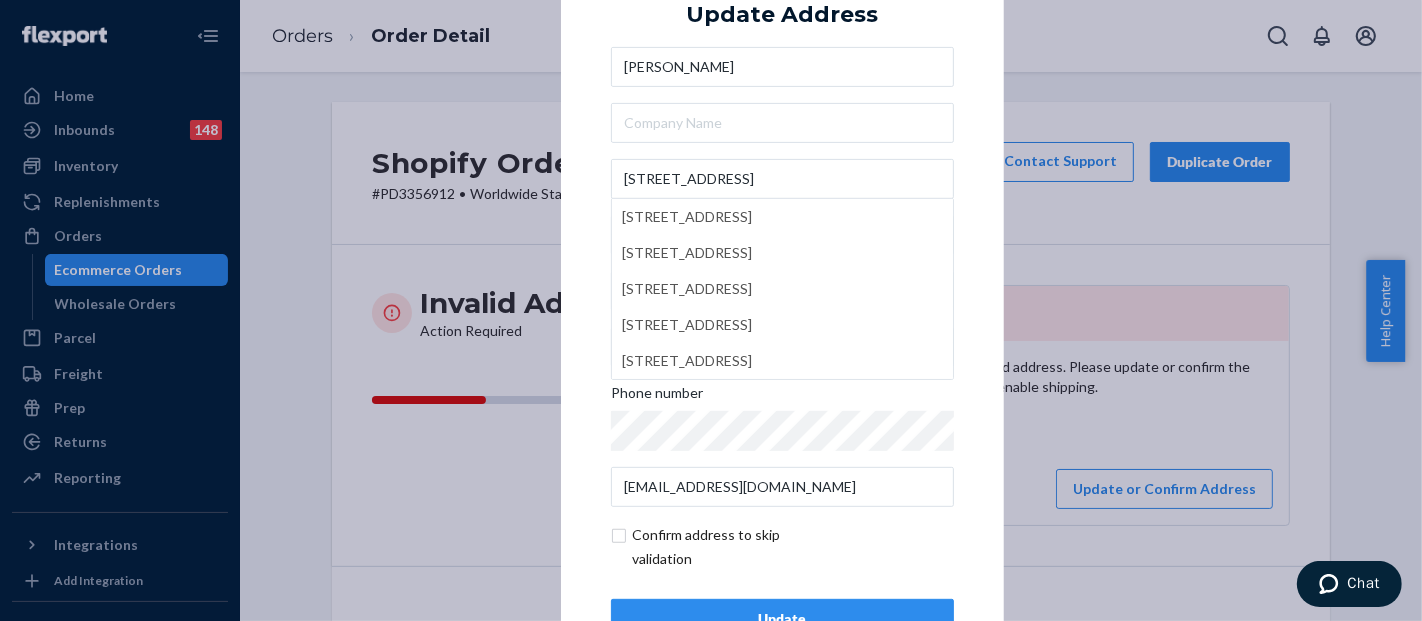 click on "× Update Address [PERSON_NAME] 3 21-[GEOGRAPHIC_DATA][STREET_ADDRESS], [GEOGRAPHIC_DATA] Carrera 23b # 3-21, [GEOGRAPHIC_DATA], [GEOGRAPHIC_DATA], [GEOGRAPHIC_DATA] Carrera 3 # 21-23, Fusagasugá, Cundinamarca, Colombia [STREET_ADDRESS] Phone number [EMAIL_ADDRESS][DOMAIN_NAME] Confirm address to skip validation Update" at bounding box center [782, 310] 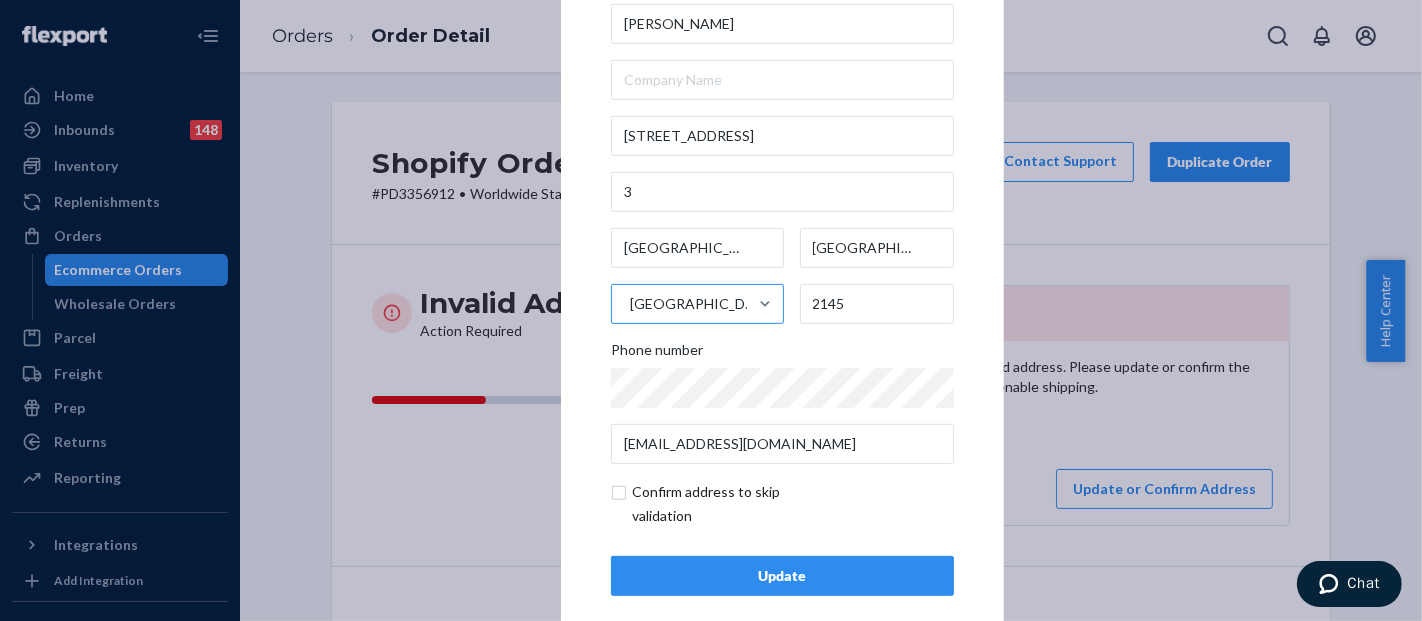 scroll, scrollTop: 67, scrollLeft: 0, axis: vertical 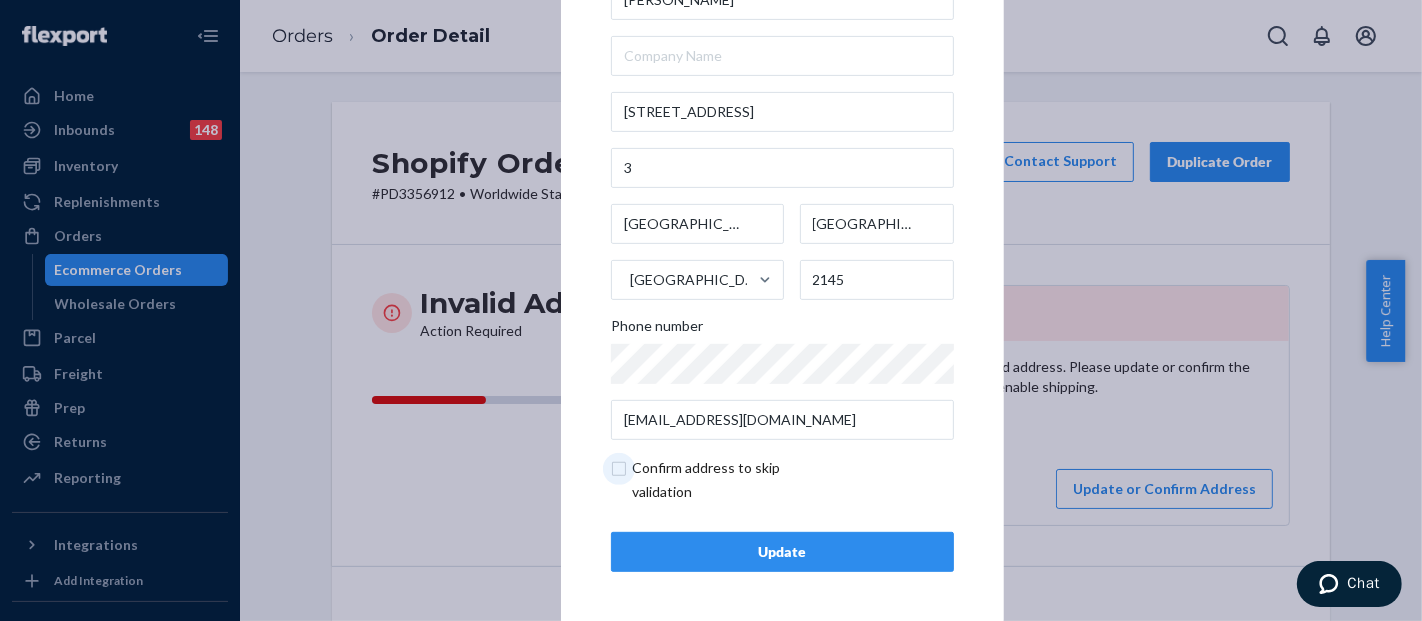 click at bounding box center [727, 480] 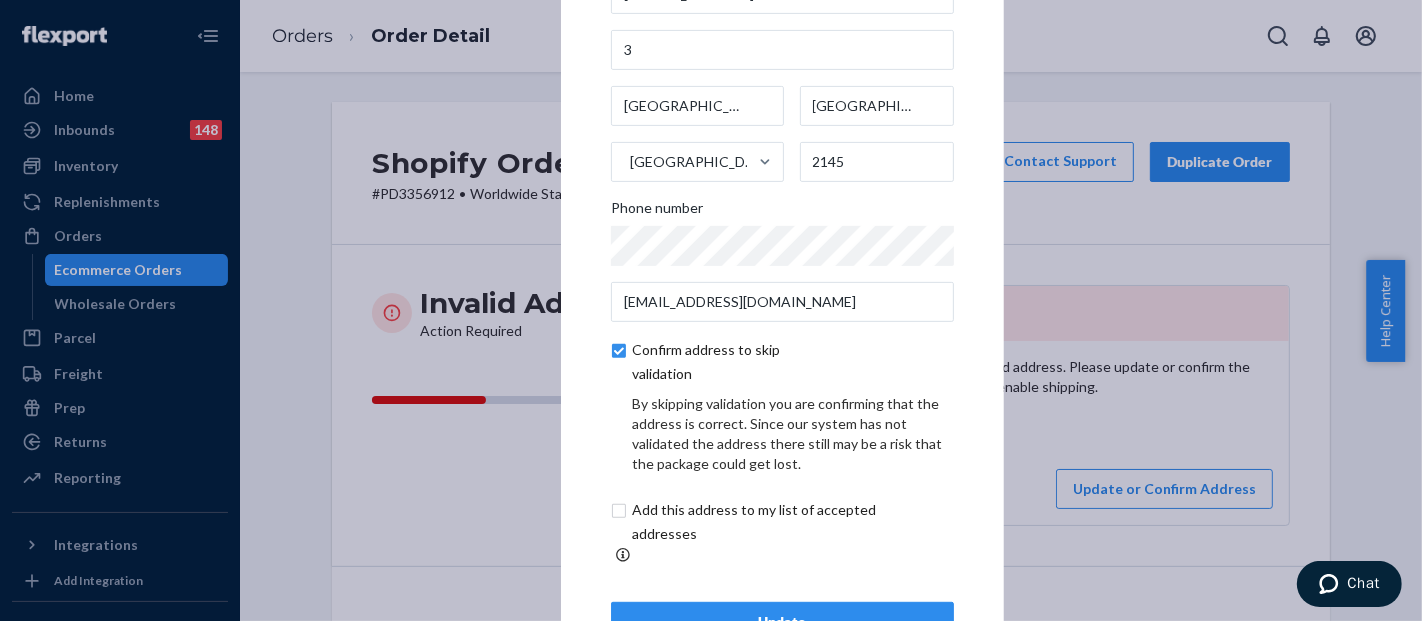 scroll, scrollTop: 151, scrollLeft: 0, axis: vertical 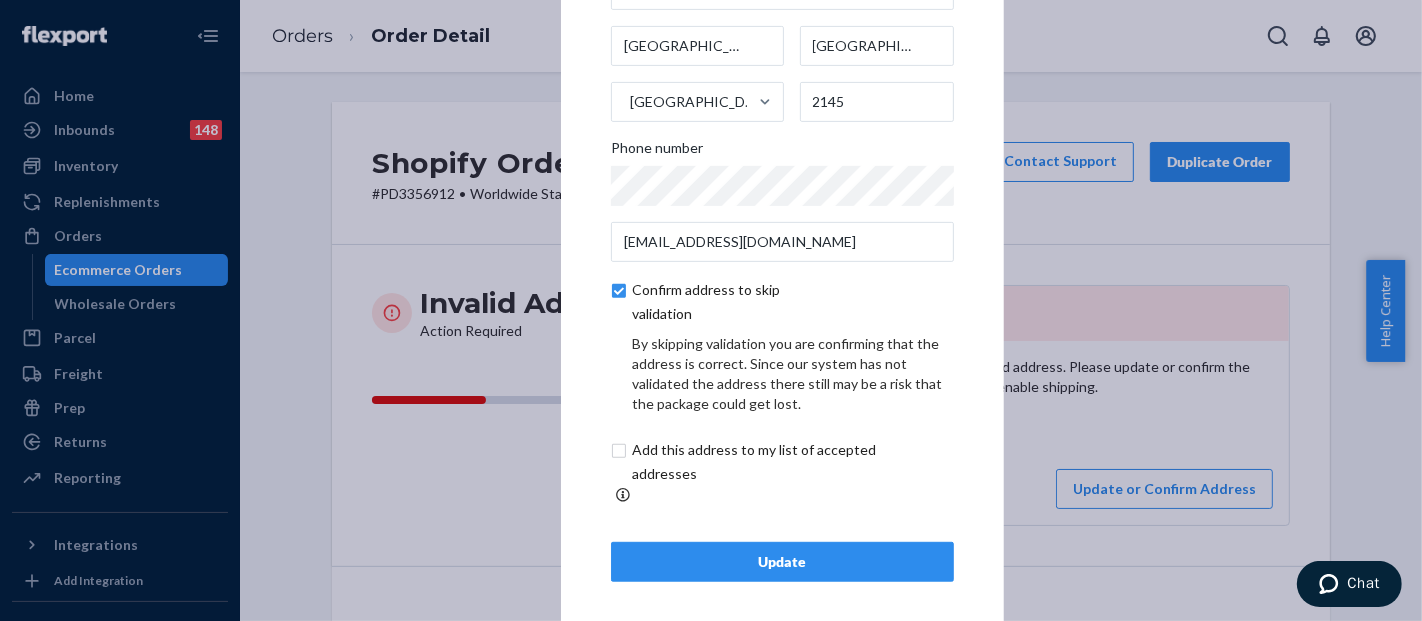 click on "Update" at bounding box center [782, 562] 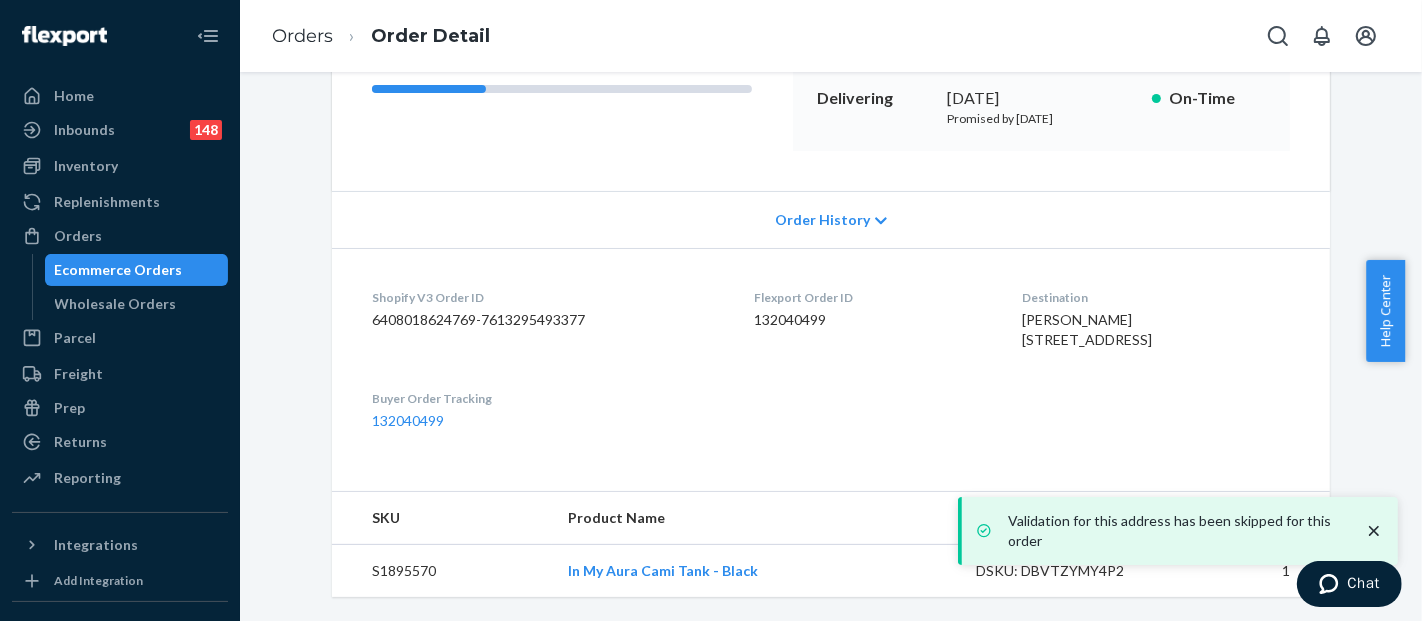 scroll, scrollTop: 368, scrollLeft: 0, axis: vertical 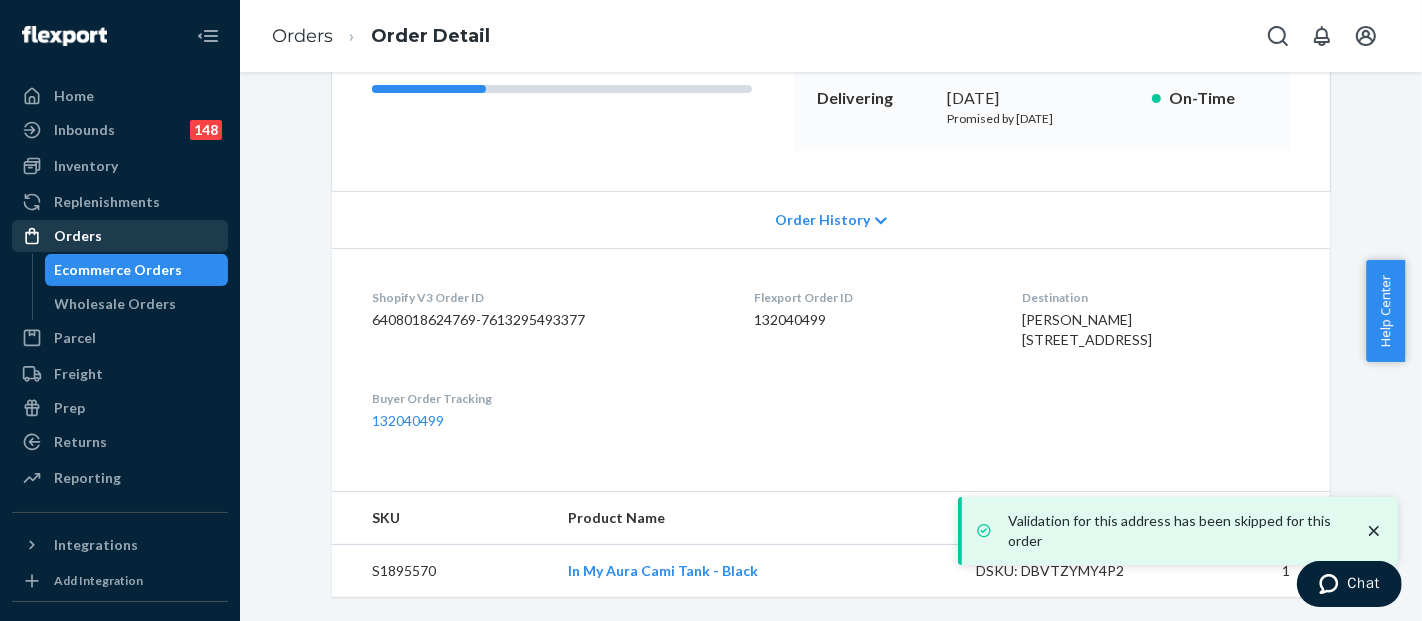 click on "Orders" at bounding box center (120, 236) 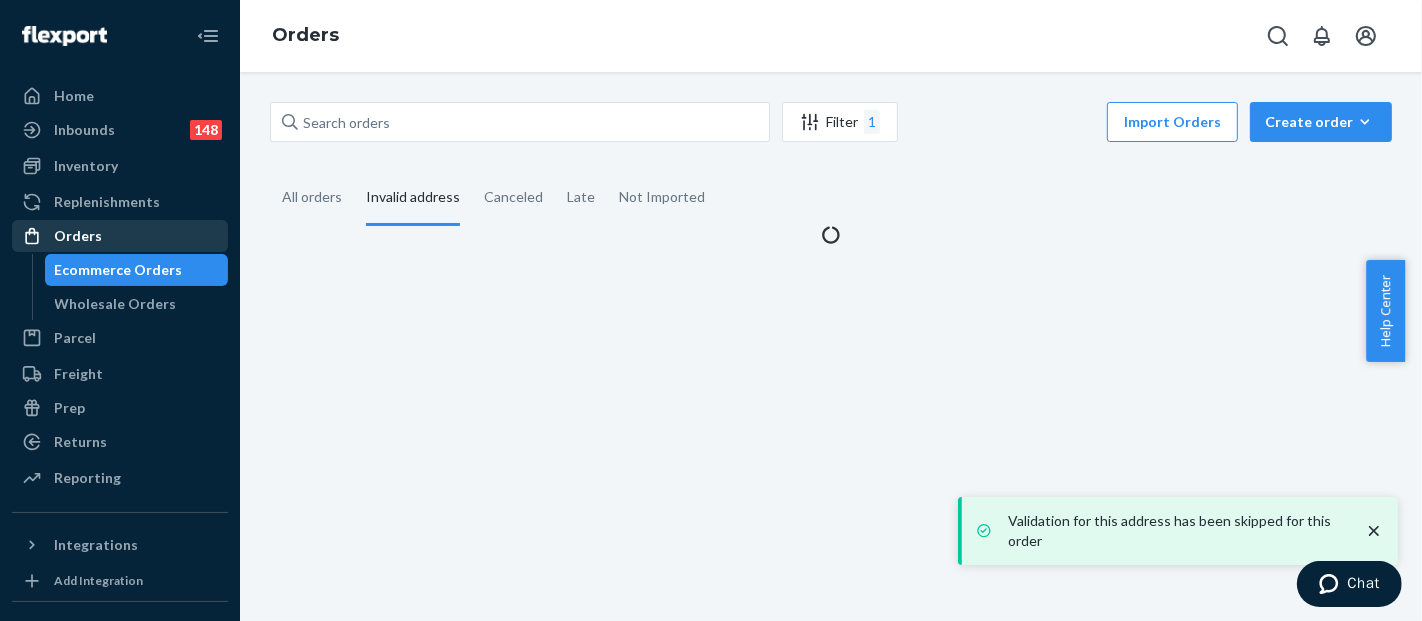 scroll, scrollTop: 0, scrollLeft: 0, axis: both 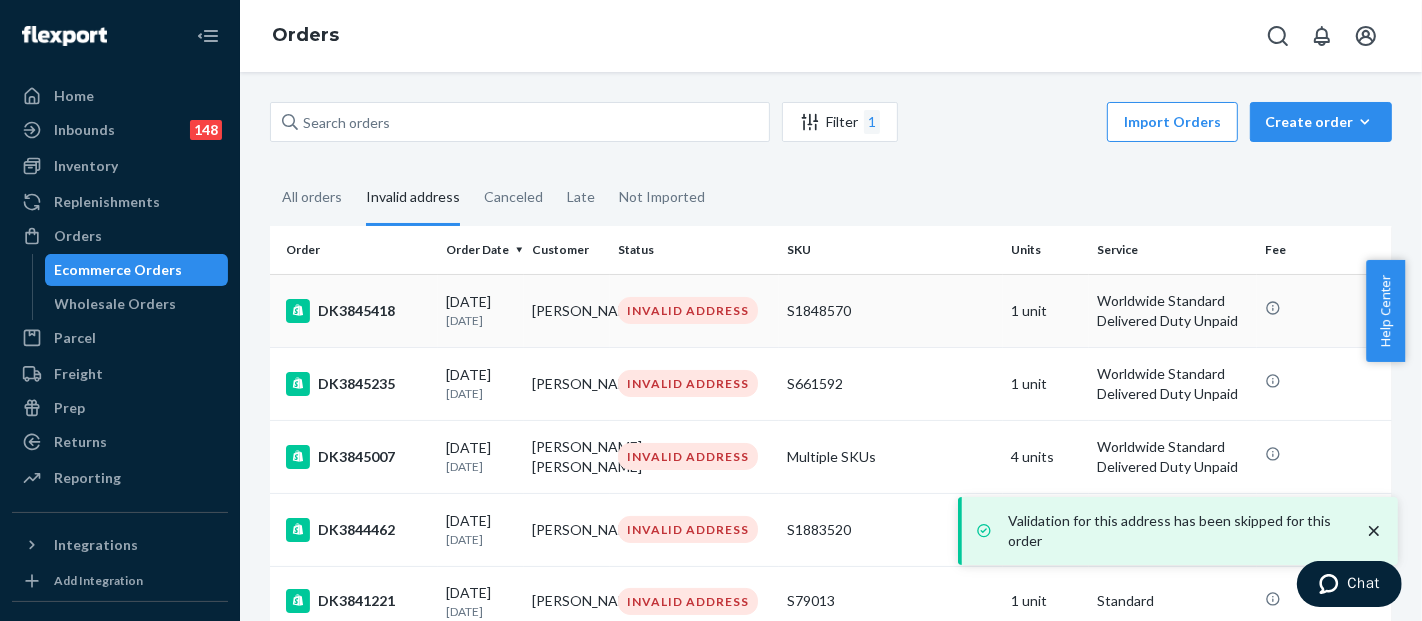 click on "S1848570" at bounding box center (891, 311) 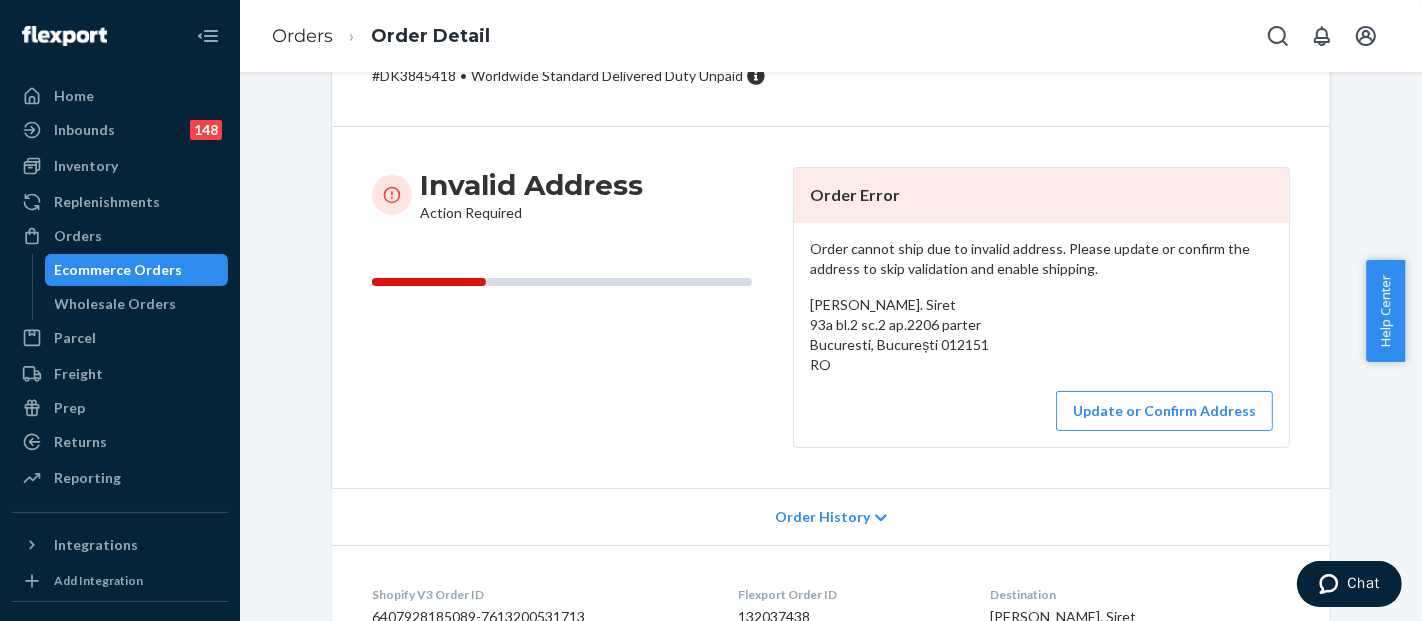 scroll, scrollTop: 222, scrollLeft: 0, axis: vertical 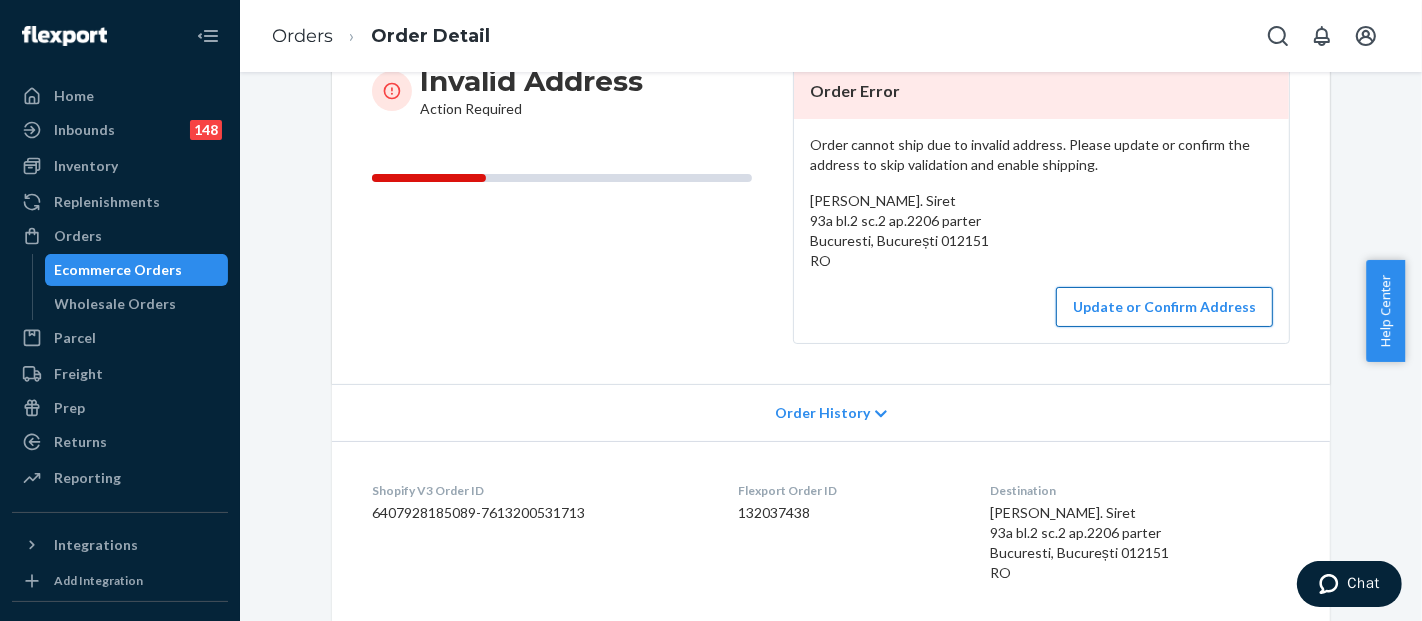 click on "Update or Confirm Address" at bounding box center [1164, 307] 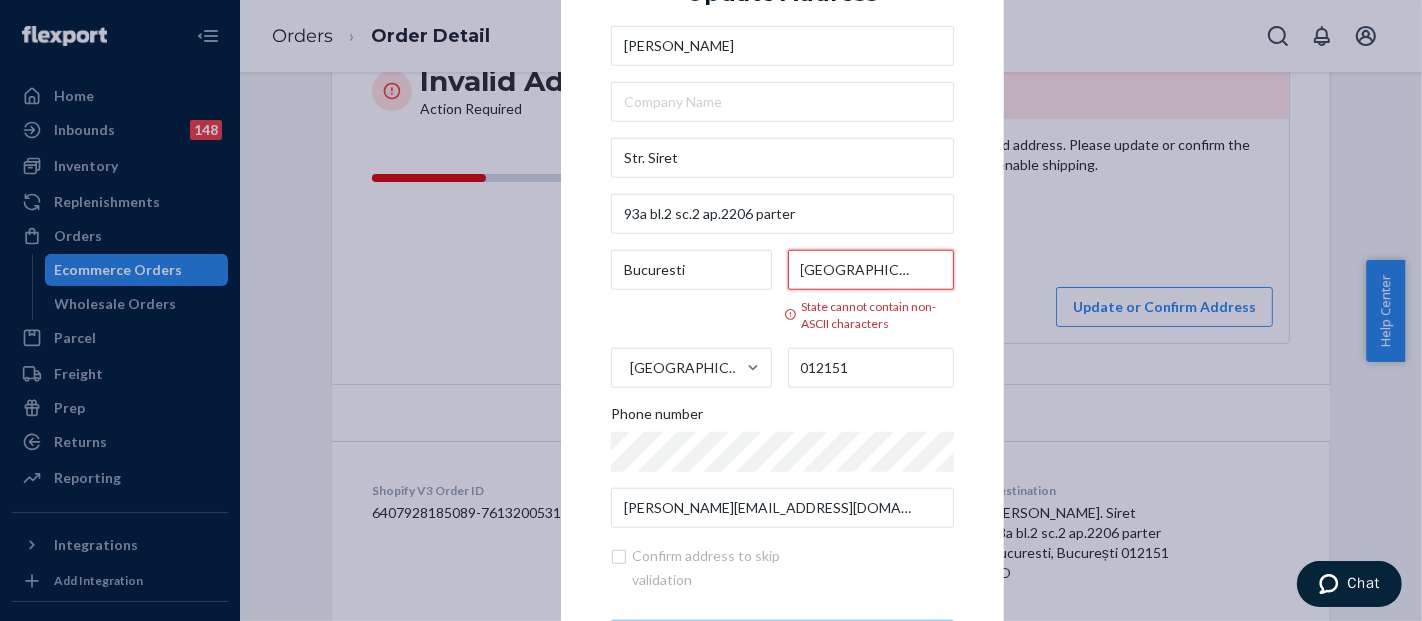 click on "[GEOGRAPHIC_DATA]" at bounding box center (871, 269) 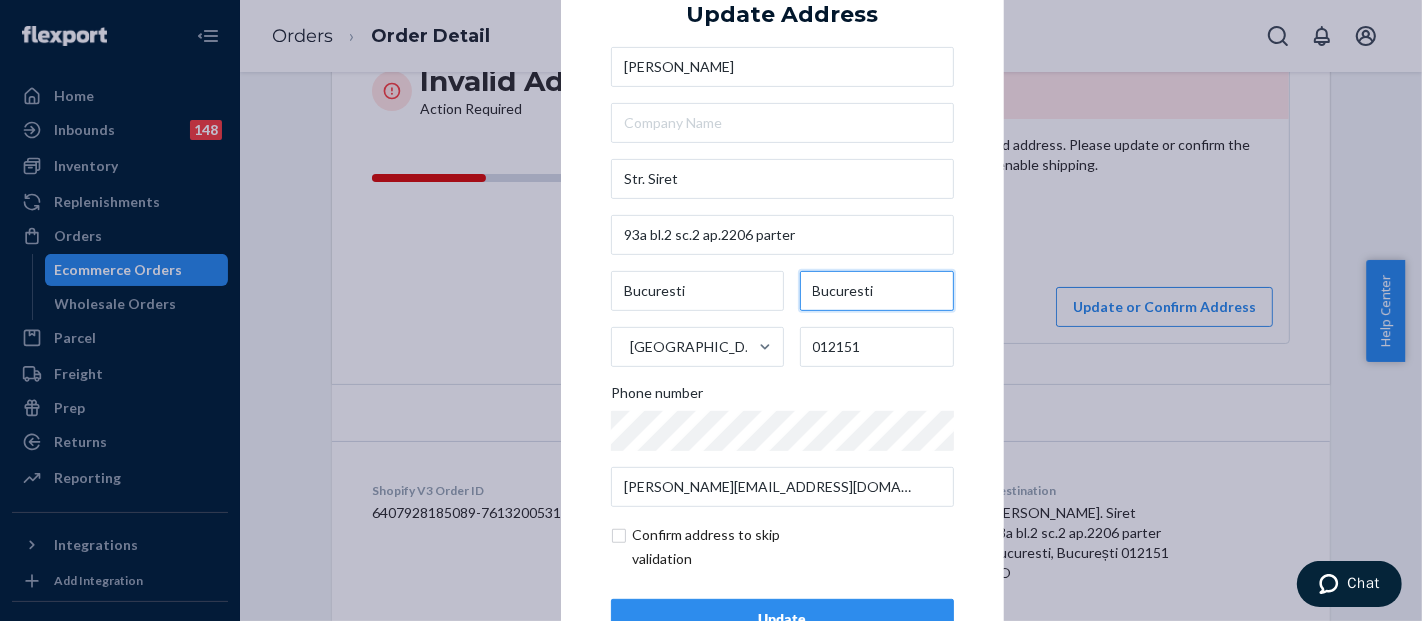 type on "Bucuresti" 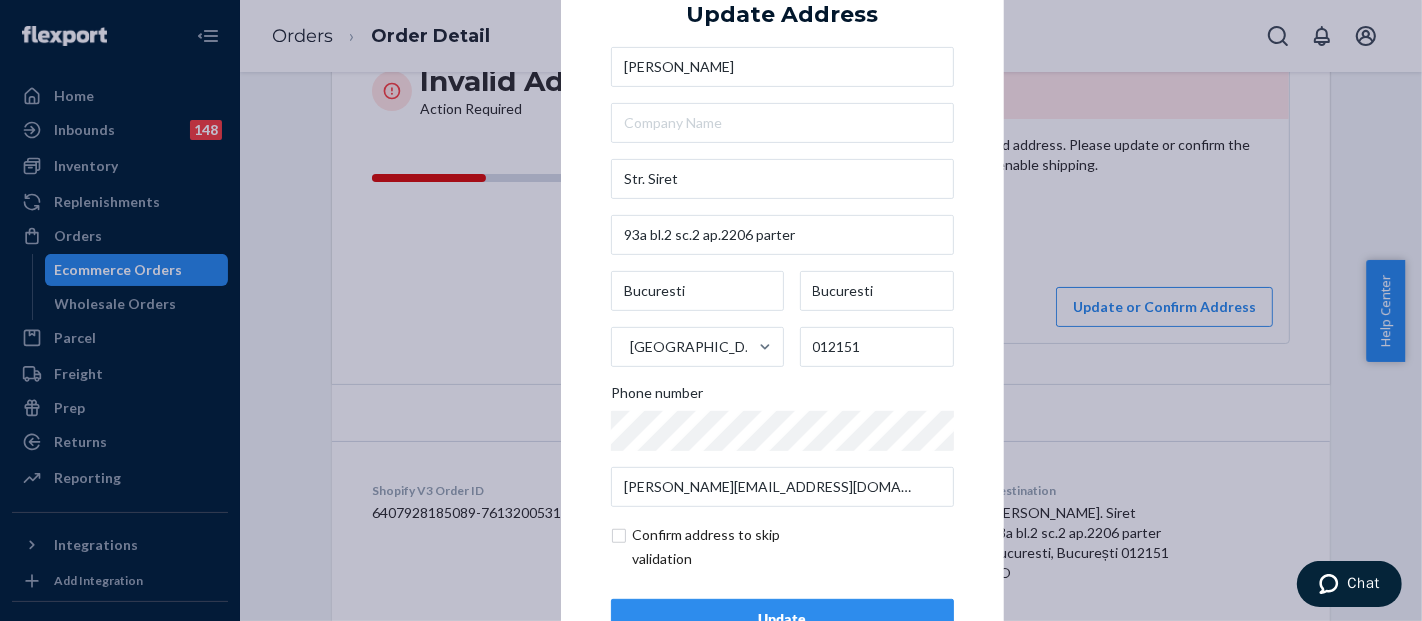 click on "× Update Address [PERSON_NAME]. Siret 93a bl.2 sc.2 ap.2206 parter Bucuresti Bucuresti Romania 012151 Phone number [PERSON_NAME][EMAIL_ADDRESS][DOMAIN_NAME] Confirm address to skip validation Update" at bounding box center [782, 310] 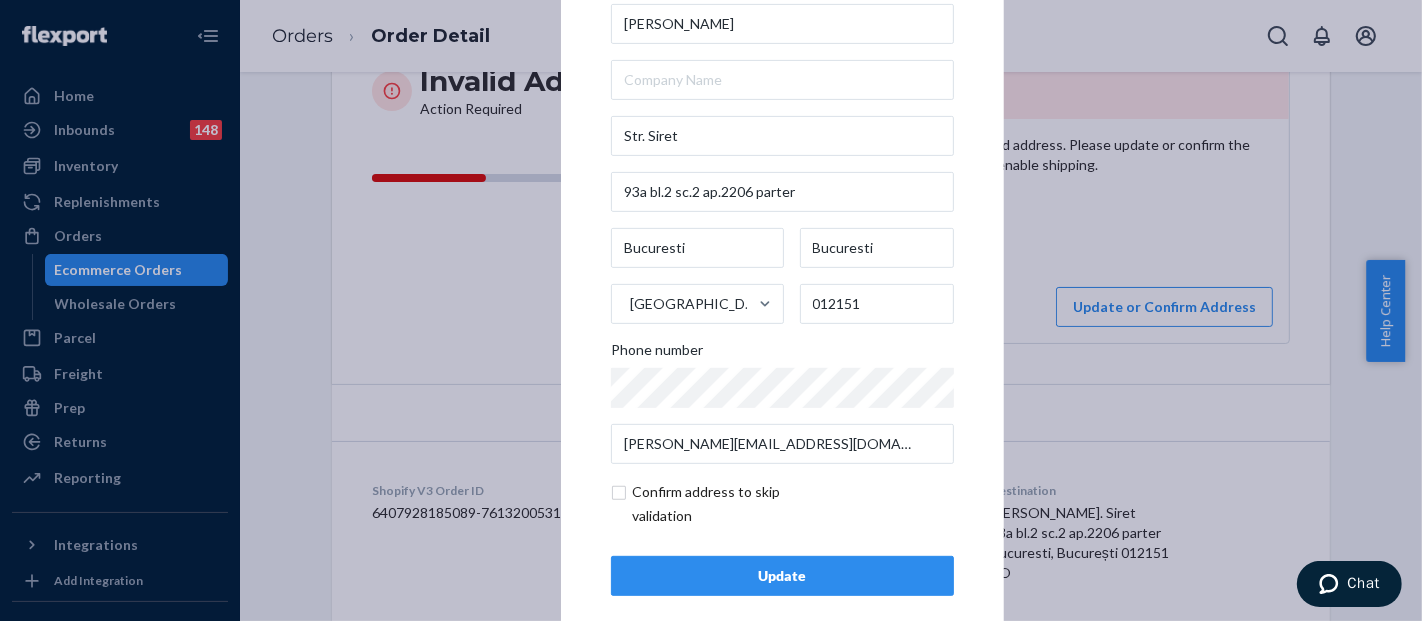 scroll, scrollTop: 67, scrollLeft: 0, axis: vertical 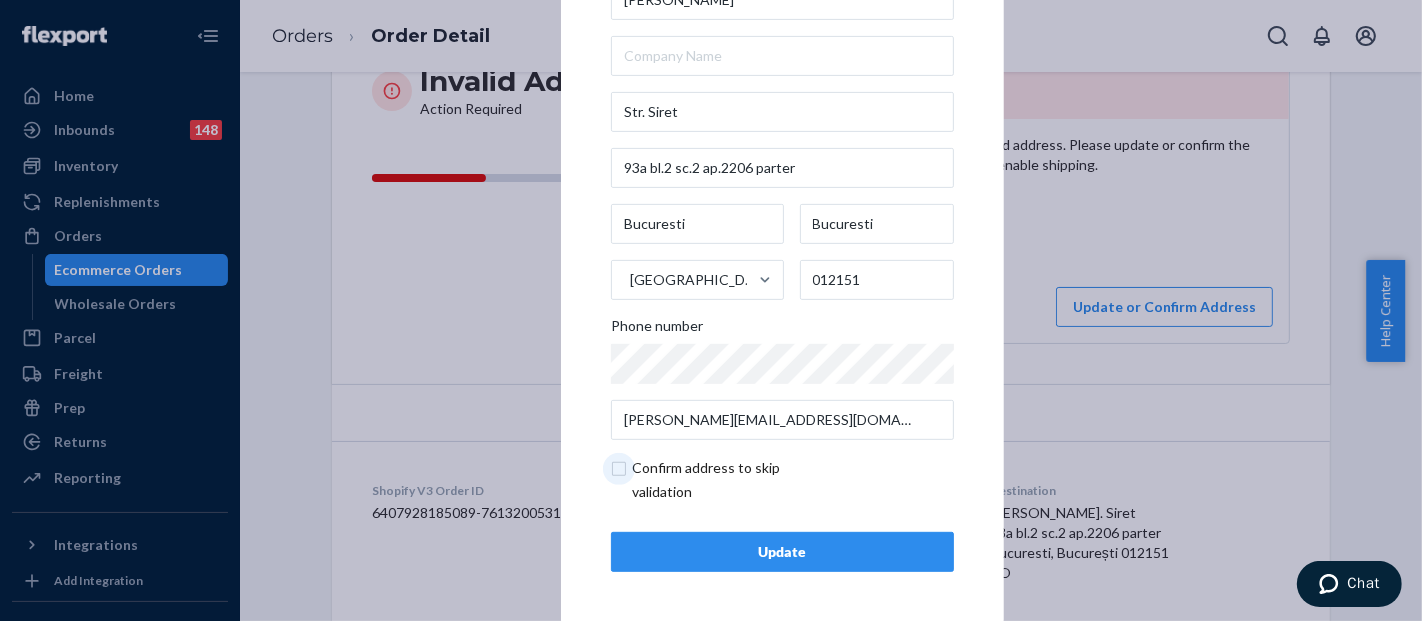 click at bounding box center [727, 480] 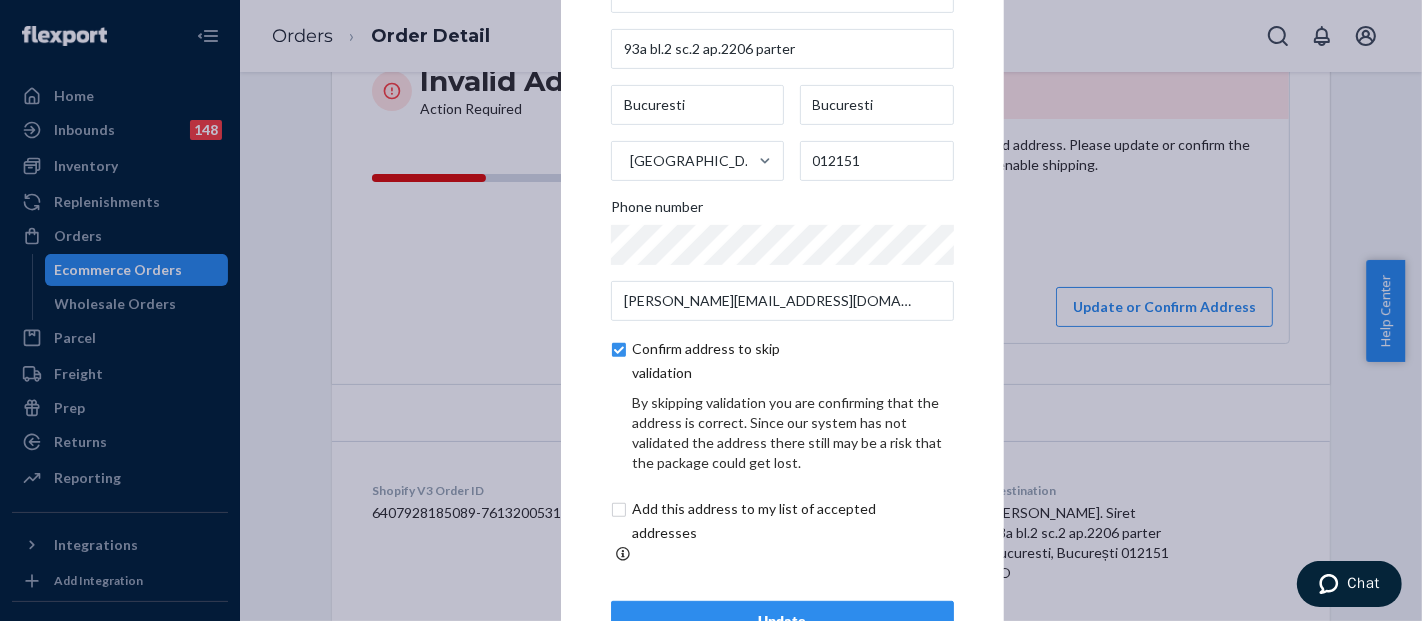 scroll, scrollTop: 151, scrollLeft: 0, axis: vertical 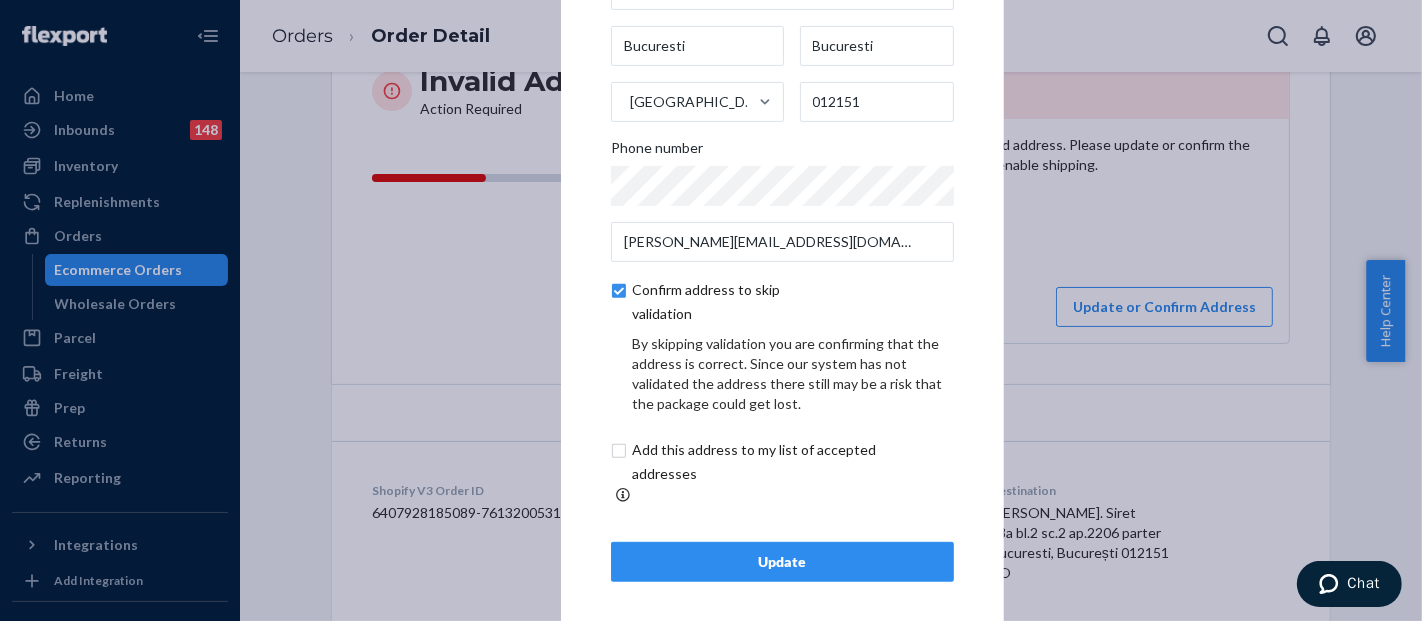 click on "Update" at bounding box center (782, 562) 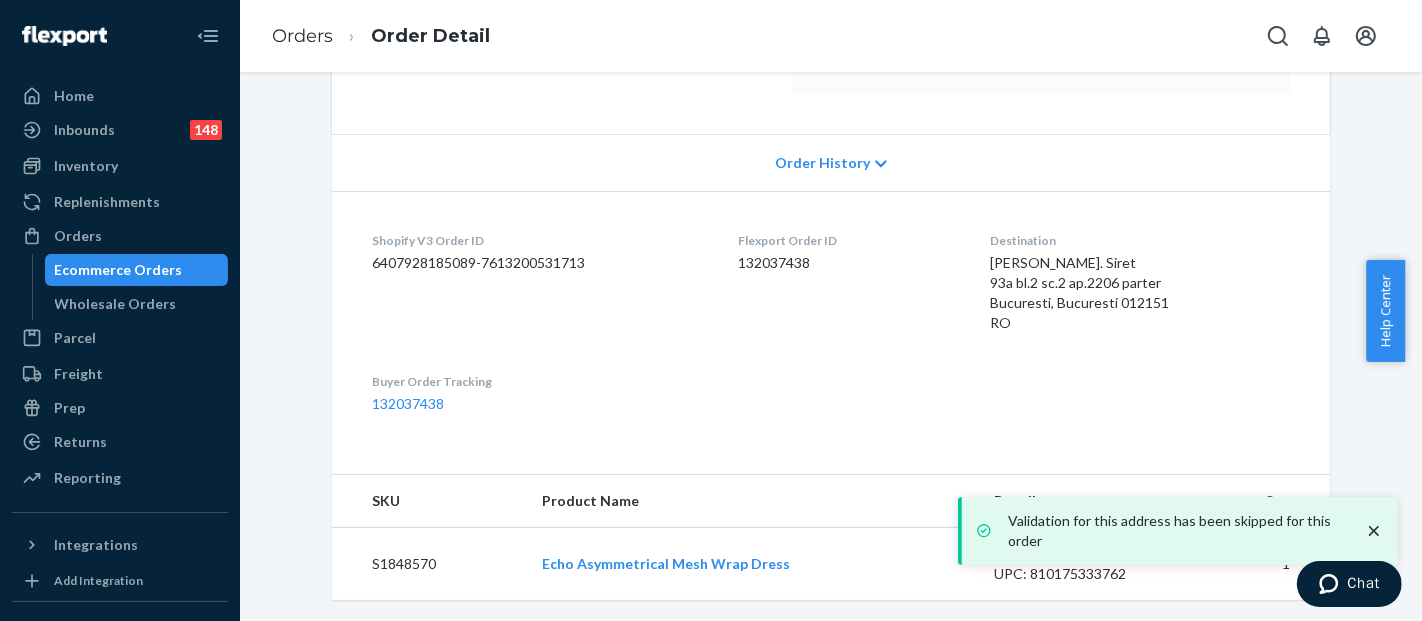 scroll, scrollTop: 388, scrollLeft: 0, axis: vertical 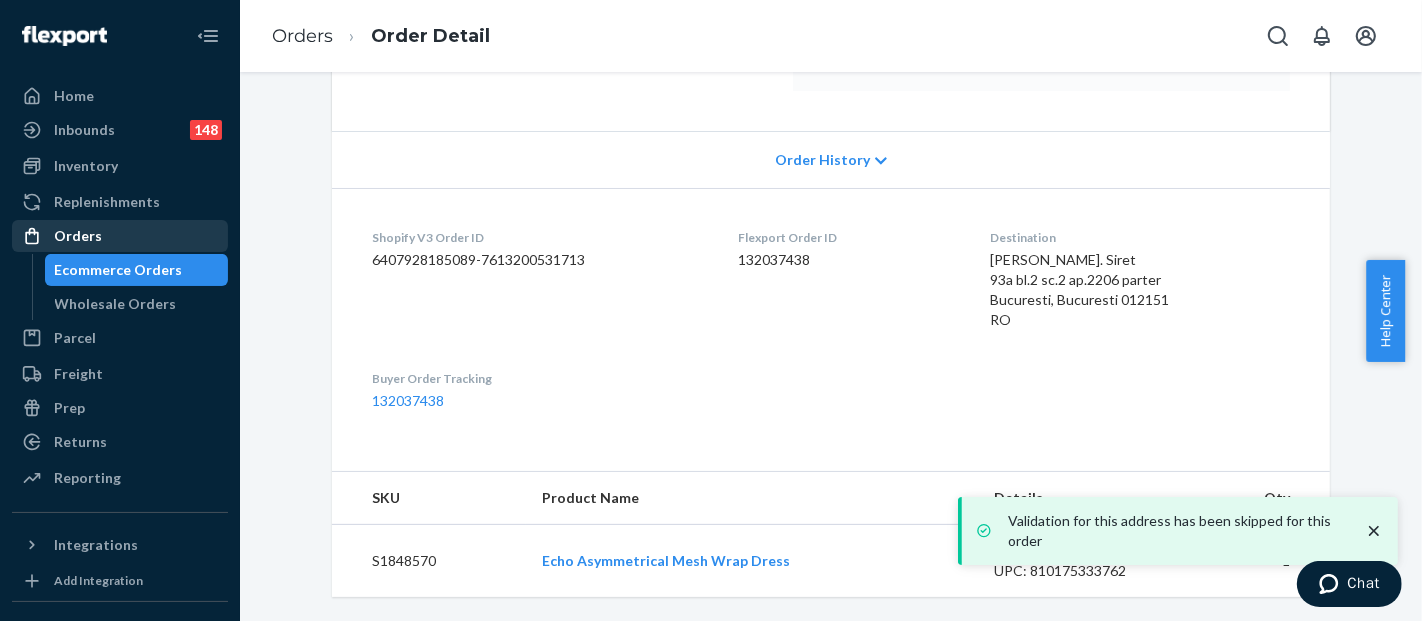 click on "Orders" at bounding box center [120, 236] 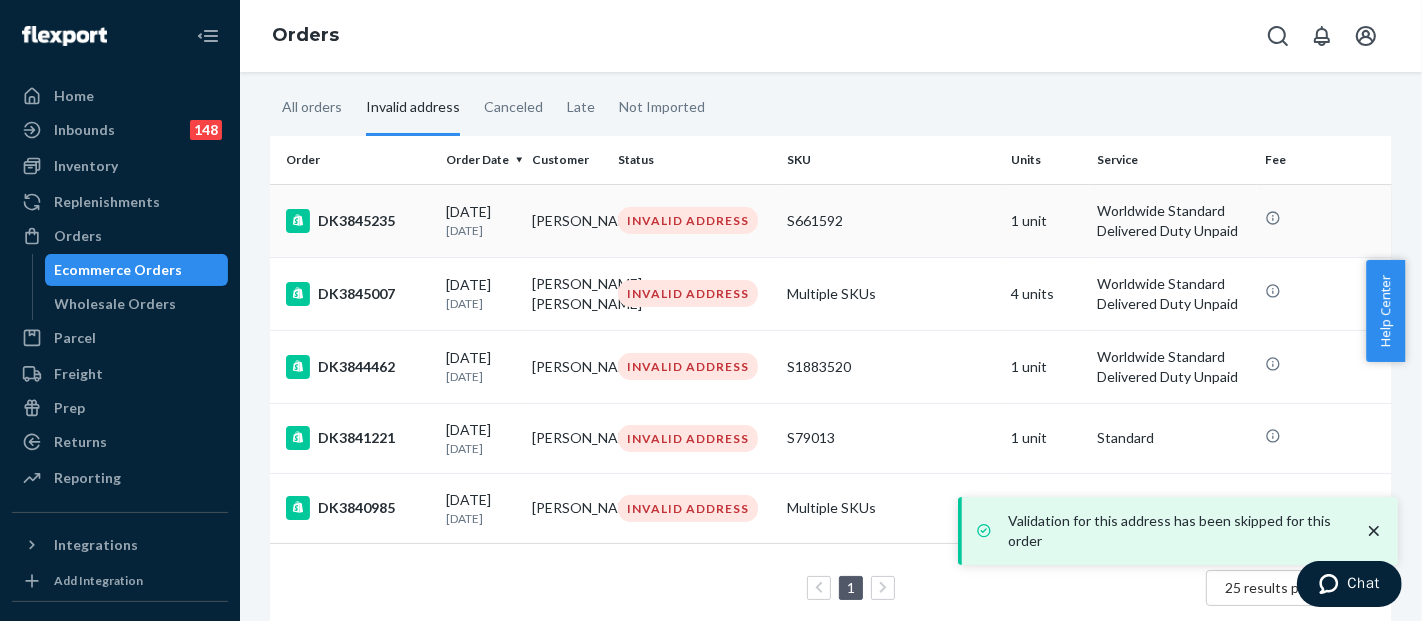 scroll, scrollTop: 111, scrollLeft: 0, axis: vertical 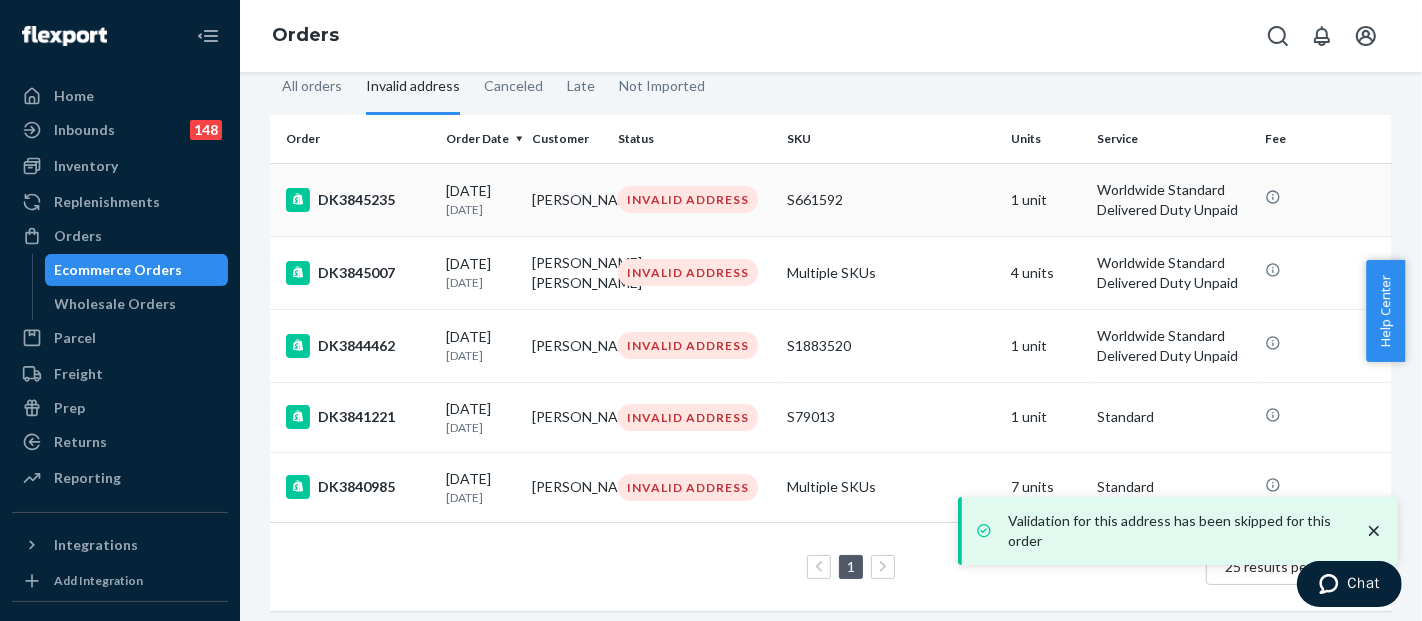 click on "S661592" at bounding box center [891, 200] 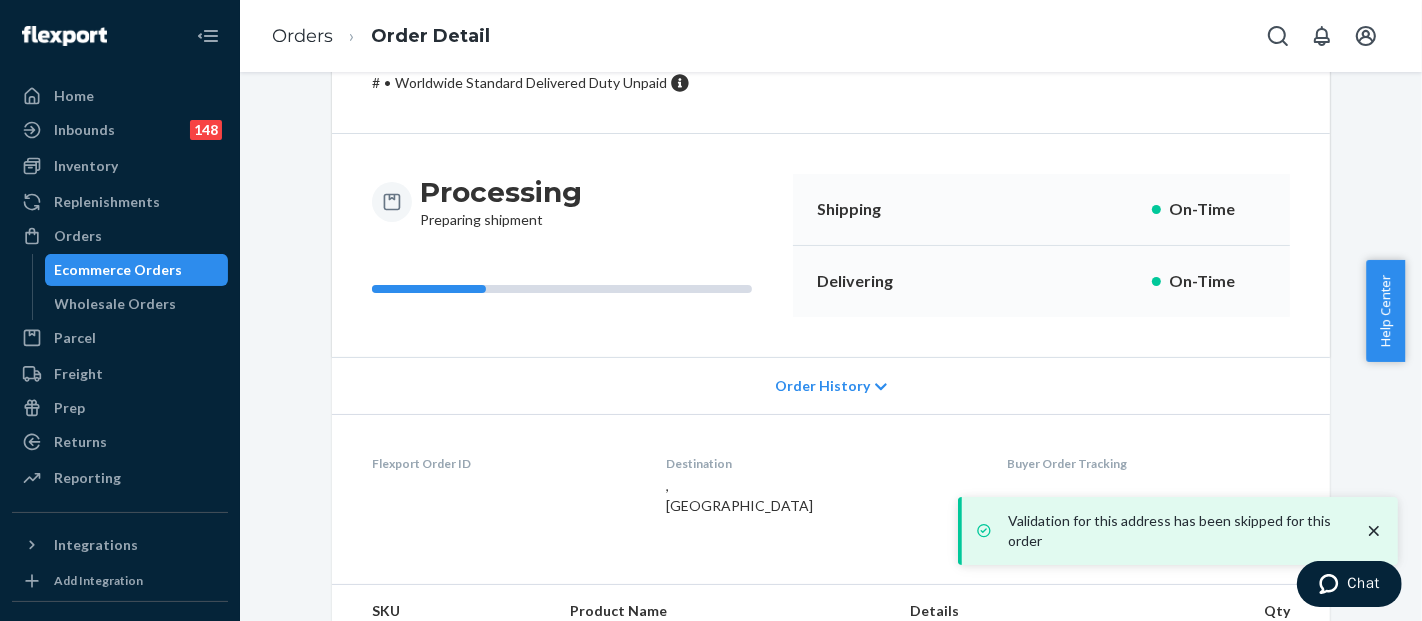 scroll, scrollTop: 0, scrollLeft: 0, axis: both 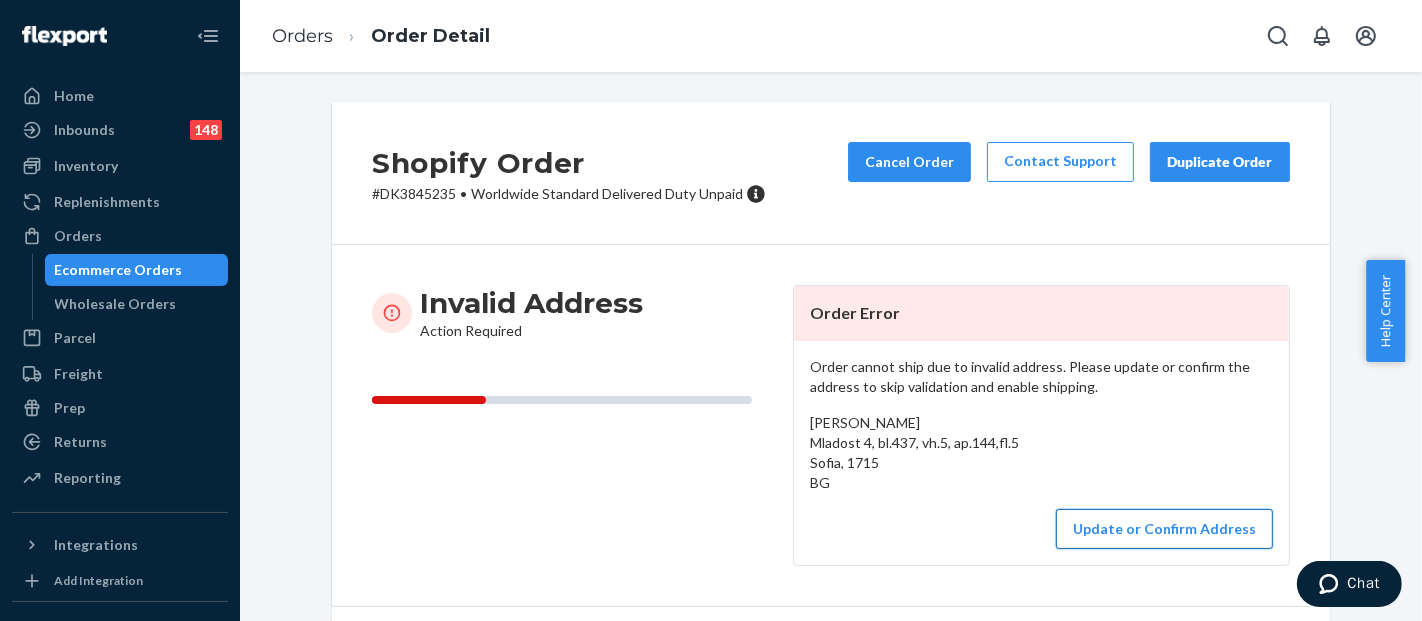 click on "Update or Confirm Address" at bounding box center (1164, 529) 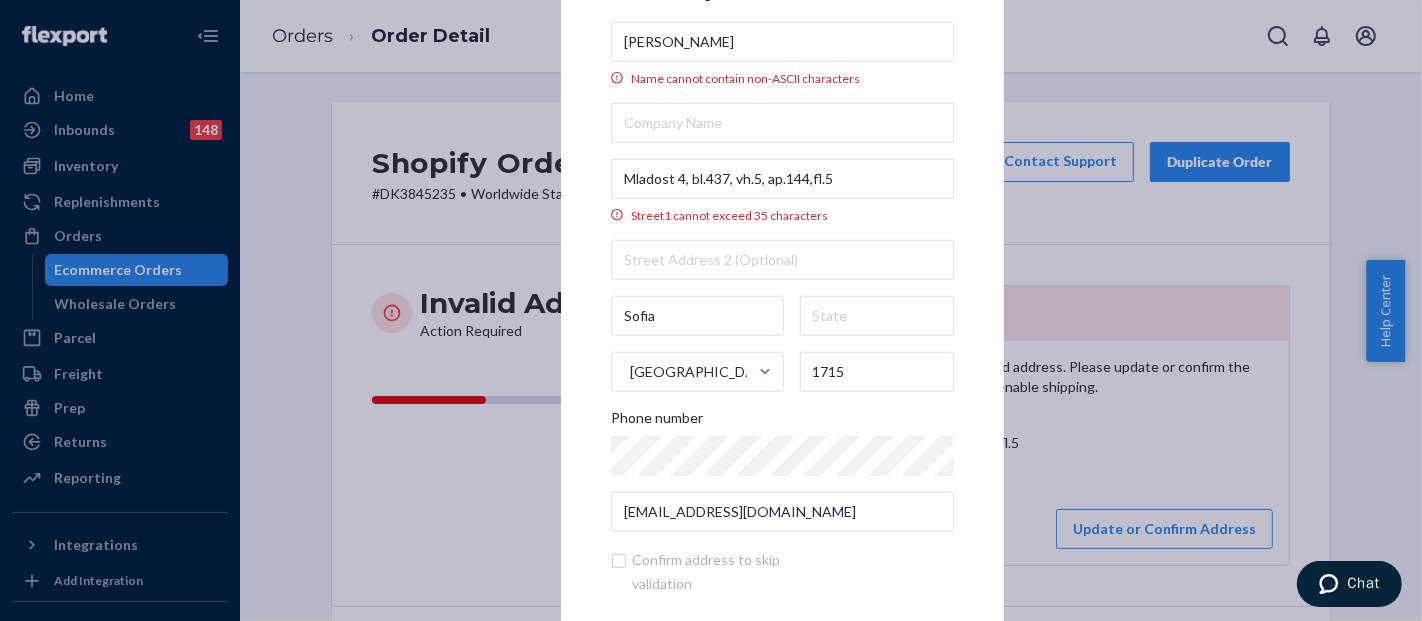 click on "[PERSON_NAME]" at bounding box center (782, 41) 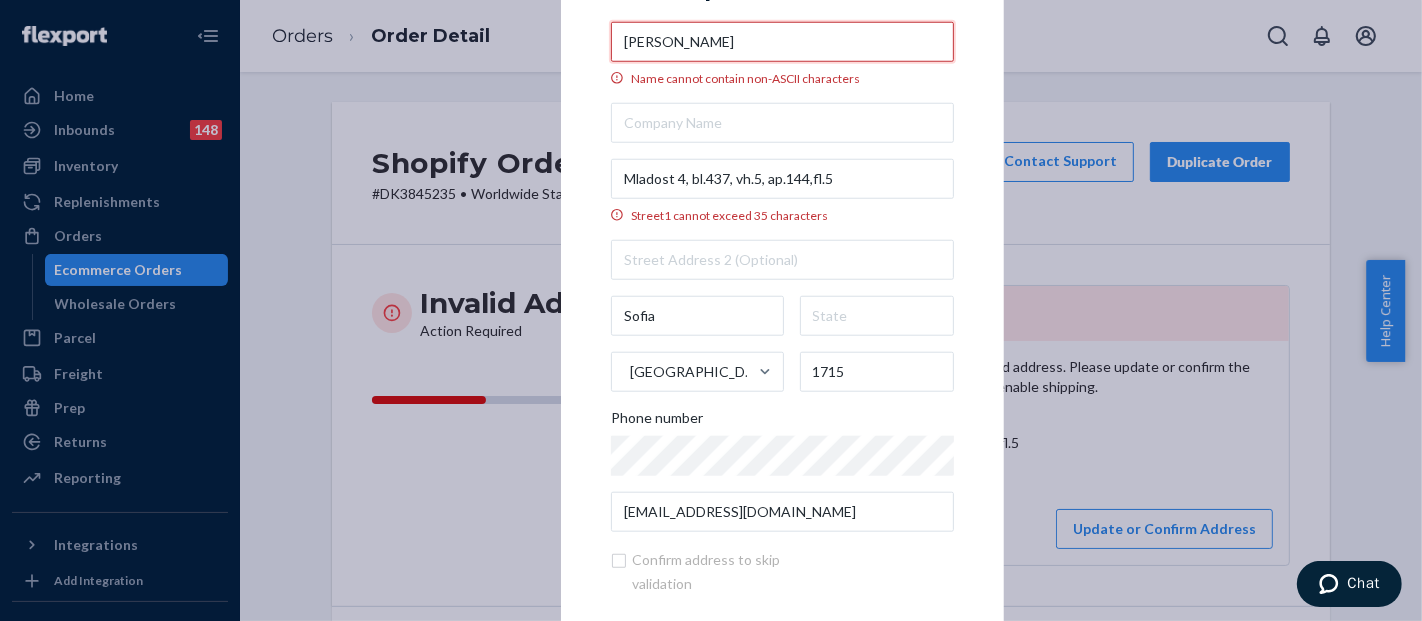 paste on "Karashova" 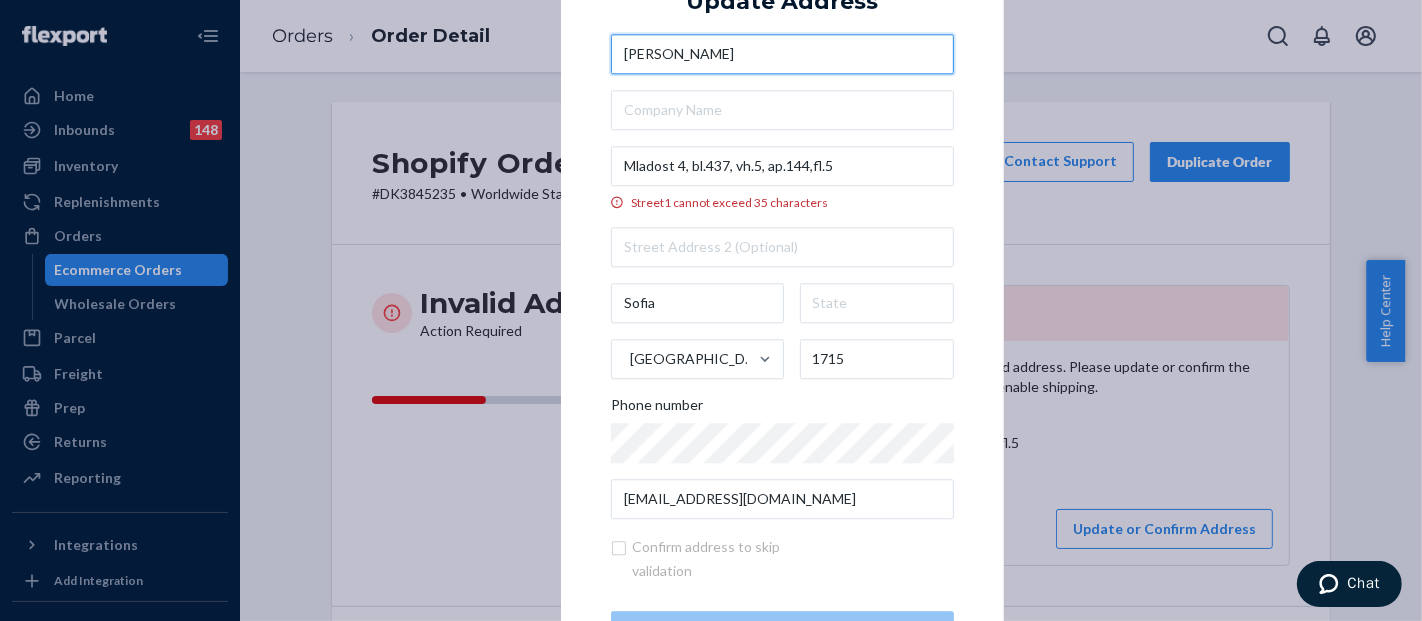 type on "[PERSON_NAME]" 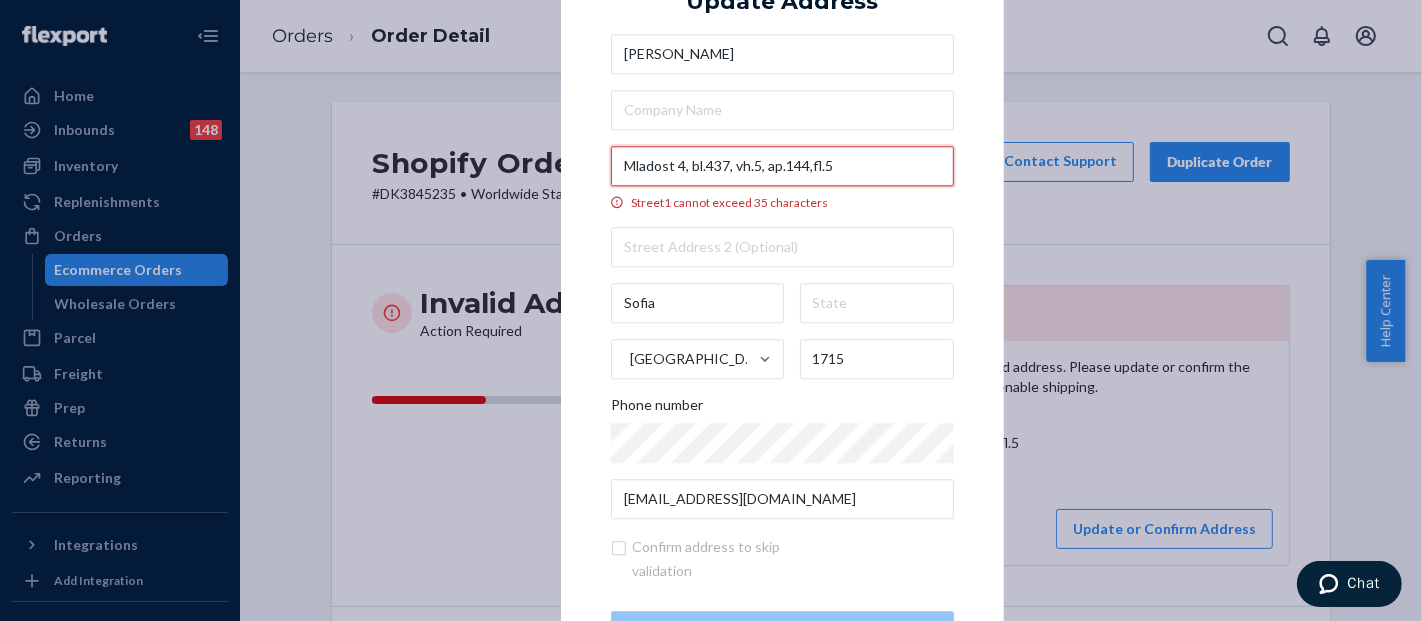 drag, startPoint x: 857, startPoint y: 170, endPoint x: 760, endPoint y: 165, distance: 97.128784 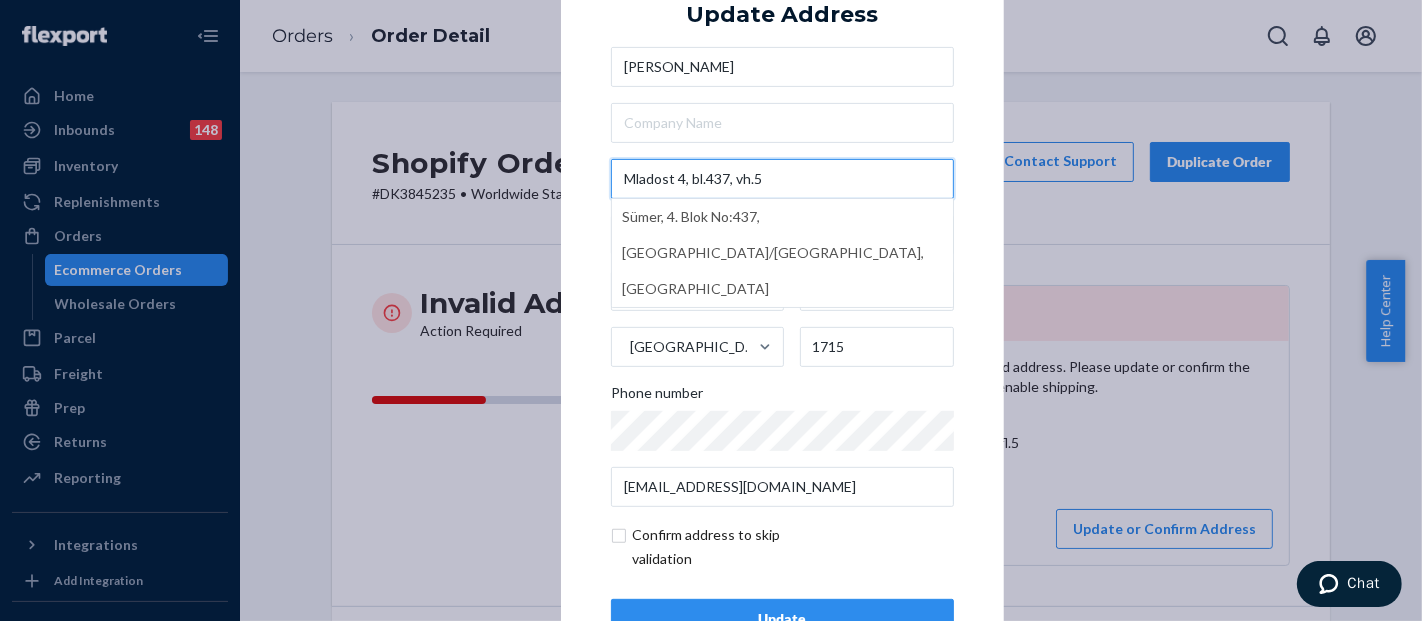 type on "Mladost 4, bl.437, vh.5" 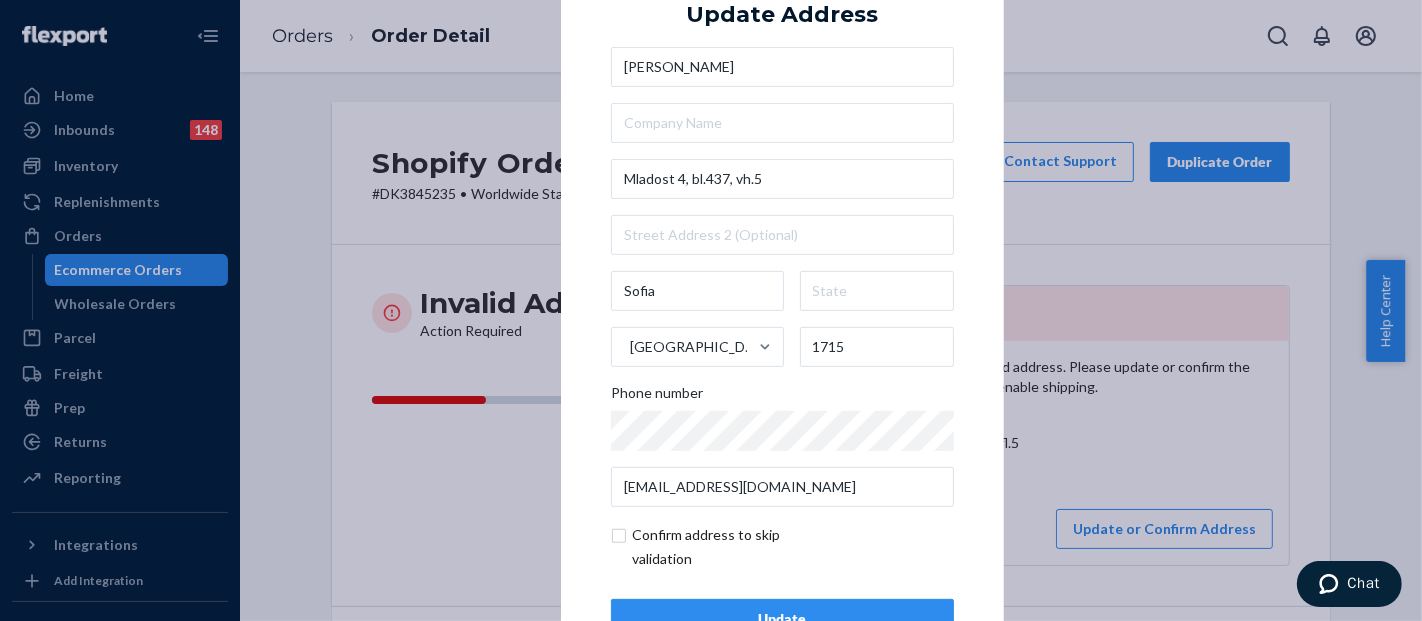 click on "× Update Address [GEOGRAPHIC_DATA][STREET_ADDRESS] Phone number [EMAIL_ADDRESS][DOMAIN_NAME] Confirm address to skip validation Update" at bounding box center [782, 310] 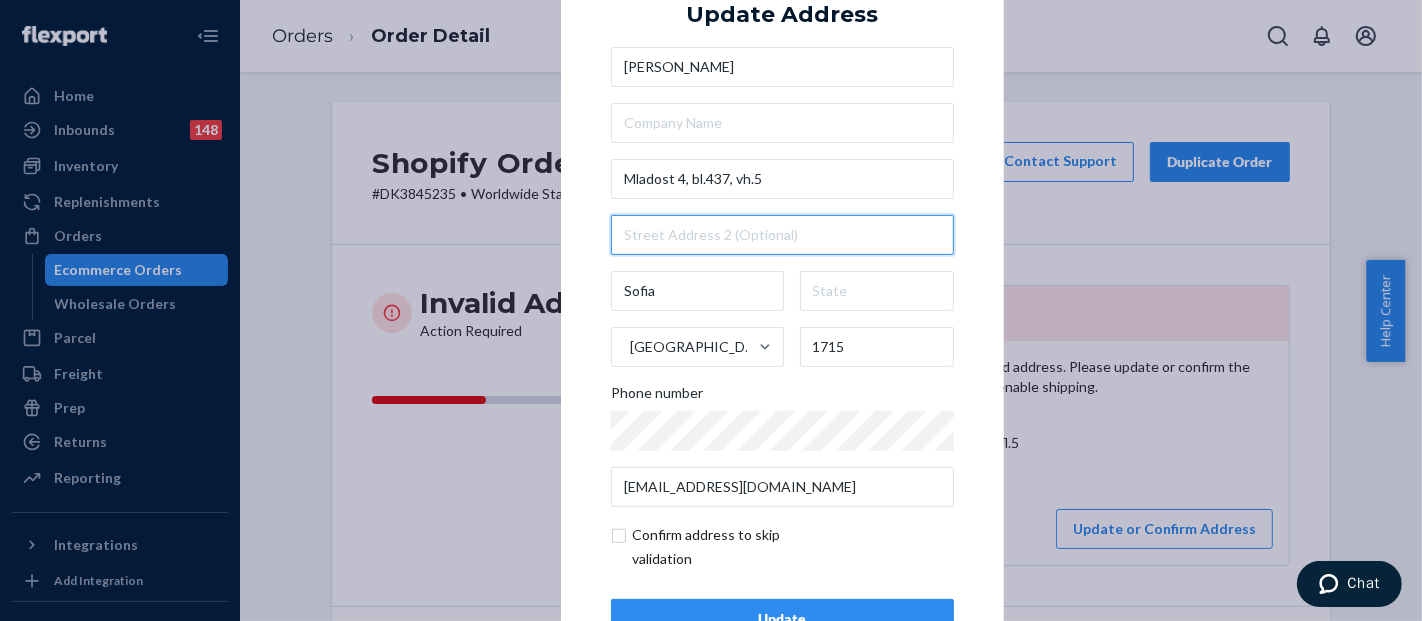 click at bounding box center (782, 235) 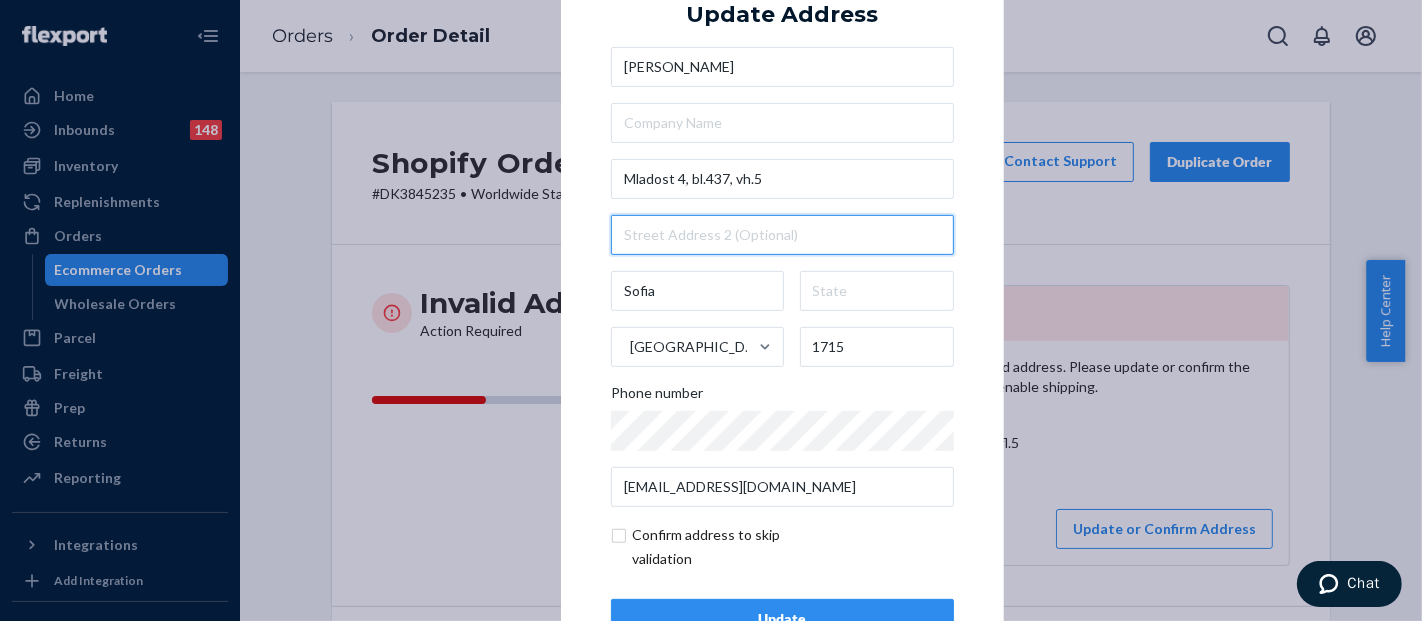 paste on "ap.144,fl.5" 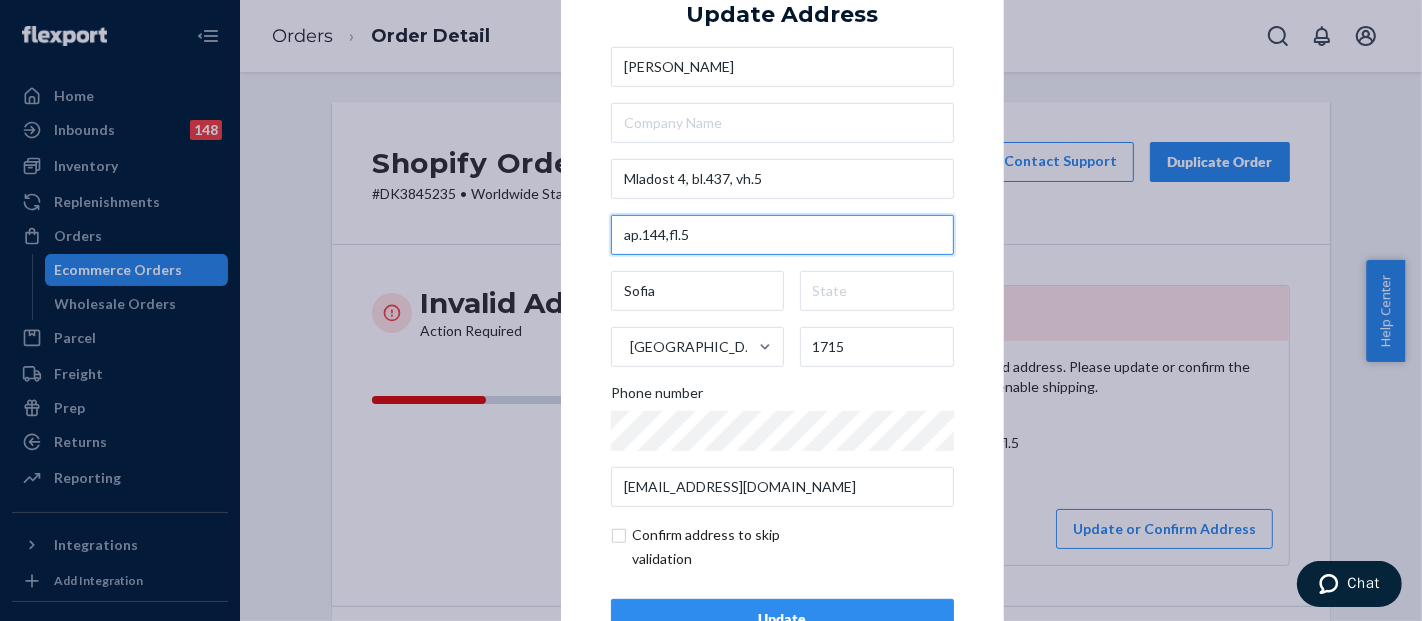 type on "ap.144,fl.5" 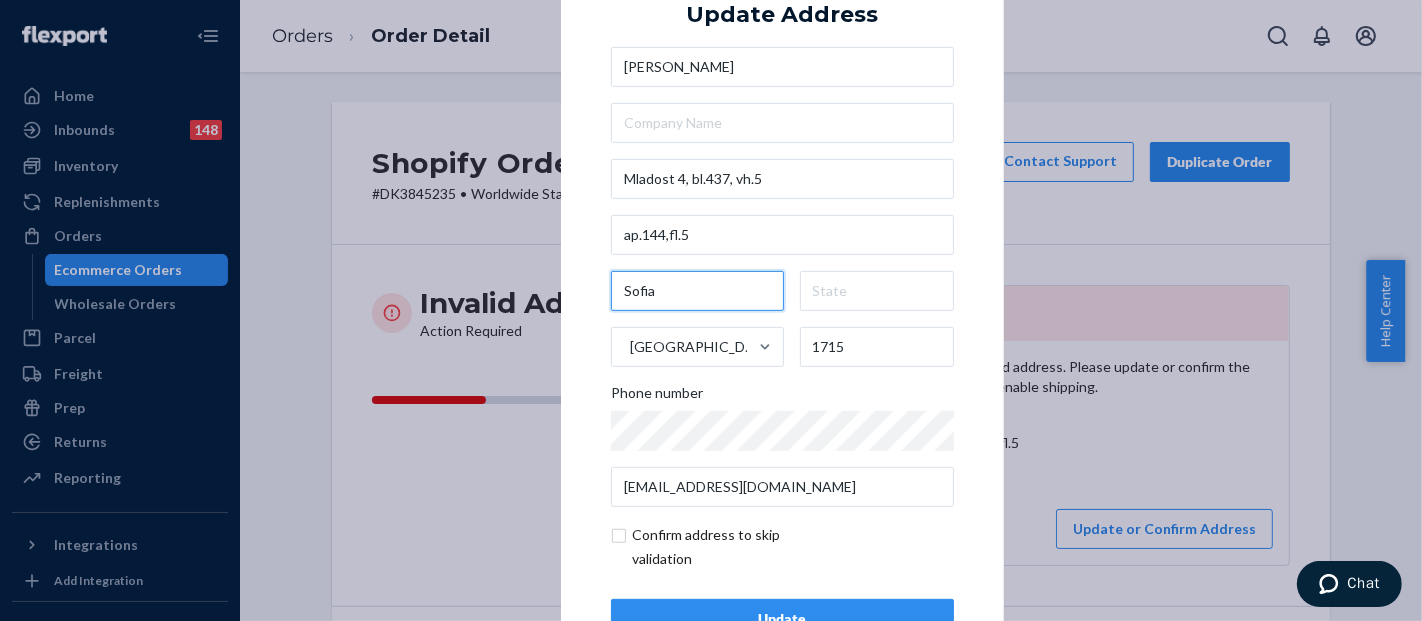 click on "Sofia" at bounding box center (697, 291) 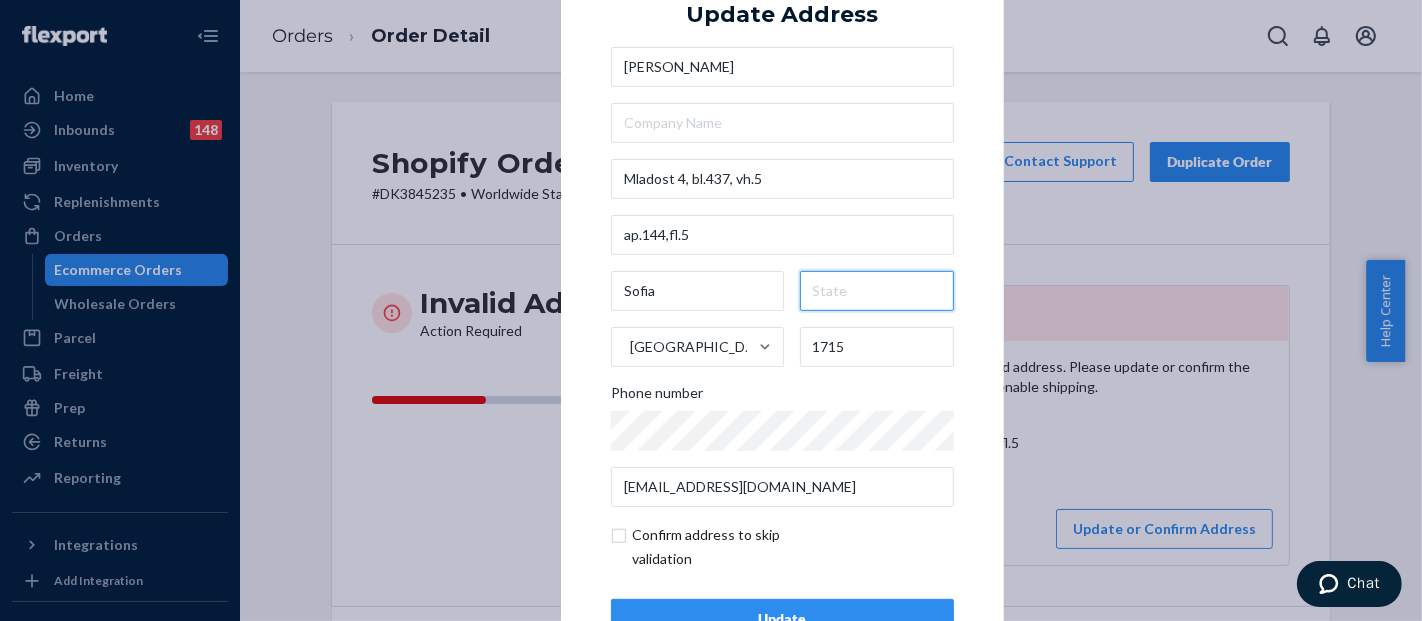 click at bounding box center (877, 291) 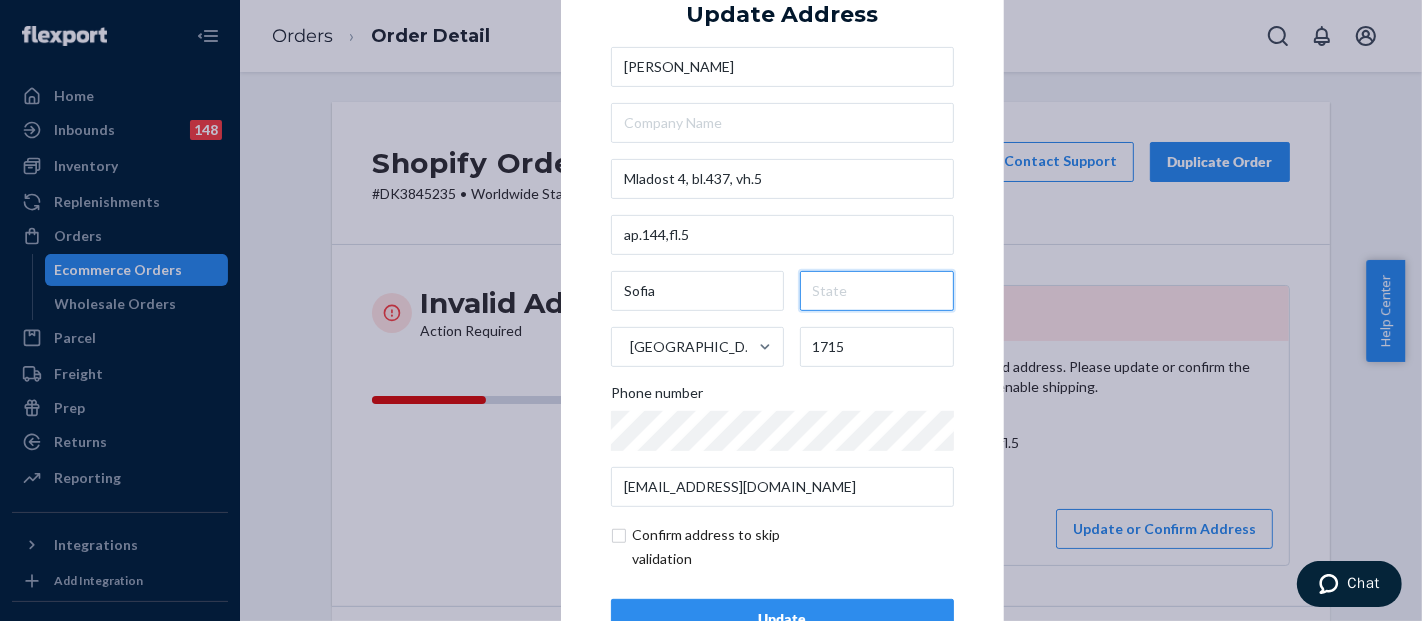 paste on "Sofia" 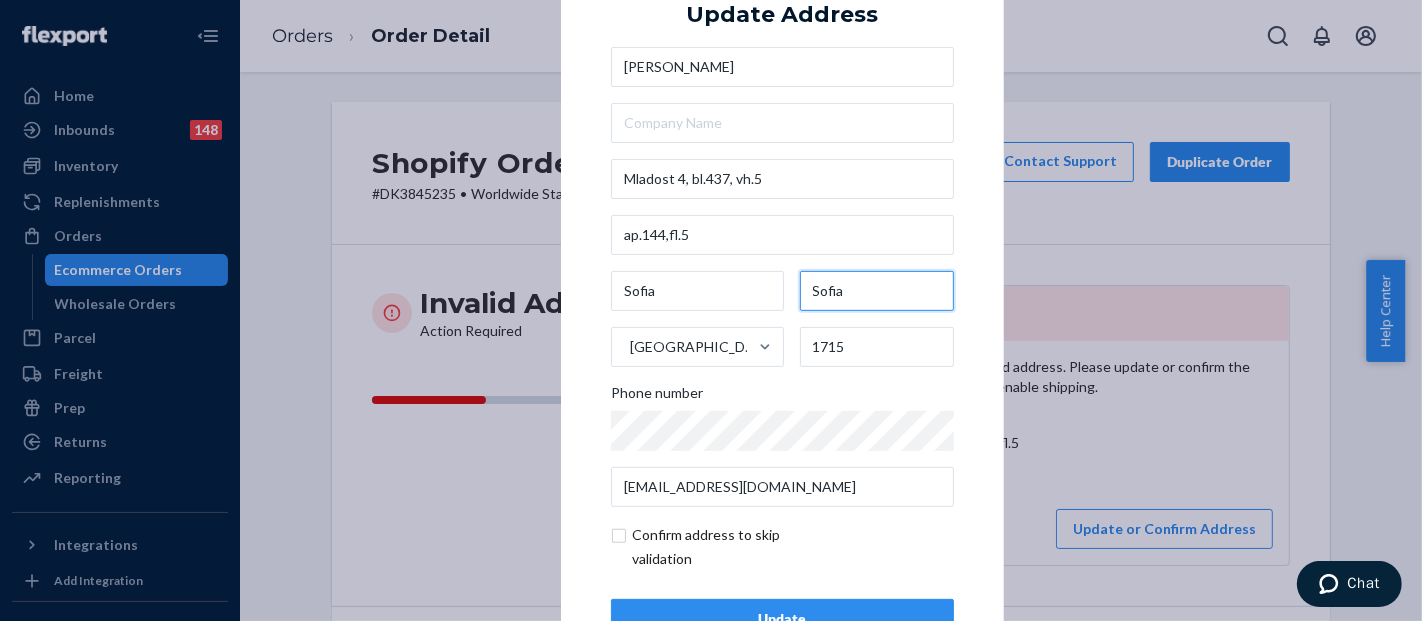 type on "Sofia" 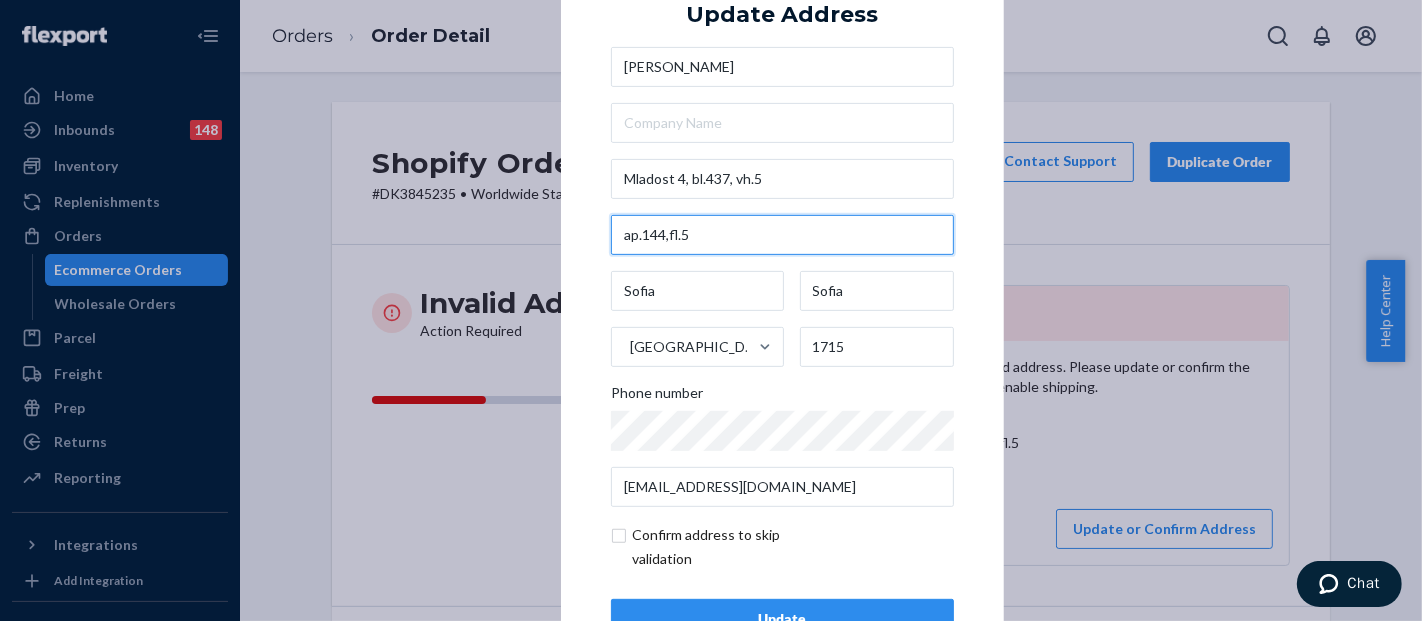 click on "ap.144,fl.5" at bounding box center (782, 235) 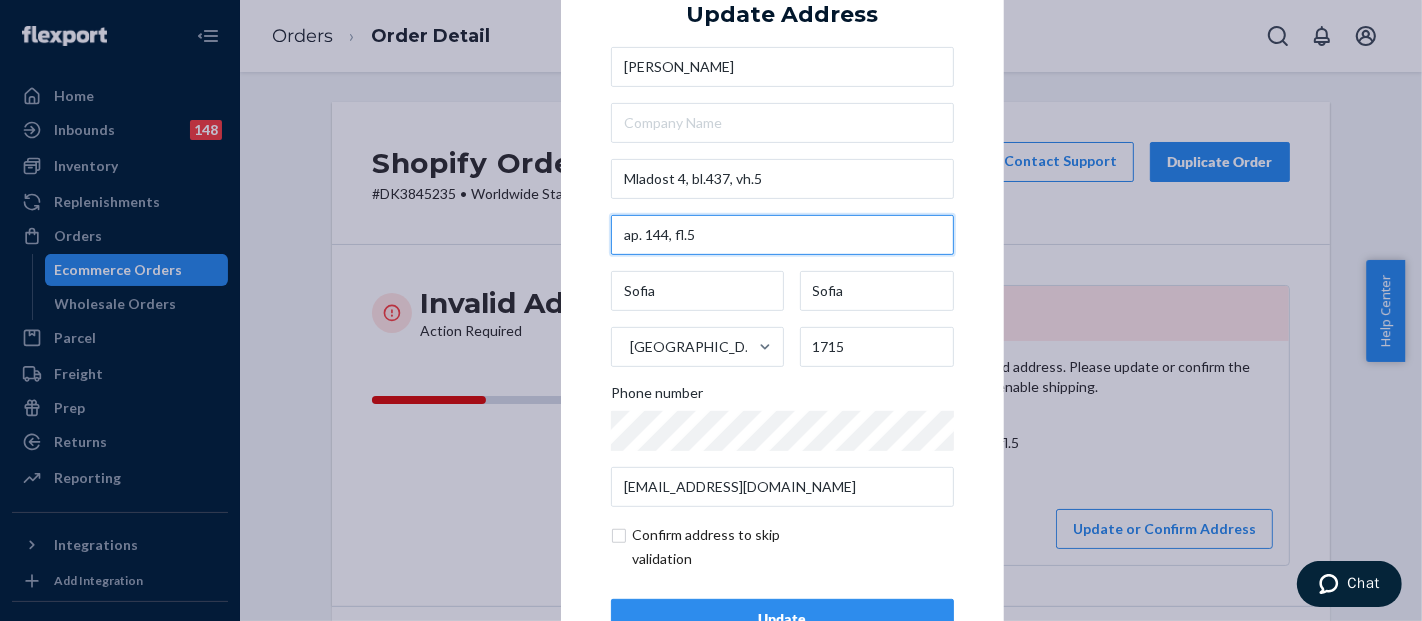 scroll, scrollTop: 67, scrollLeft: 0, axis: vertical 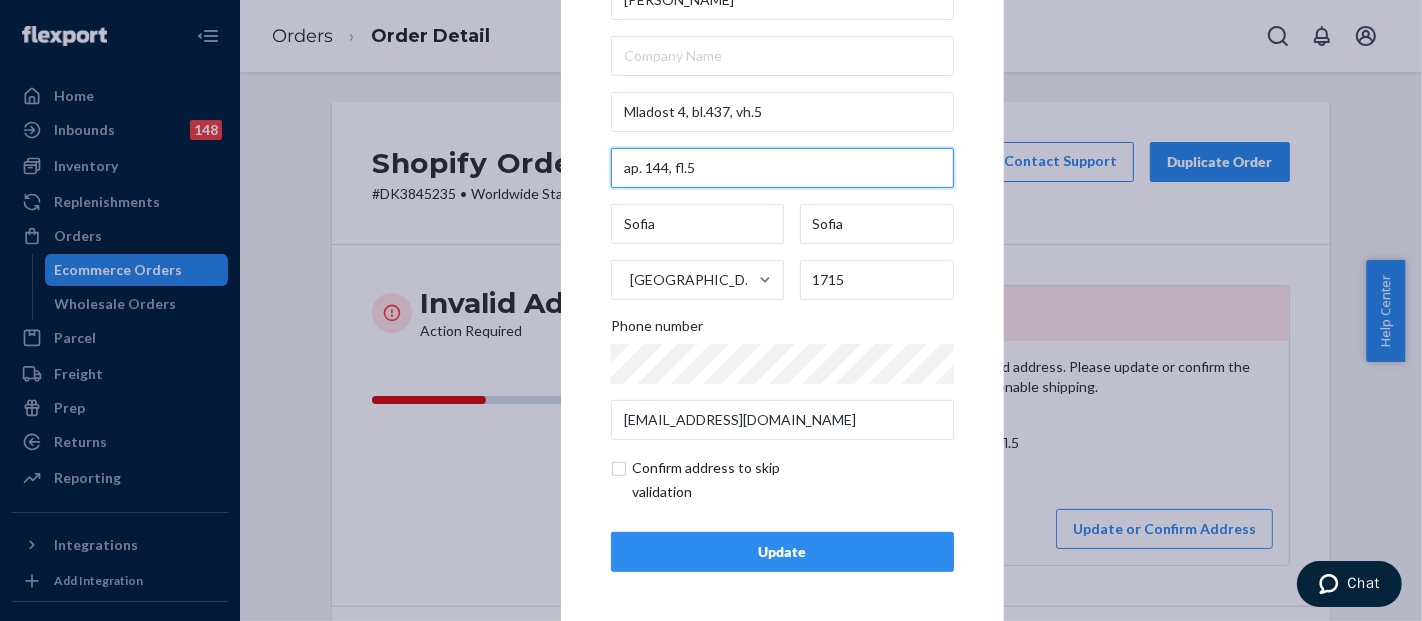 type on "ap. 144, fl.5" 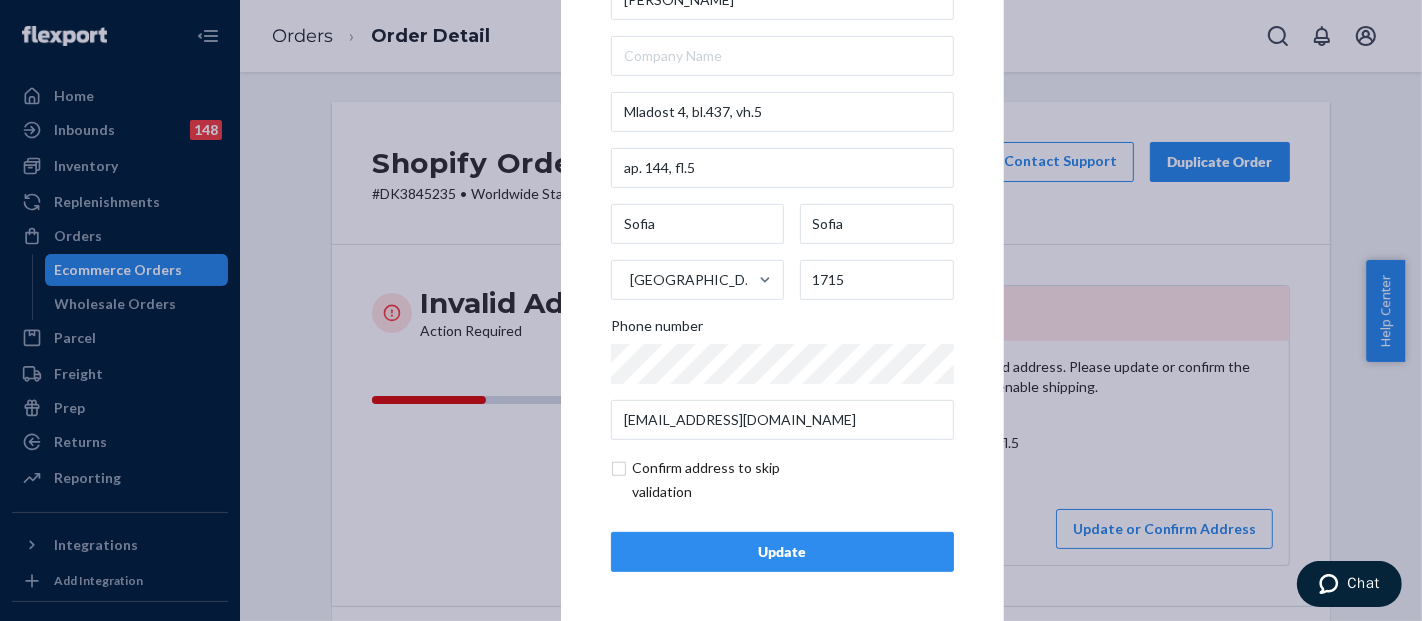 click at bounding box center [727, 480] 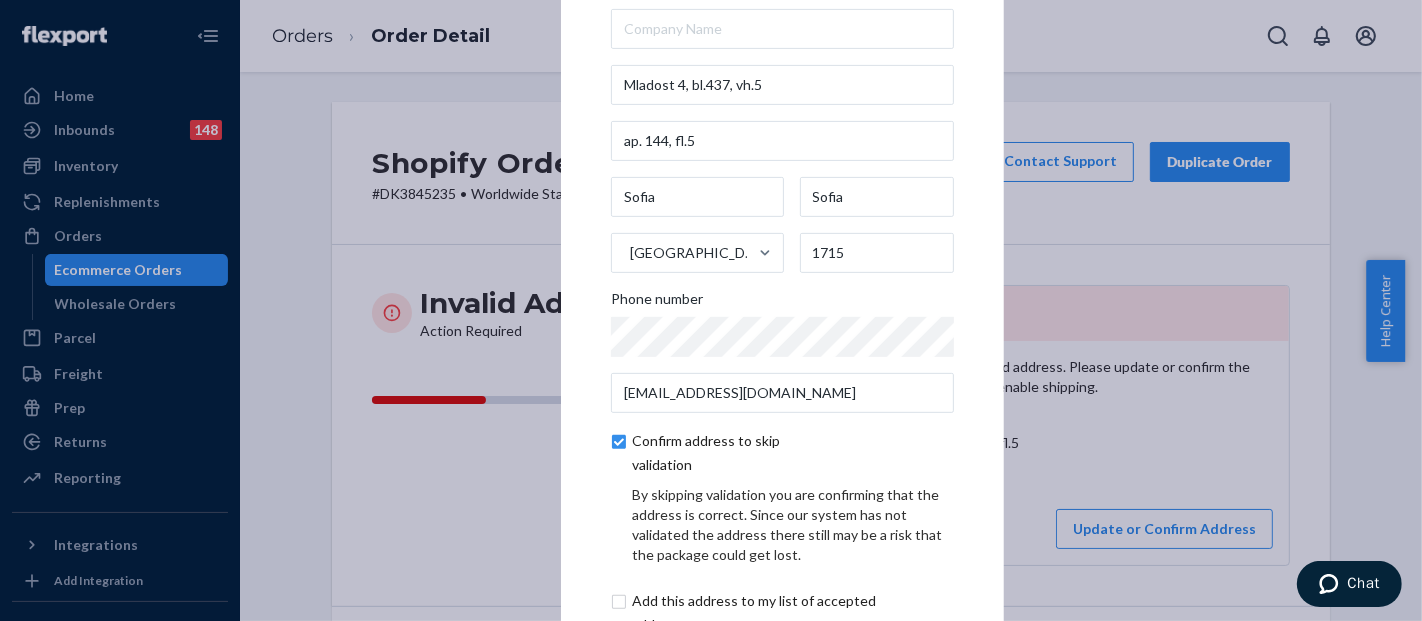 scroll, scrollTop: 151, scrollLeft: 0, axis: vertical 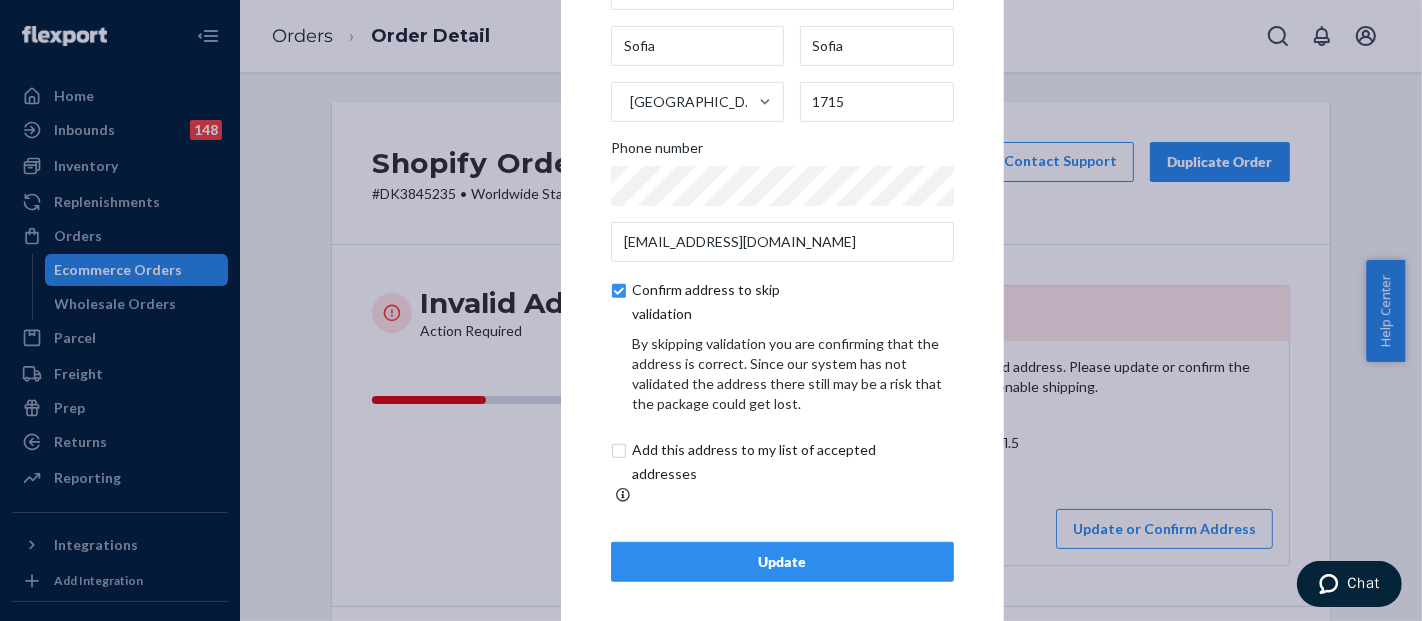 click on "Update" at bounding box center (782, 562) 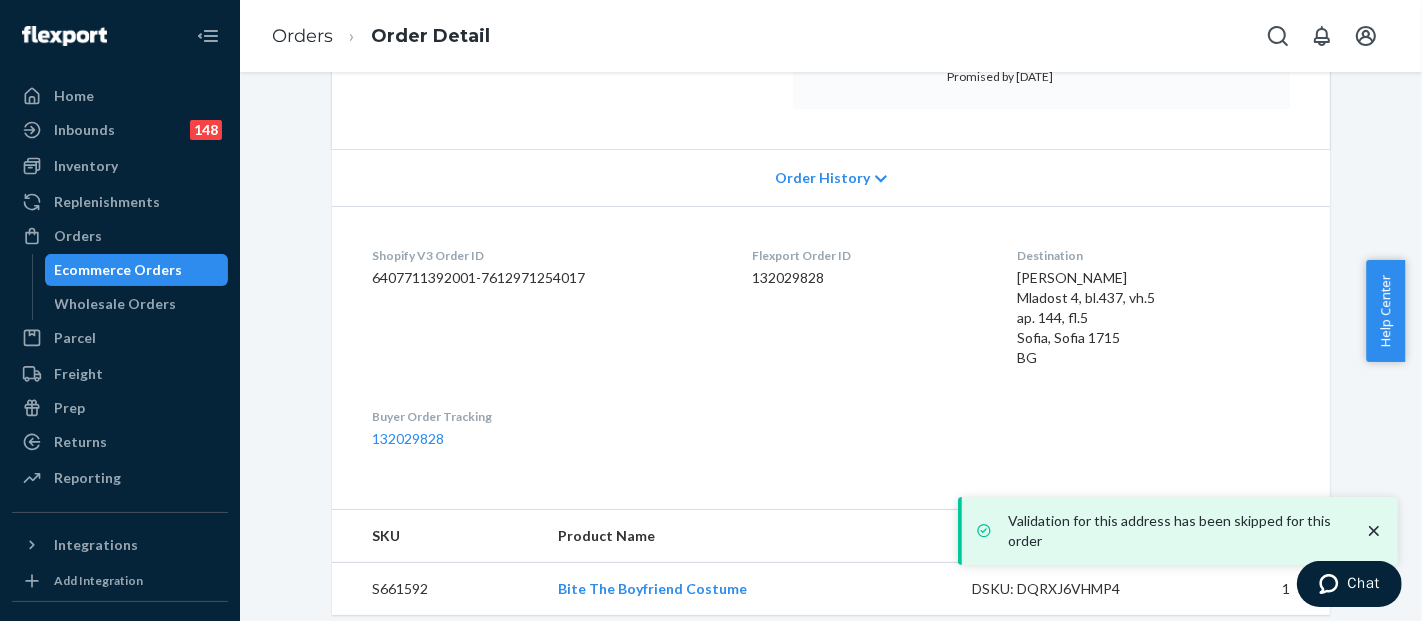 scroll, scrollTop: 368, scrollLeft: 0, axis: vertical 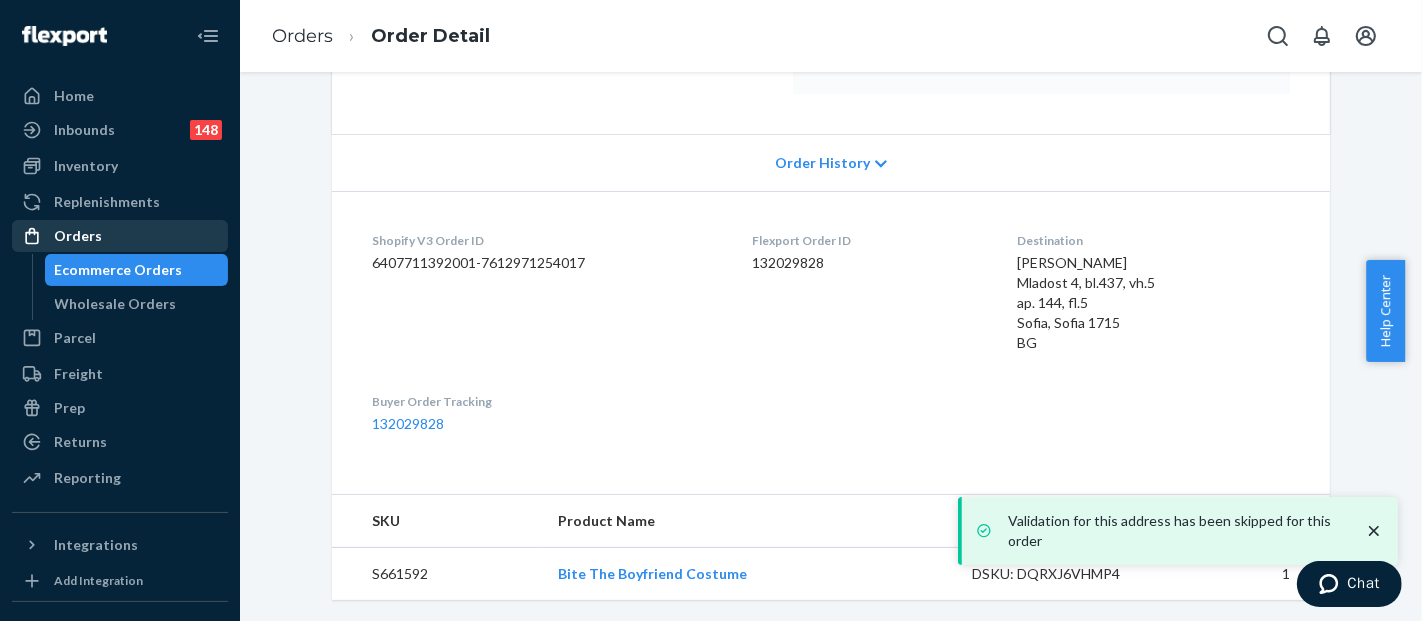 click on "Orders" at bounding box center (120, 236) 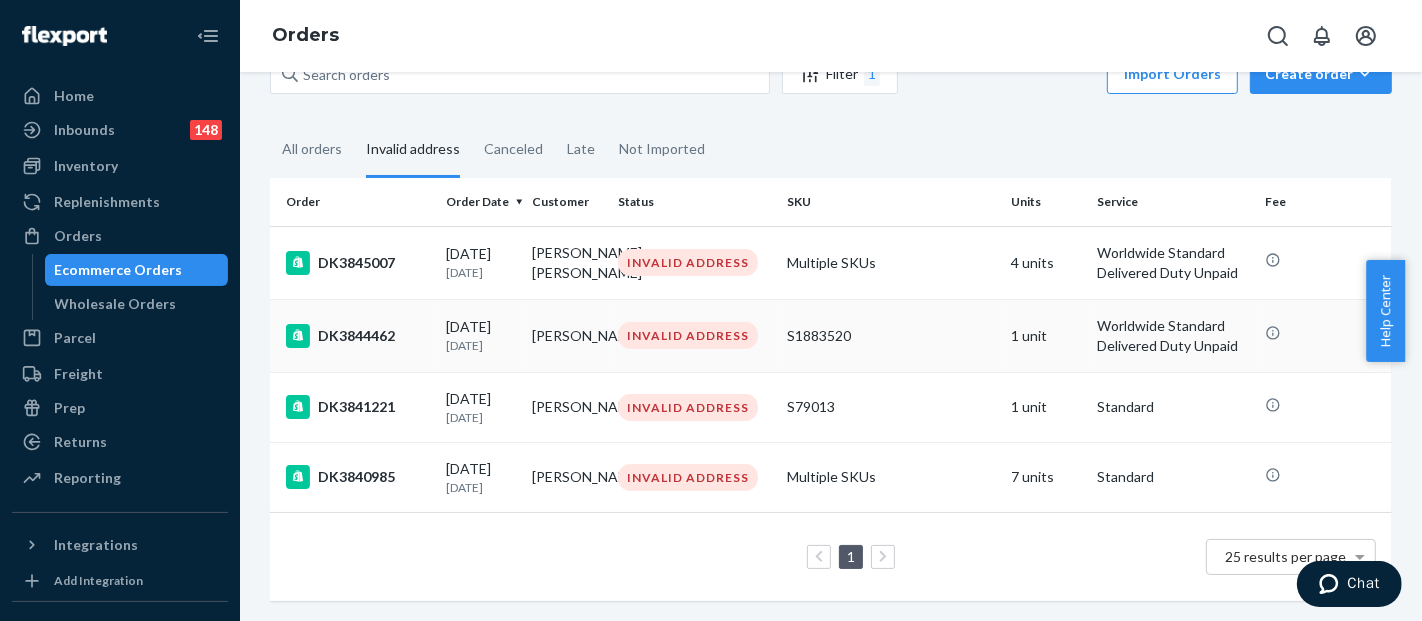 scroll, scrollTop: 88, scrollLeft: 0, axis: vertical 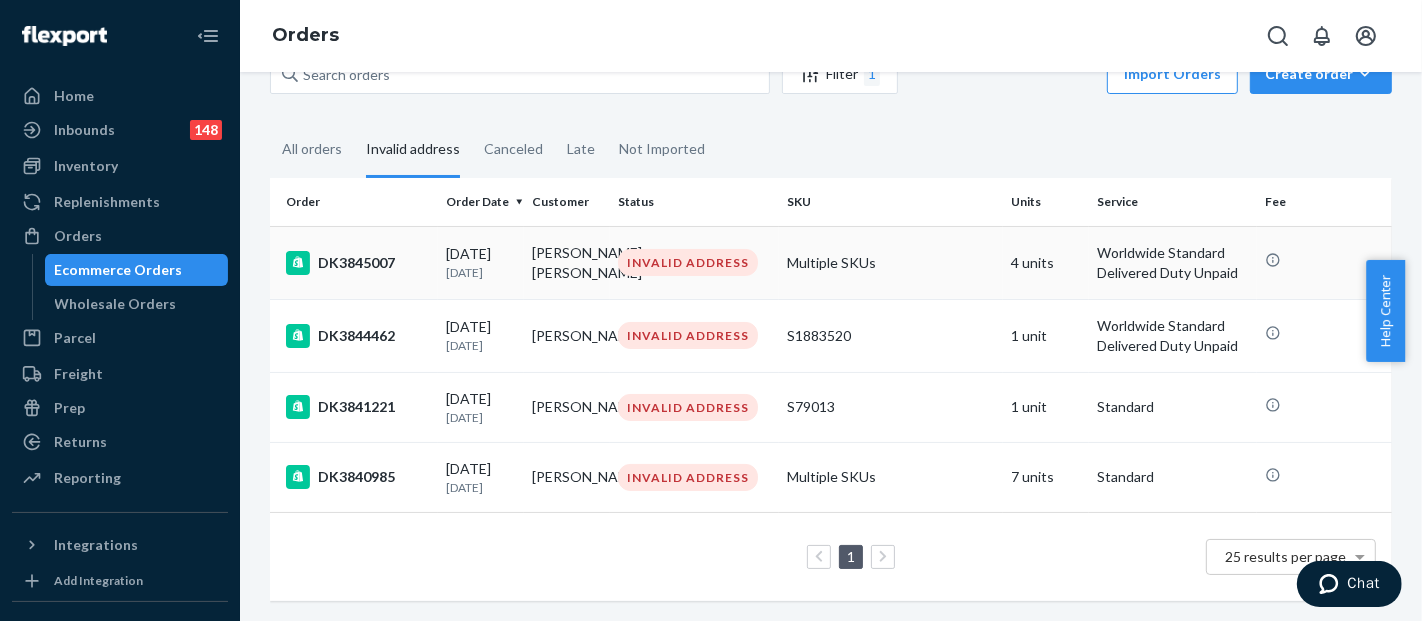 click on "Multiple SKUs" at bounding box center [891, 262] 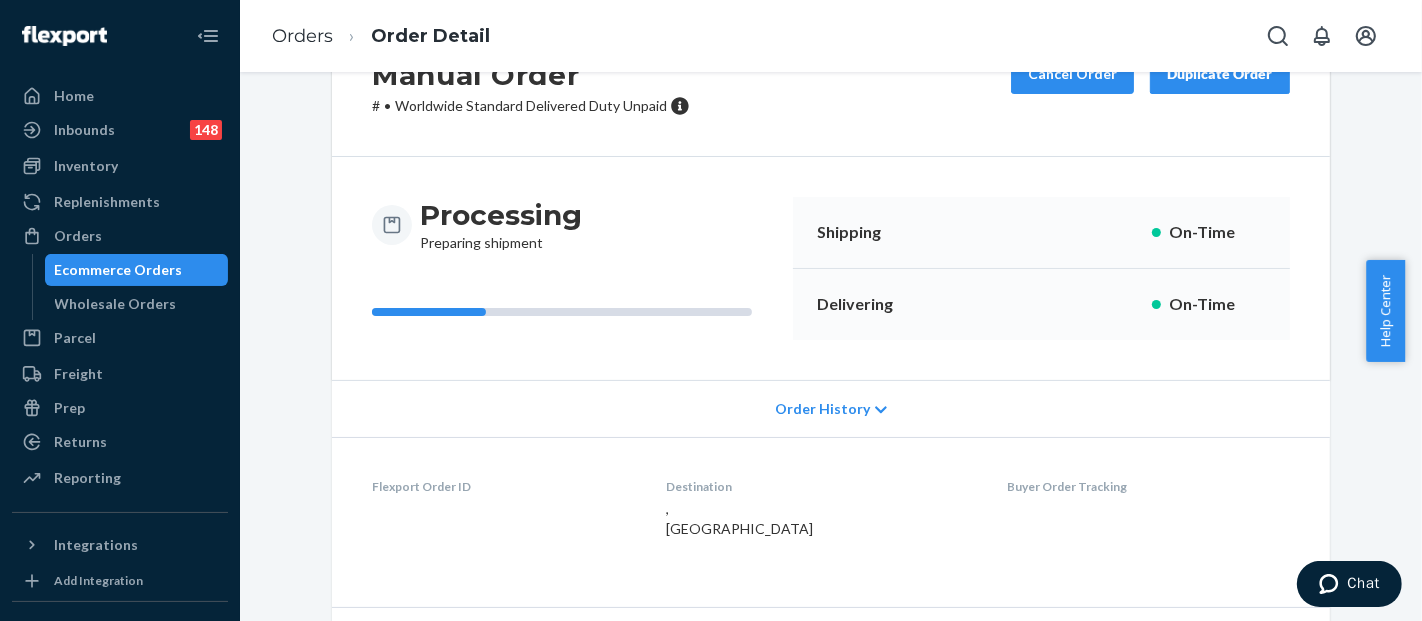 scroll, scrollTop: 0, scrollLeft: 0, axis: both 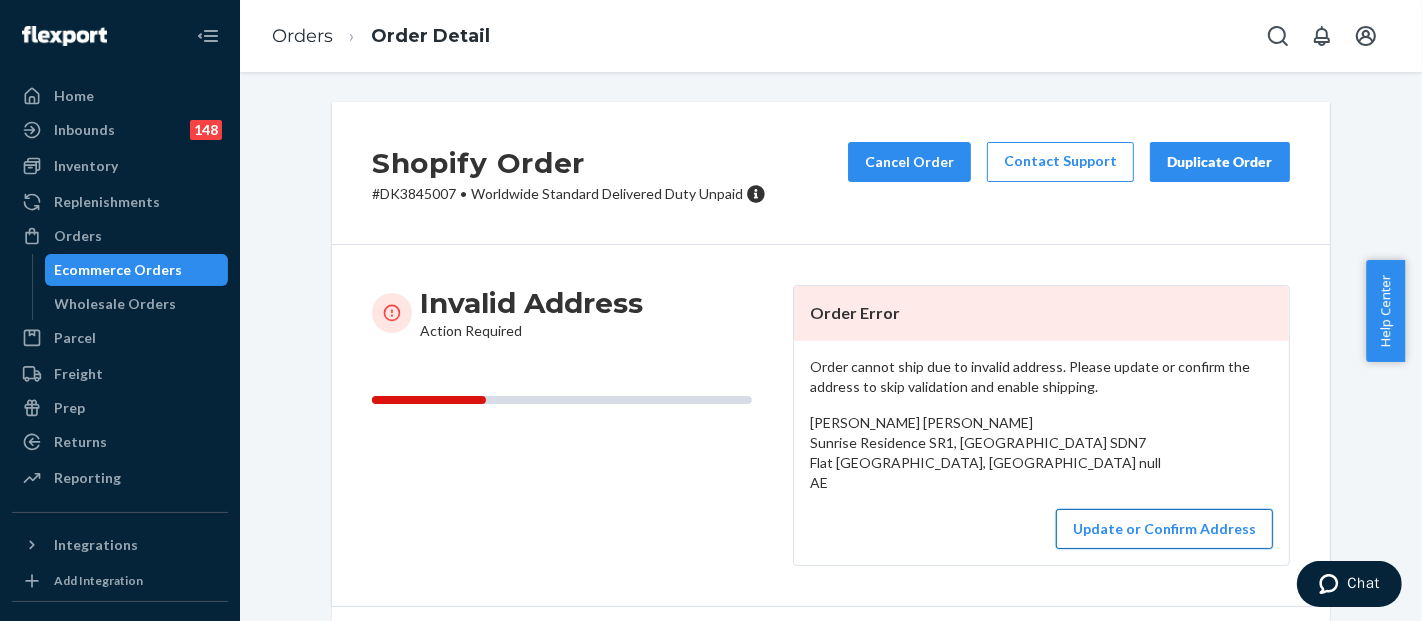 click on "Update or Confirm Address" at bounding box center [1164, 529] 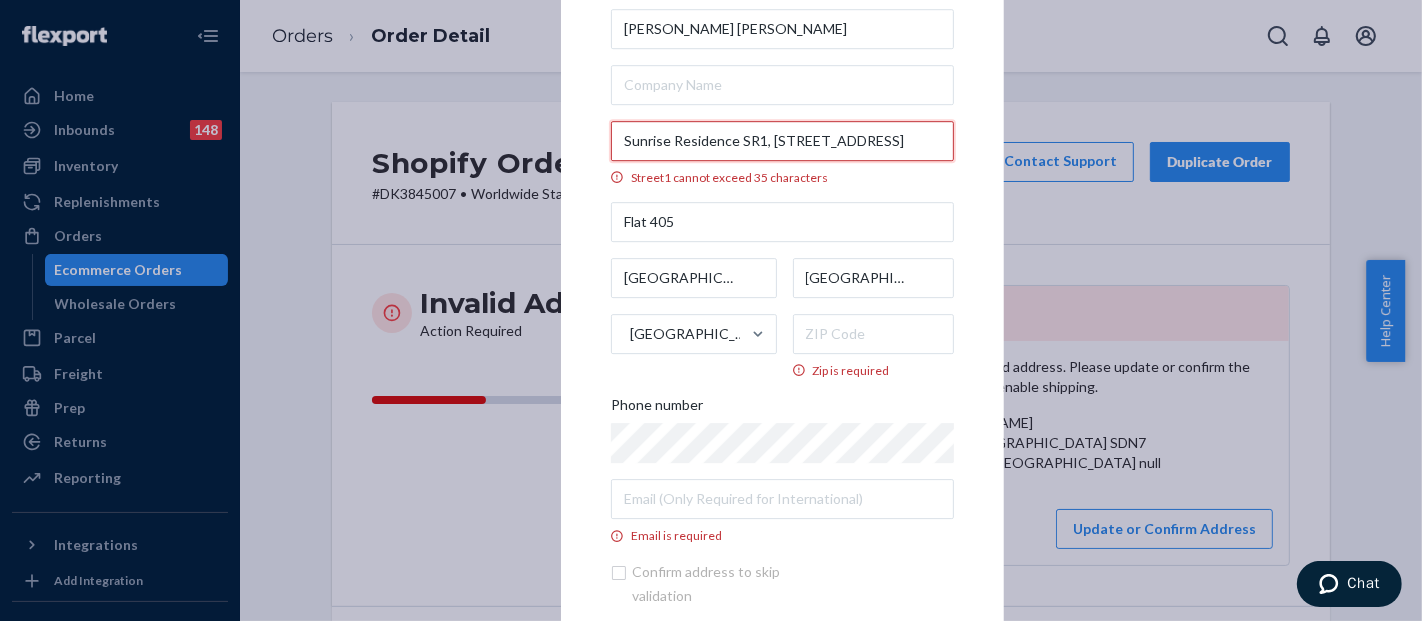 drag, startPoint x: 760, startPoint y: 152, endPoint x: 607, endPoint y: 152, distance: 153 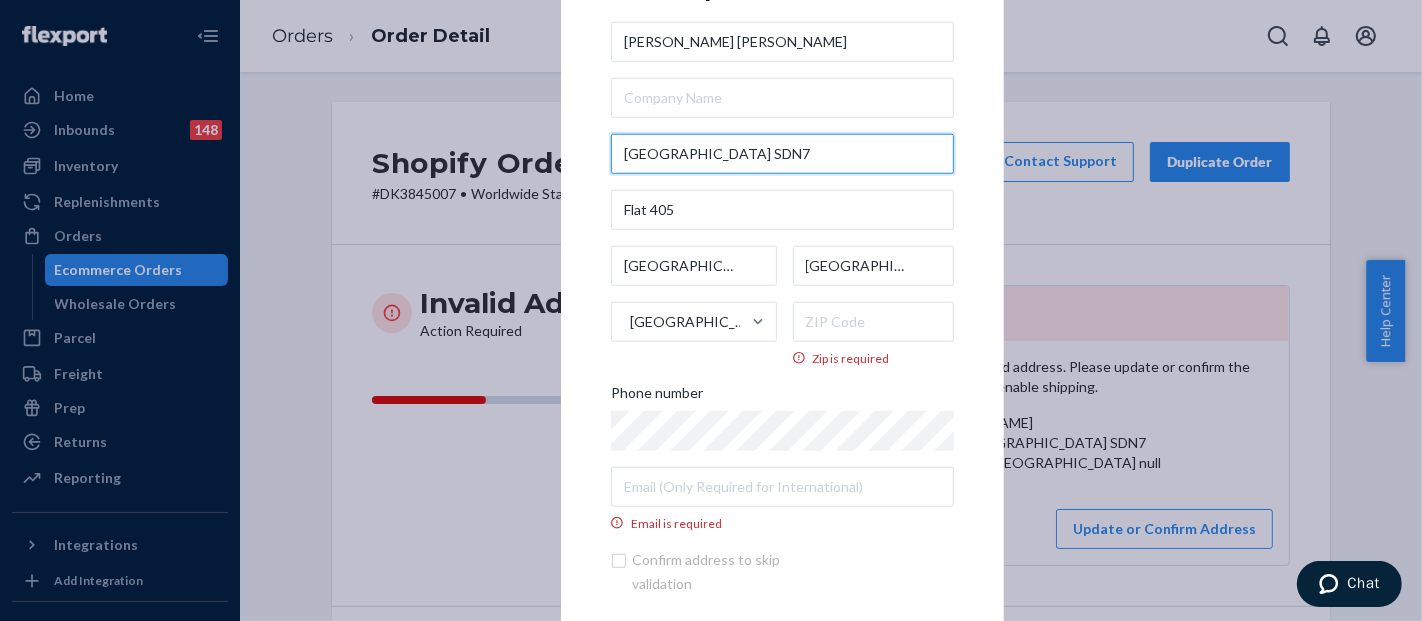 type on "[GEOGRAPHIC_DATA] SDN7" 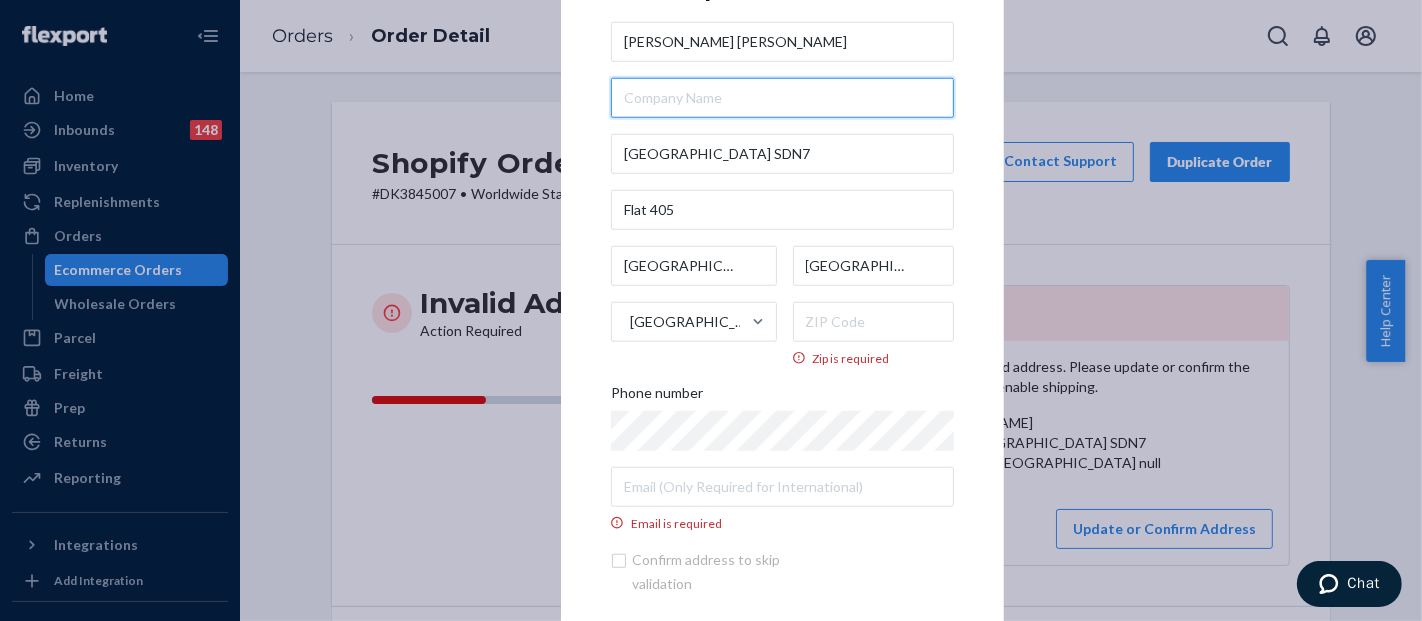 click at bounding box center [782, 97] 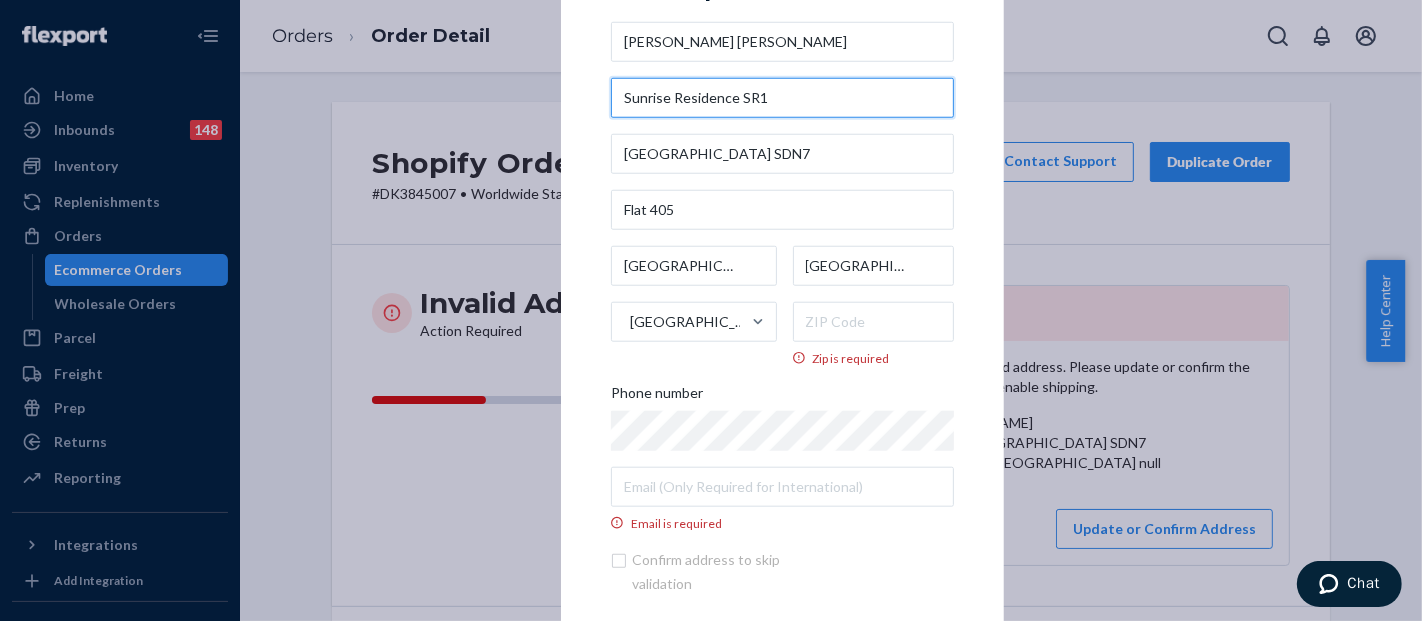 type on "Sunrise Residence SR1" 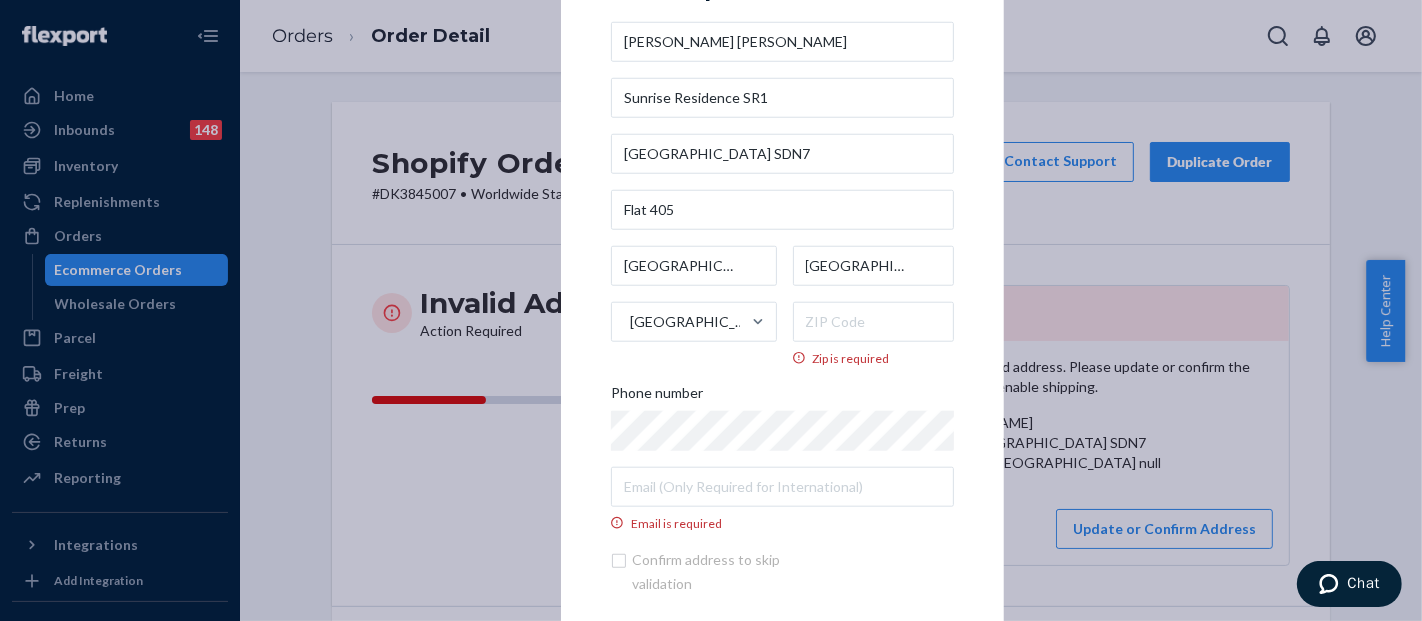 click on "× Update Address [PERSON_NAME][GEOGRAPHIC_DATA][PERSON_NAME] SR1 [STREET_ADDRESS]   Zip is required Phone number   Email is required Confirm address to skip validation Update" at bounding box center [782, 310] 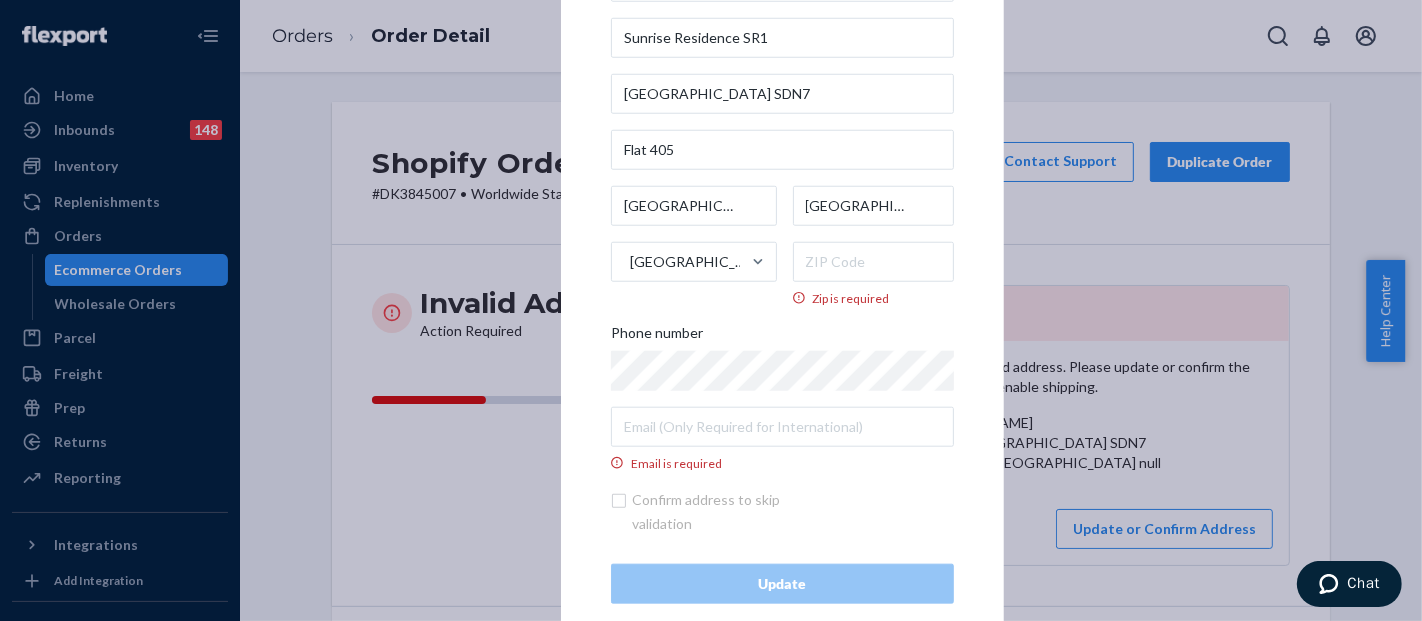 scroll, scrollTop: 92, scrollLeft: 0, axis: vertical 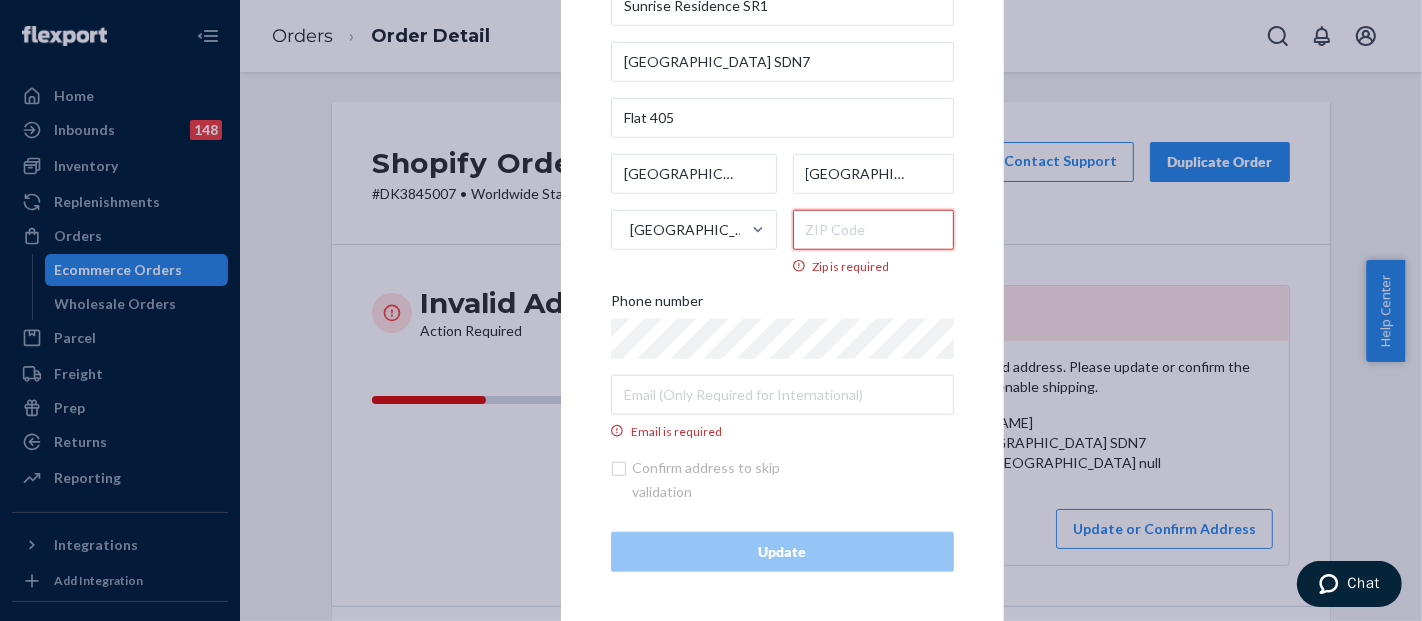 click on "Zip is required" at bounding box center [874, 229] 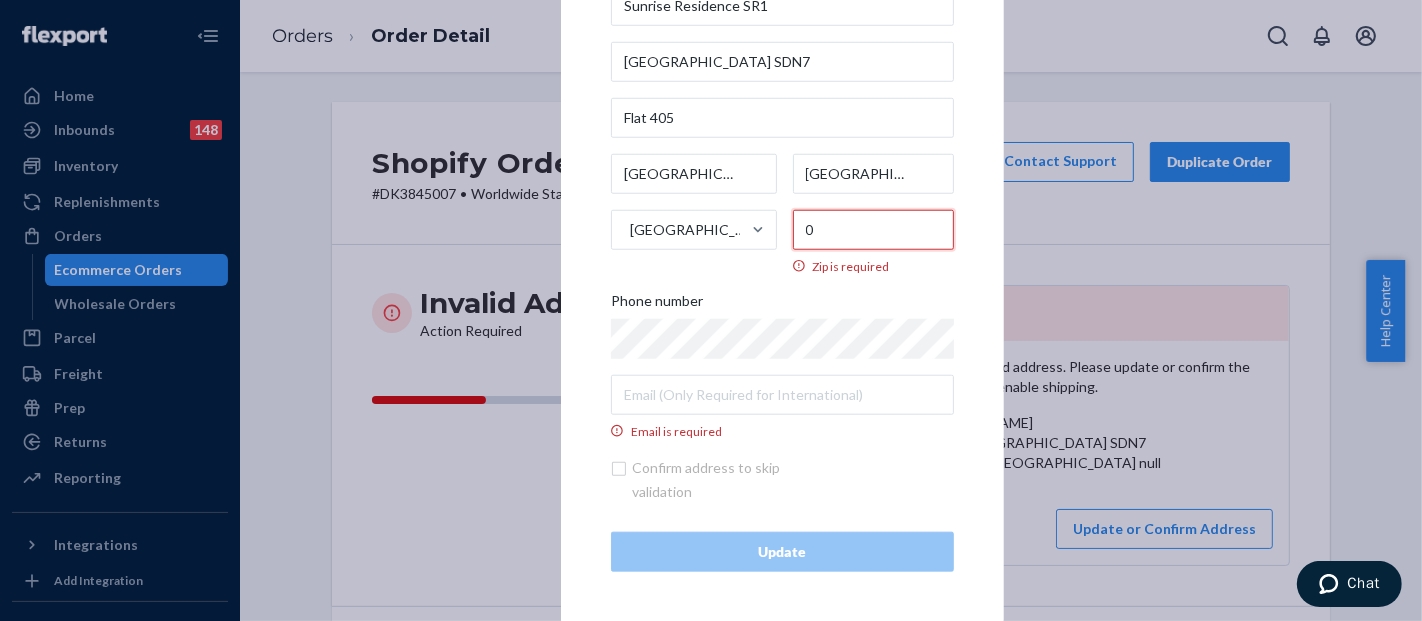 scroll, scrollTop: 80, scrollLeft: 0, axis: vertical 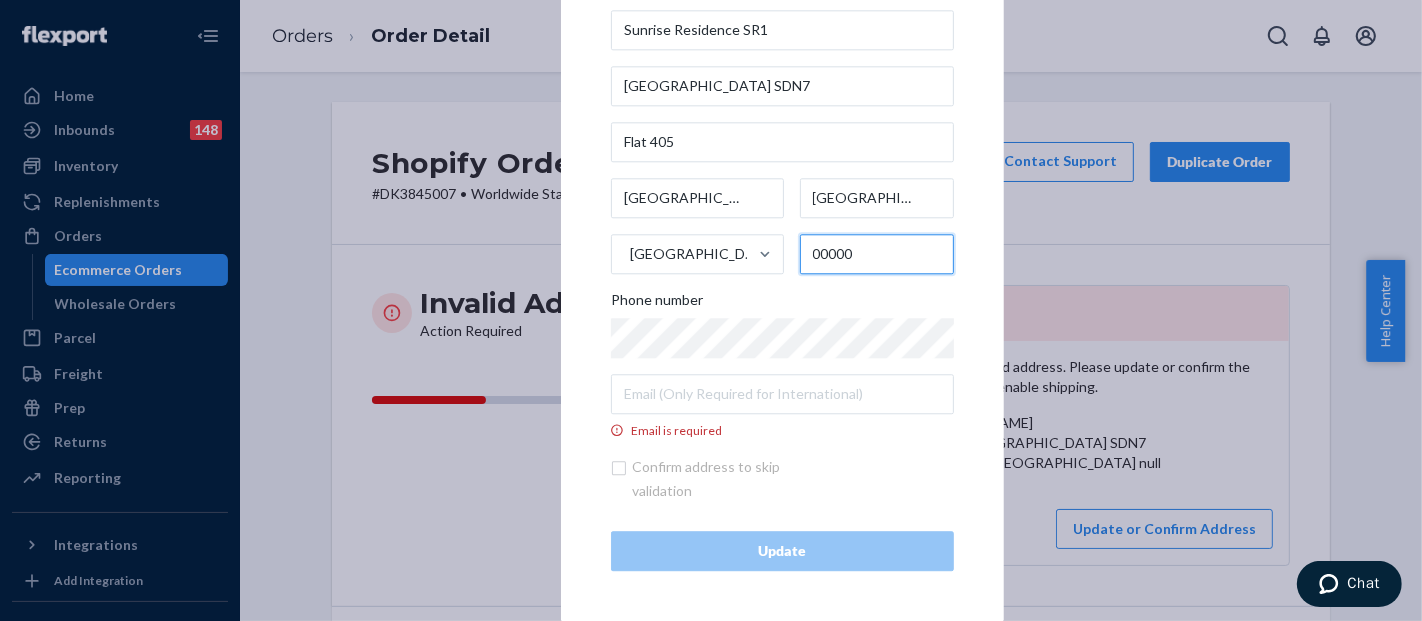 type on "00000" 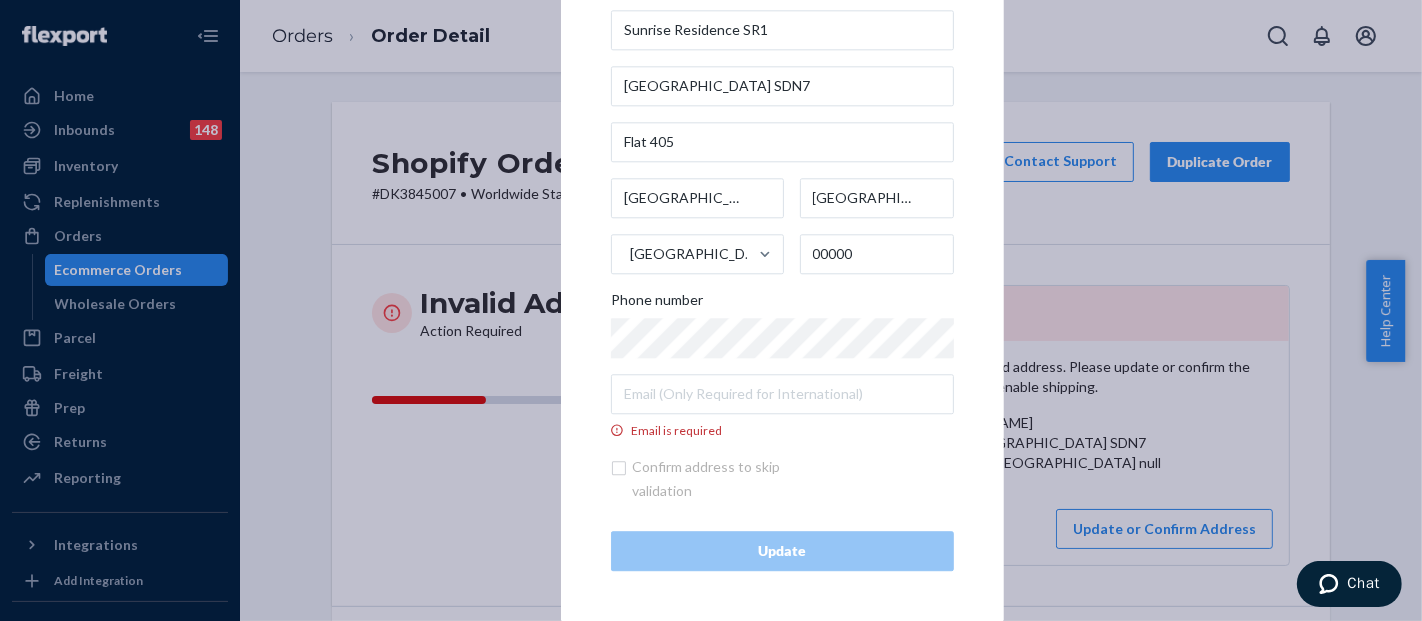 click on "× Update Address [PERSON_NAME][GEOGRAPHIC_DATA][PERSON_NAME] SR1 [STREET_ADDRESS] Phone number   Email is required Confirm address to skip validation Update" at bounding box center [711, 310] 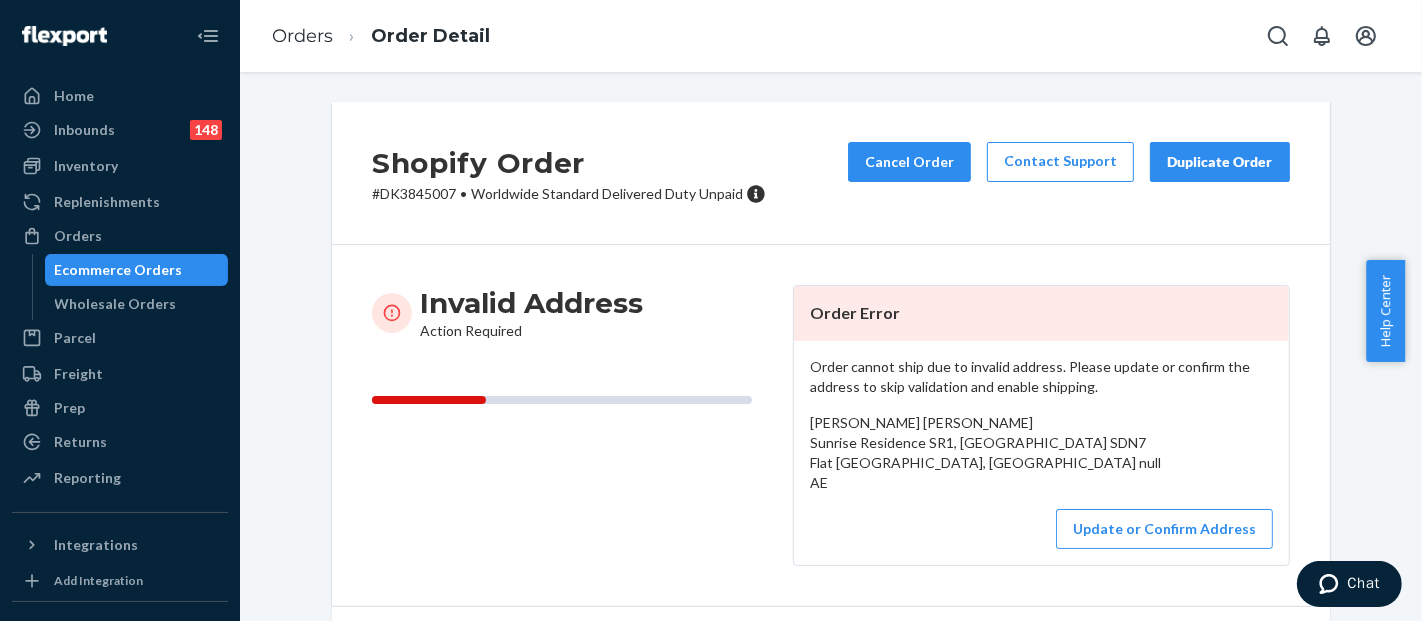 click on "# DK3845007 • Worldwide Standard Delivered Duty Unpaid" at bounding box center (569, 194) 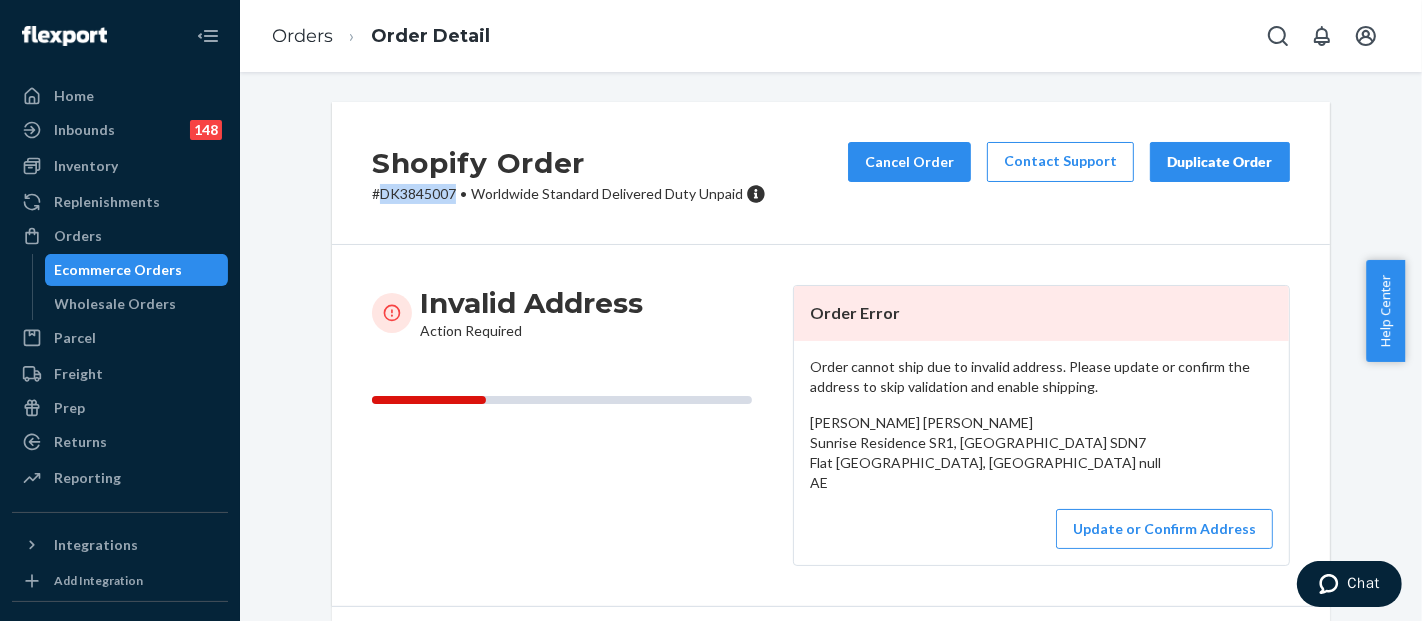 click on "# DK3845007 • Worldwide Standard Delivered Duty Unpaid" at bounding box center (569, 194) 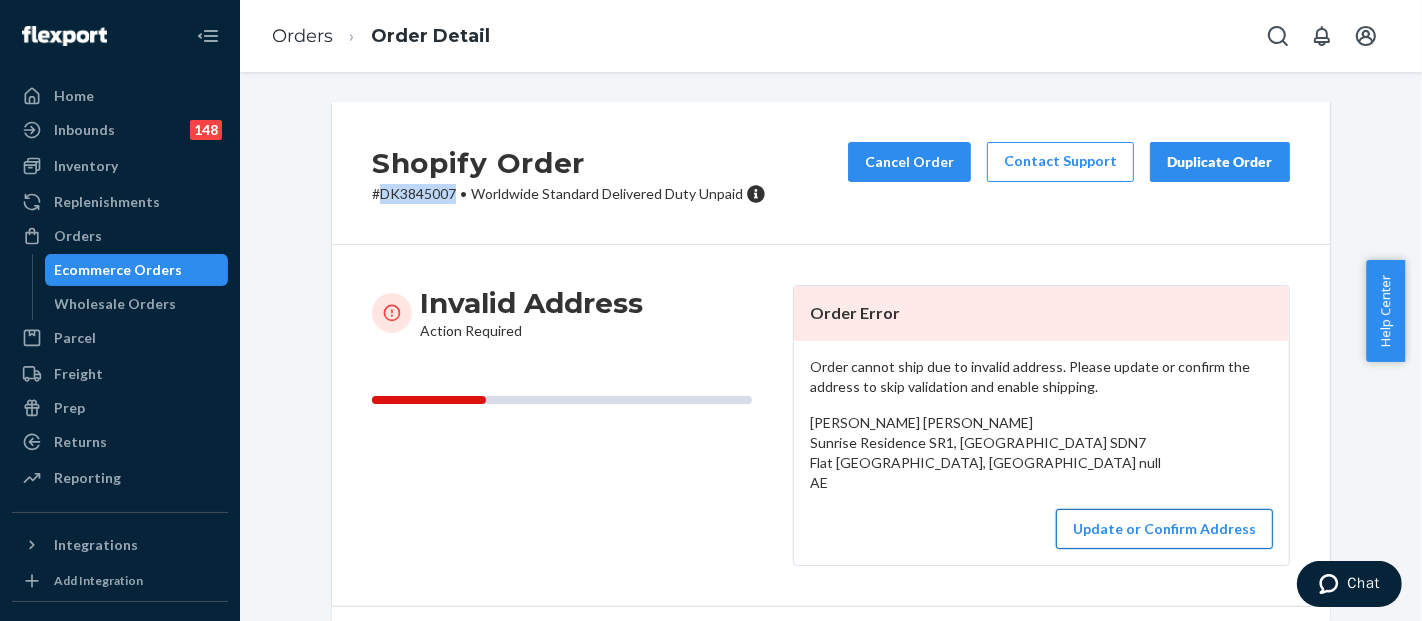 click on "Update or Confirm Address" at bounding box center [1164, 529] 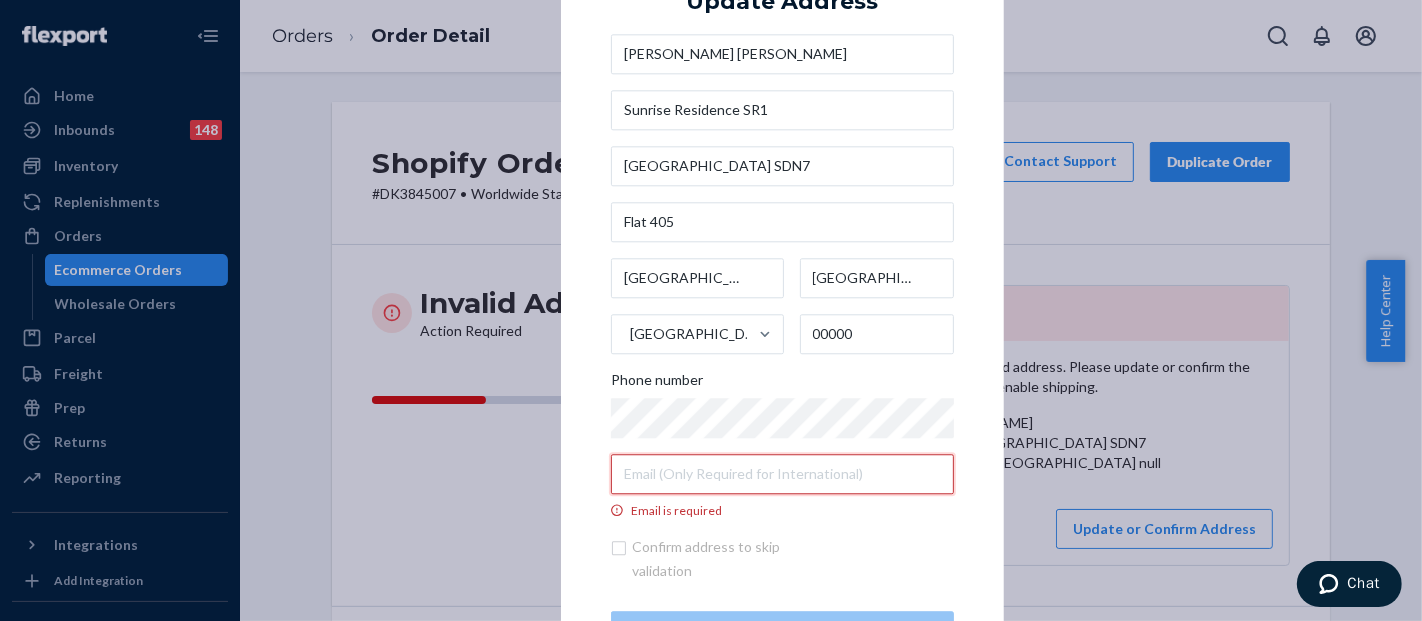 click on "Email is required" at bounding box center (782, 474) 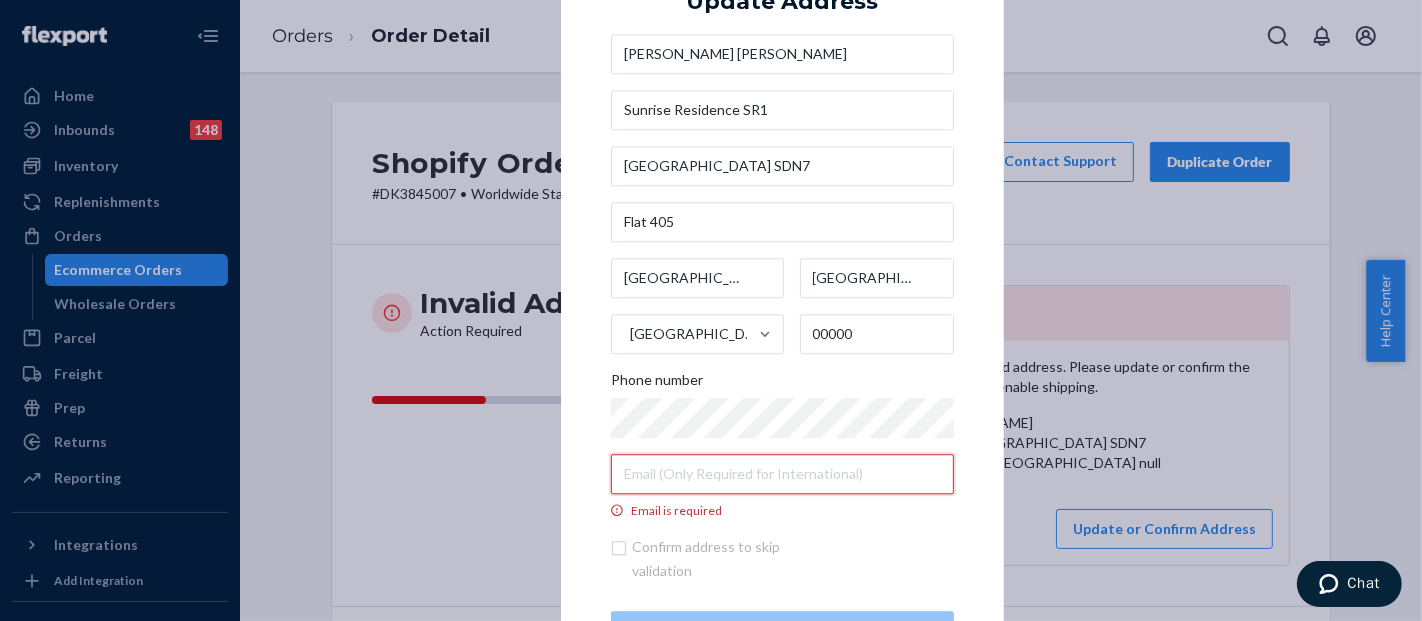 paste on "[EMAIL_ADDRESS][DOMAIN_NAME]" 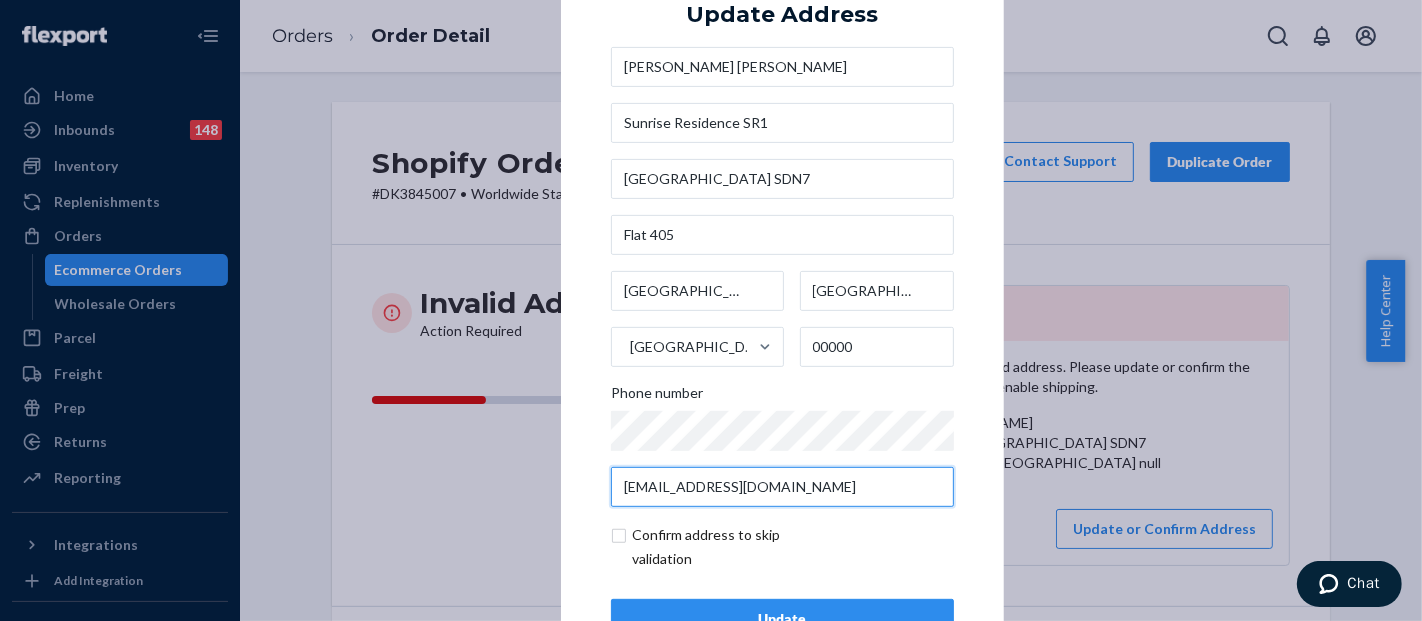 scroll, scrollTop: 67, scrollLeft: 0, axis: vertical 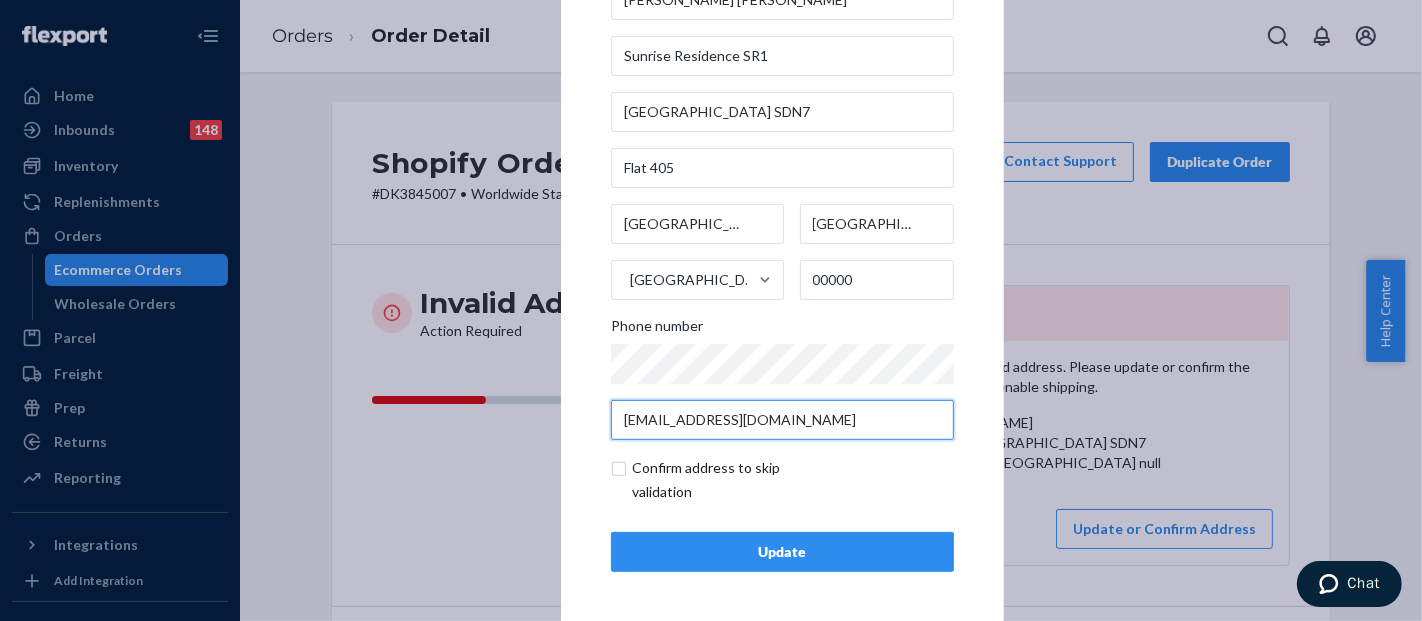 type on "[EMAIL_ADDRESS][DOMAIN_NAME]" 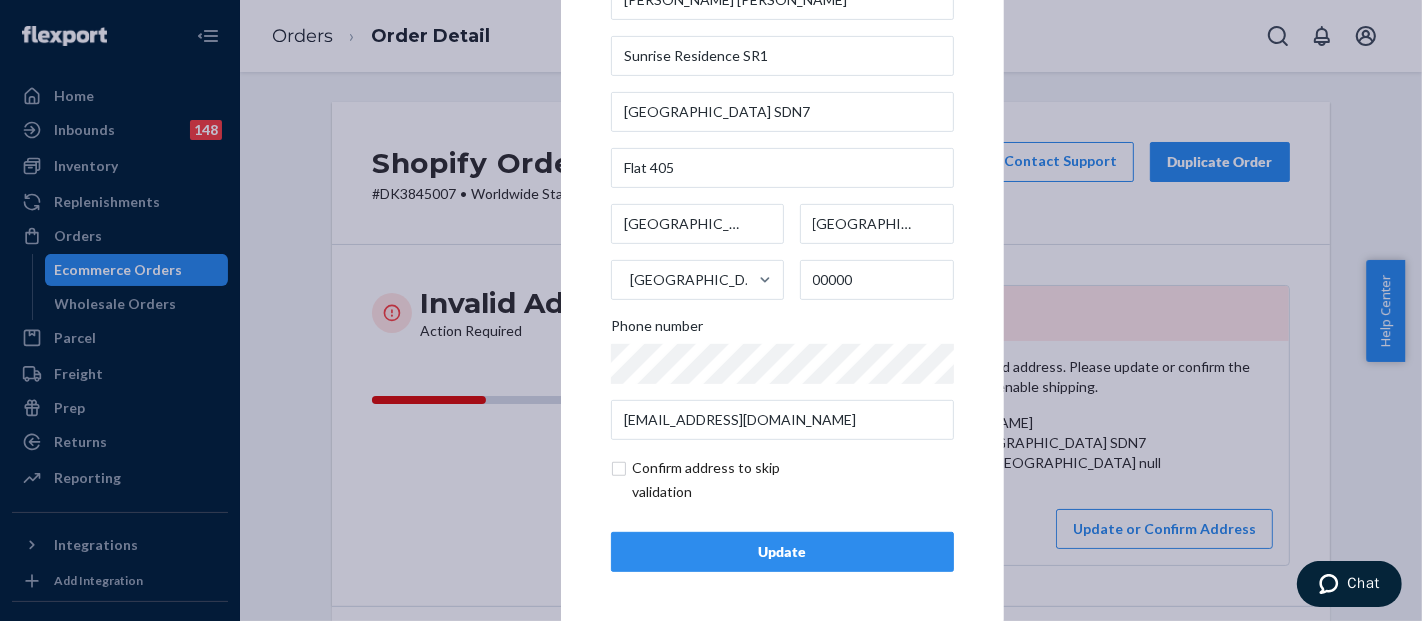 click at bounding box center [727, 480] 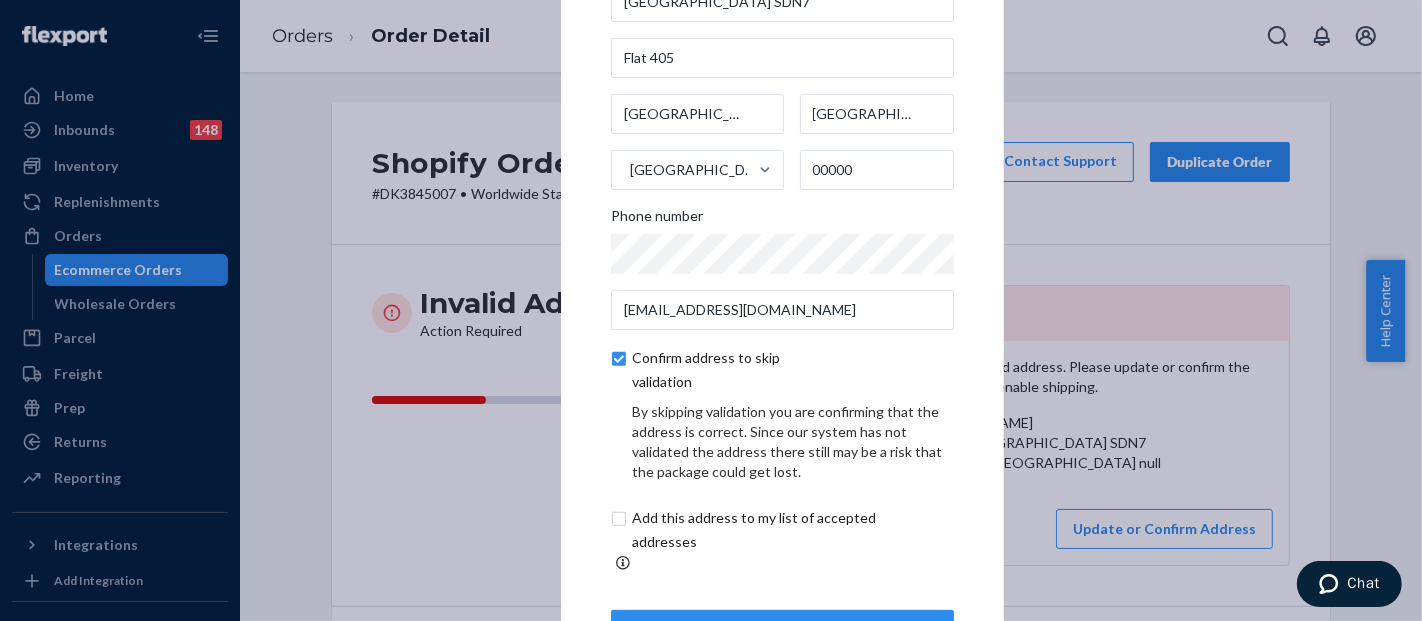 scroll, scrollTop: 151, scrollLeft: 0, axis: vertical 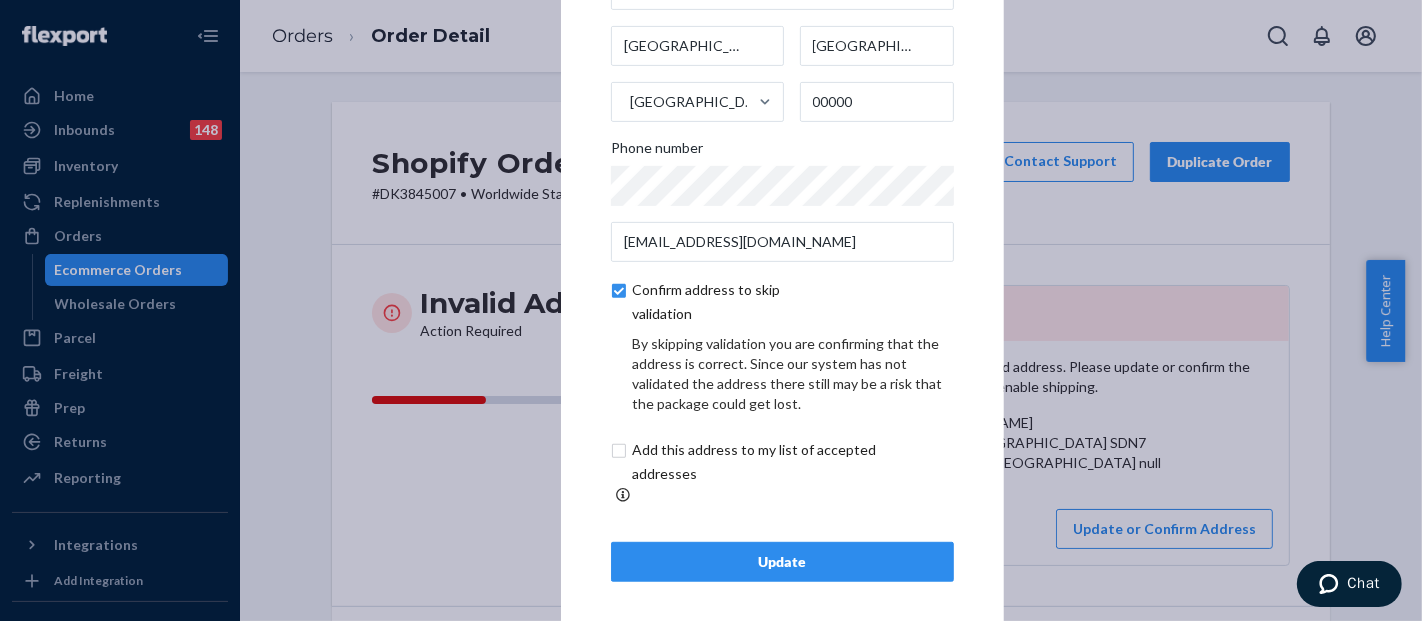 click on "Update" at bounding box center [782, 562] 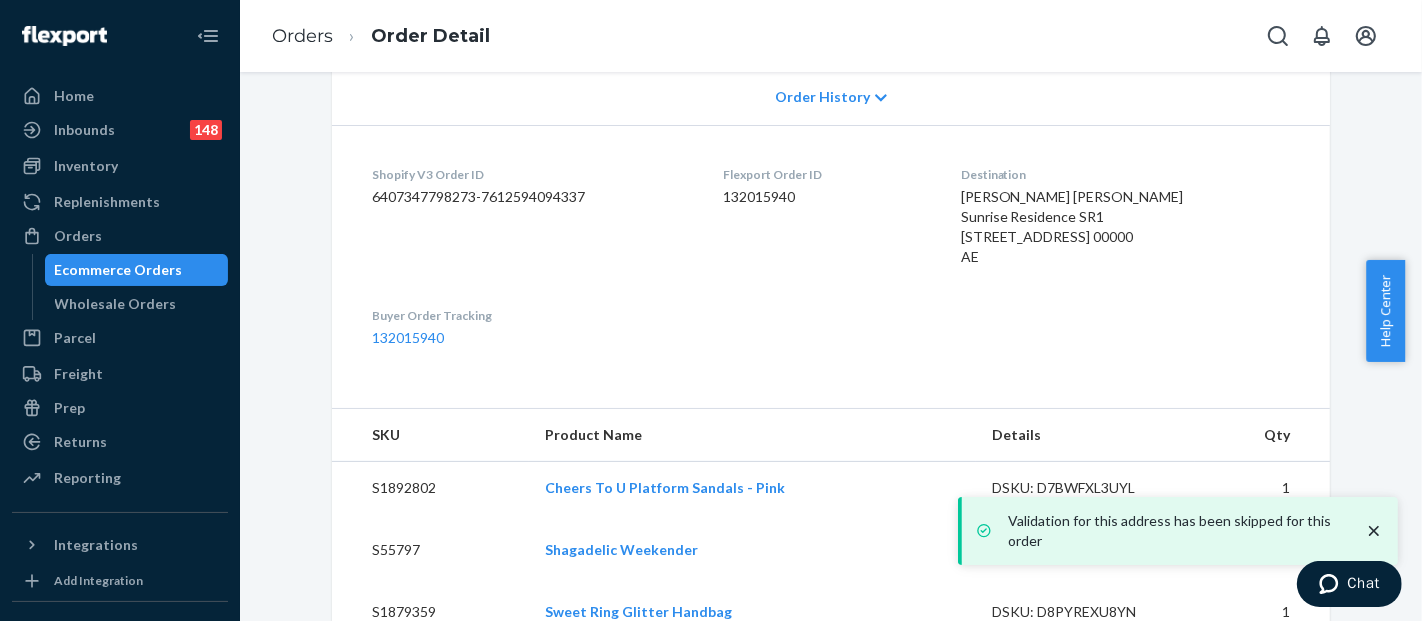 scroll, scrollTop: 444, scrollLeft: 0, axis: vertical 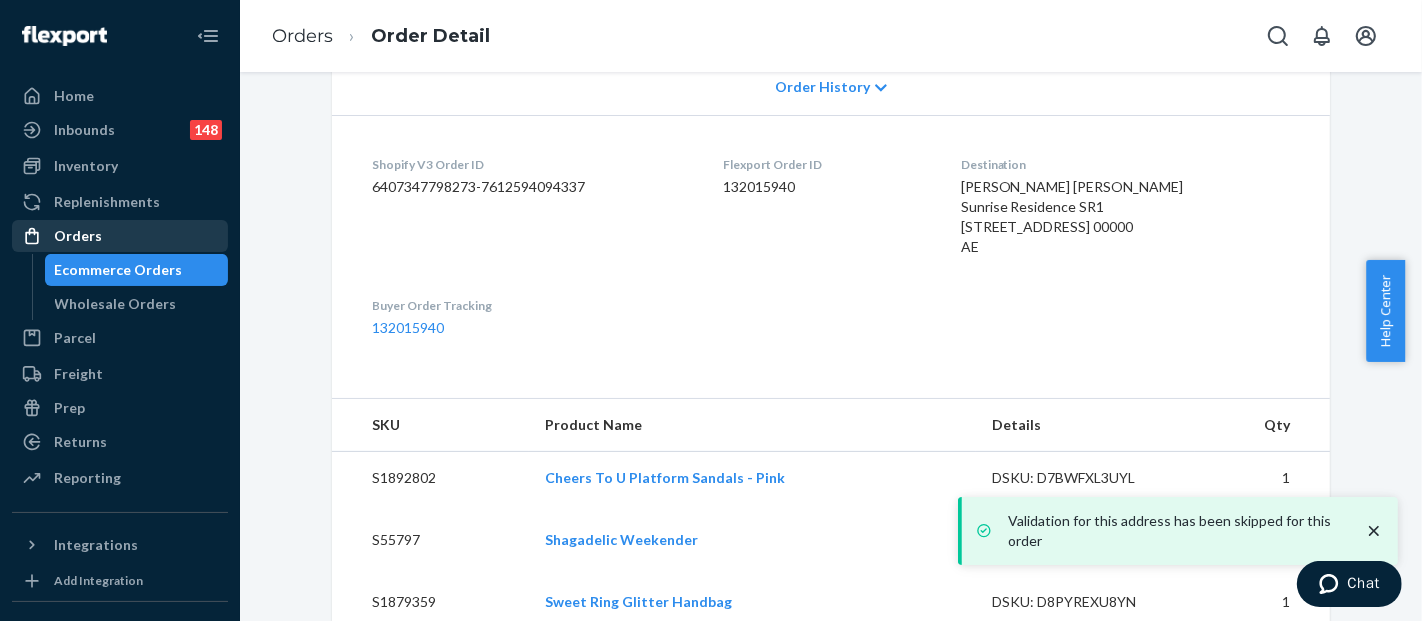 click on "Orders" at bounding box center (120, 236) 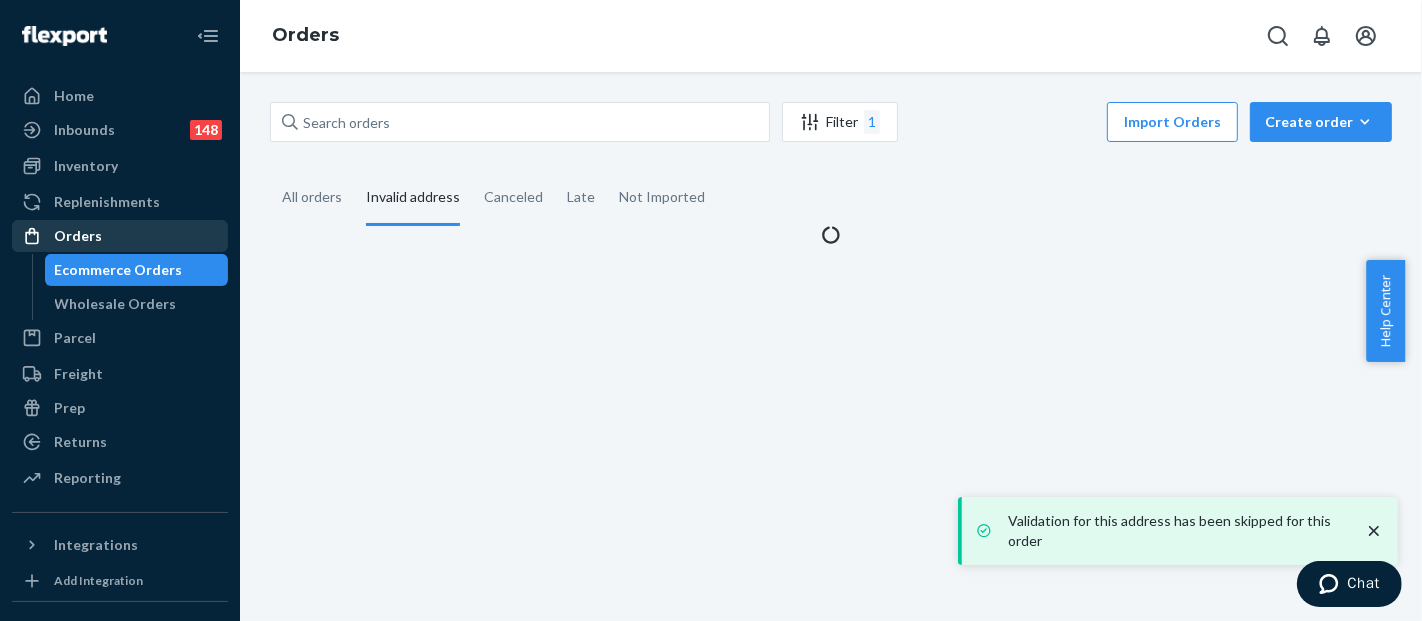 scroll, scrollTop: 0, scrollLeft: 0, axis: both 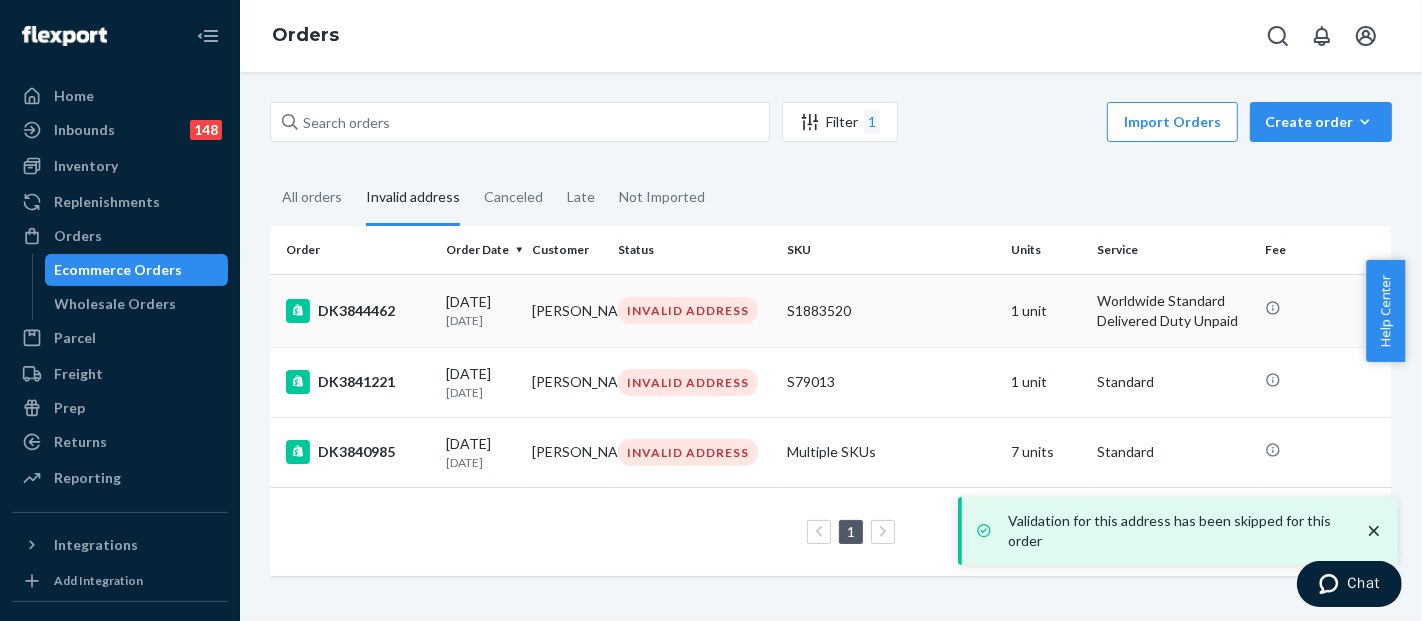 click on "S1883520" at bounding box center (891, 310) 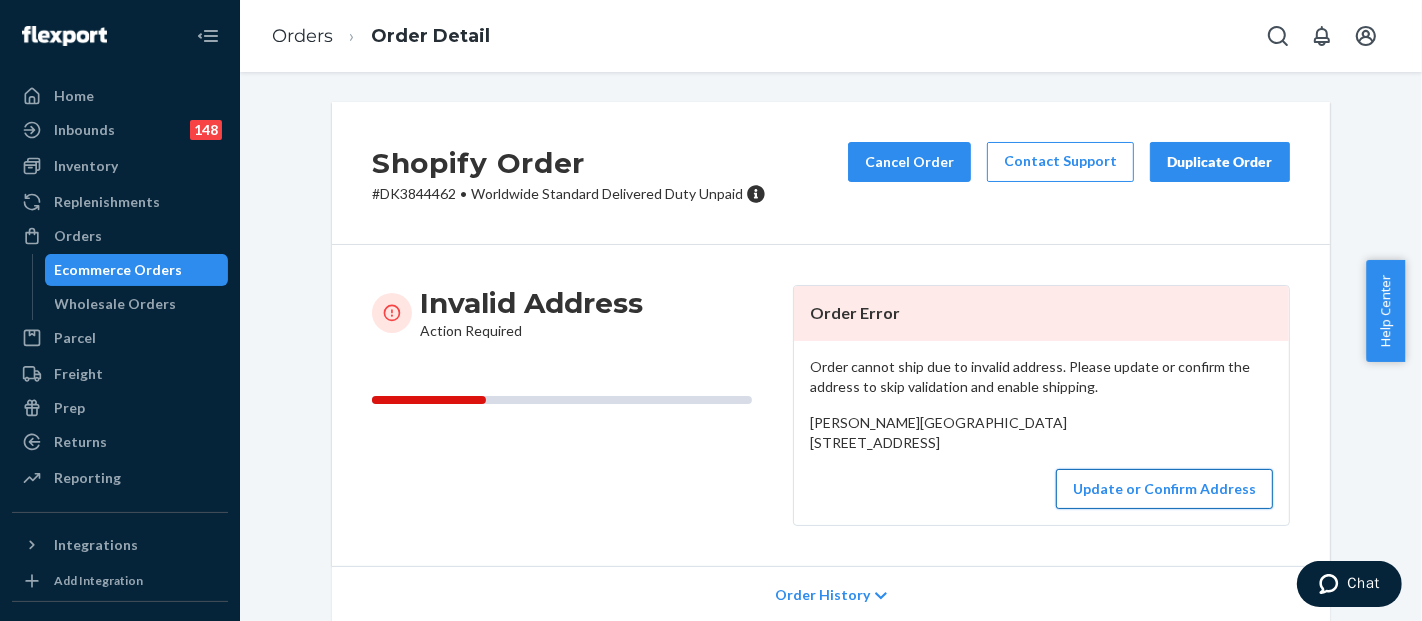click on "Update or Confirm Address" at bounding box center (1164, 489) 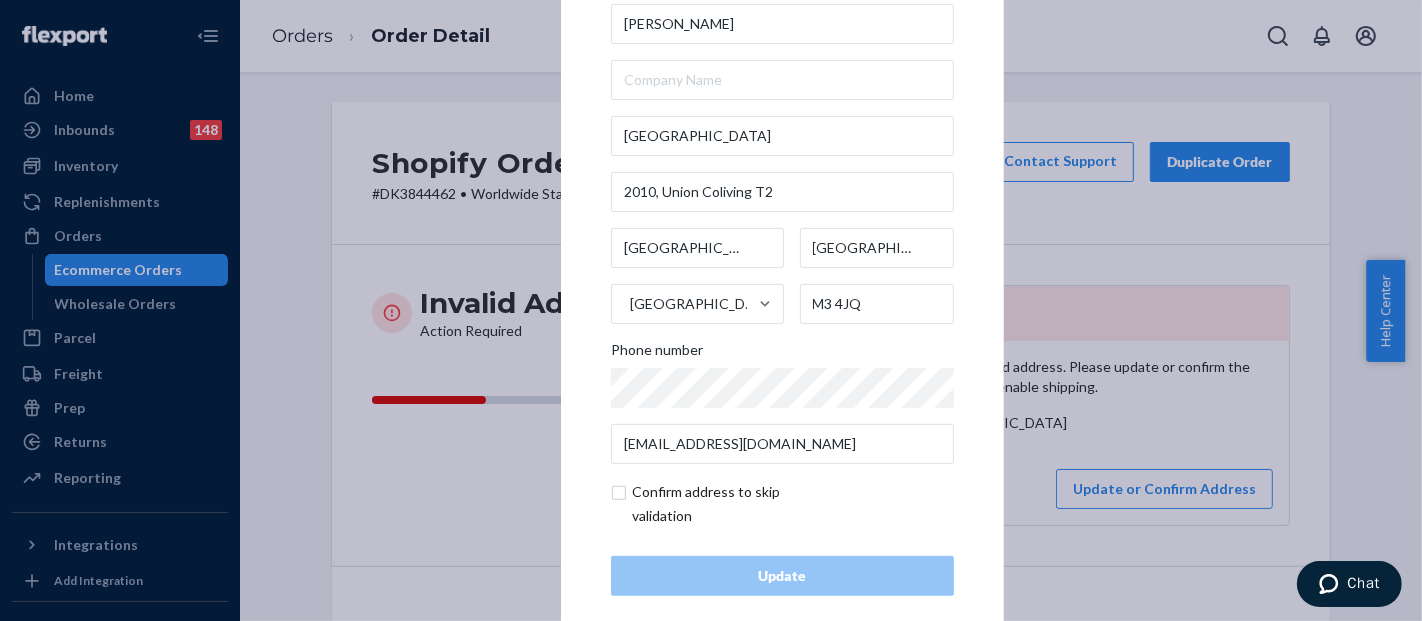 scroll, scrollTop: 67, scrollLeft: 0, axis: vertical 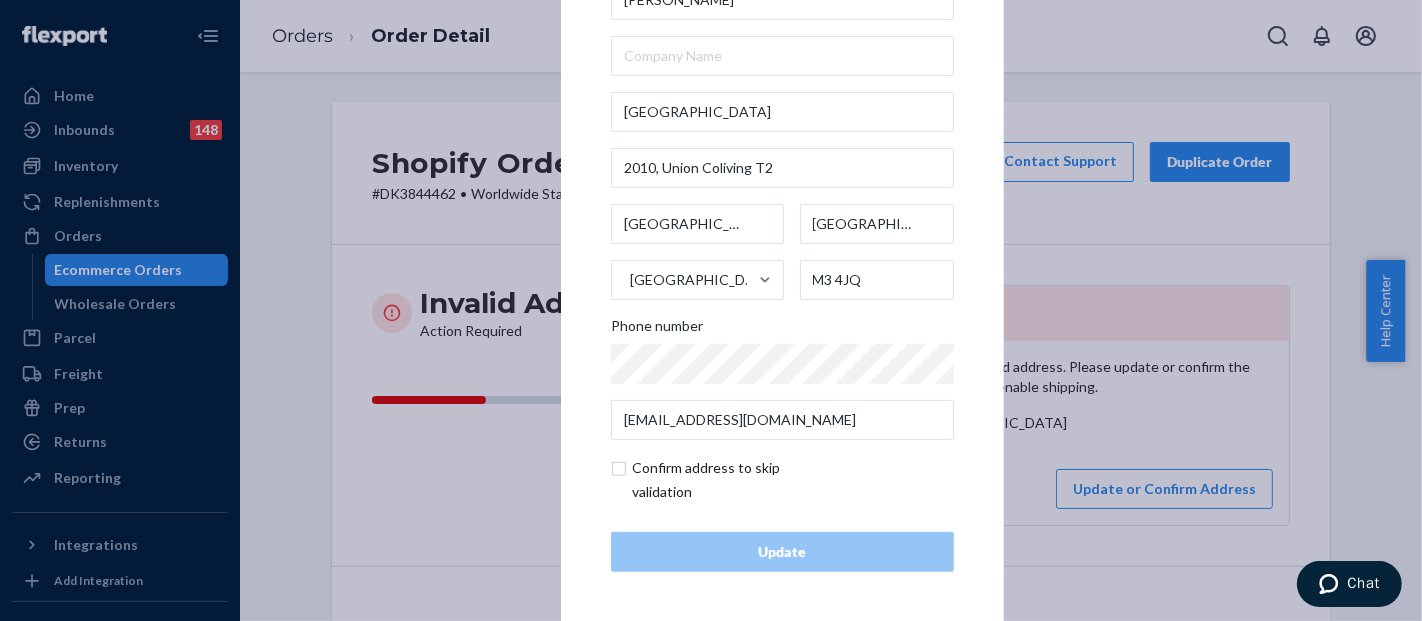 click at bounding box center (727, 480) 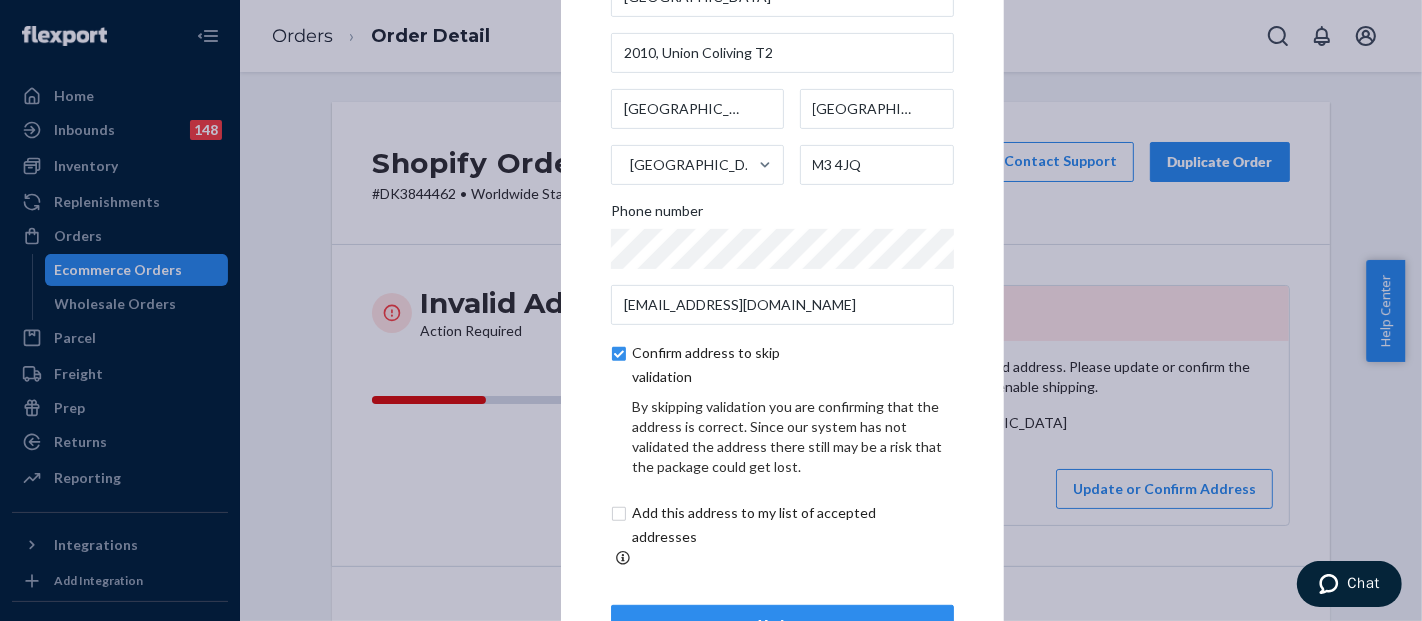 scroll, scrollTop: 151, scrollLeft: 0, axis: vertical 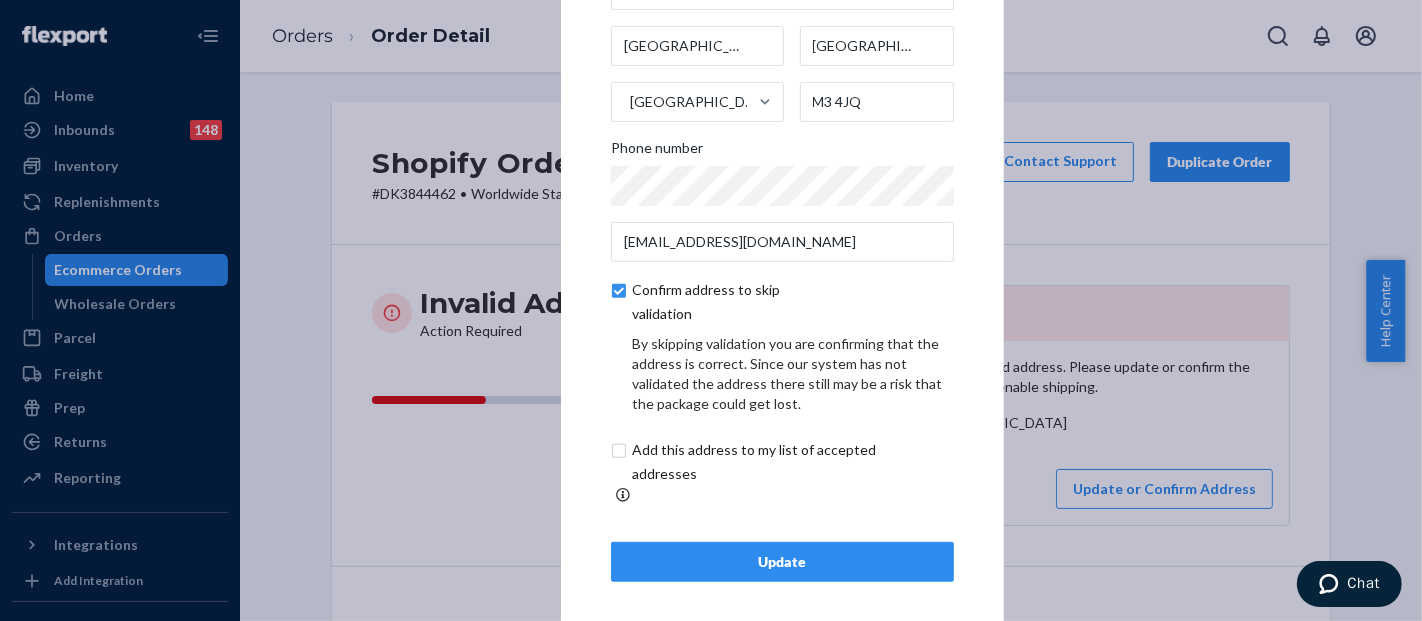 click on "Update" at bounding box center [782, 562] 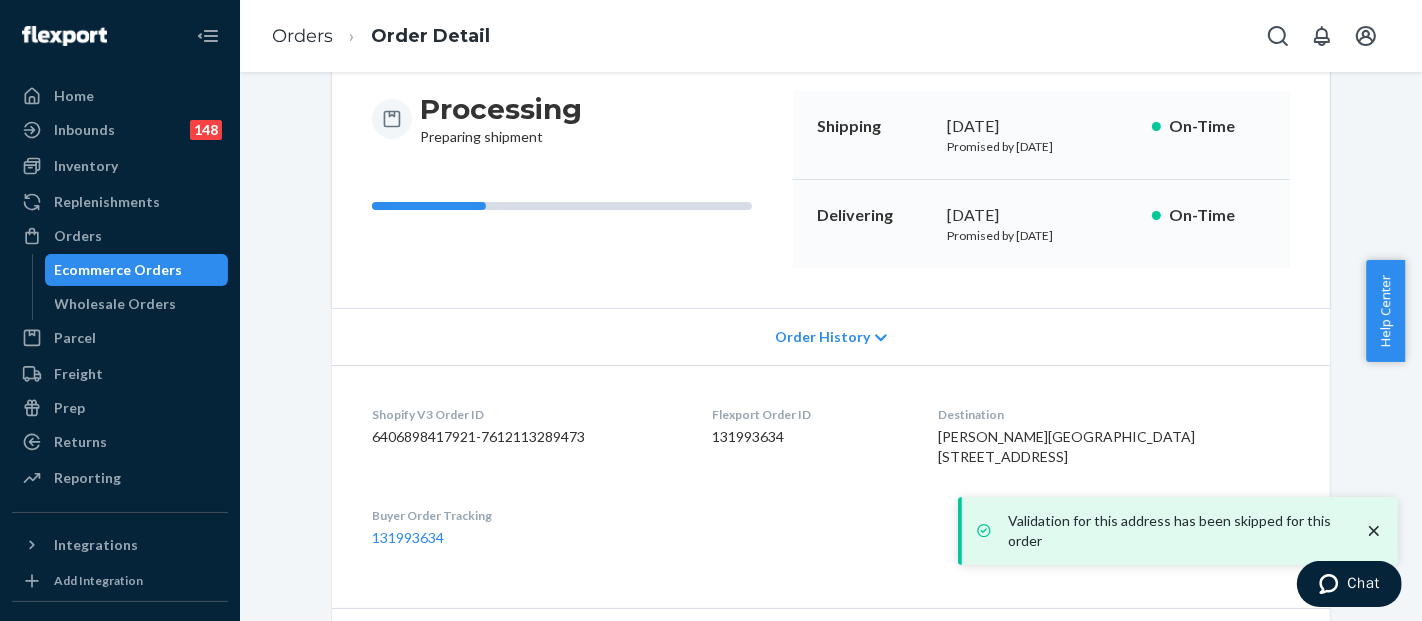 scroll, scrollTop: 333, scrollLeft: 0, axis: vertical 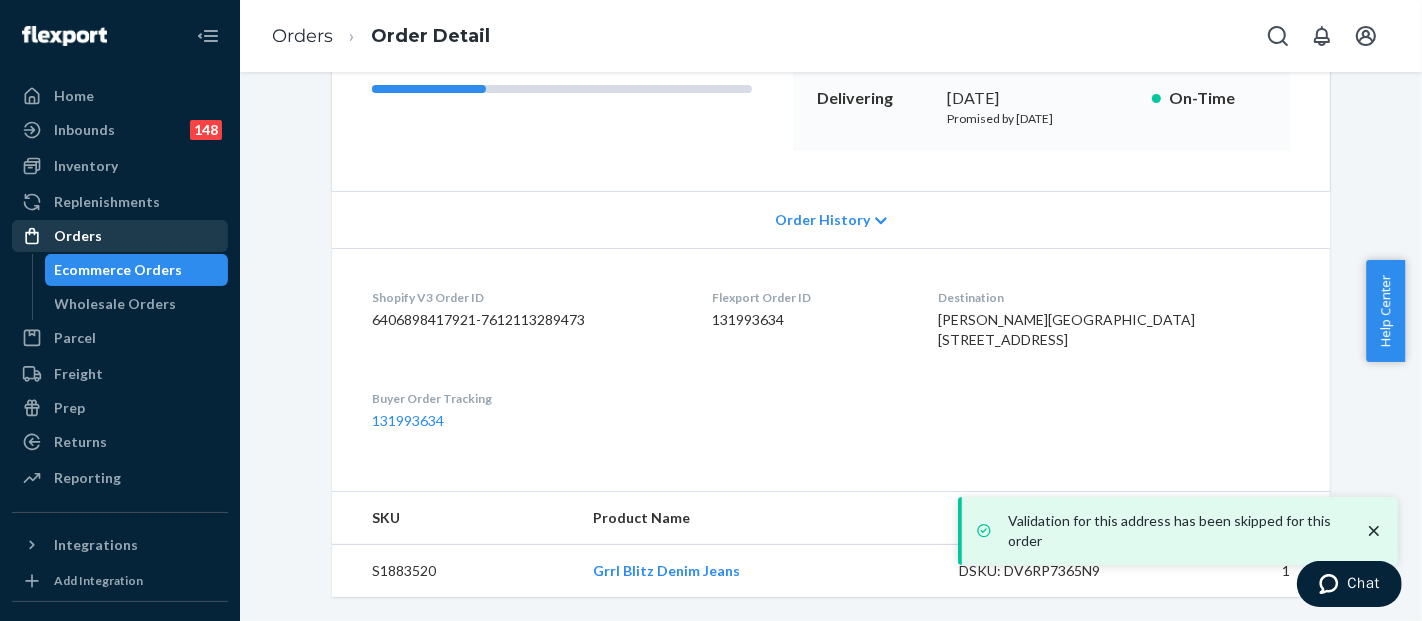 click on "Orders" at bounding box center (78, 236) 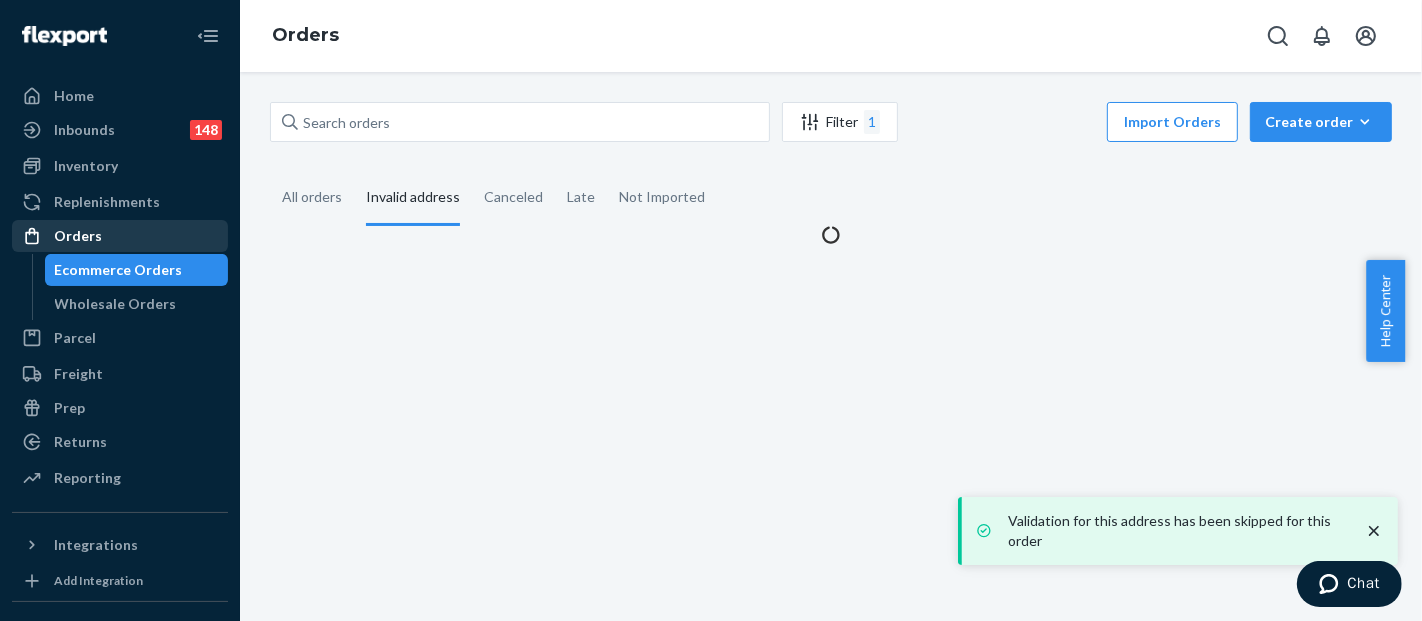scroll, scrollTop: 0, scrollLeft: 0, axis: both 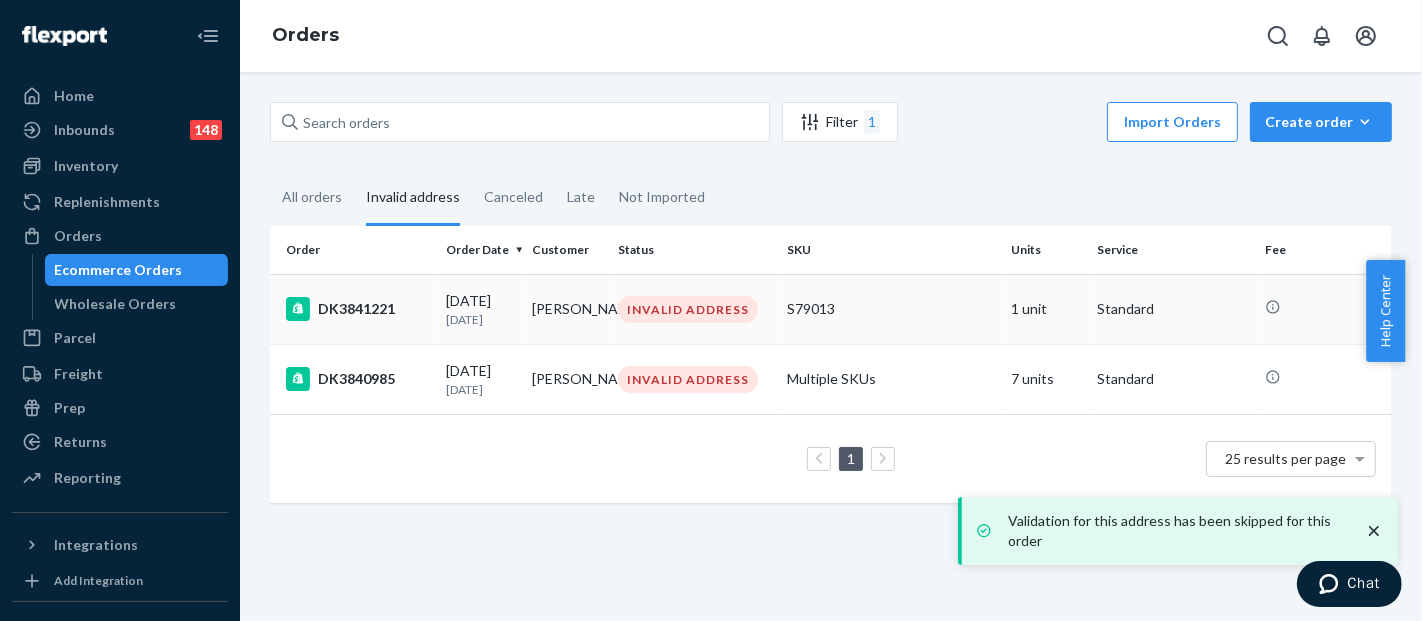 click on "S79013" at bounding box center [891, 309] 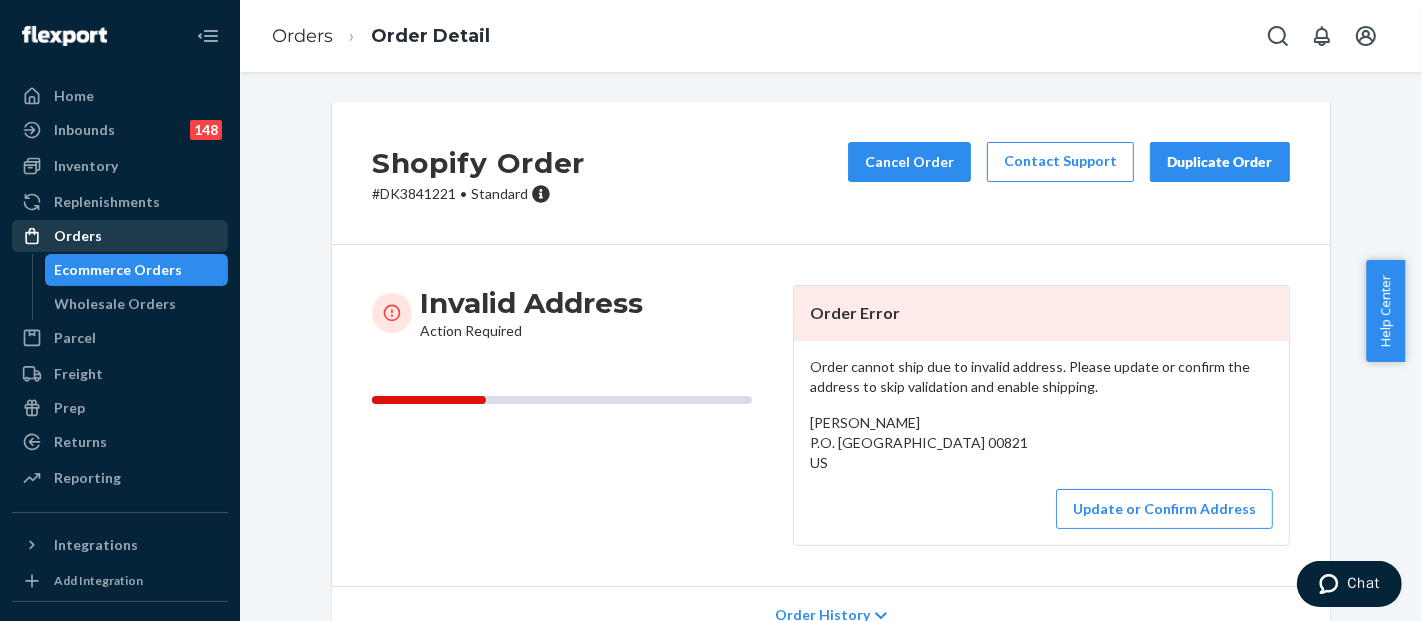 click on "Orders" at bounding box center [120, 236] 